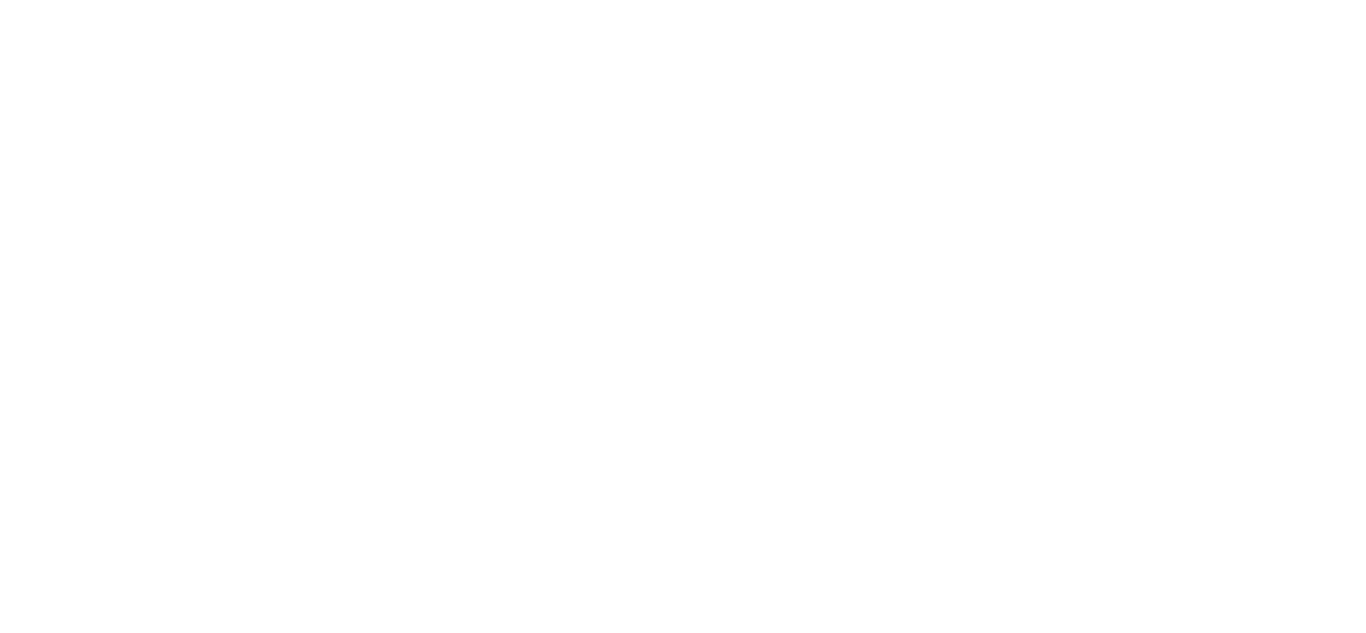 scroll, scrollTop: 0, scrollLeft: 0, axis: both 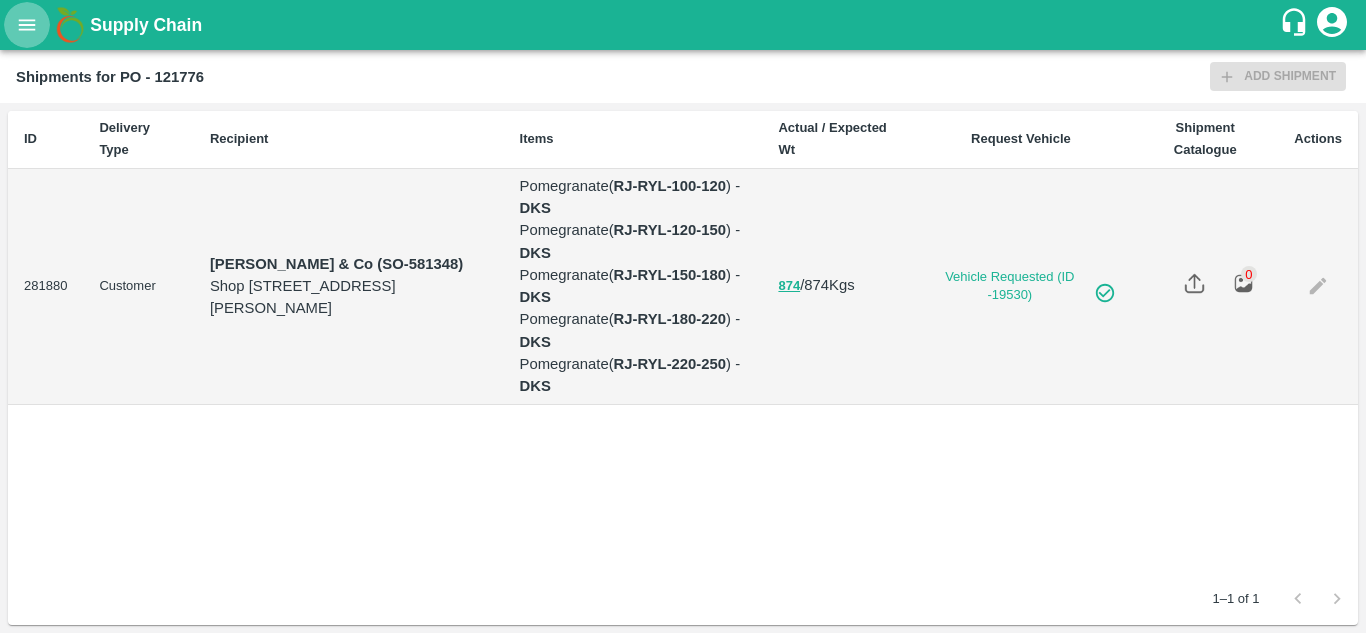 click 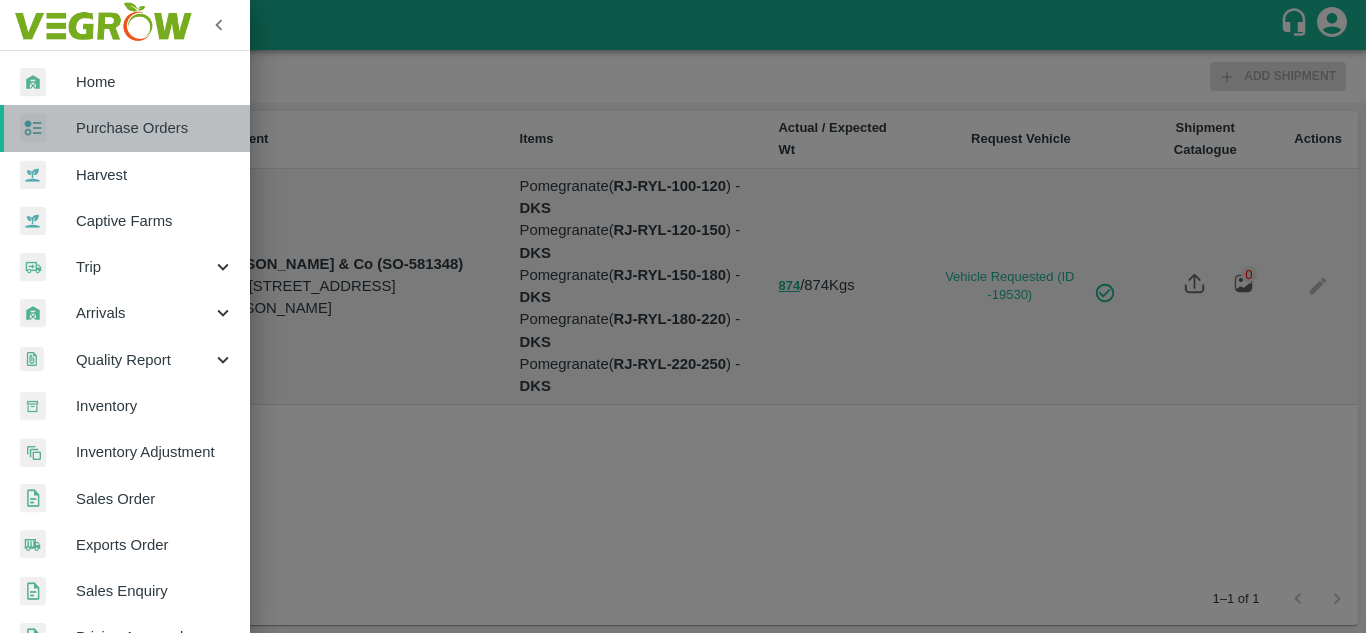 click on "Purchase Orders" at bounding box center [125, 128] 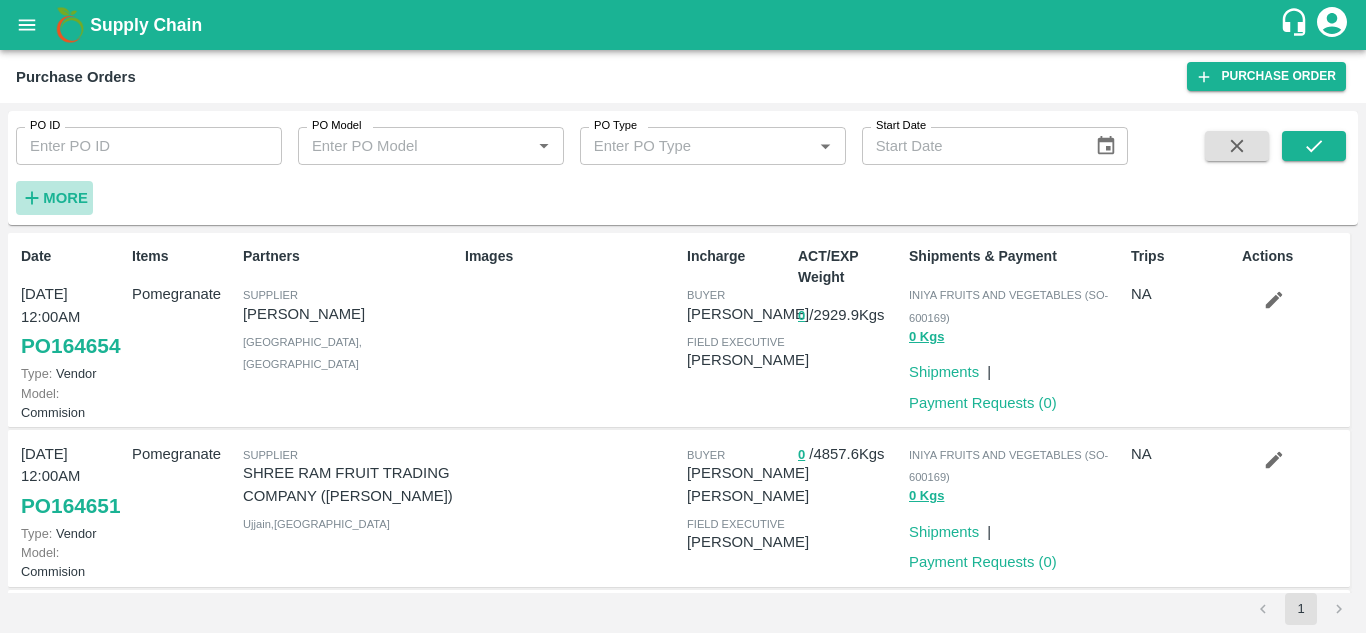 click on "More" at bounding box center (65, 198) 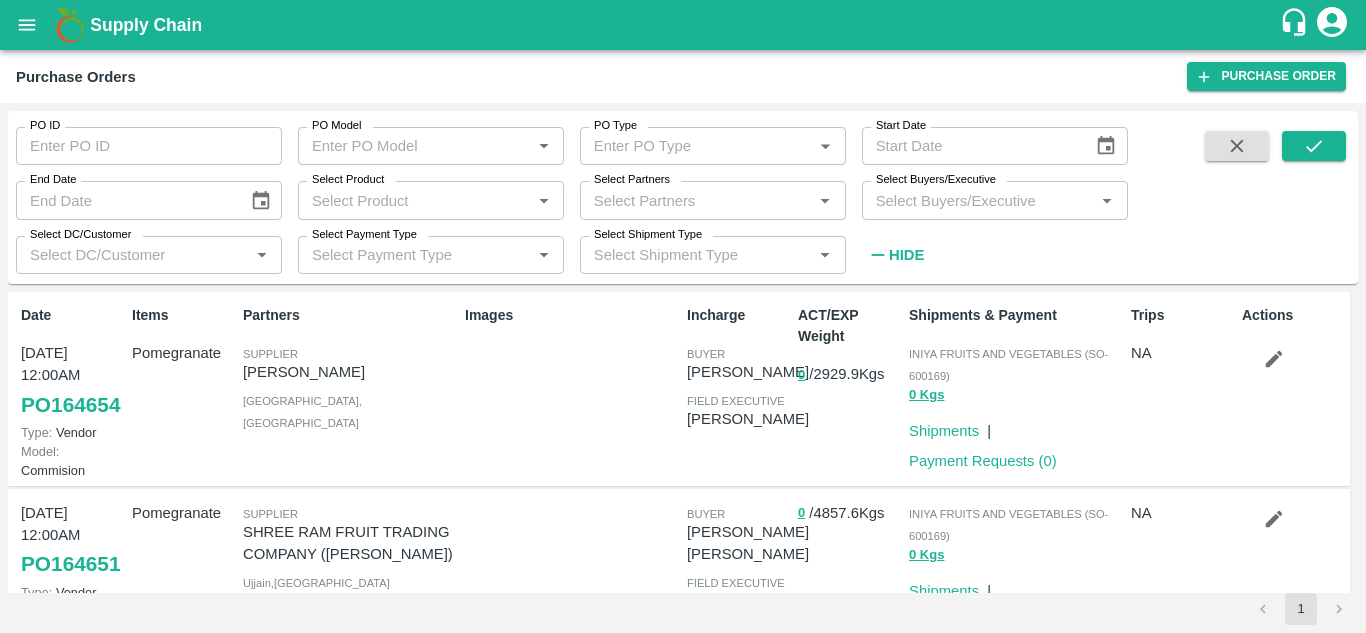 click on "Select Buyers/Executive" at bounding box center [978, 200] 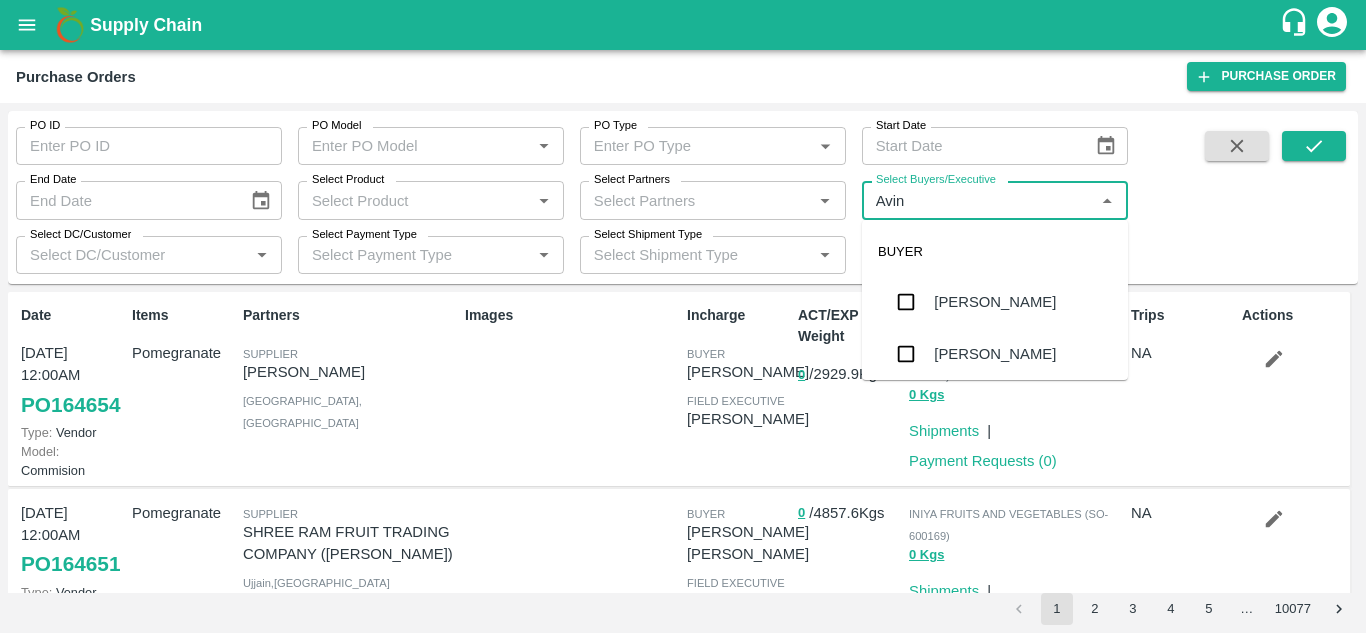type on "Avina" 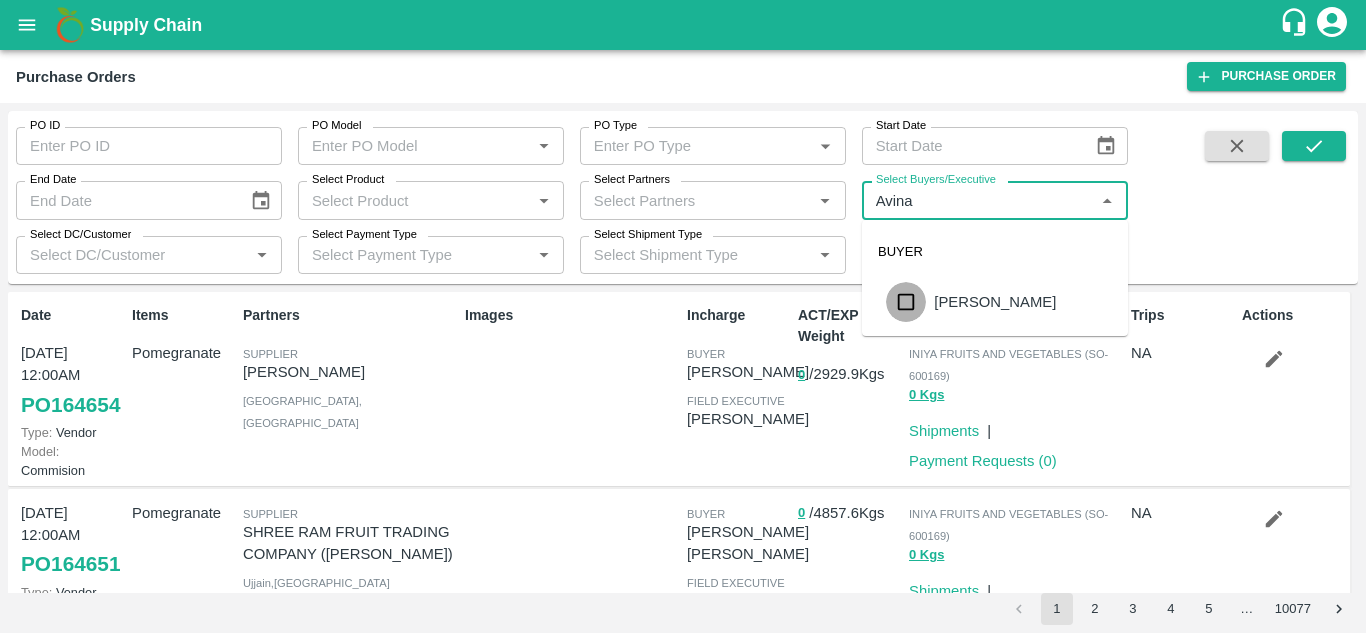click at bounding box center (906, 302) 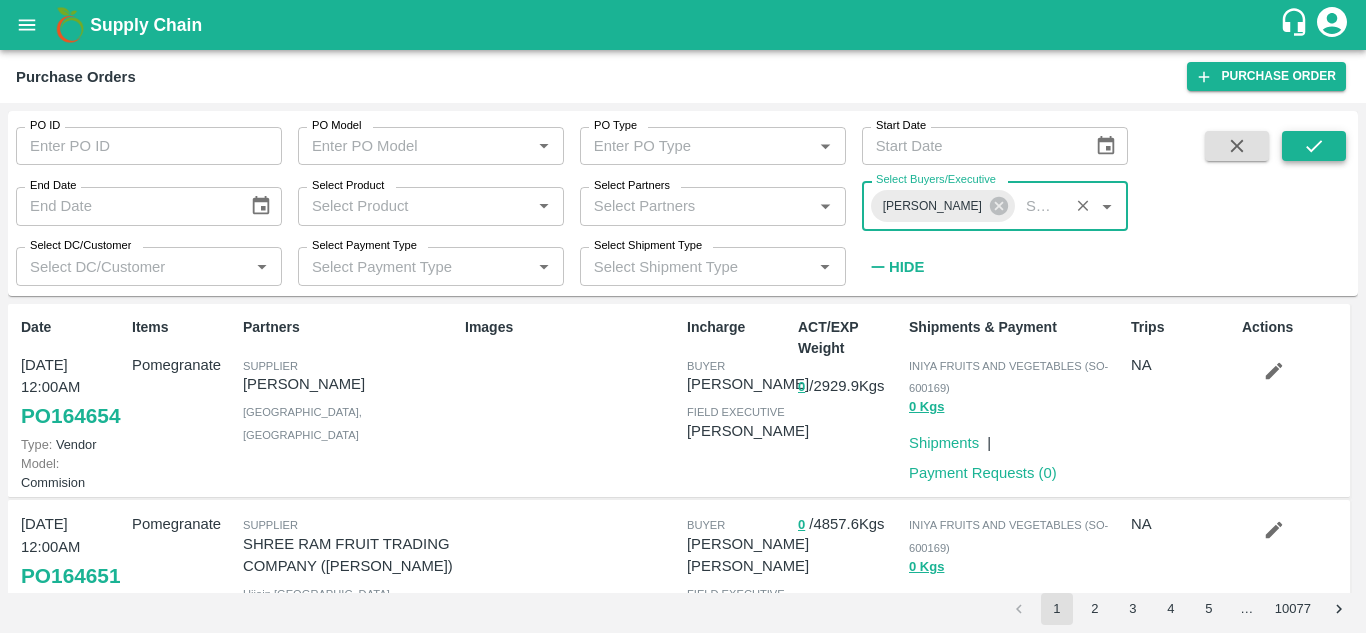 click at bounding box center [1314, 146] 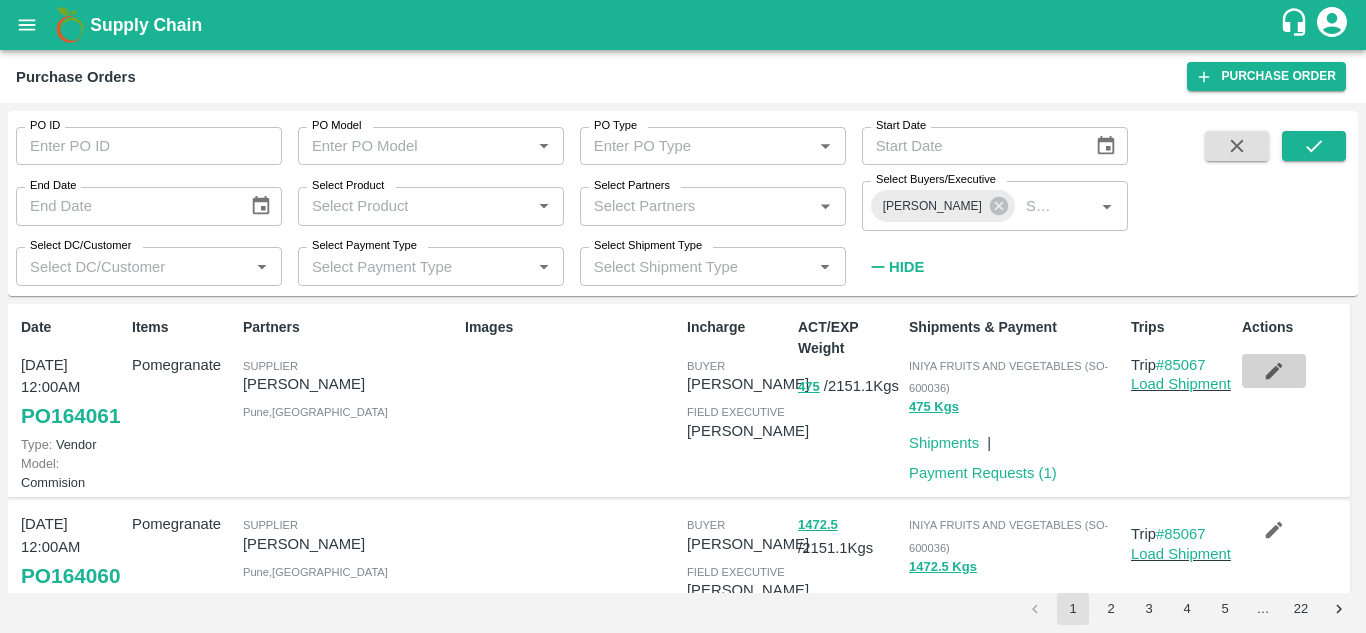 click at bounding box center (1274, 371) 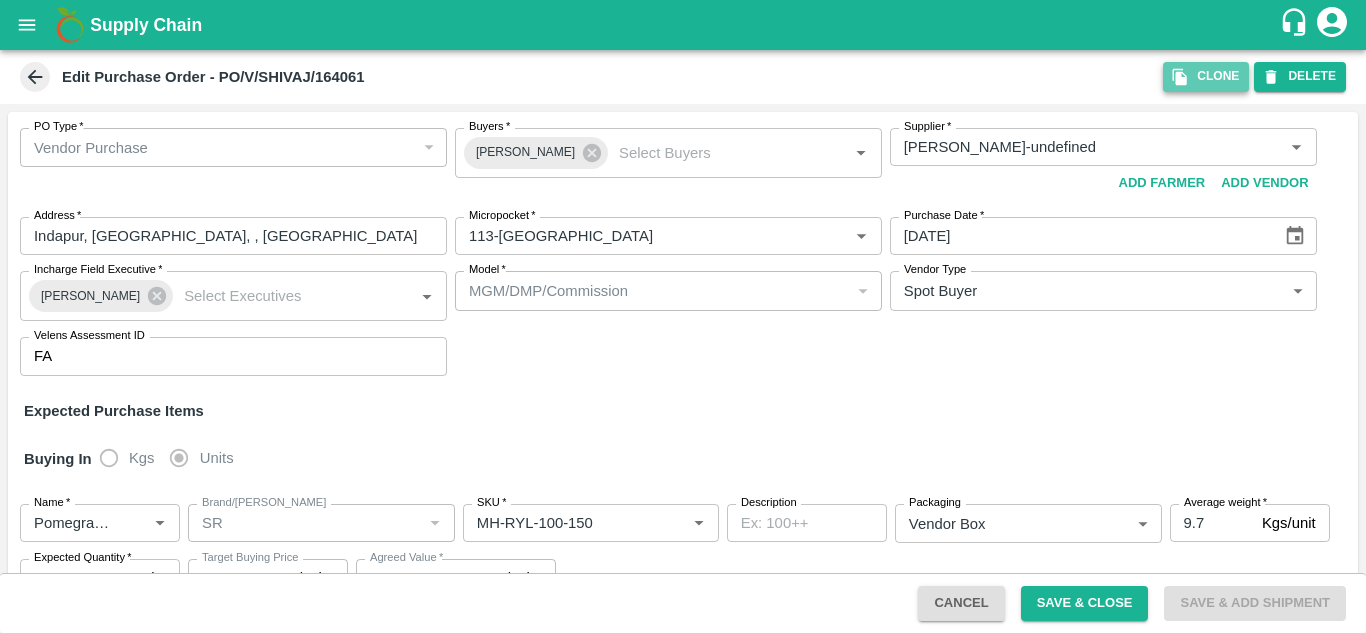 click on "Clone" at bounding box center [1206, 76] 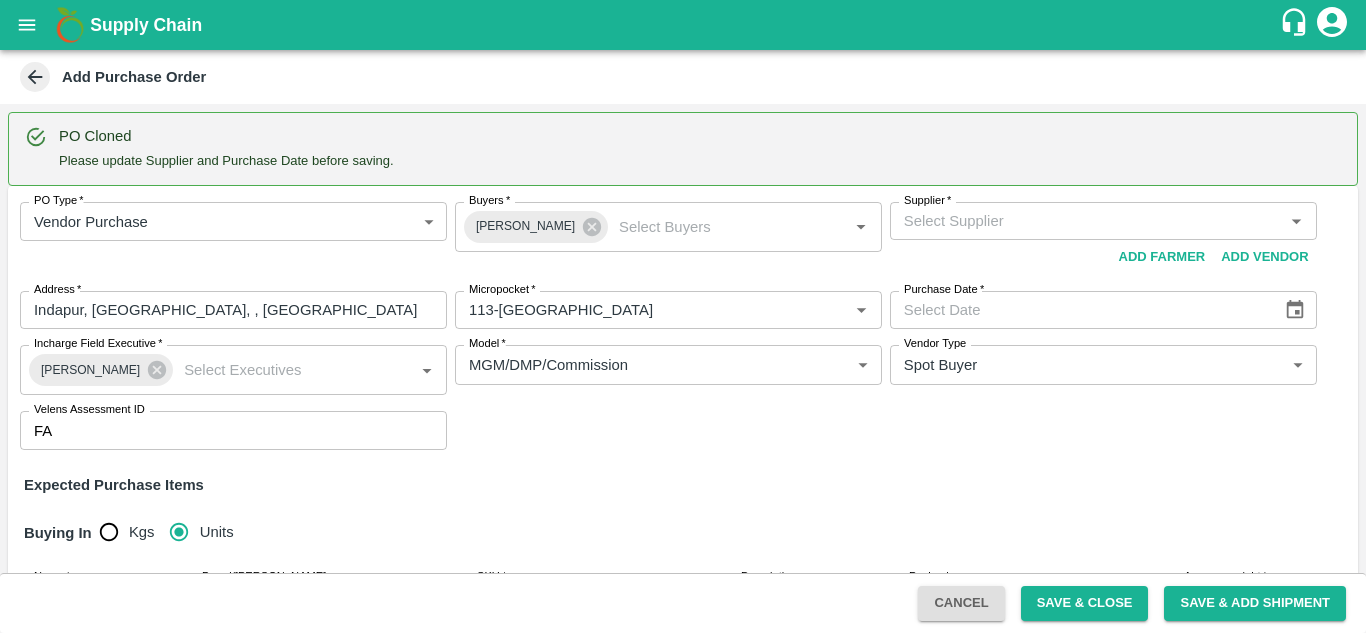 type 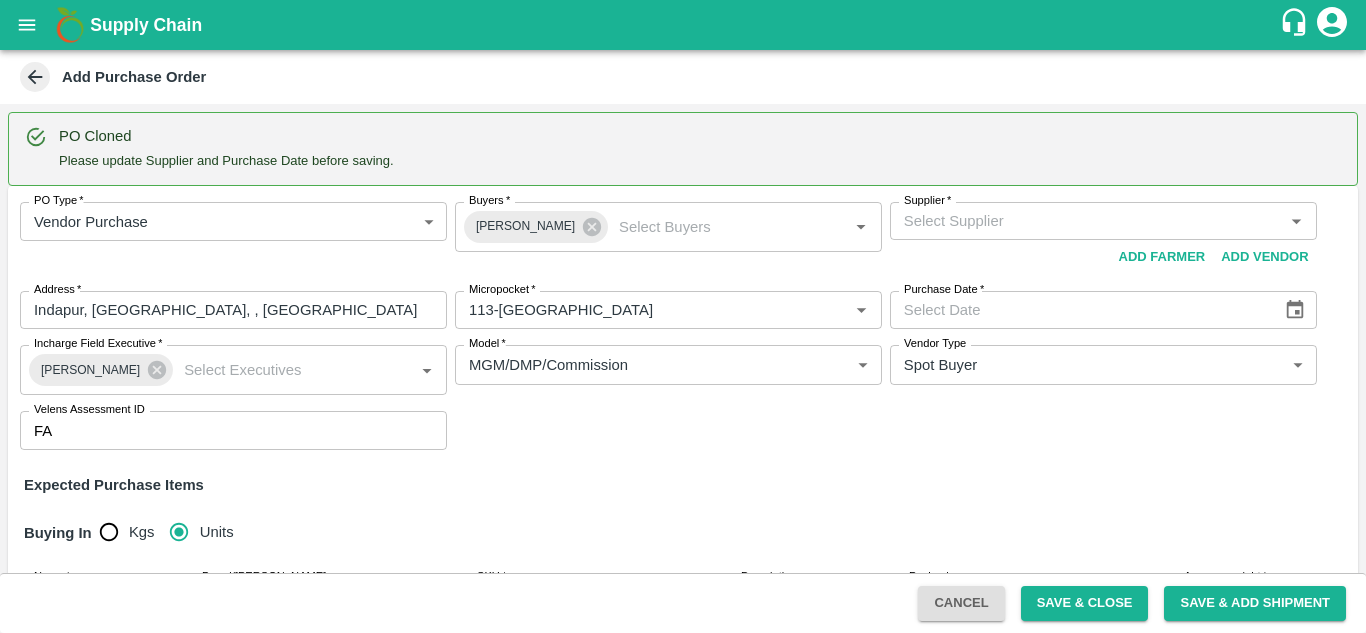 type 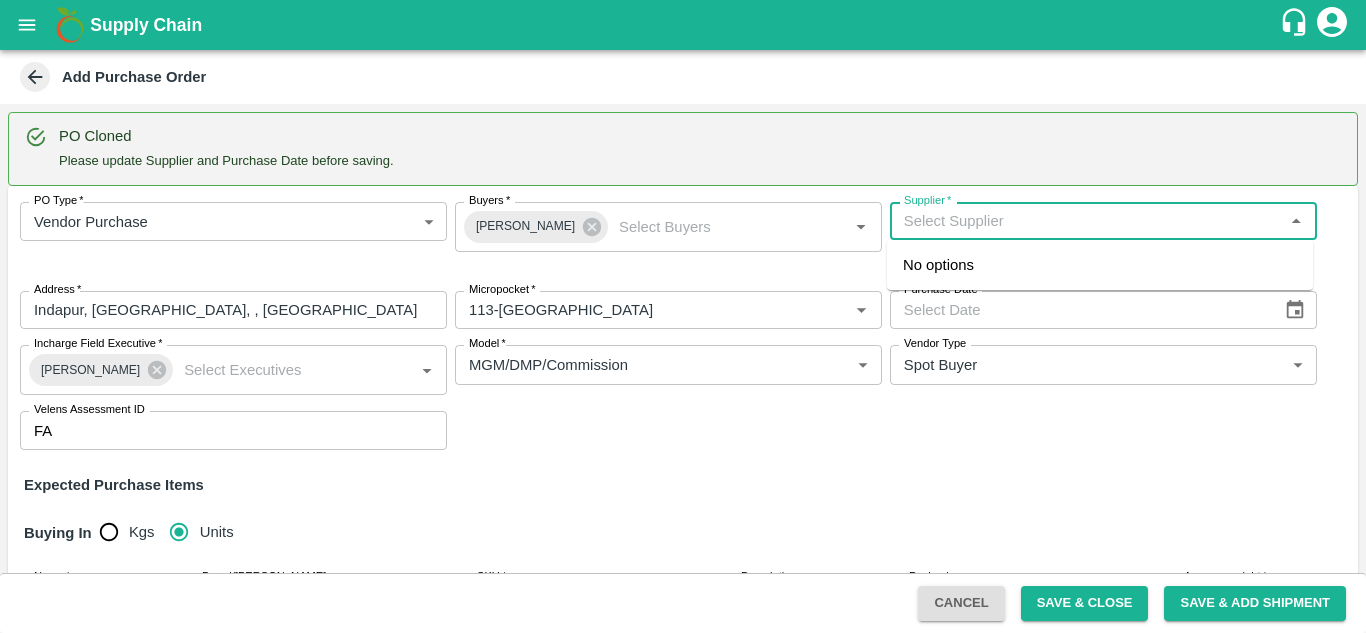 click on "Supplier   *" at bounding box center (1087, 221) 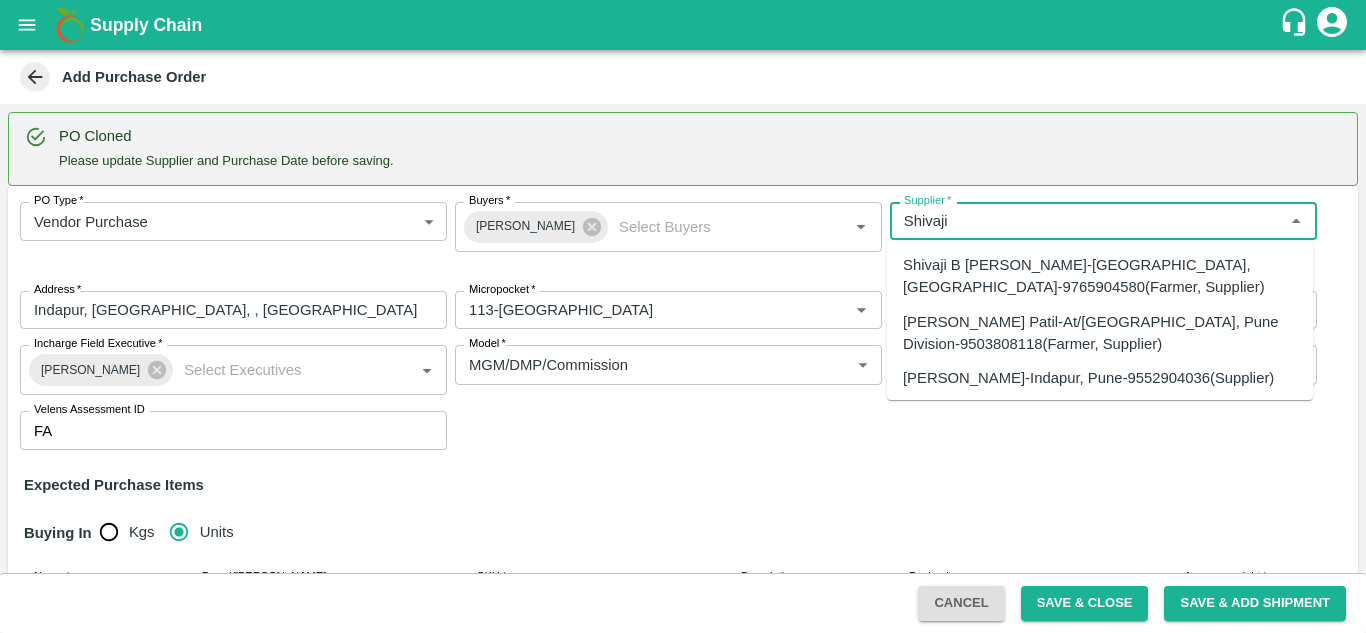 click on "SHIVAJI RAJARAM AVACHAR-Indapur, Pune-9552904036(Supplier)" at bounding box center [1088, 378] 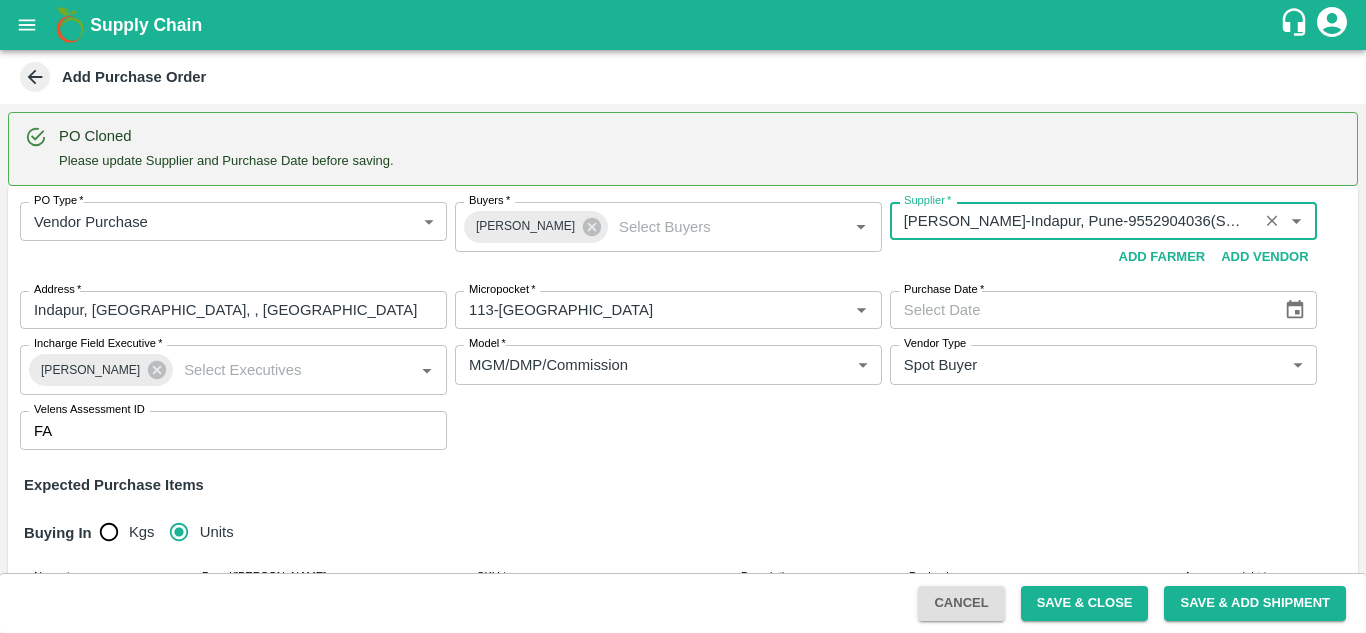 type on "SHIVAJI RAJARAM AVACHAR-Indapur, Pune-9552904036(Supplier)" 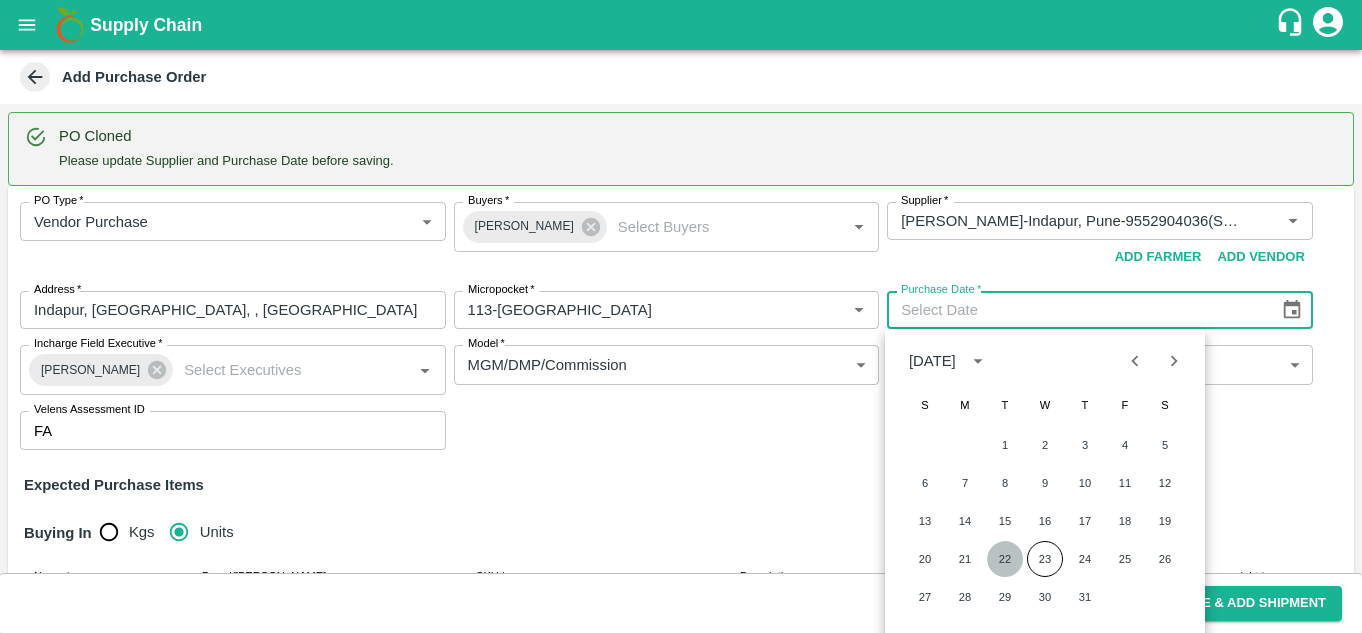 click on "22" at bounding box center (1005, 559) 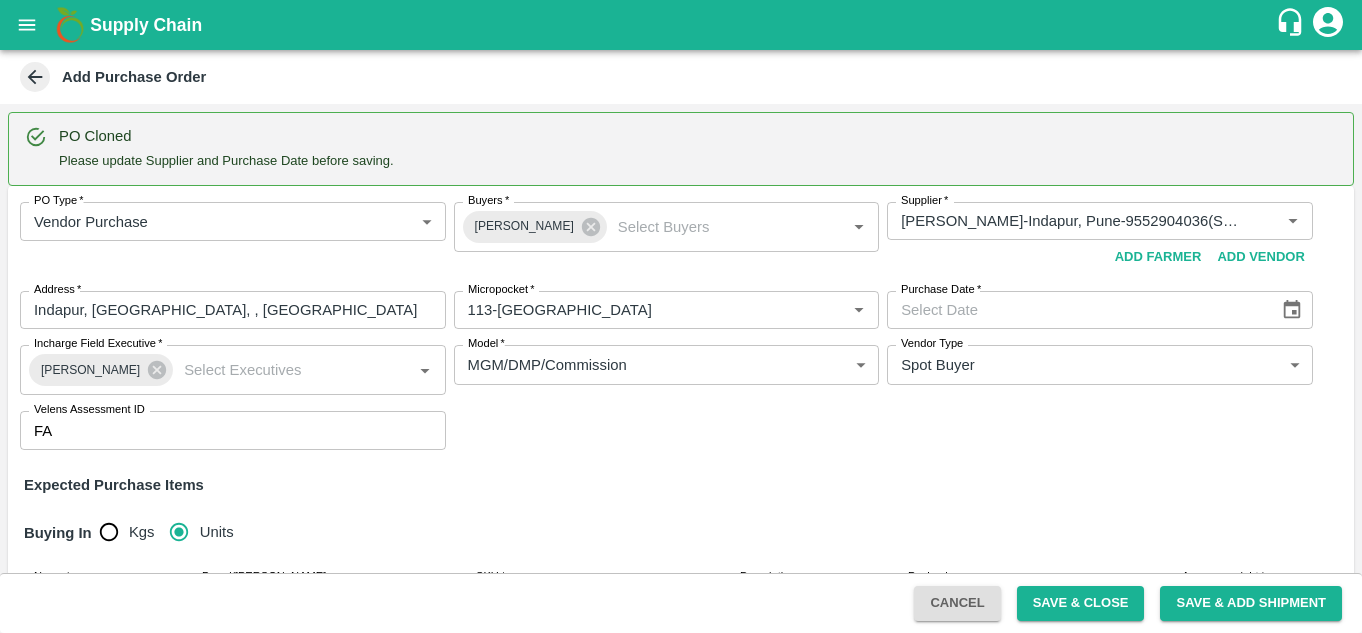 type on "22/07/2025" 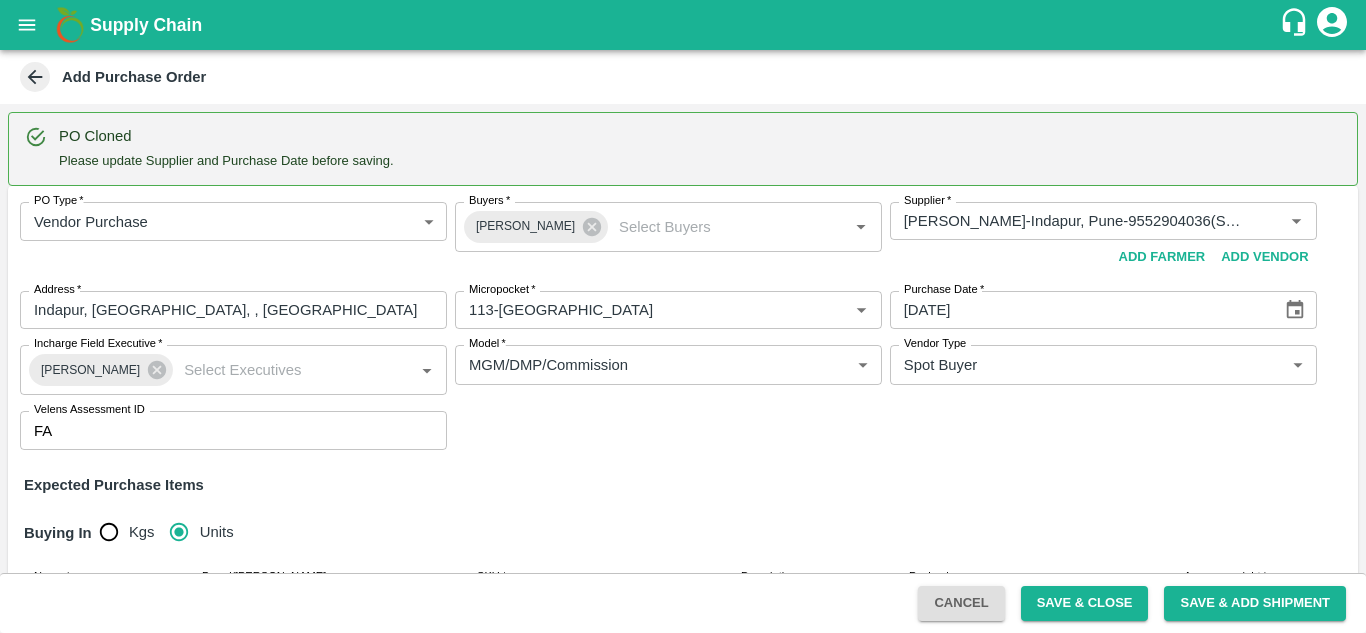 click on "PO Type   * Vendor Purchase 2 PO Type Buyers   * Avinash Kumar Buyers   * Supplier   * Supplier   * Add Vendor Add Farmer Address   * Indapur, Pune, , Maharashtra Address Micropocket   * Micropocket   * Purchase Date   * 22/07/2025 Purchase Date Incharge Field Executive   * Akash Sargar Incharge Field Executive   * Model   * MGM/DMP/Commission Commision Model Vendor Type Spot Buyer SPOT_BUYER Vendor Type Velens Assessment ID FA Velens Assessment ID" at bounding box center [683, 326] 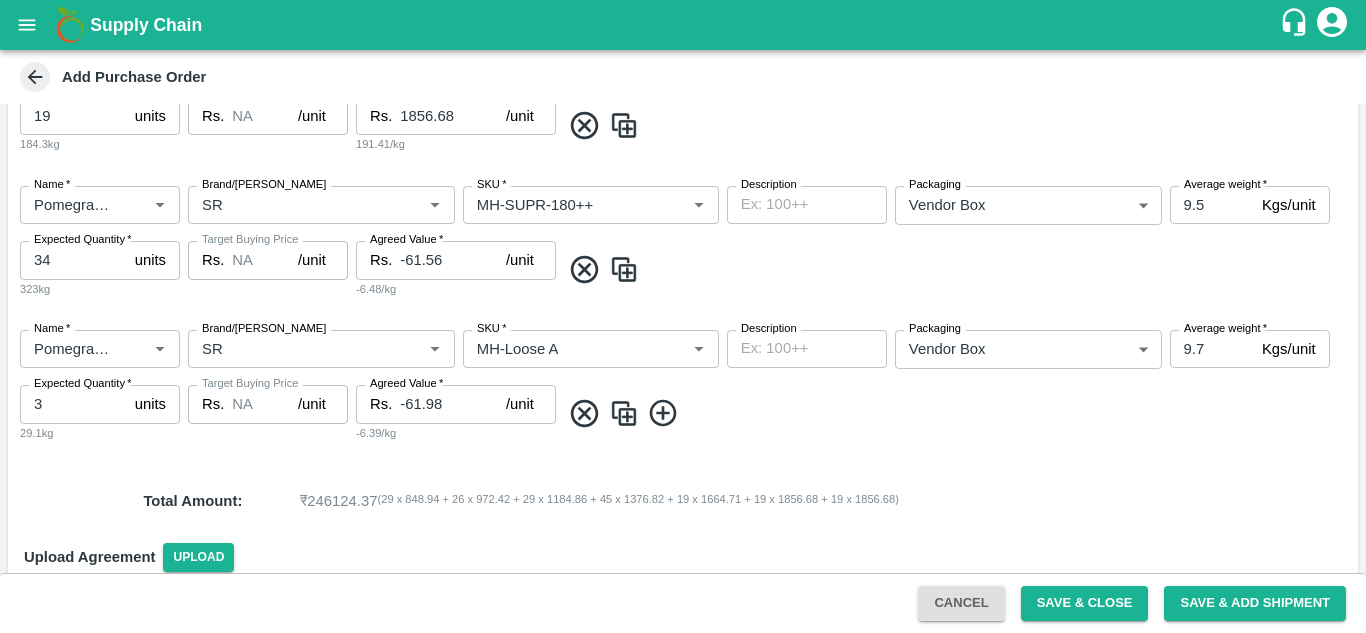 scroll, scrollTop: 1493, scrollLeft: 0, axis: vertical 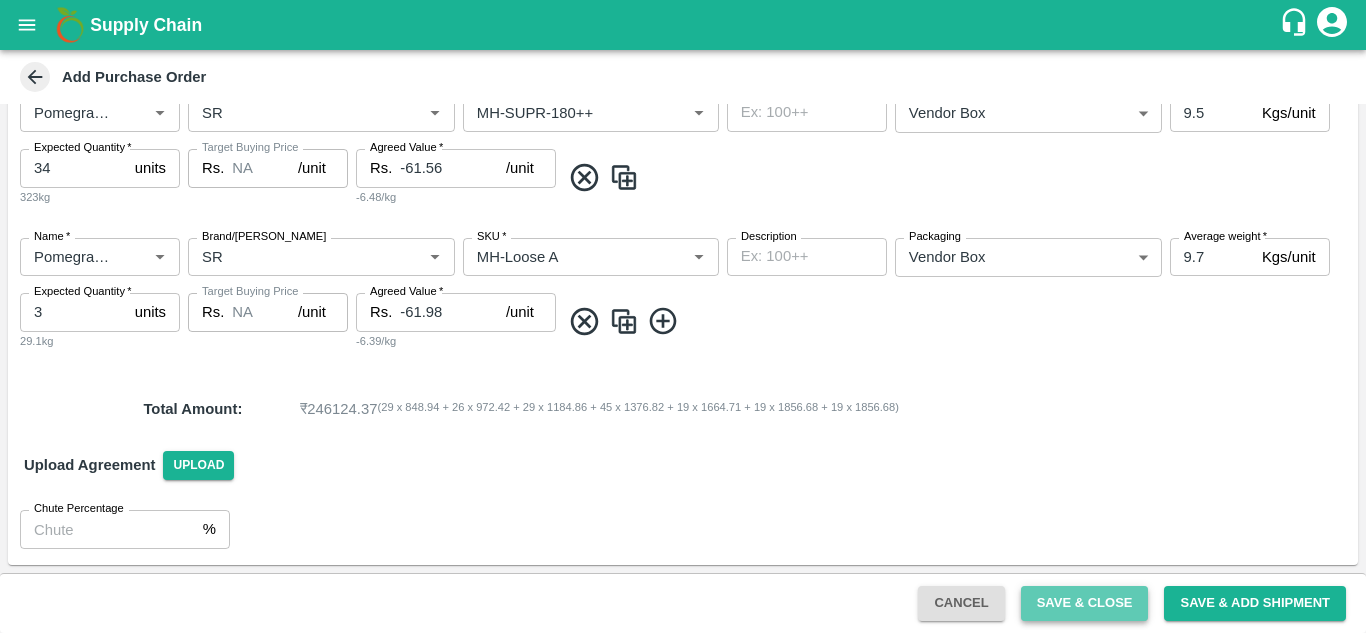 click on "Save & Close" at bounding box center [1085, 603] 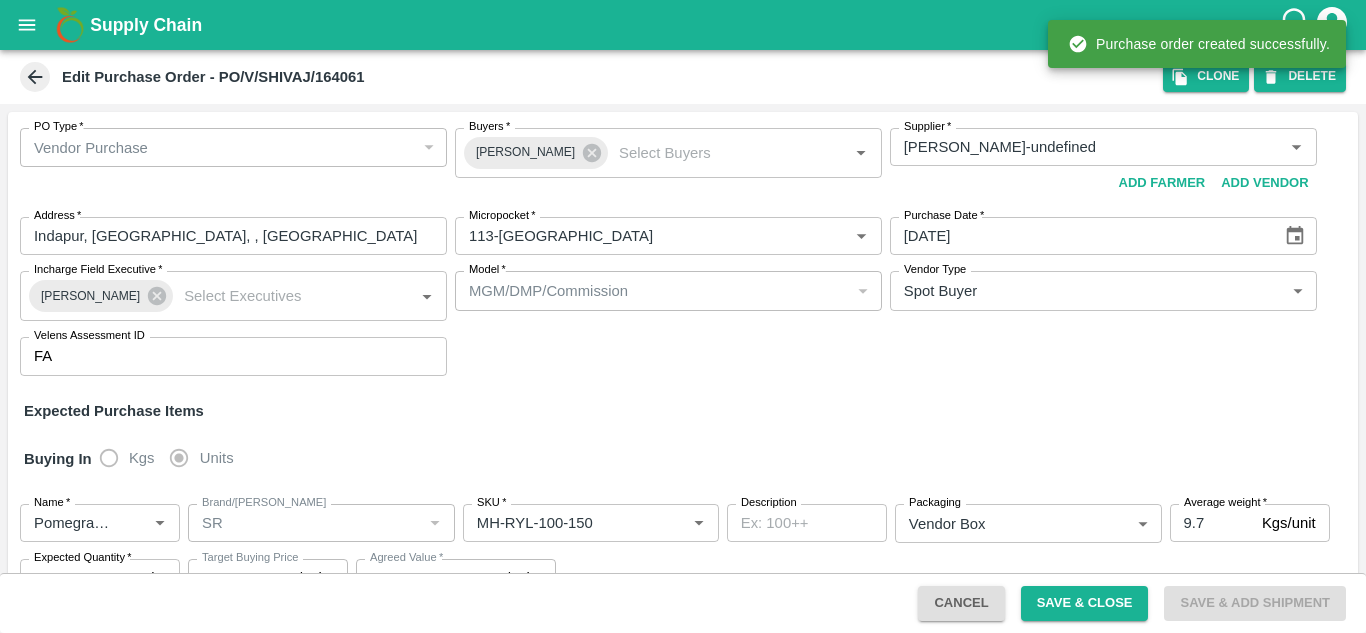 type on "SHIVAJI RAJARAM AVACHAR-undefined" 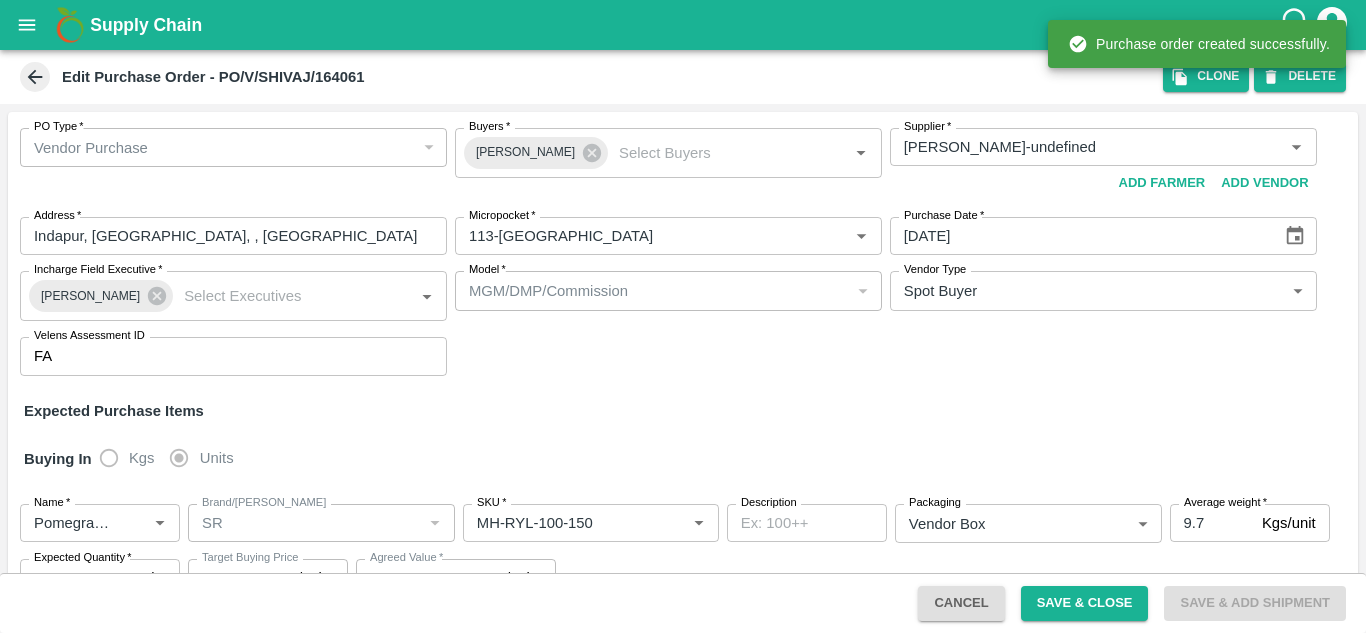 type on "113-Nimgaon" 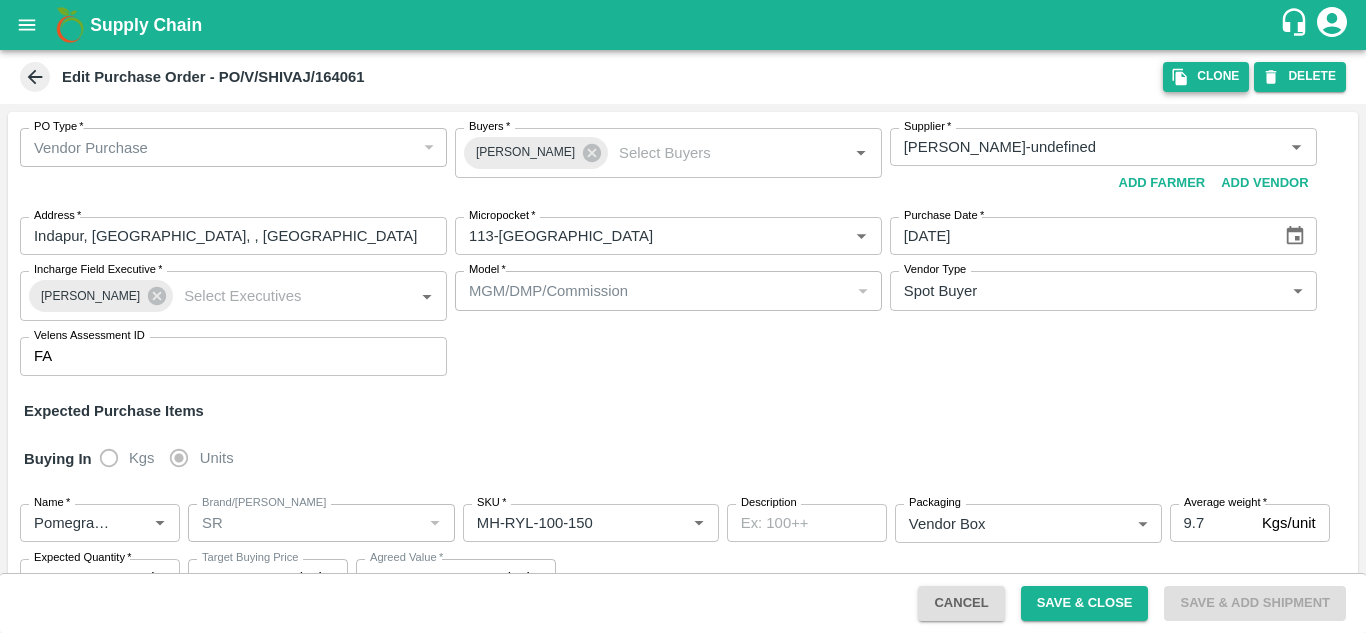 click on "Clone" at bounding box center (1206, 76) 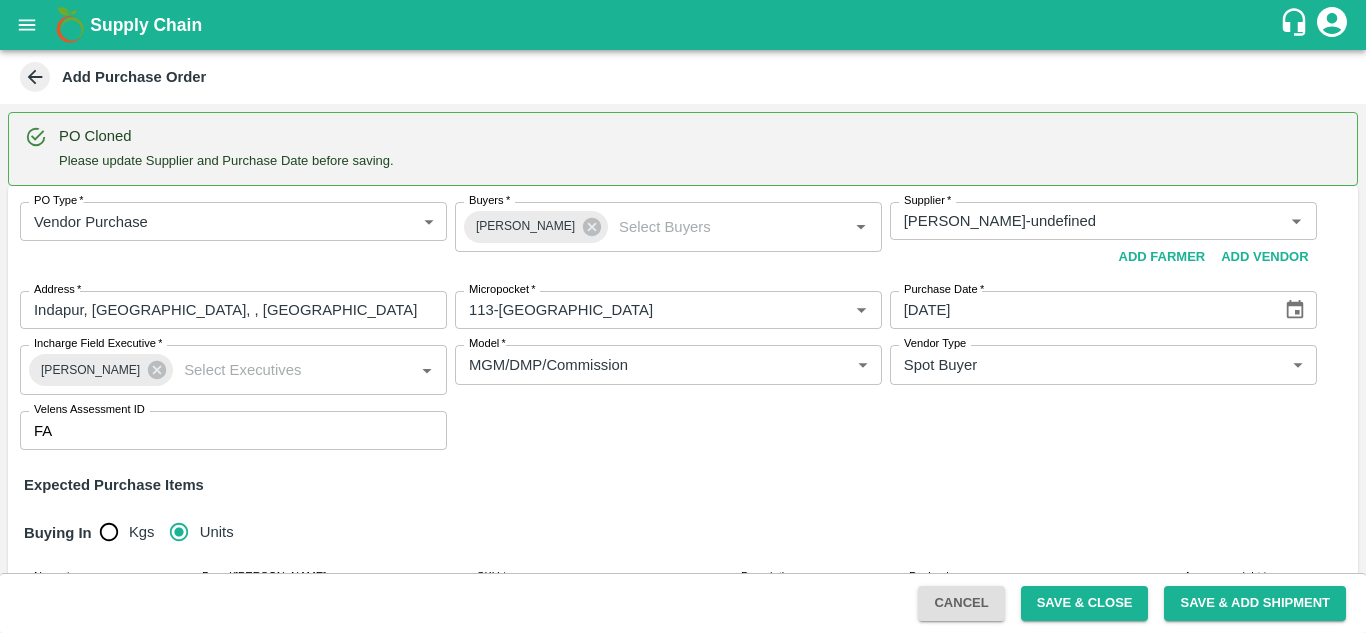 type 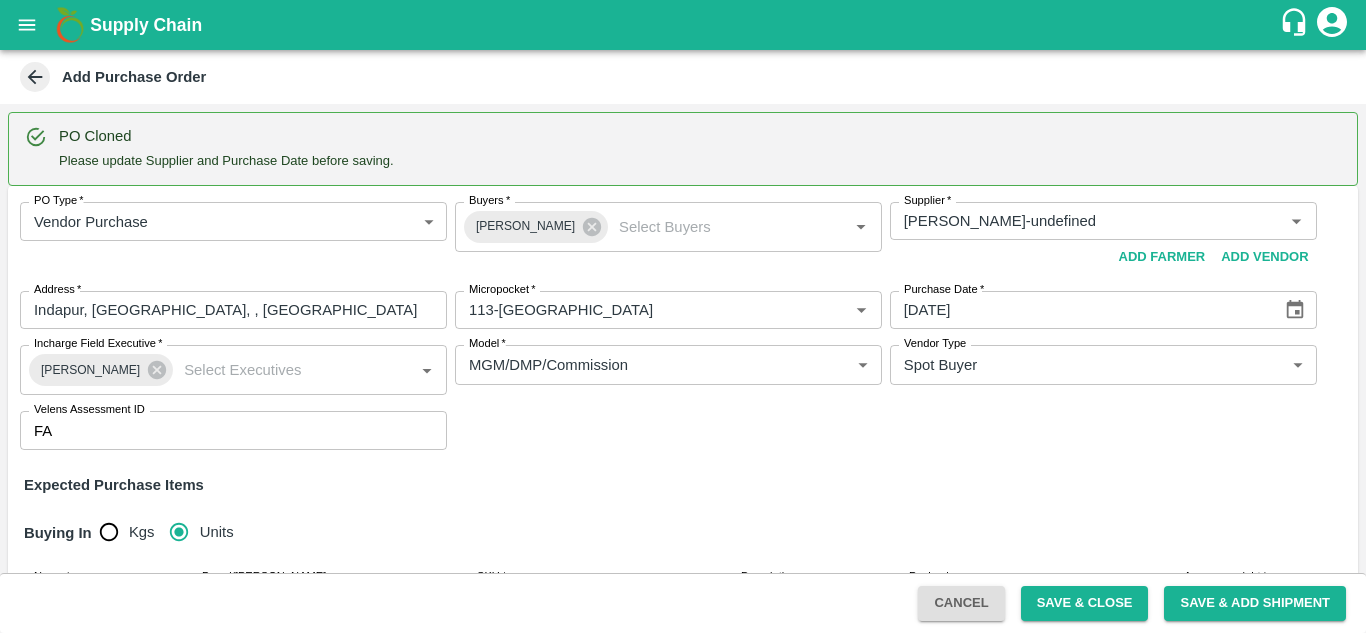 type 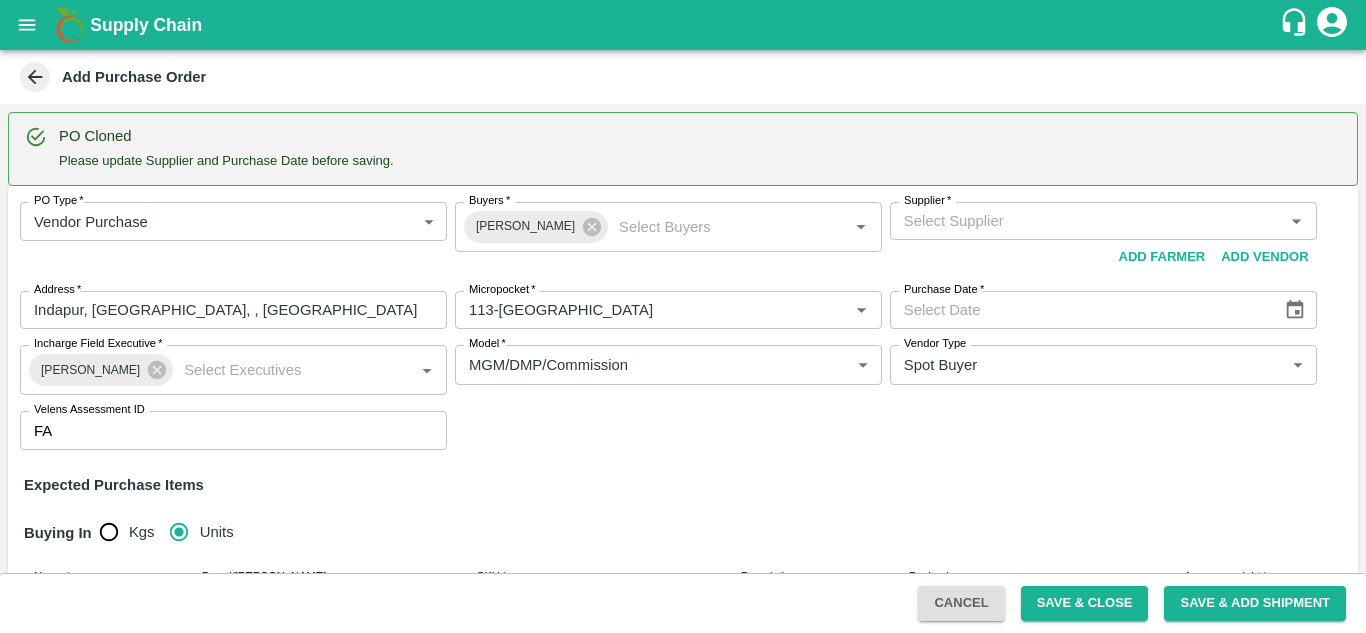 click on "Supplier   *" at bounding box center (1087, 221) 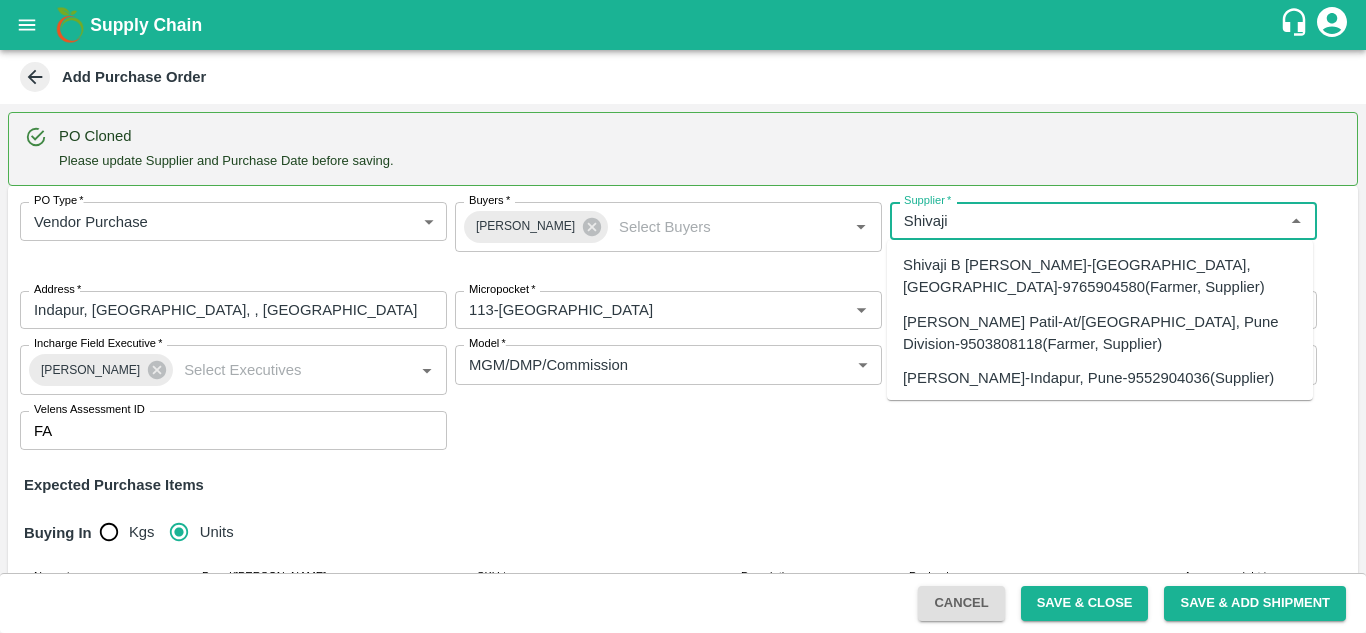 click on "SHIVAJI RAJARAM AVACHAR-Indapur, Pune-9552904036(Supplier)" at bounding box center [1088, 378] 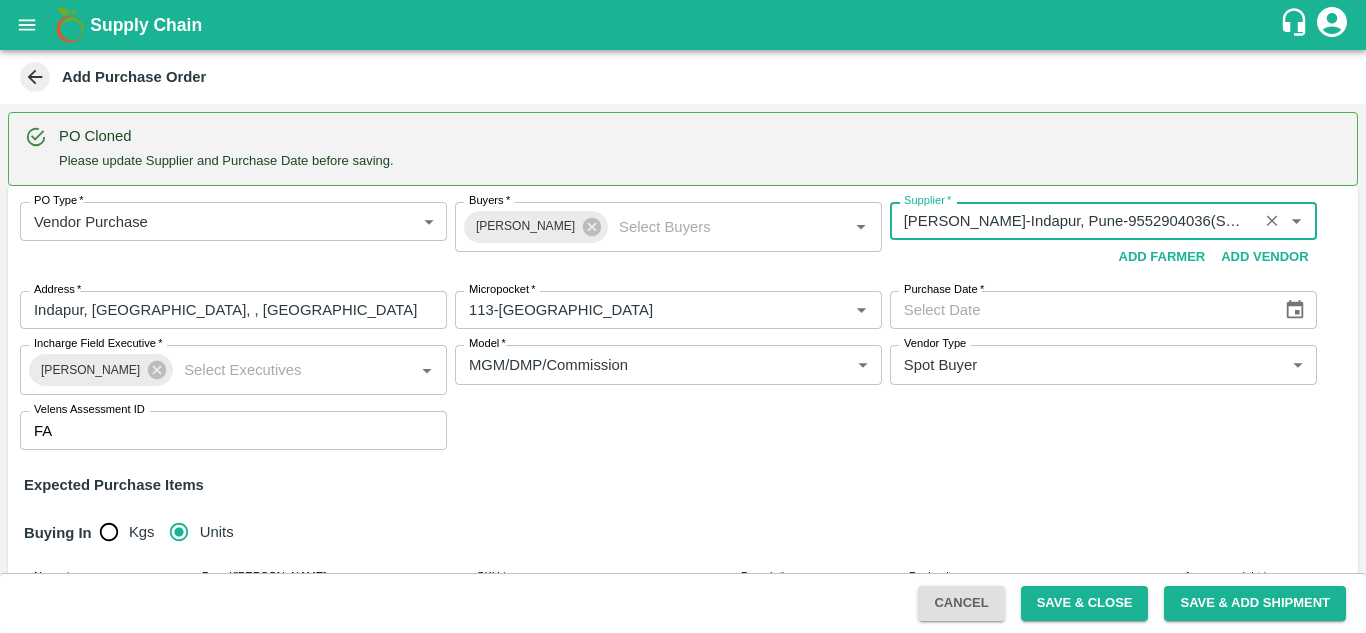 type on "SHIVAJI RAJARAM AVACHAR-Indapur, Pune-9552904036(Supplier)" 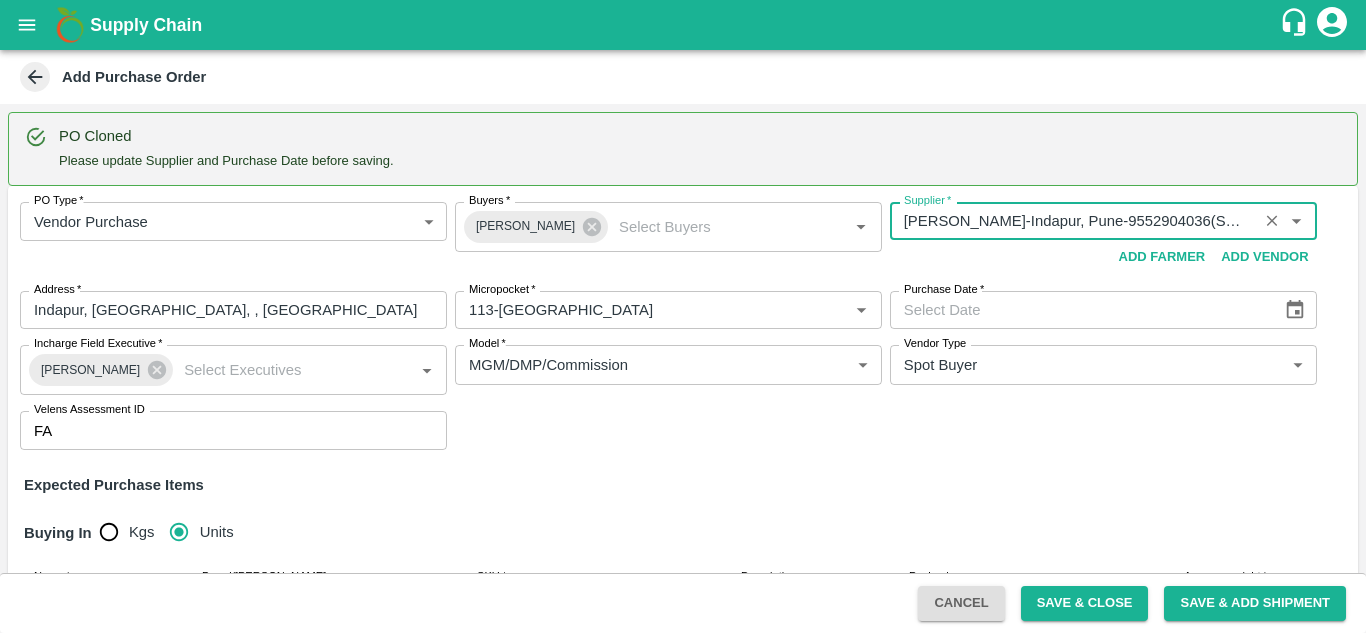 click 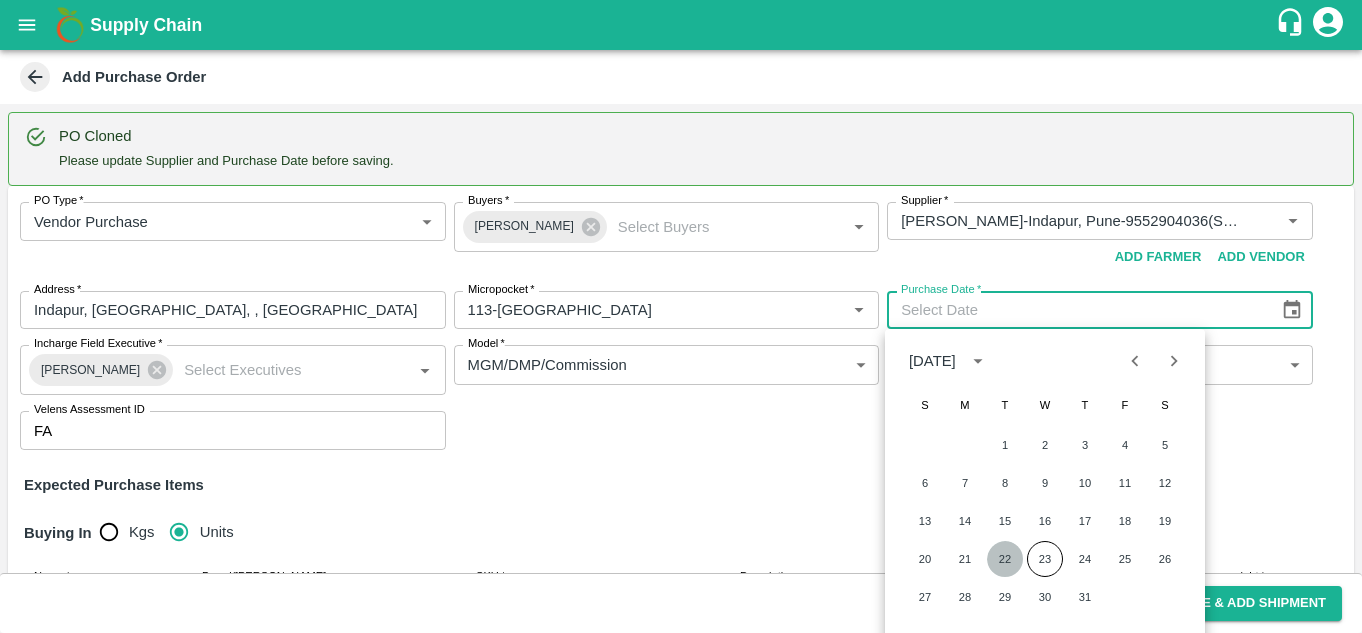 click on "22" at bounding box center (1005, 559) 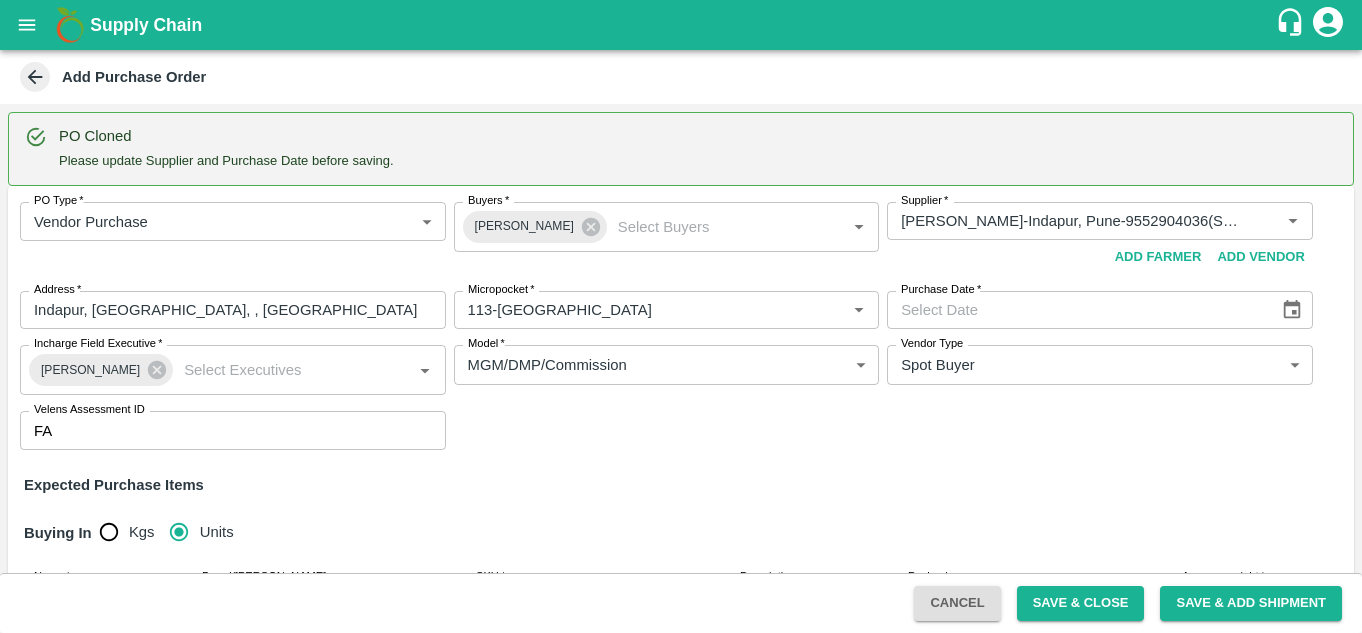 type on "22/07/2025" 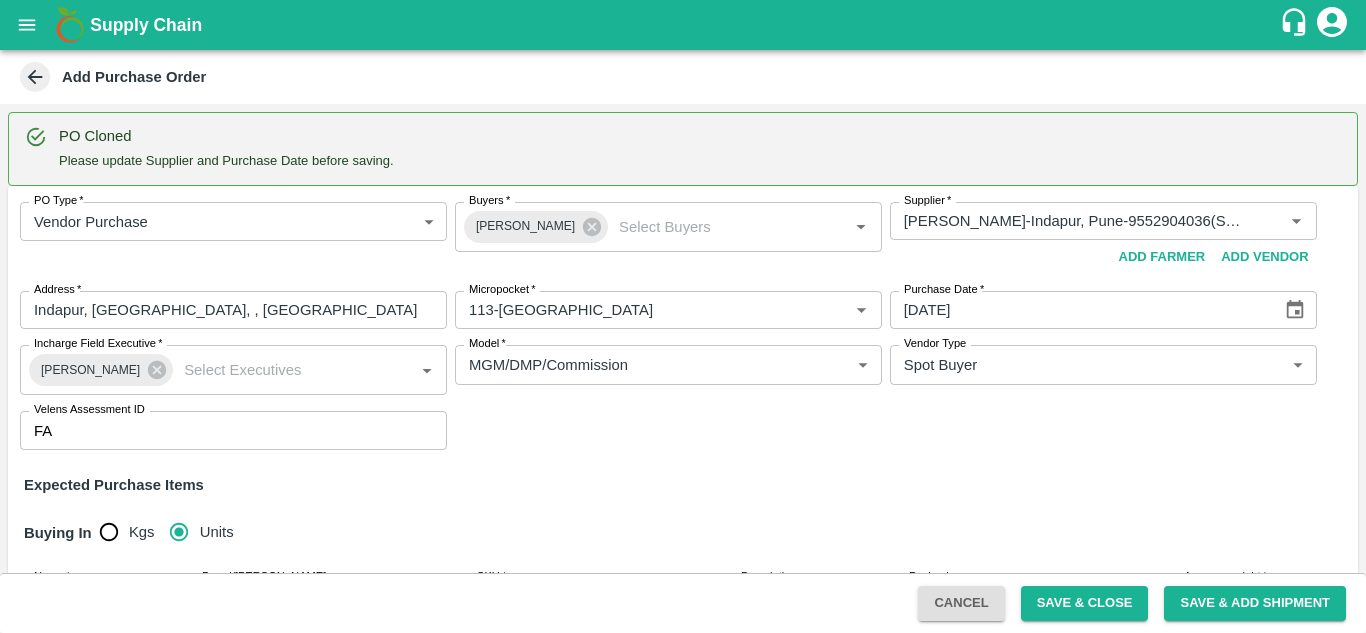 click on "Expected Purchase Items" at bounding box center [683, 485] 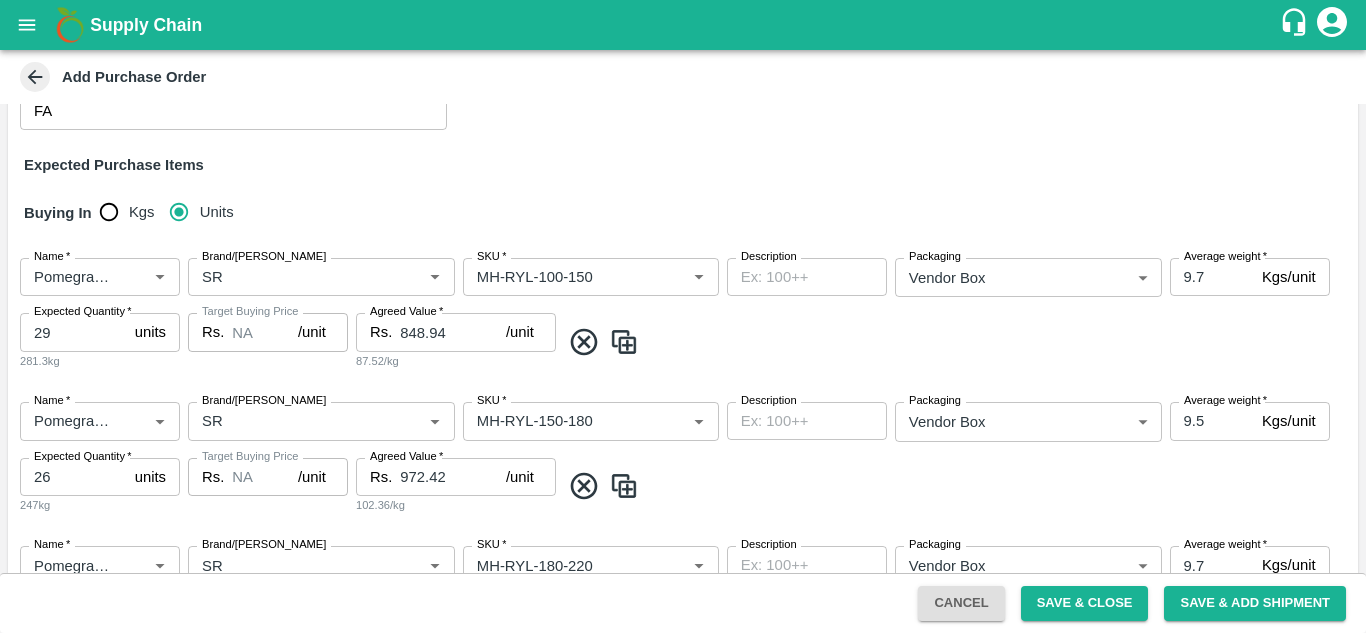 scroll, scrollTop: 371, scrollLeft: 0, axis: vertical 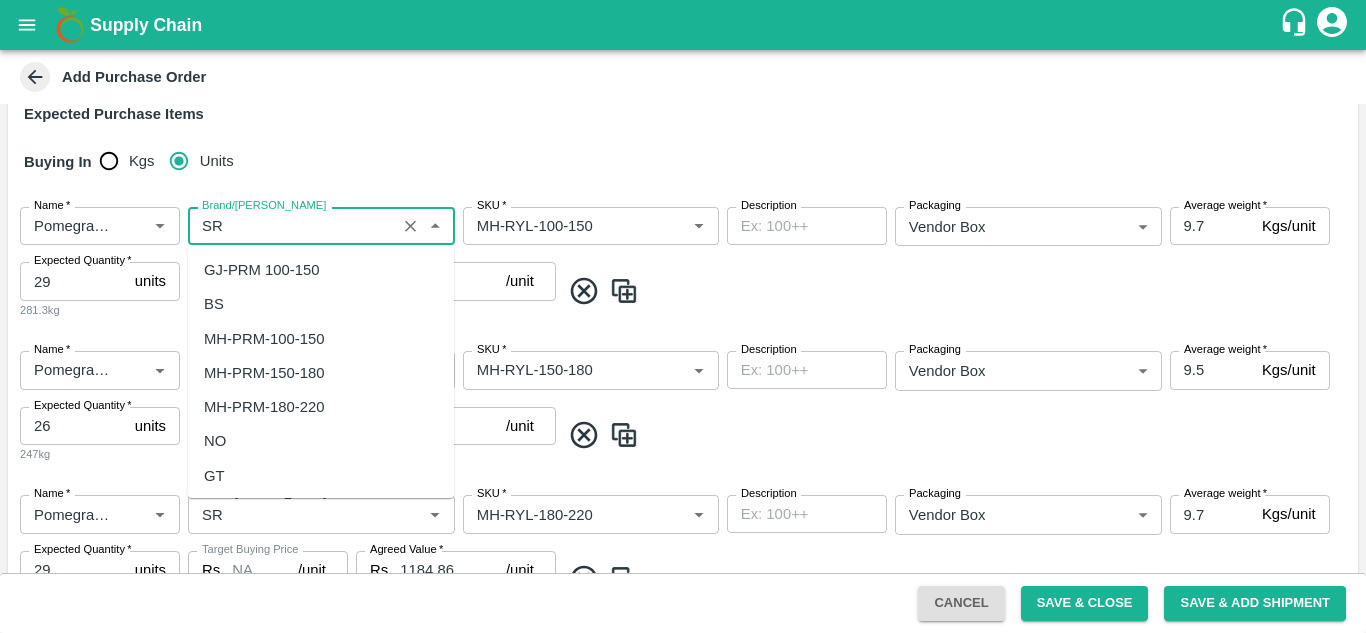 click on "Brand/[PERSON_NAME]" at bounding box center [292, 226] 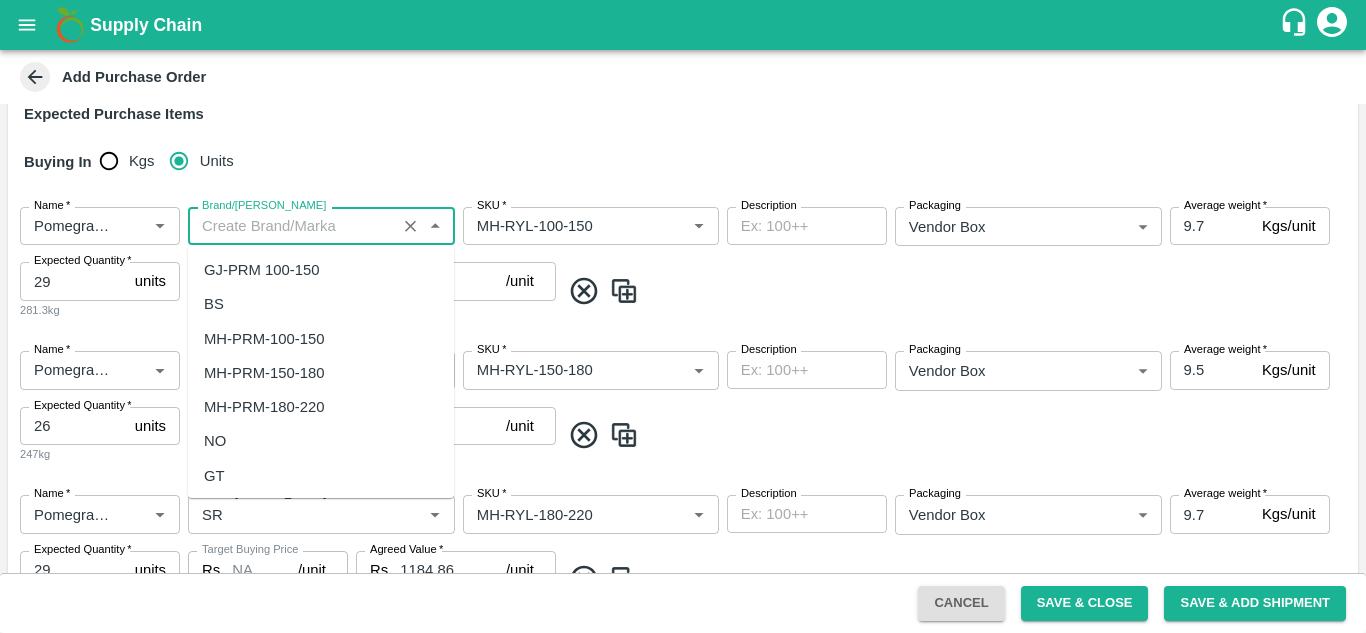scroll, scrollTop: 0, scrollLeft: 0, axis: both 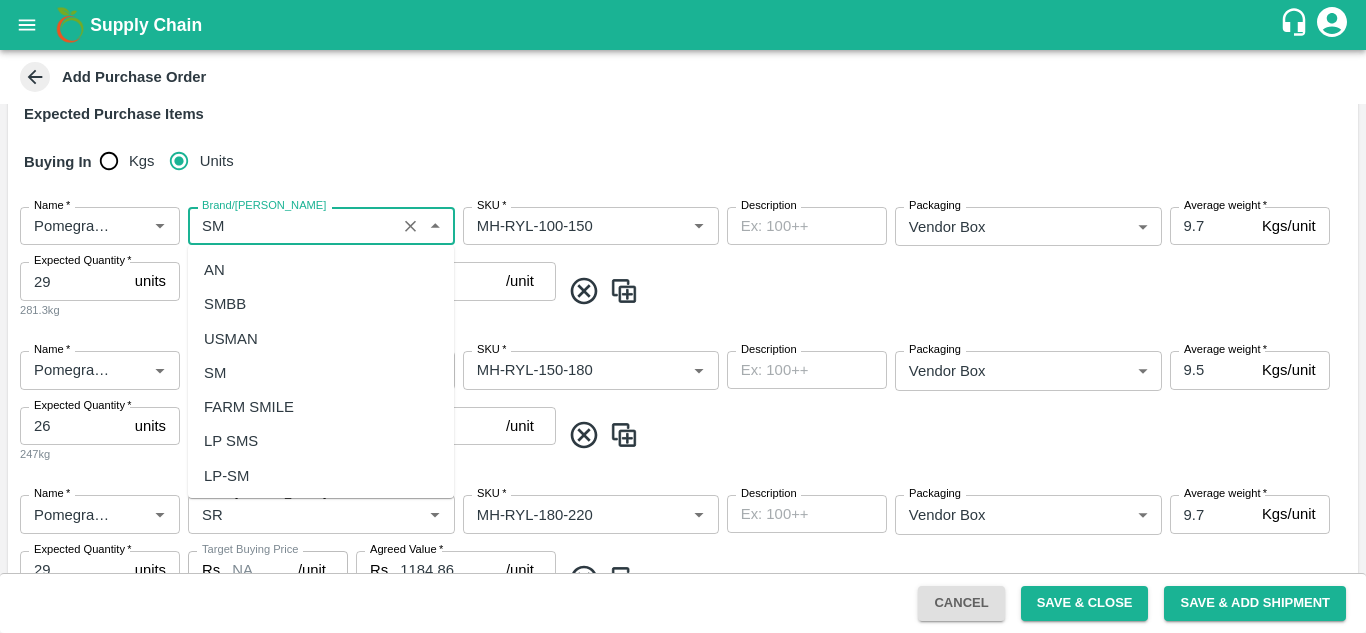 click on "SM" at bounding box center (215, 373) 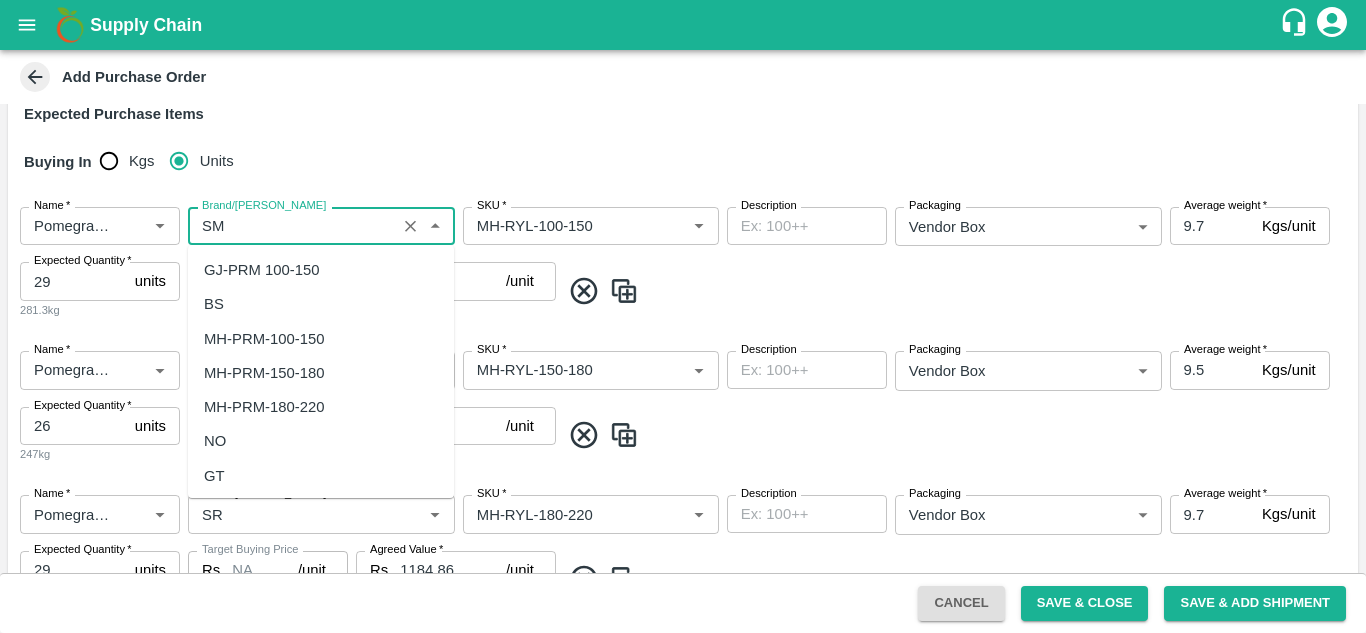 drag, startPoint x: 200, startPoint y: 227, endPoint x: 236, endPoint y: 224, distance: 36.124783 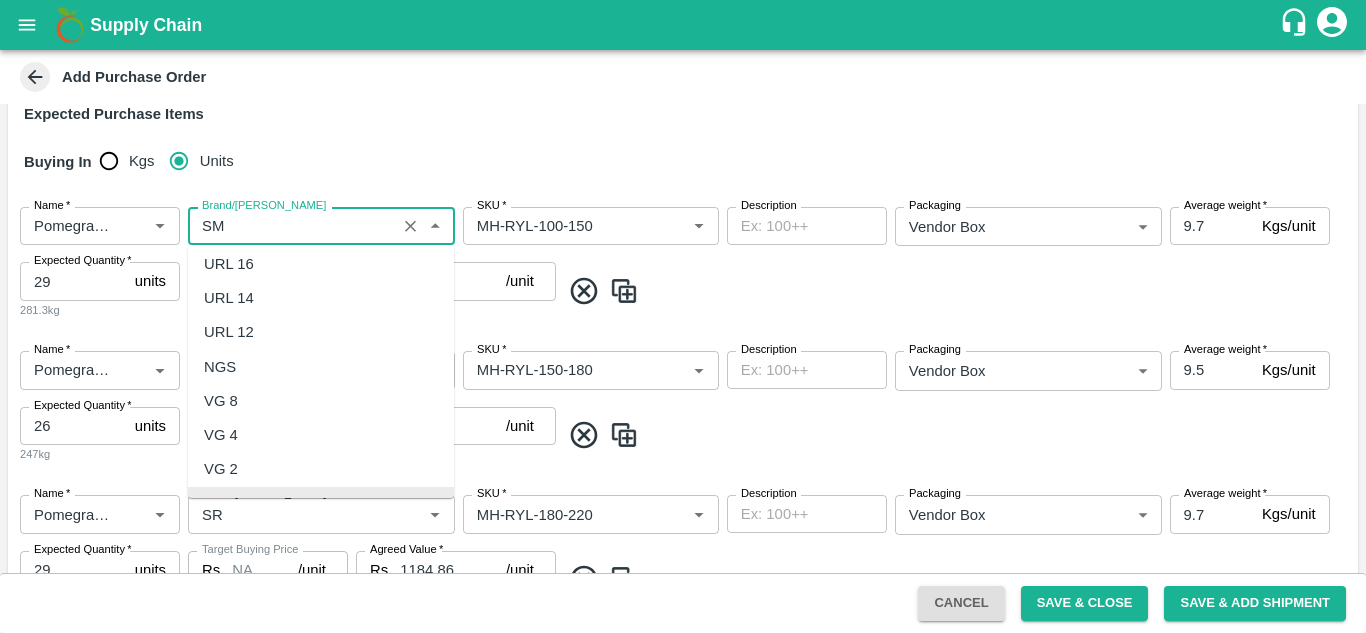type on "SM" 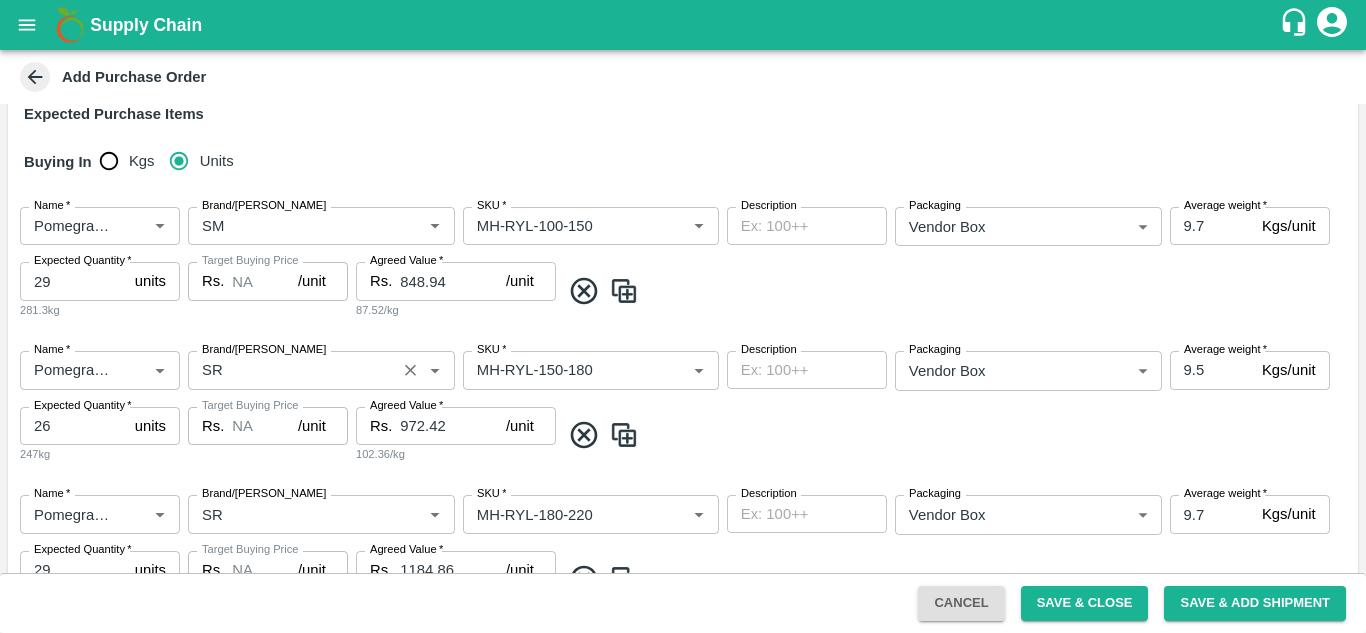 click on "Brand/[PERSON_NAME]" at bounding box center (292, 370) 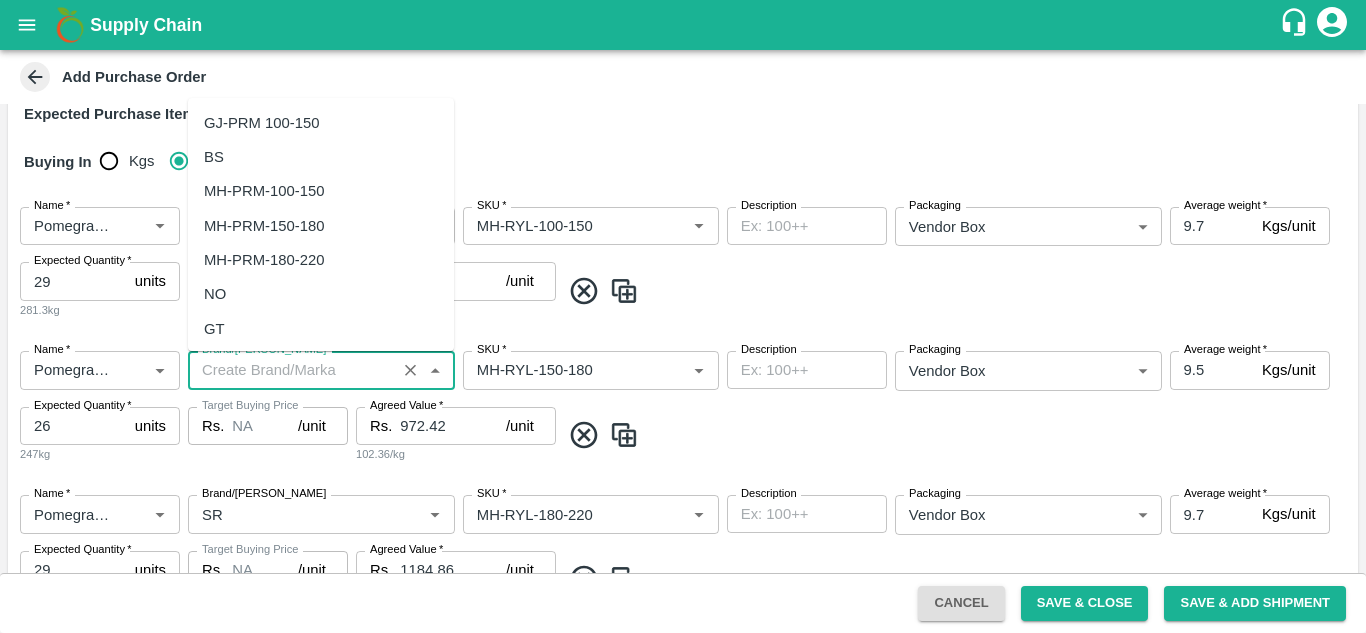 paste on "SM" 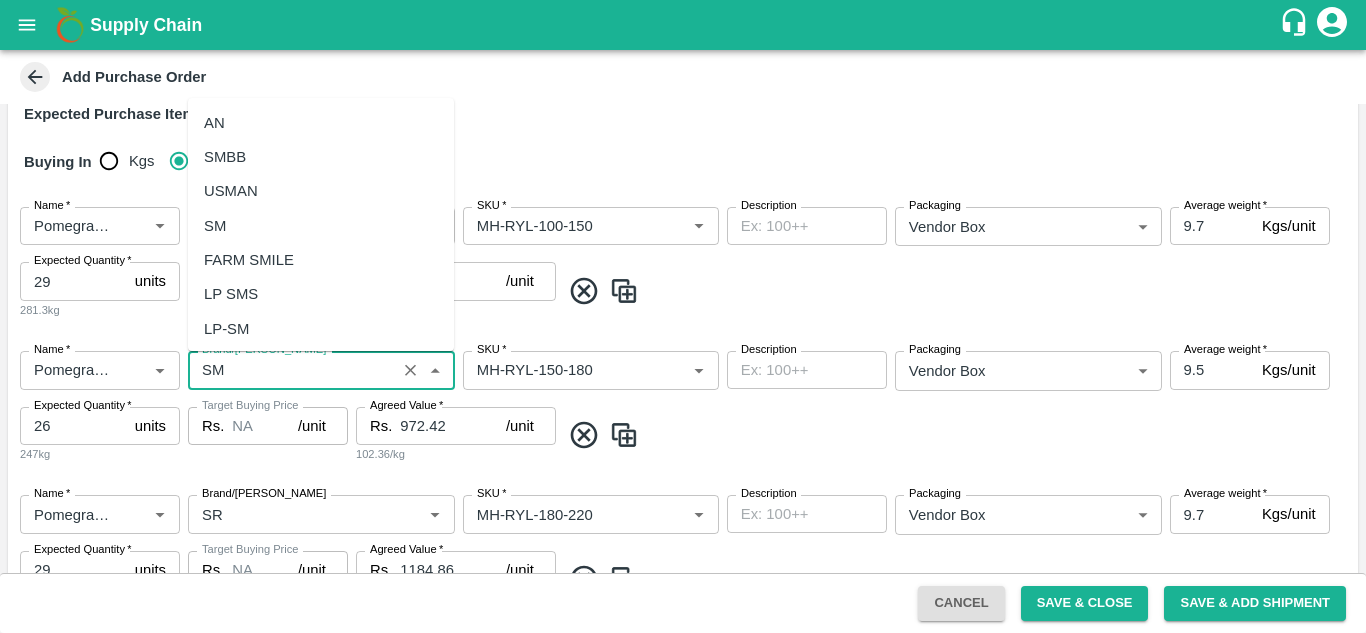 click on "SM" at bounding box center (321, 226) 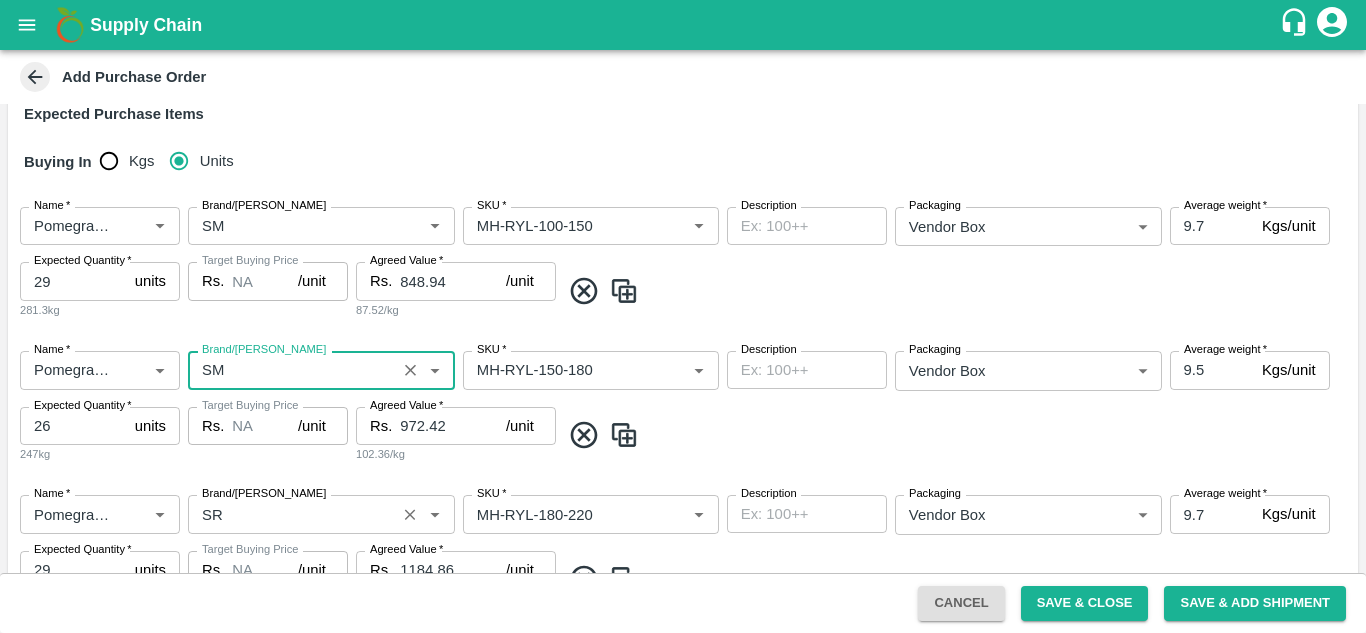 type on "SM" 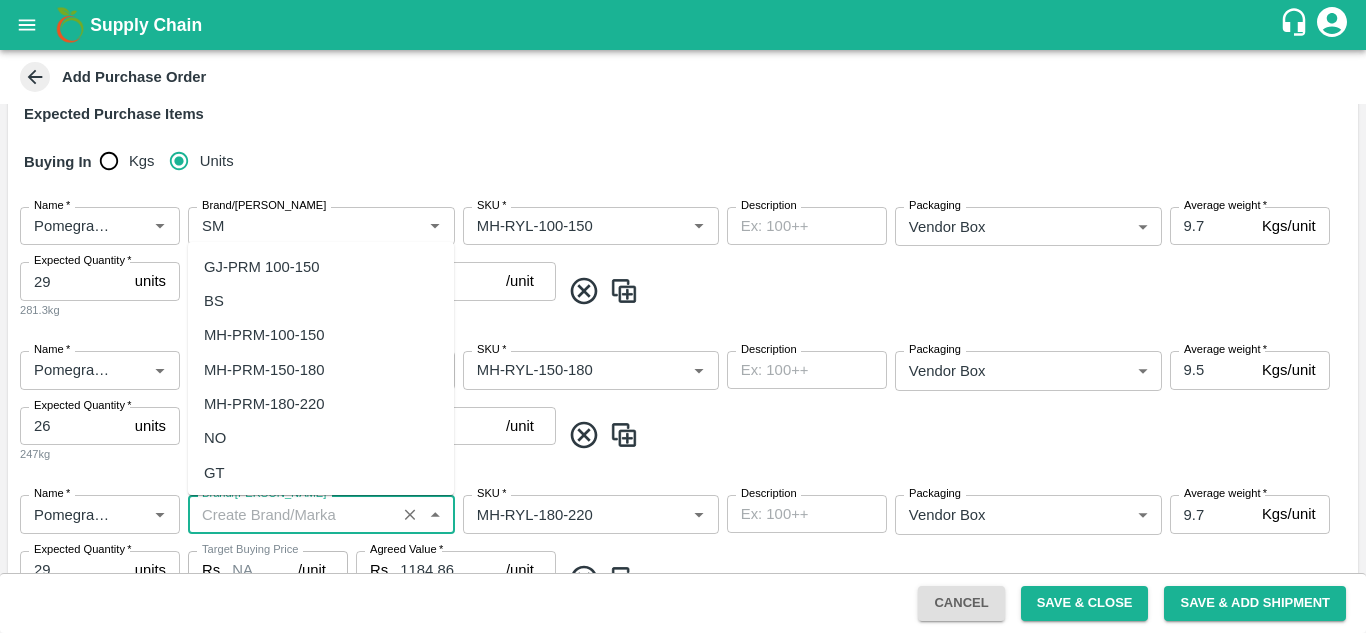 scroll, scrollTop: 0, scrollLeft: 0, axis: both 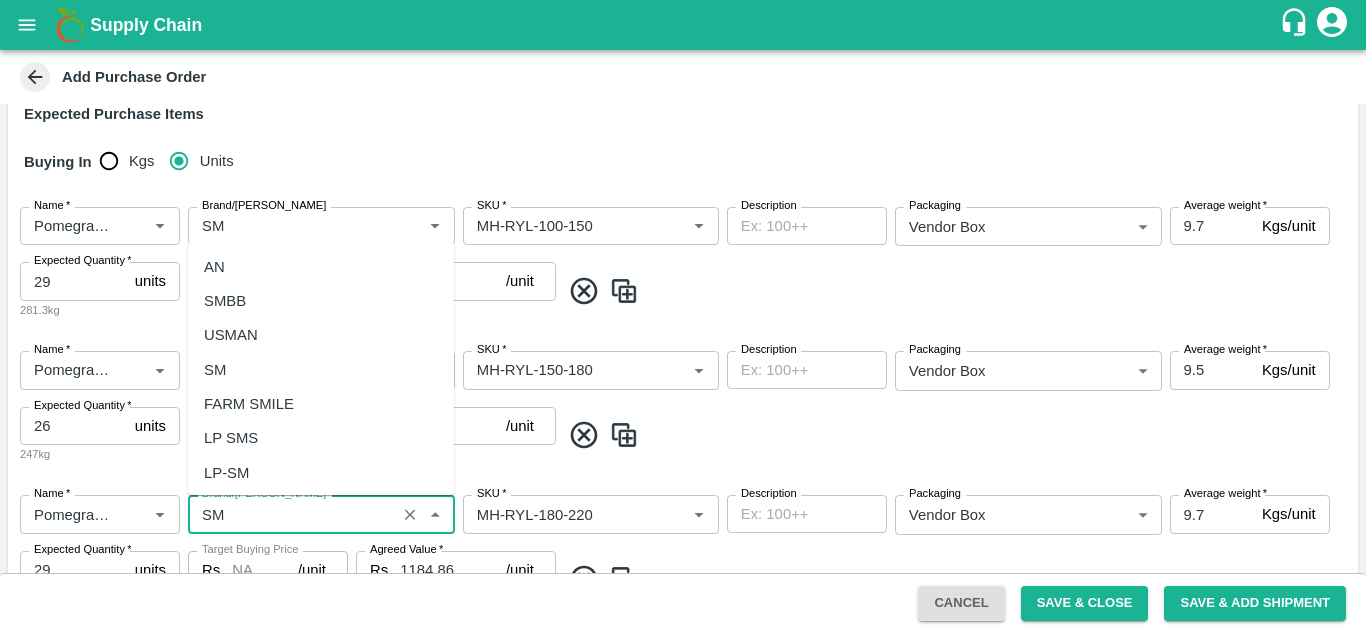 click on "SM" at bounding box center [215, 370] 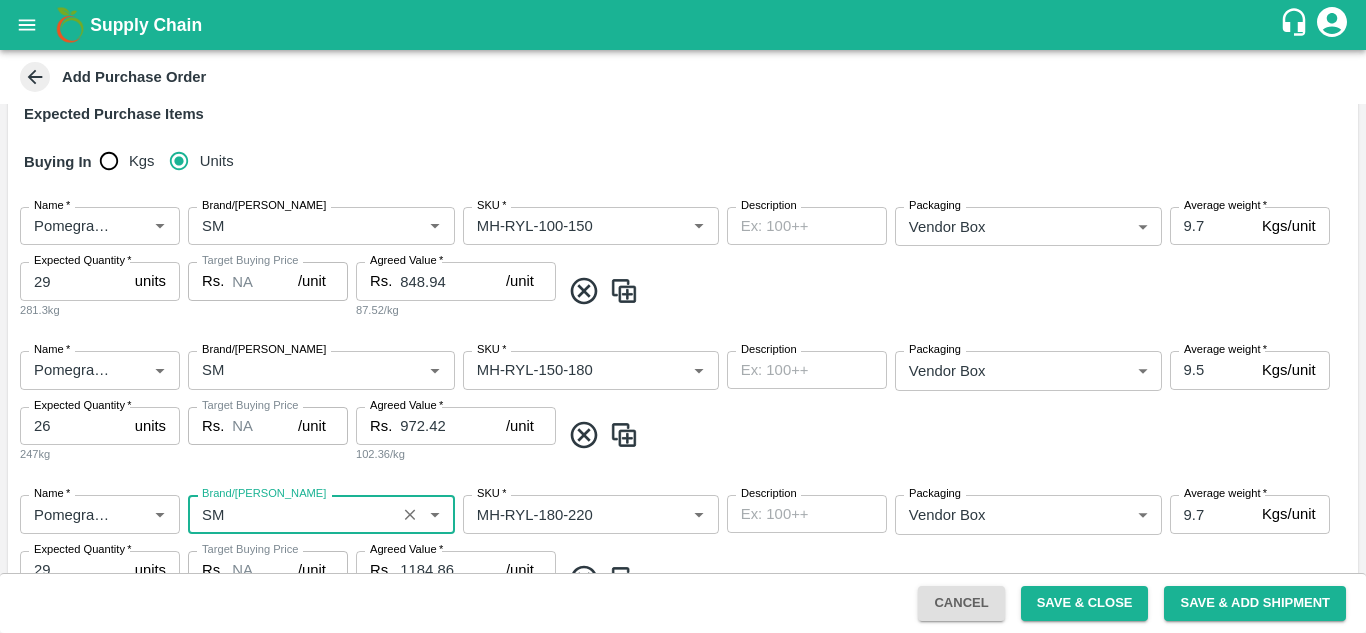 type on "SM" 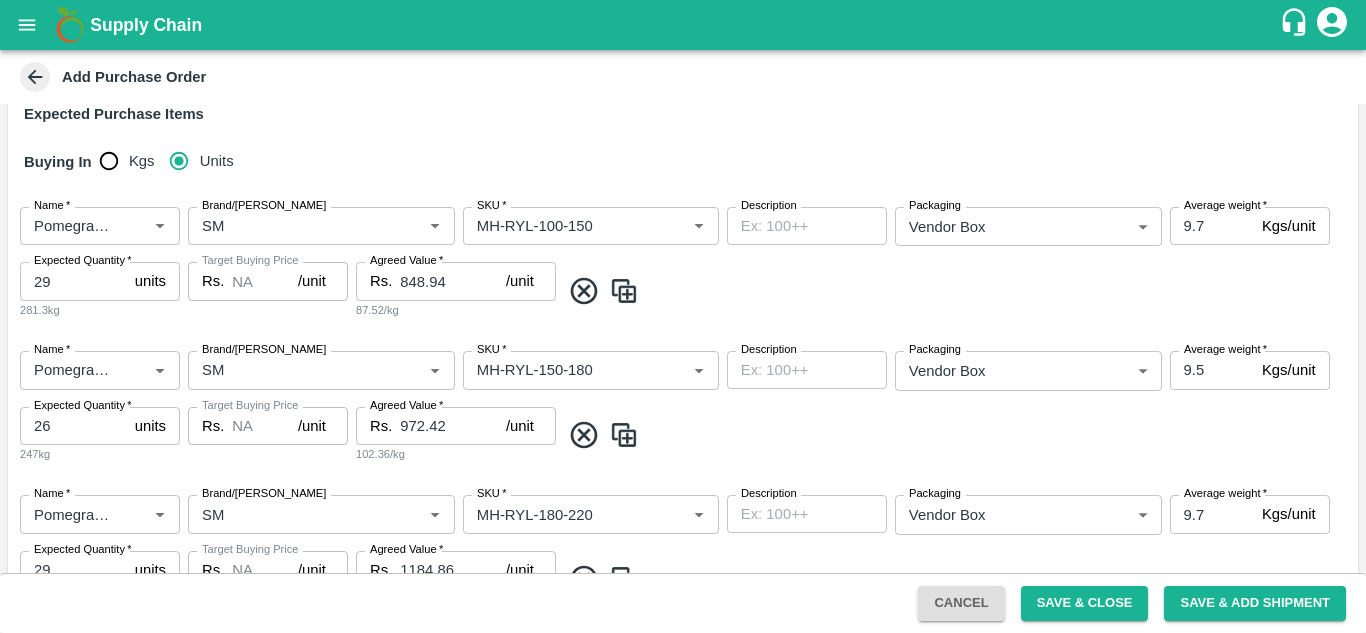 scroll, scrollTop: 659, scrollLeft: 0, axis: vertical 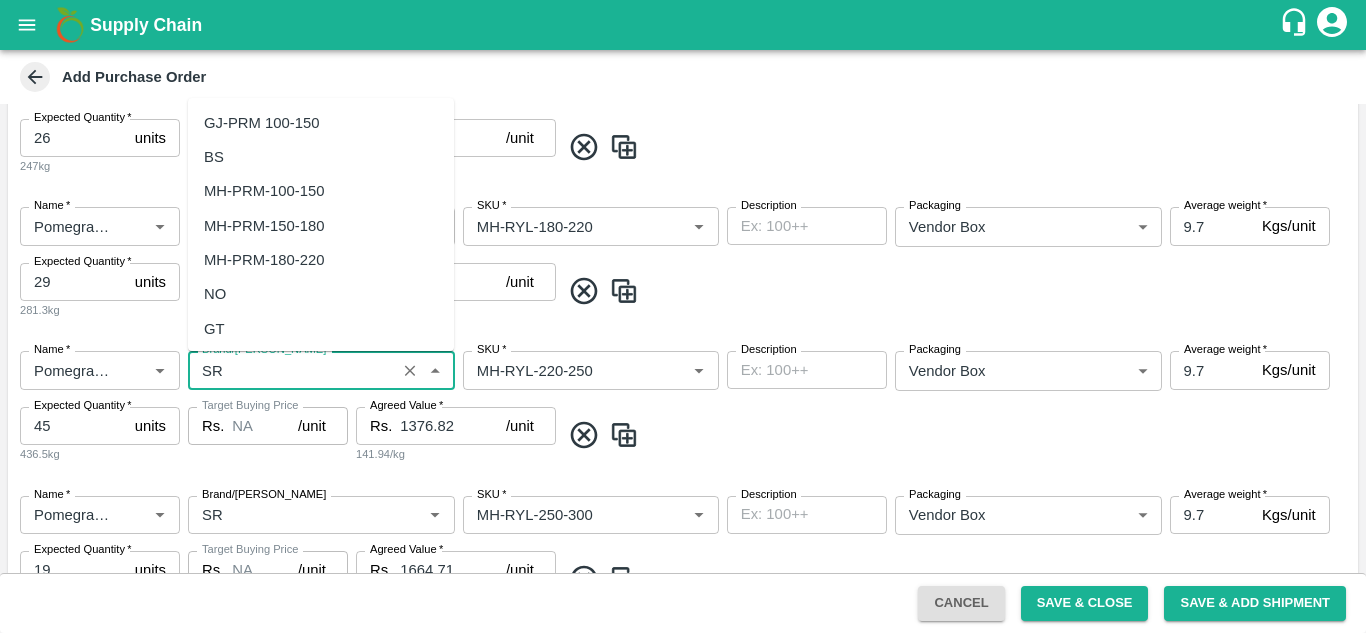 click on "Brand/[PERSON_NAME]" at bounding box center (292, 370) 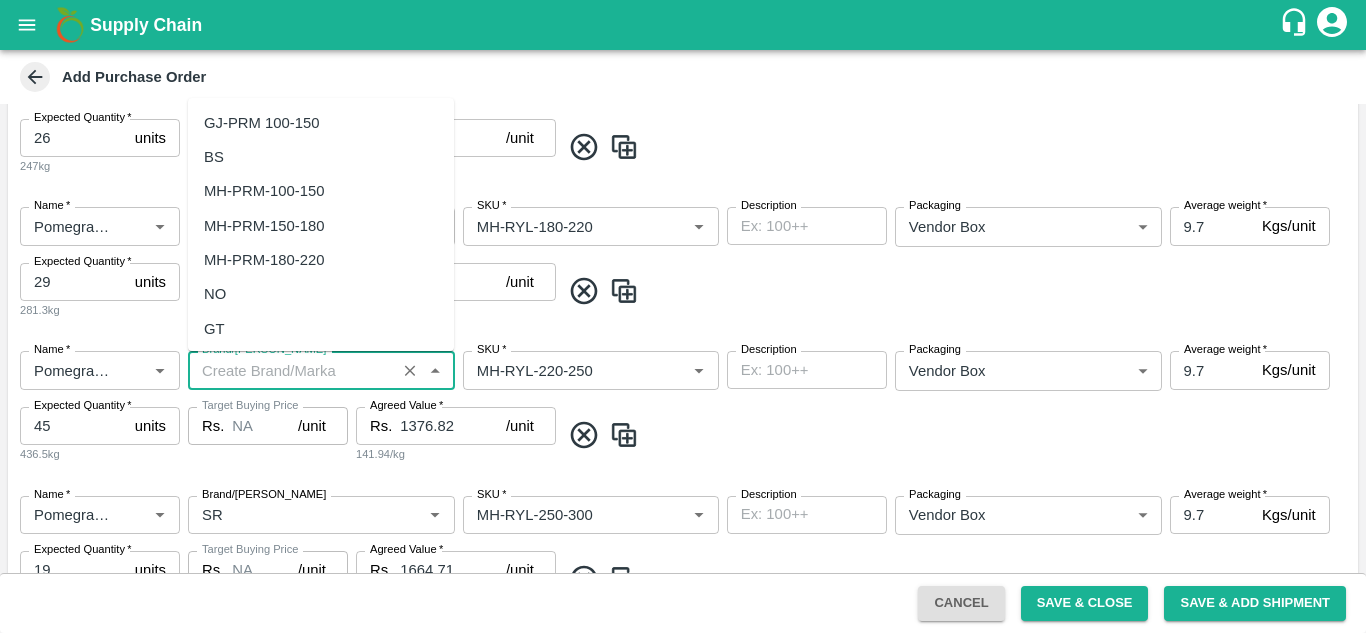 paste on "SM" 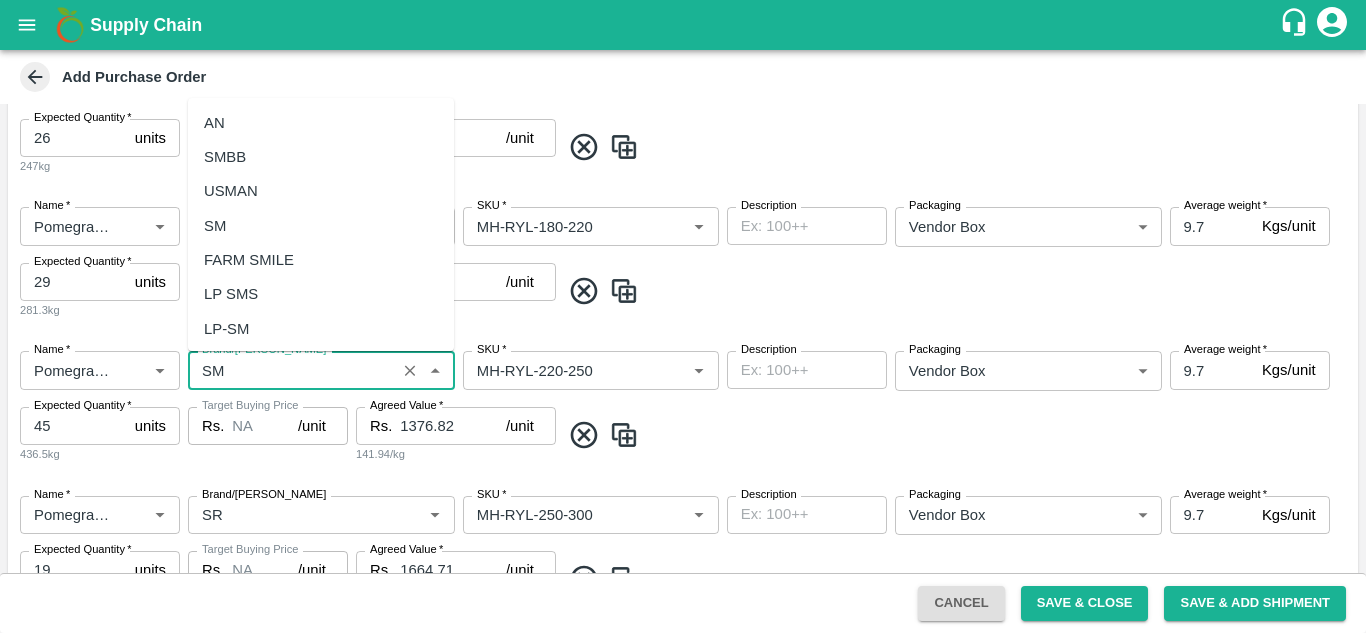 scroll, scrollTop: 0, scrollLeft: 0, axis: both 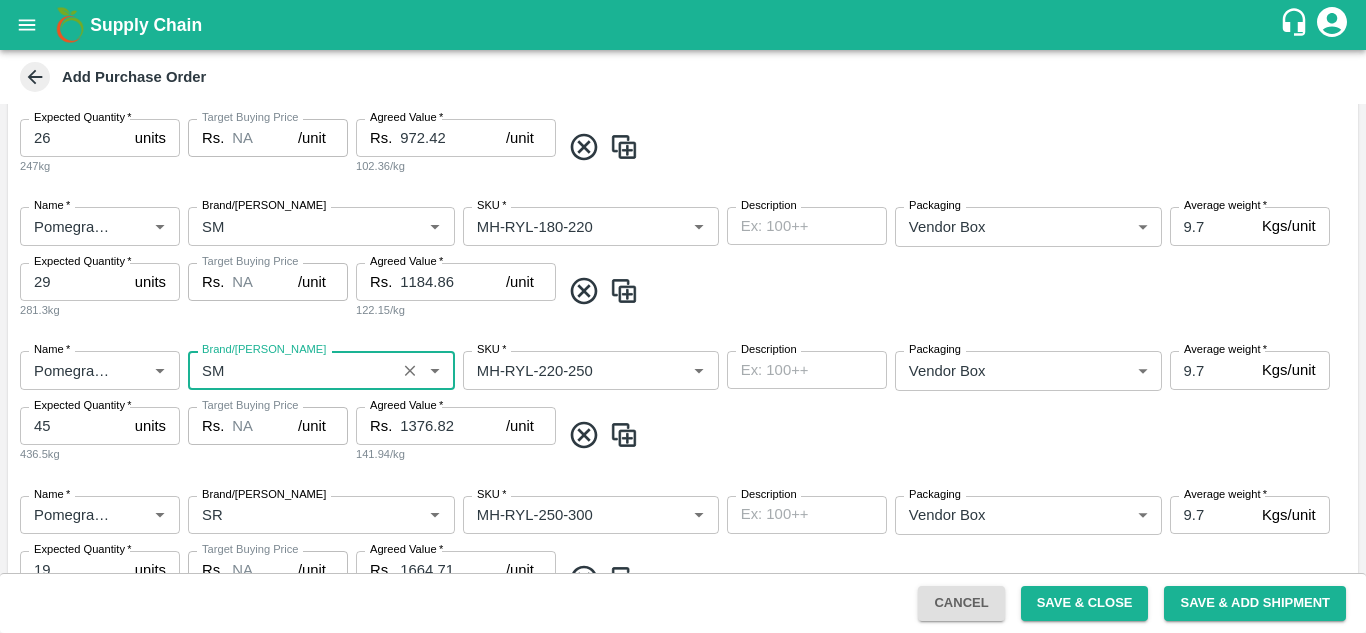 type on "SM" 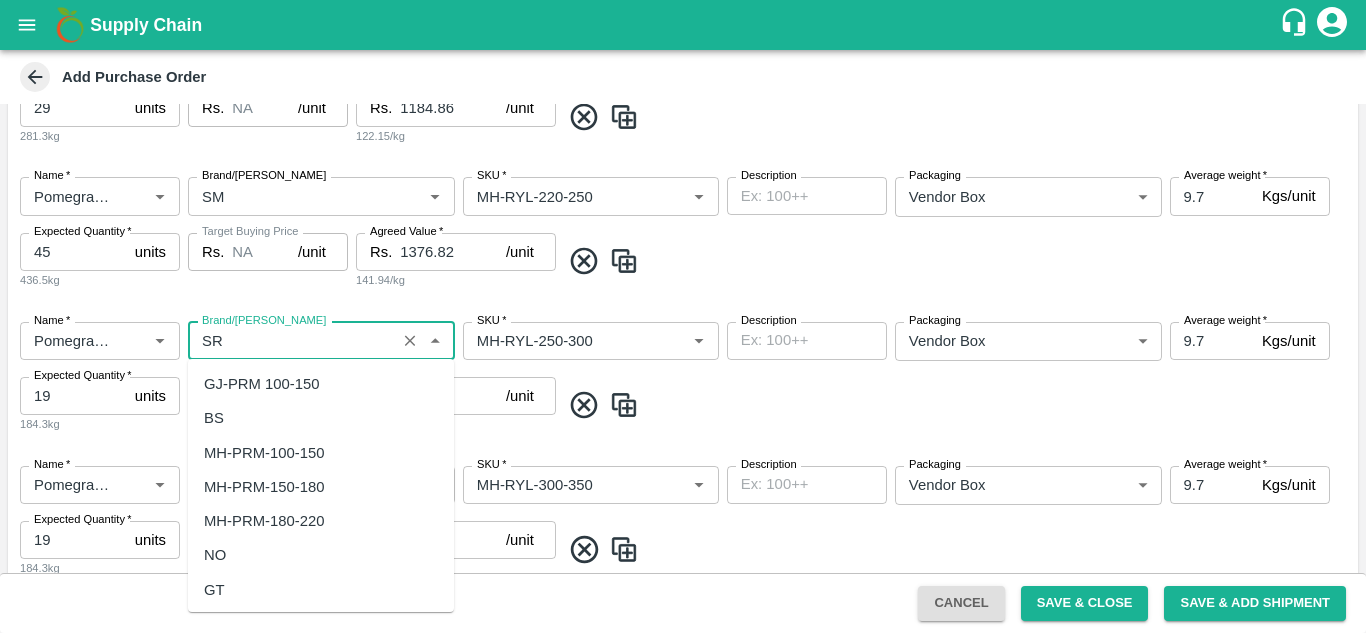 scroll, scrollTop: 834, scrollLeft: 0, axis: vertical 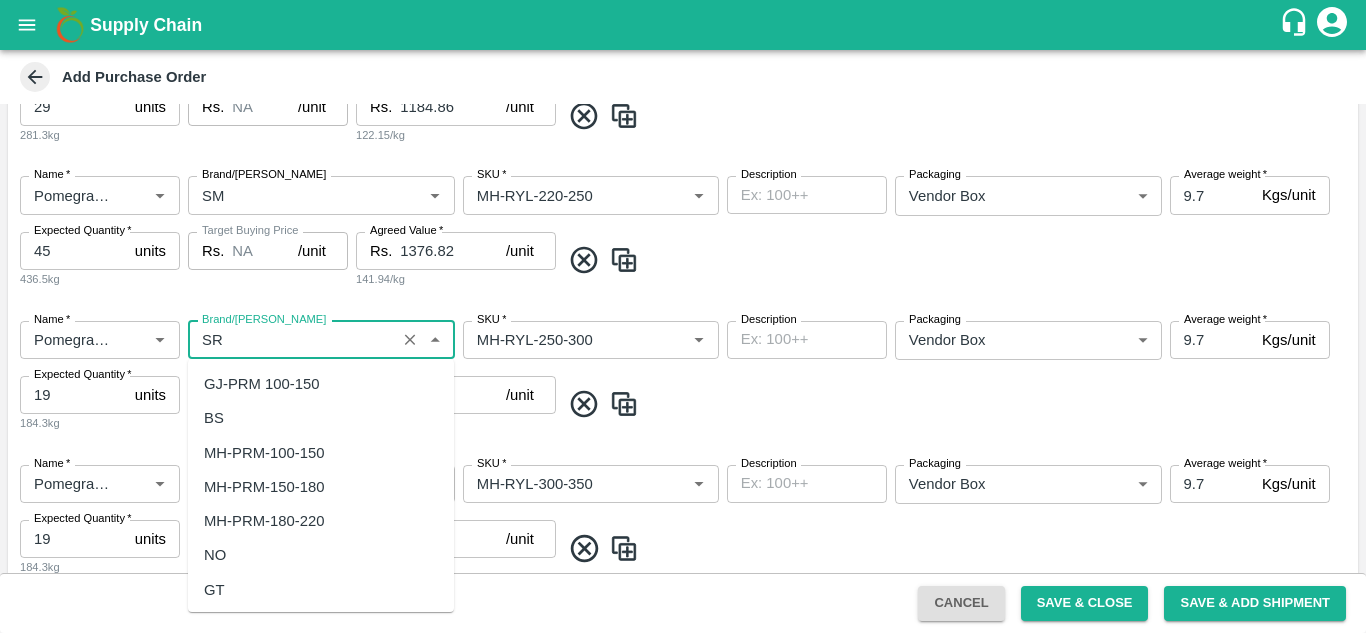 click on "Brand/[PERSON_NAME]" at bounding box center [292, 340] 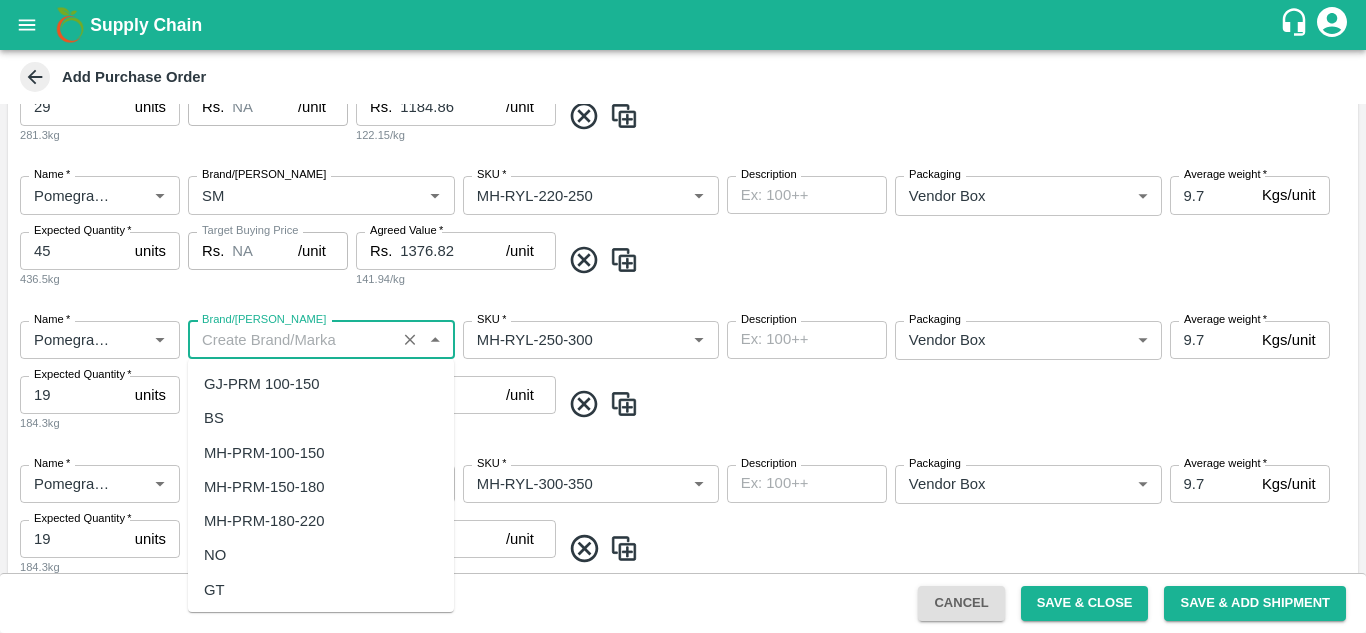 scroll, scrollTop: 0, scrollLeft: 0, axis: both 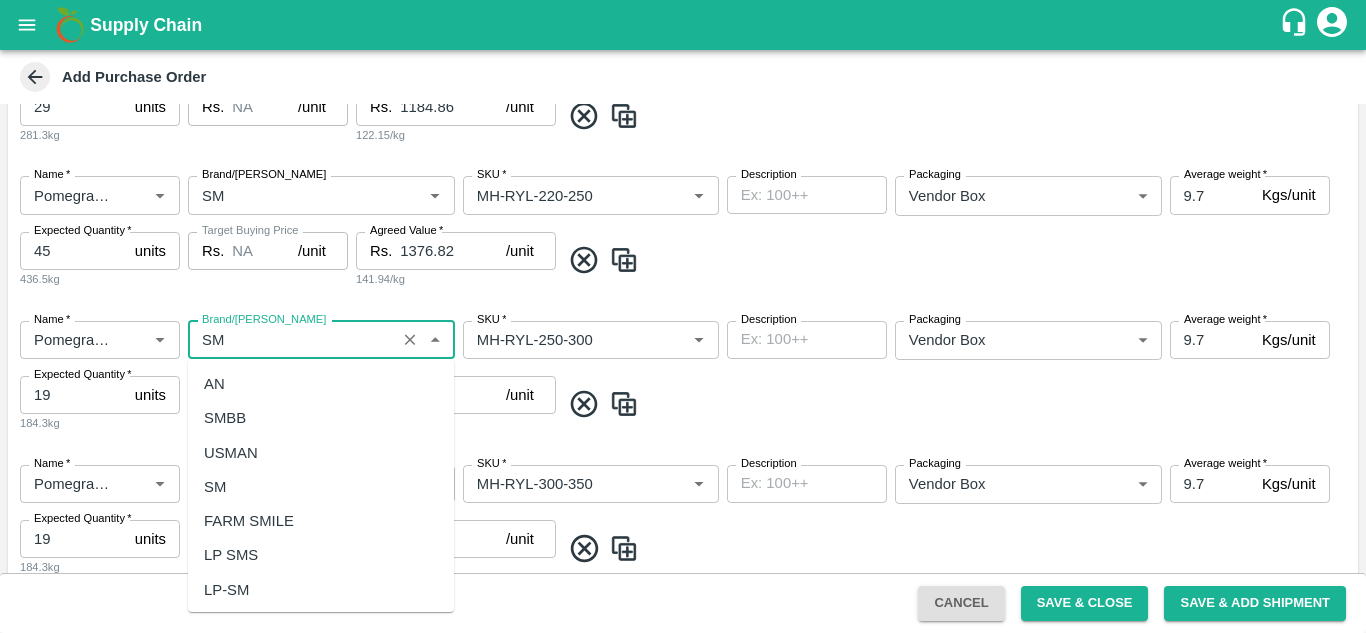 click on "SM" at bounding box center (215, 487) 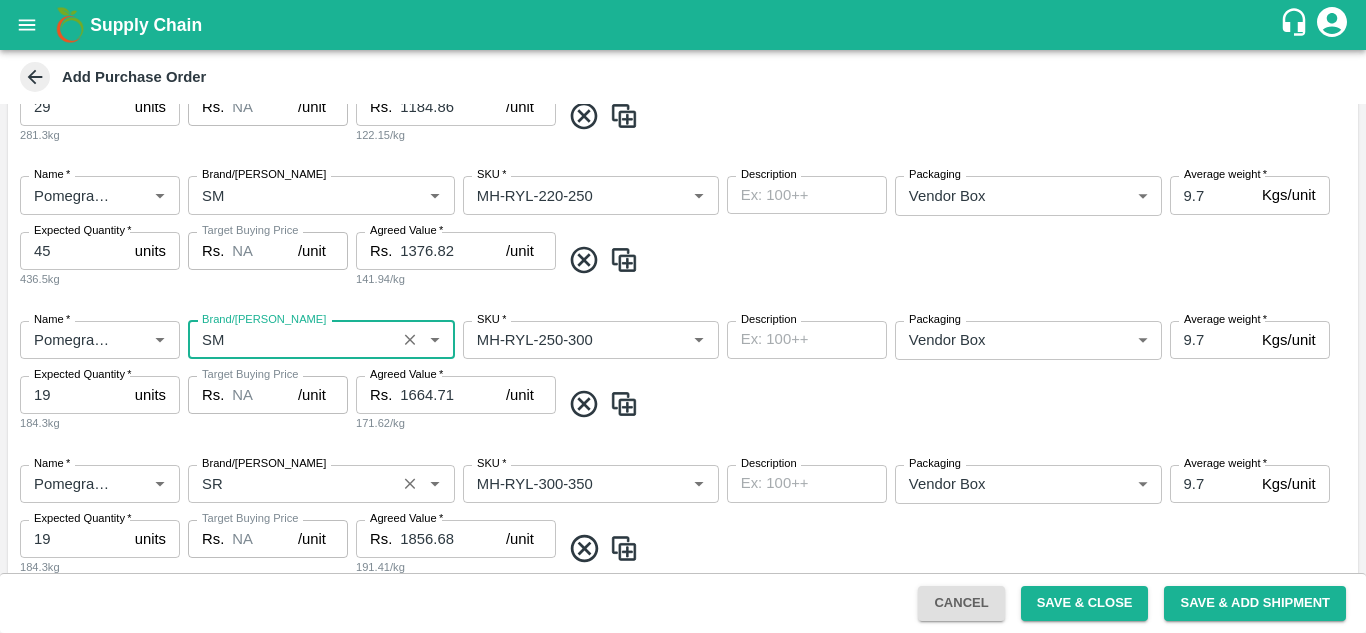 type on "SM" 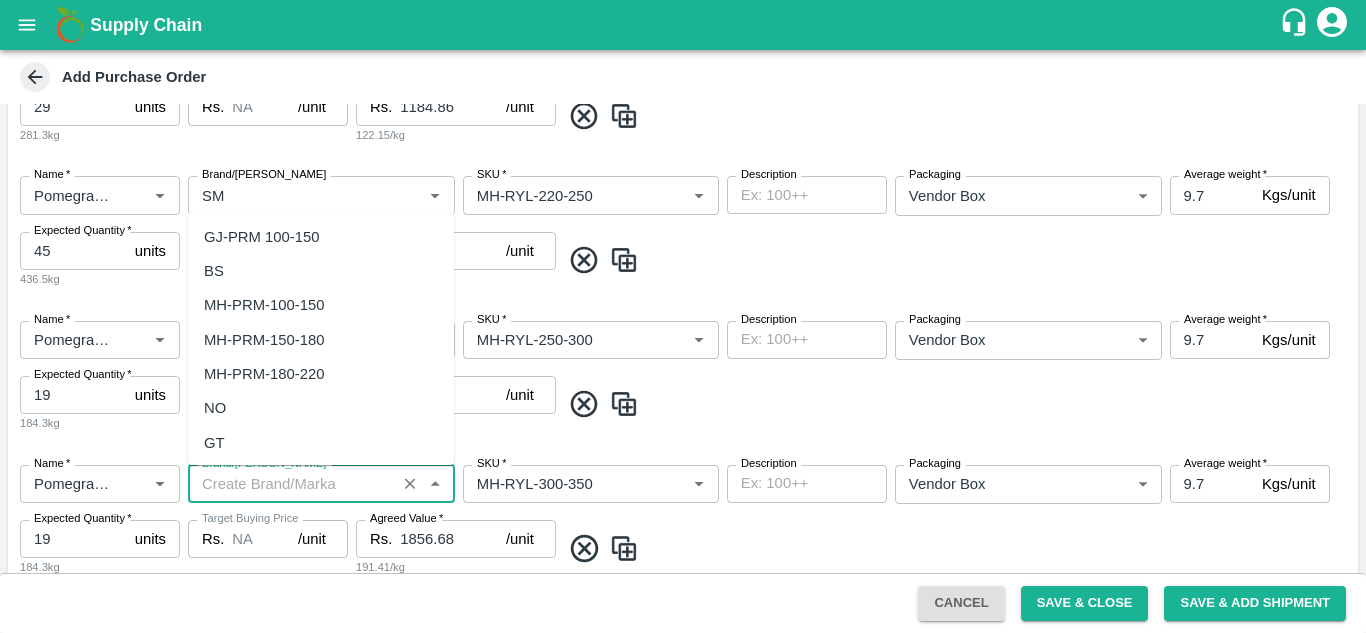 paste on "SM" 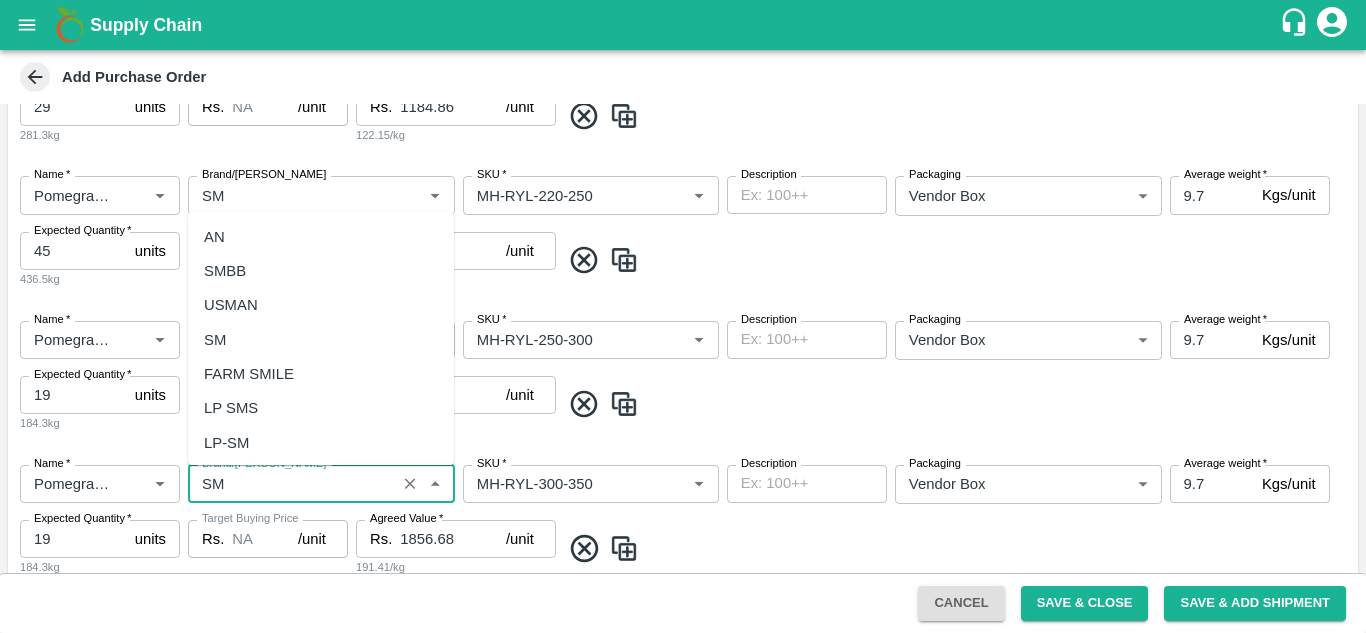 click on "SM" at bounding box center [215, 340] 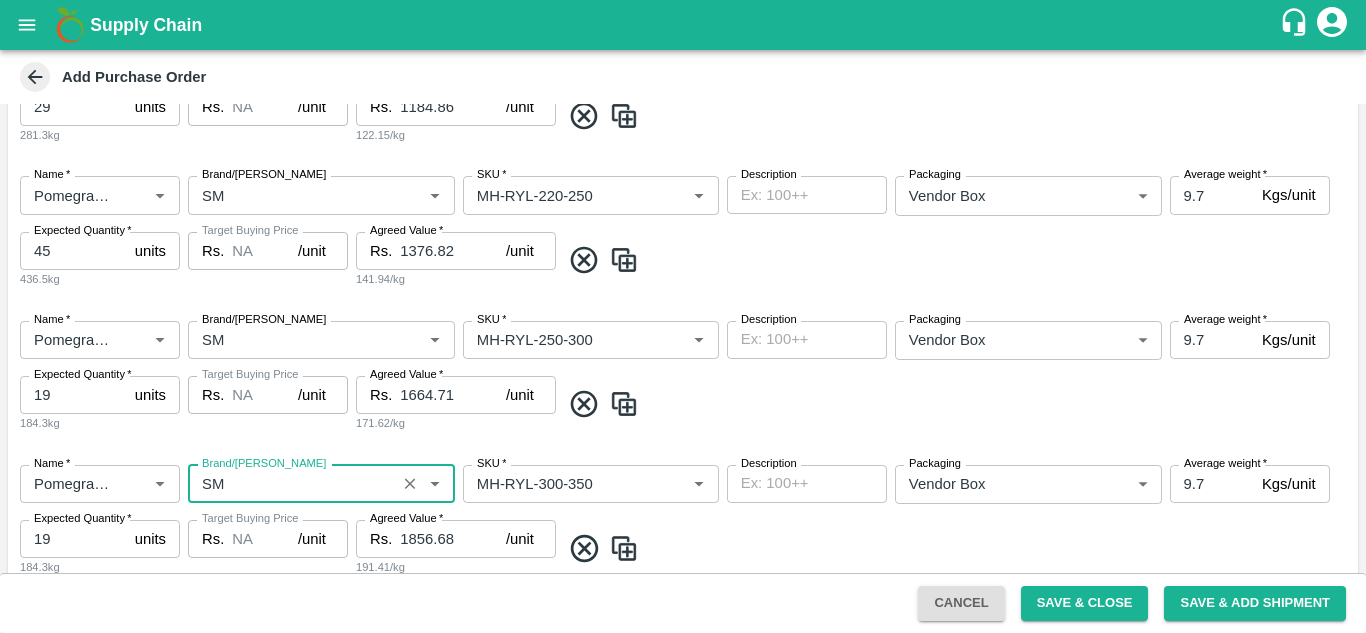 type on "SM" 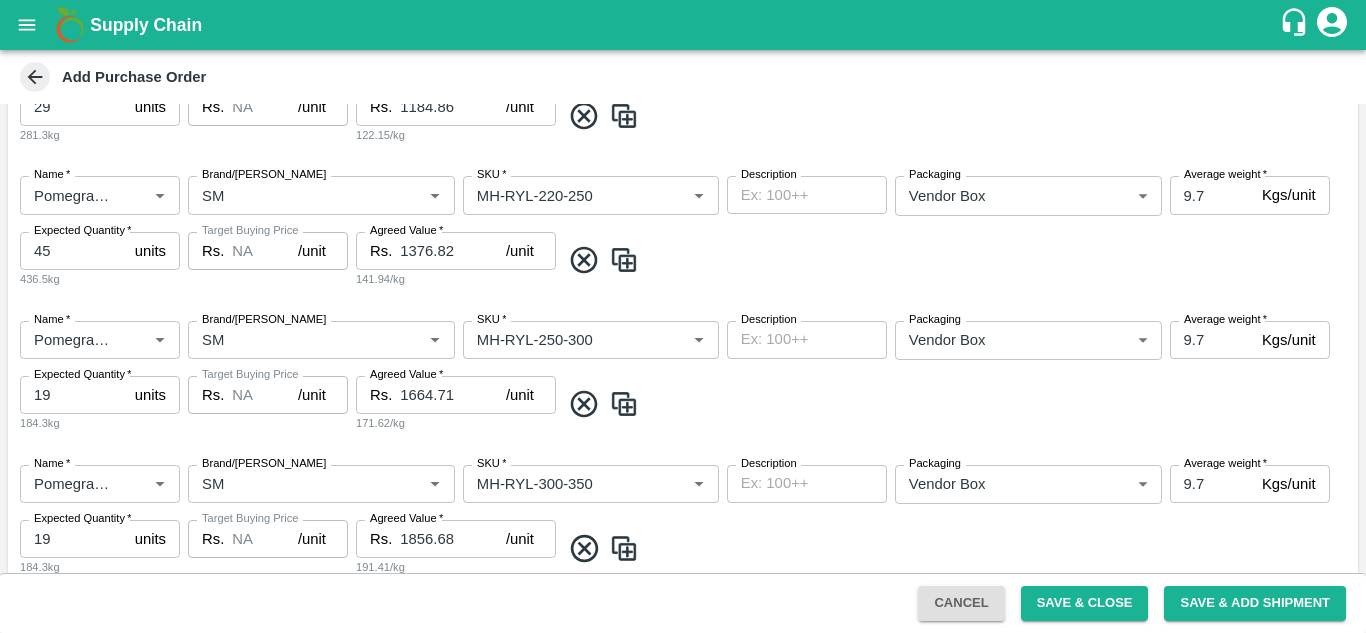 click on "Name   * Name   * Brand/Marka Brand/Marka SKU   * SKU   * Description x Description Packaging Vendor Box 276 Packaging Average weight   * 9.7 Kgs/unit Average weight Expected Quantity   * 19 units Expected Quantity 184.3kg Target Buying Price Rs. NA /unit Target Buying Price Agreed Value   * Rs. 1664.71 /unit Agreed Value 171.62/kg" at bounding box center (683, 377) 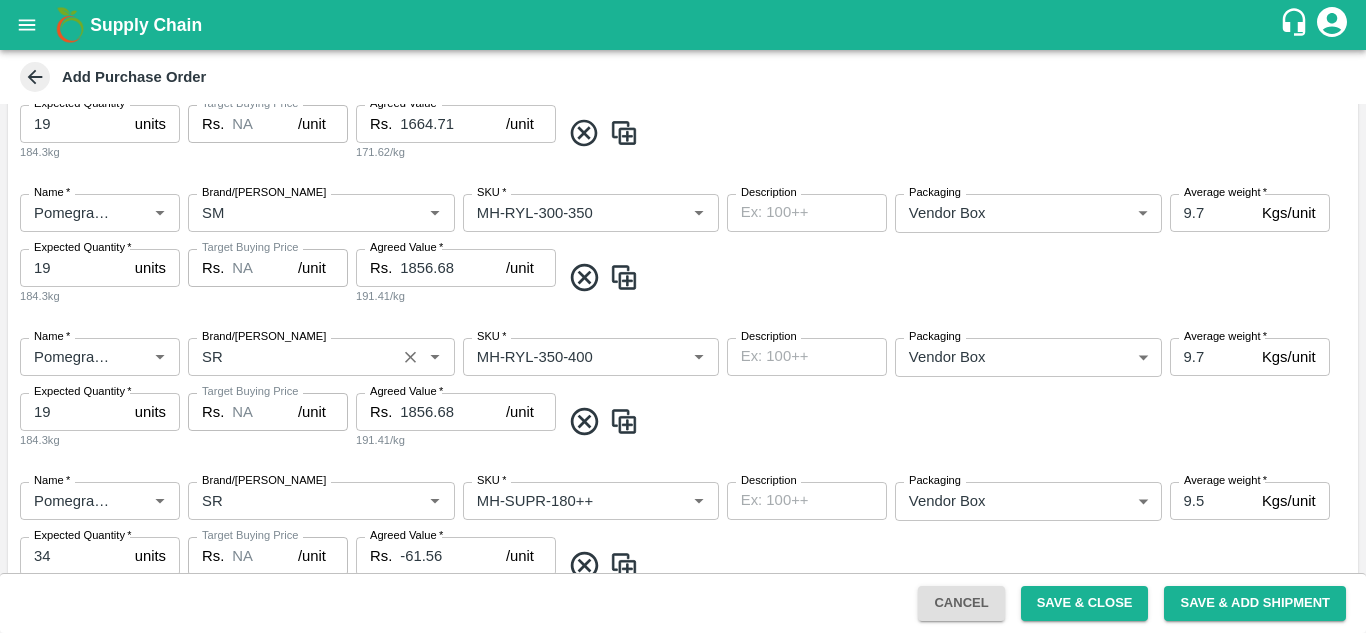 scroll, scrollTop: 1109, scrollLeft: 0, axis: vertical 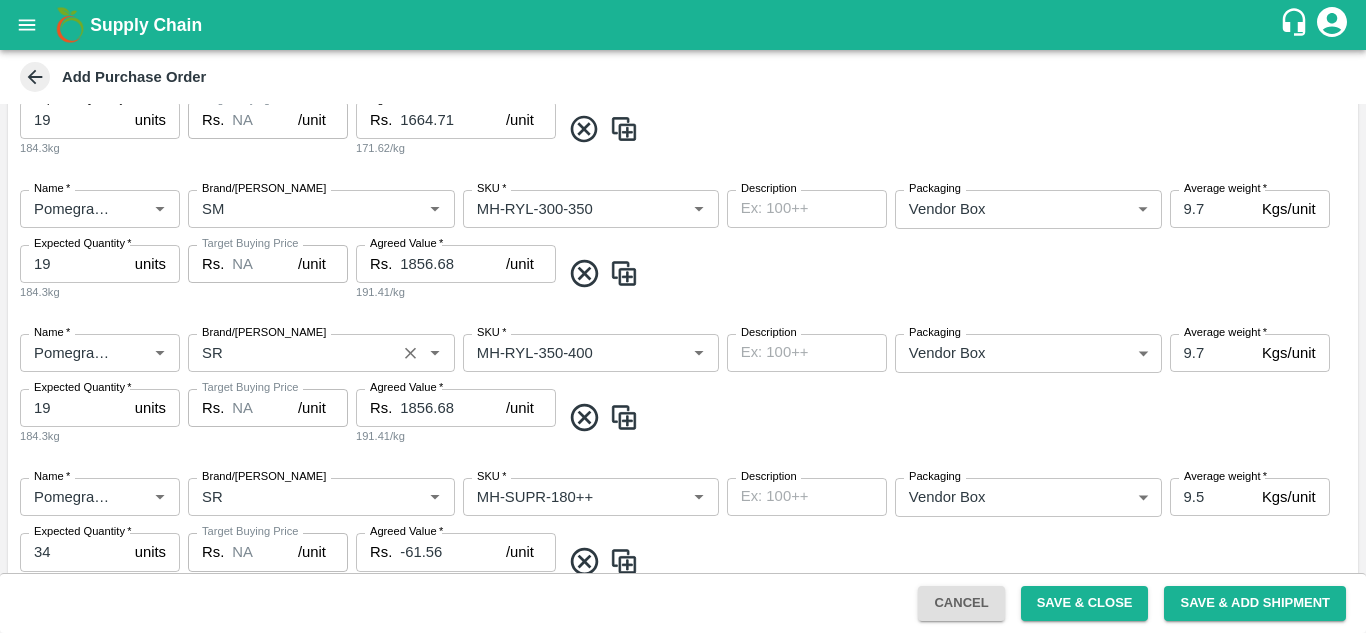 click on "Brand/[PERSON_NAME]" at bounding box center (292, 353) 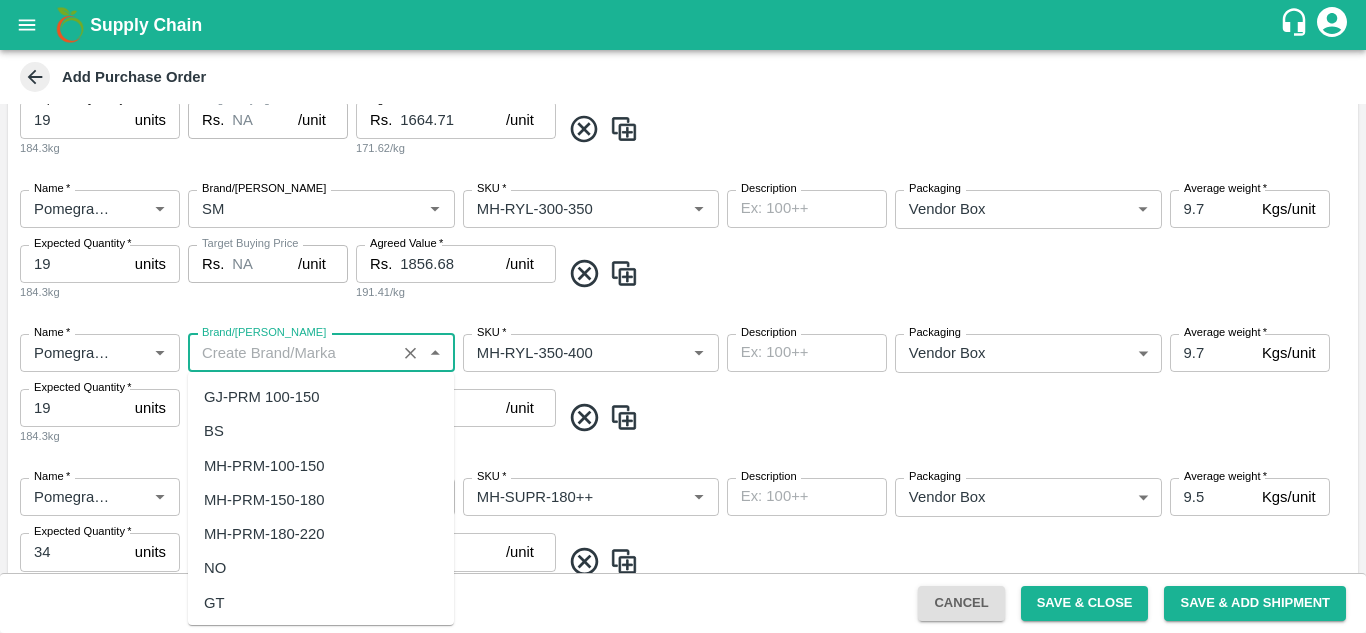 scroll, scrollTop: 0, scrollLeft: 0, axis: both 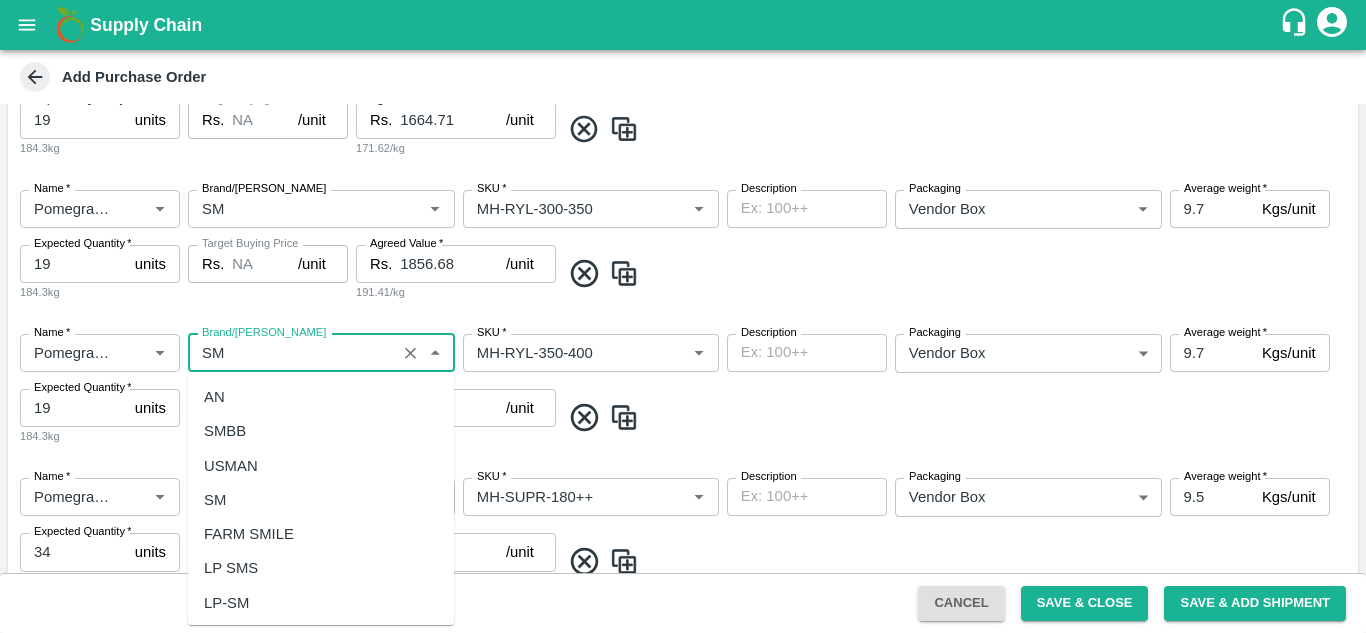 click on "SM" at bounding box center [321, 500] 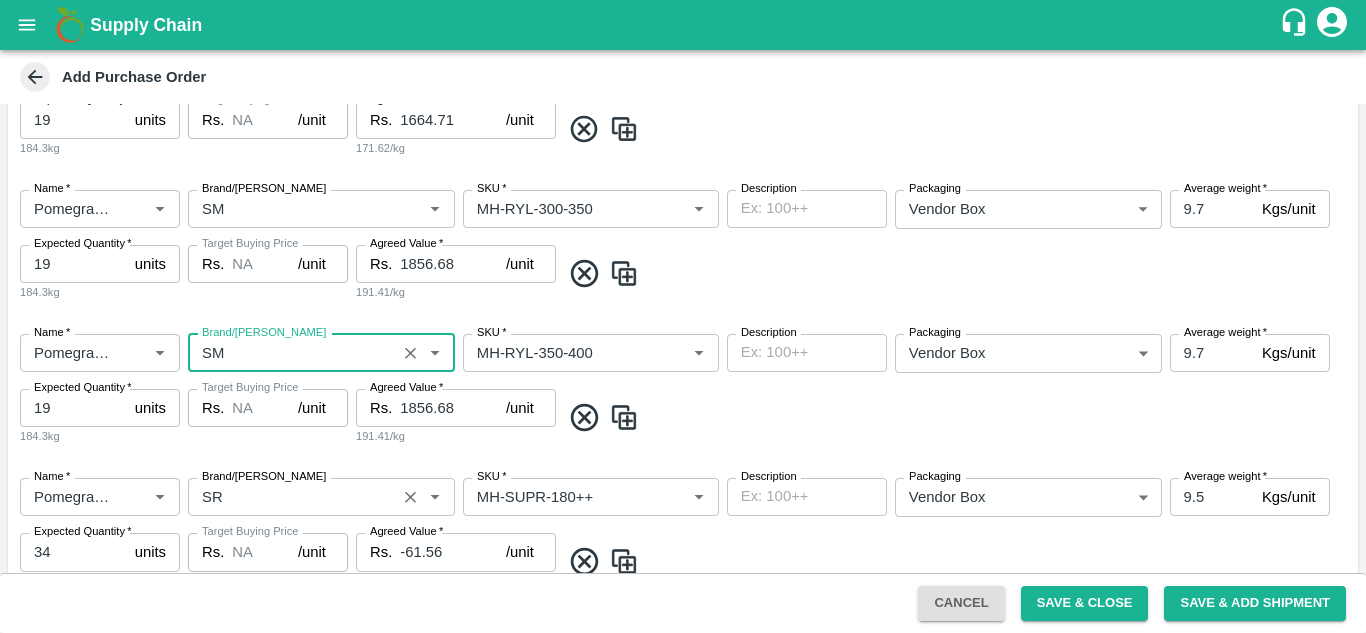 type on "SM" 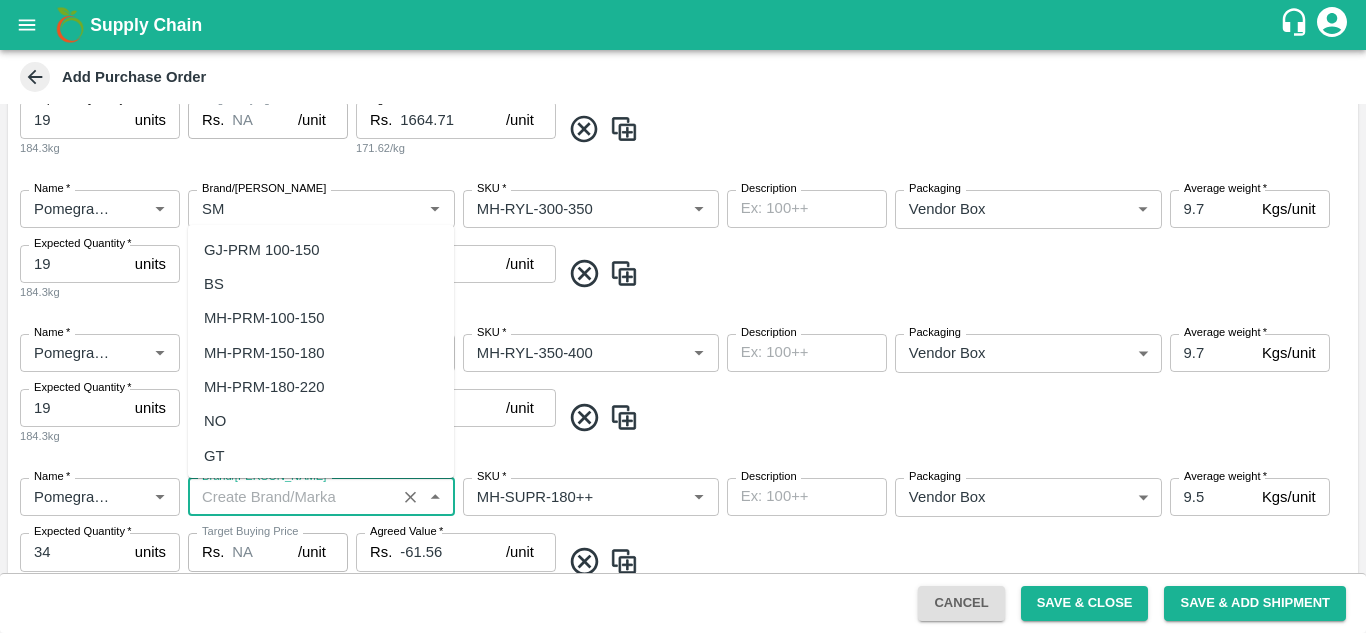 paste on "SM" 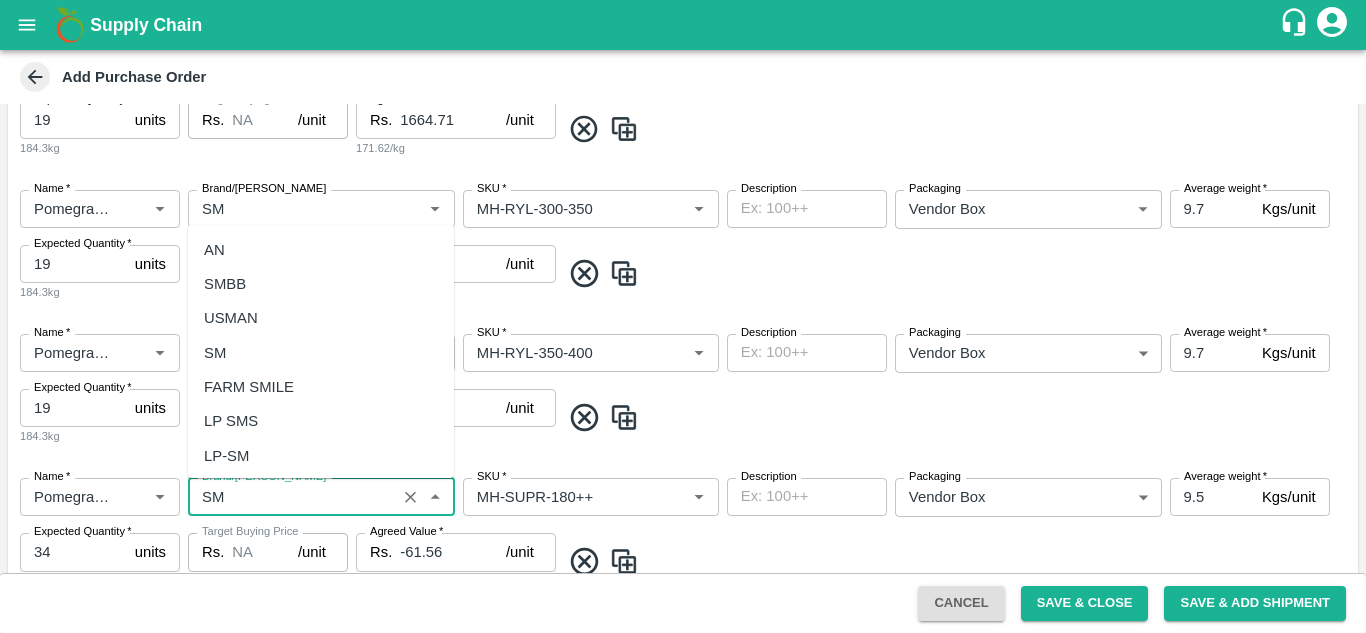 click on "SM" at bounding box center (321, 353) 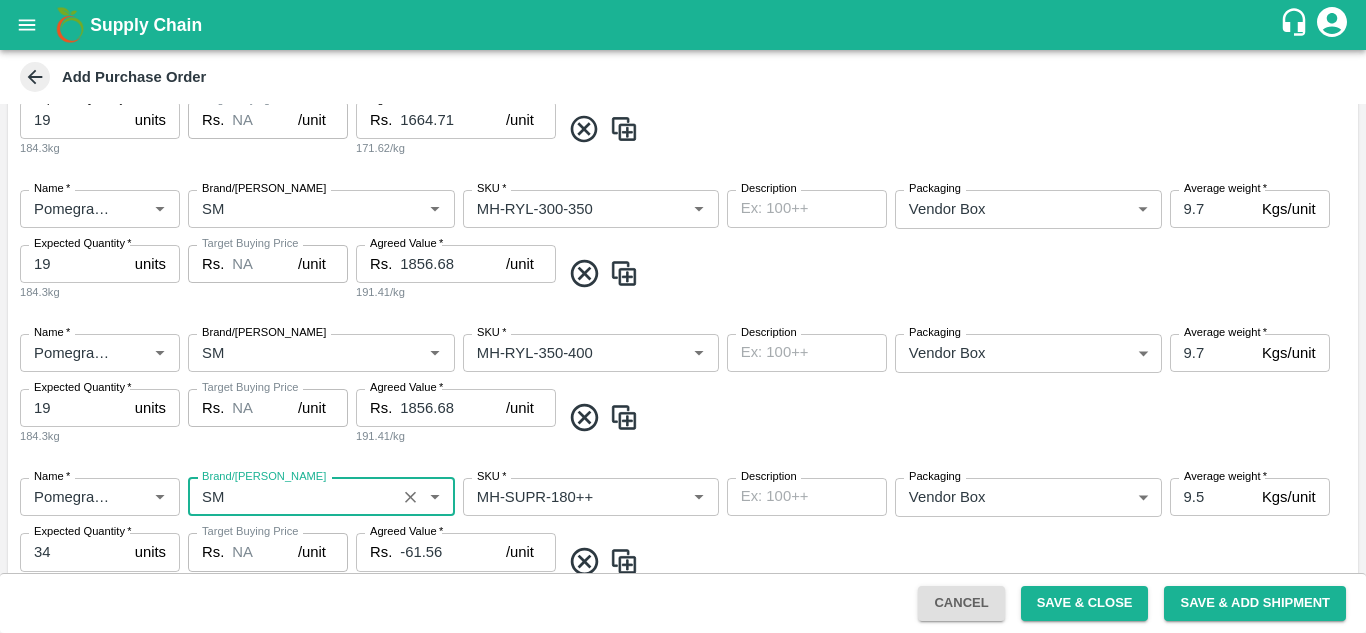 type on "SM" 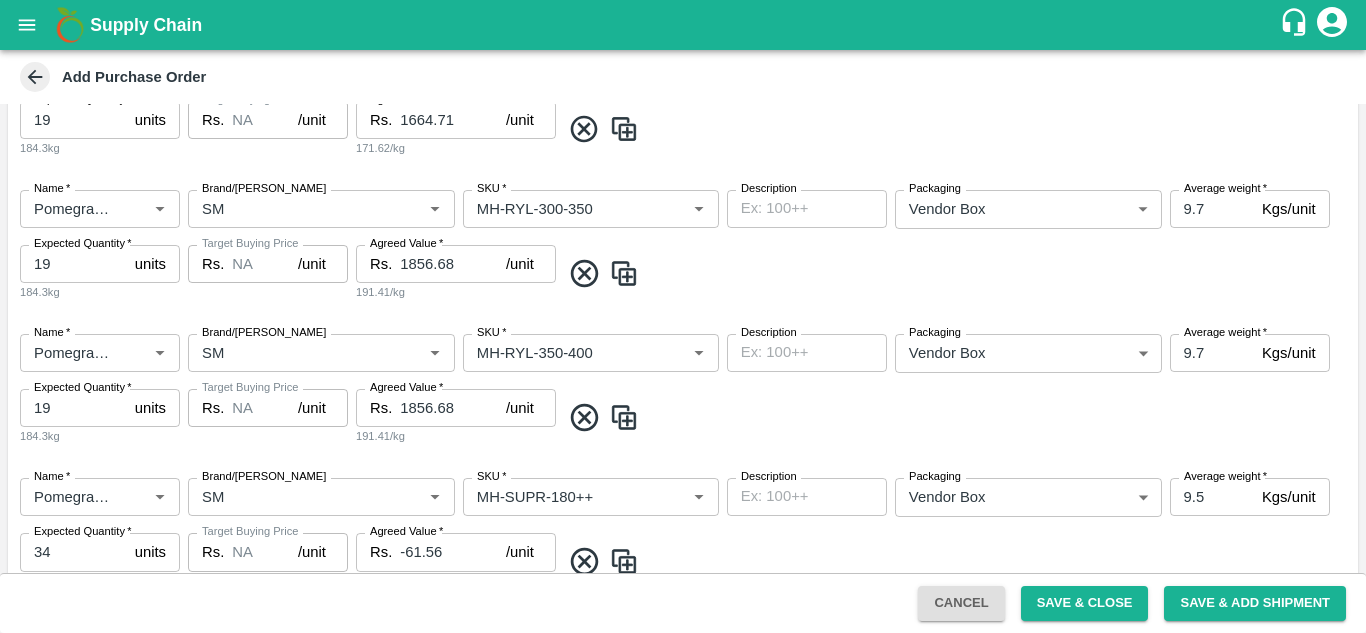 click on "Name   * Name   * Brand/Marka Brand/Marka SKU   * SKU   * Description x Description Packaging Vendor Box 276 Packaging Average weight   * 9.7 Kgs/unit Average weight Expected Quantity   * 19 units Expected Quantity 184.3kg Target Buying Price Rs. NA /unit Target Buying Price Agreed Value   * Rs. 1856.68 /unit Agreed Value 191.41/kg" at bounding box center [683, 390] 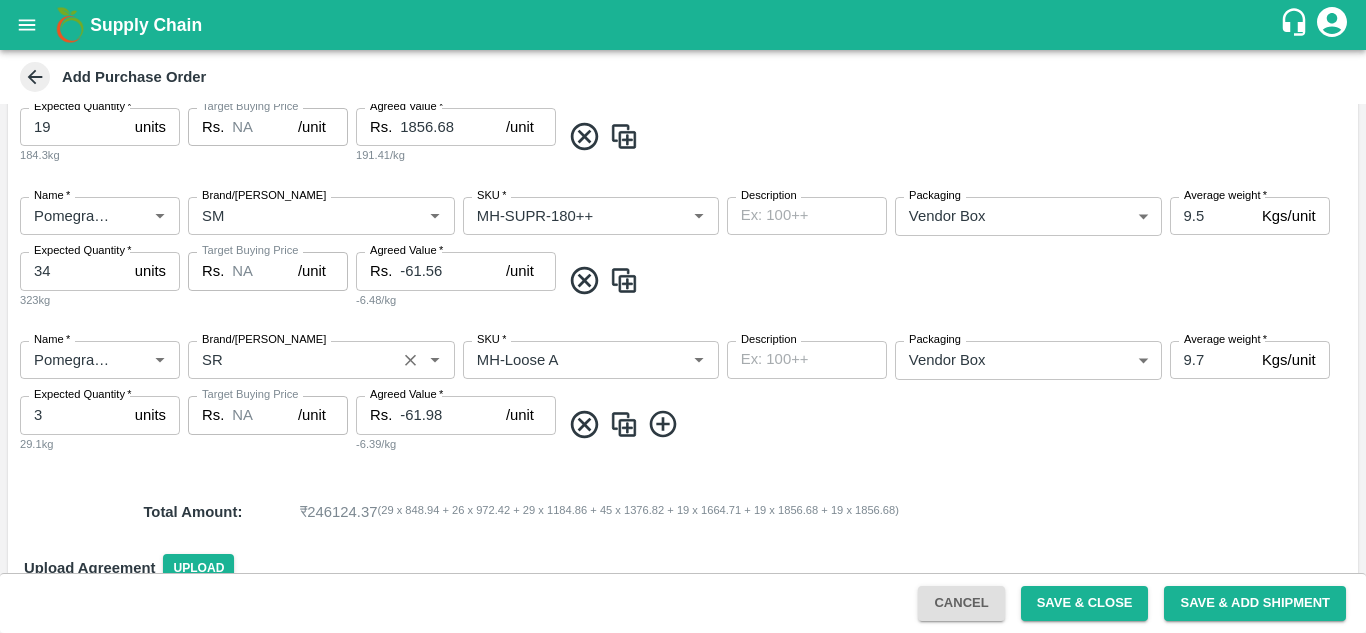 scroll, scrollTop: 1391, scrollLeft: 0, axis: vertical 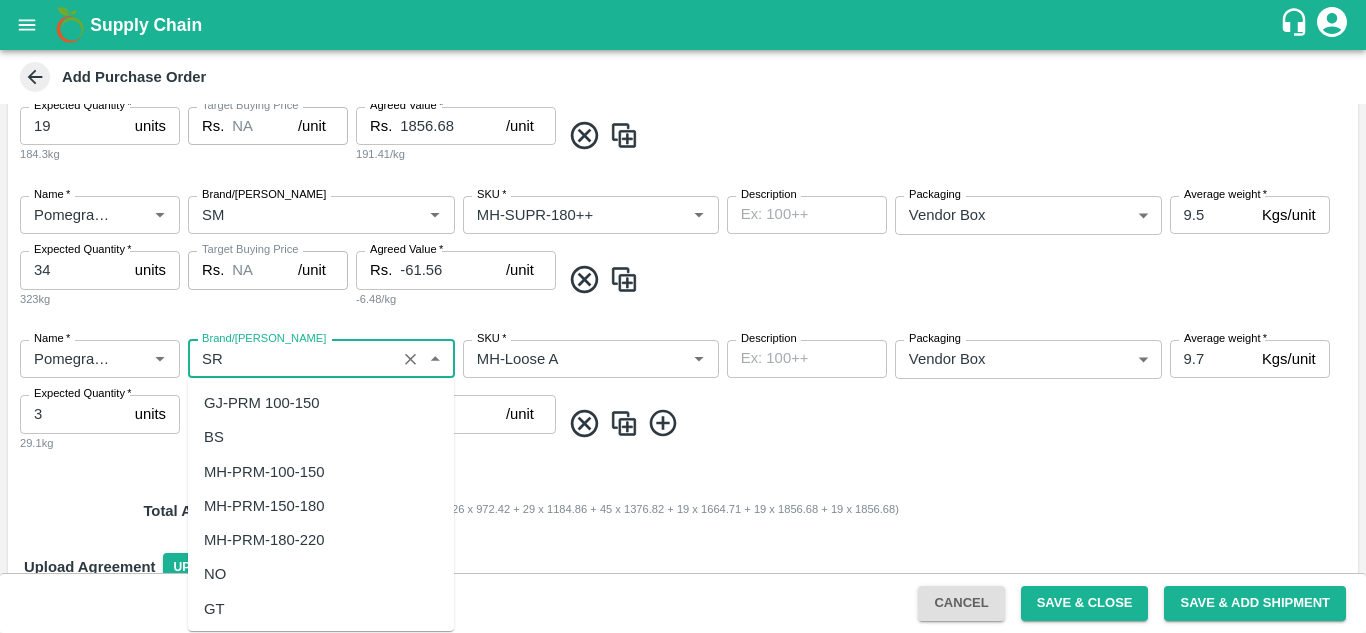 click on "Brand/[PERSON_NAME]" at bounding box center (292, 359) 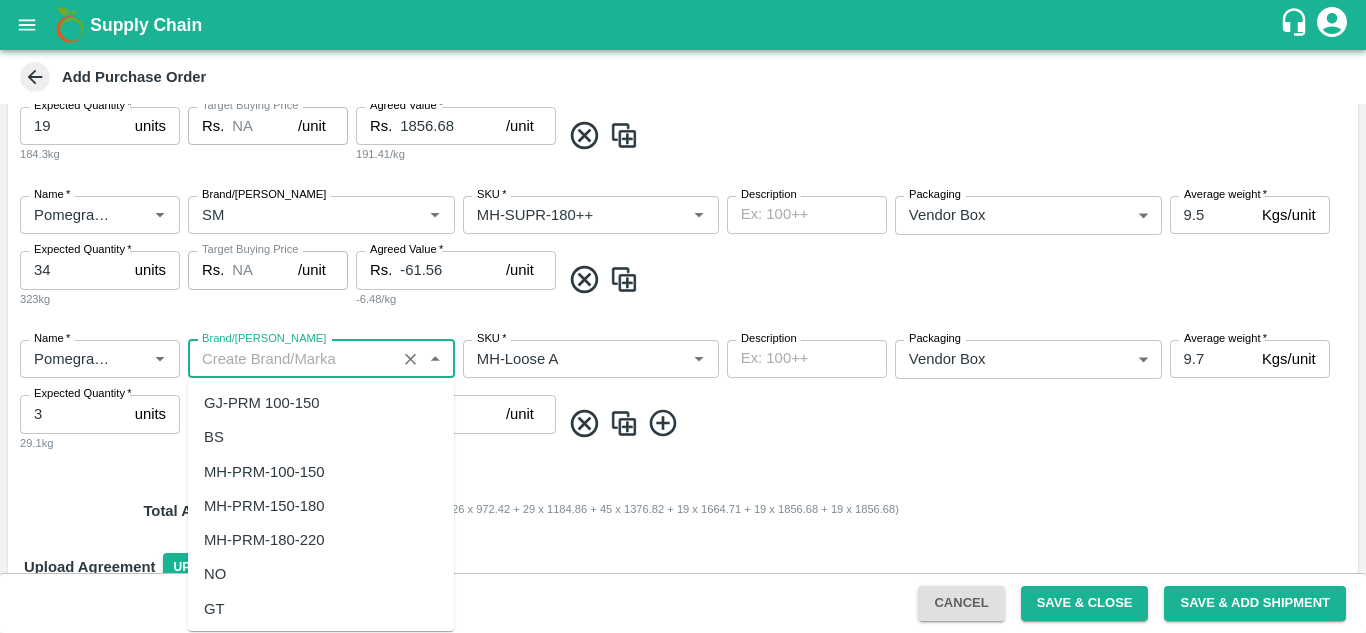 scroll, scrollTop: 0, scrollLeft: 0, axis: both 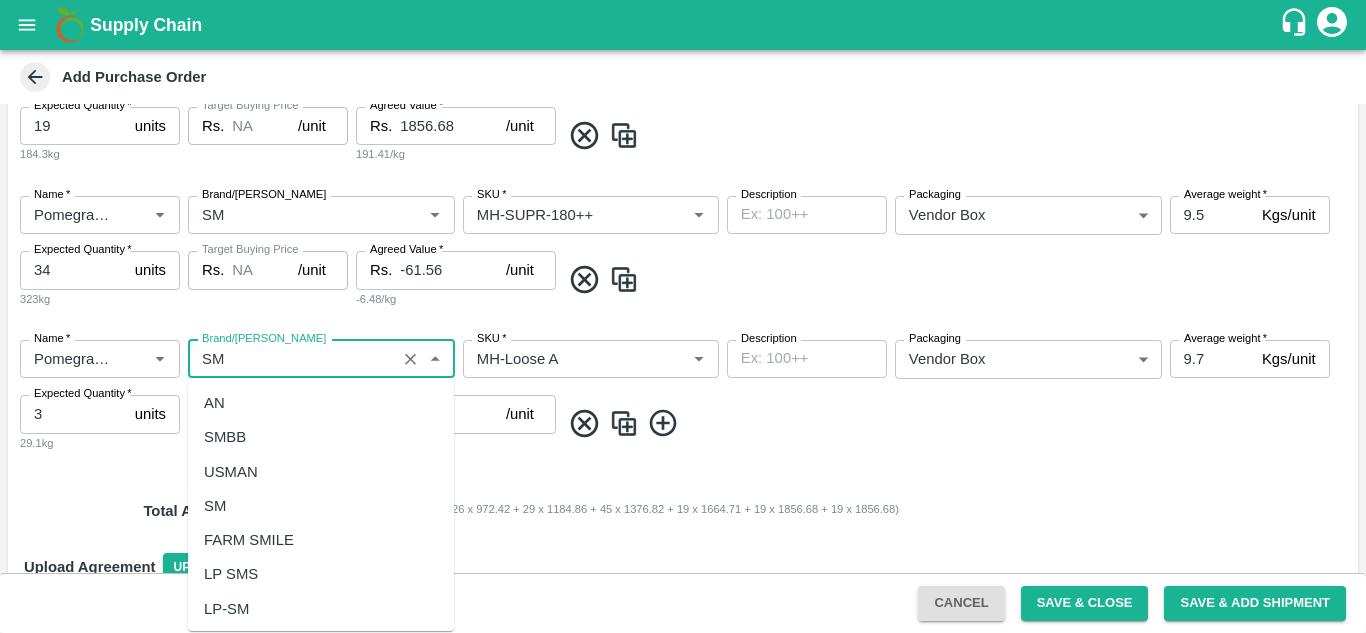 click on "SM" at bounding box center [321, 506] 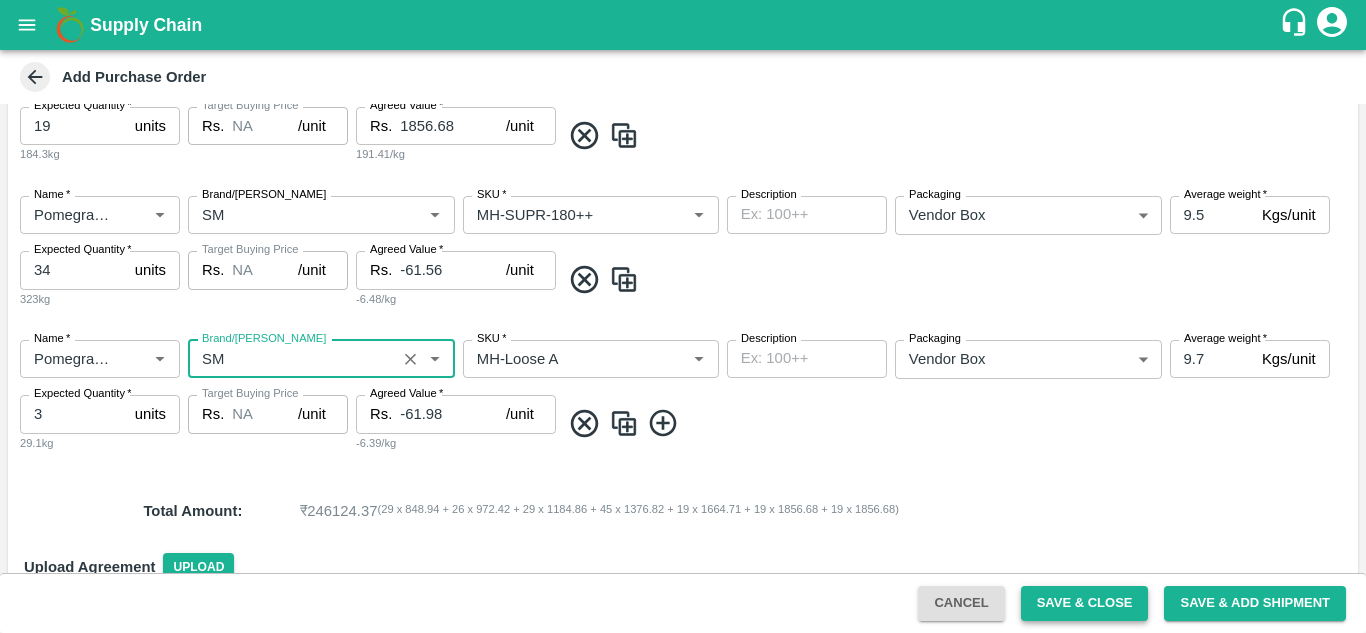 type on "SM" 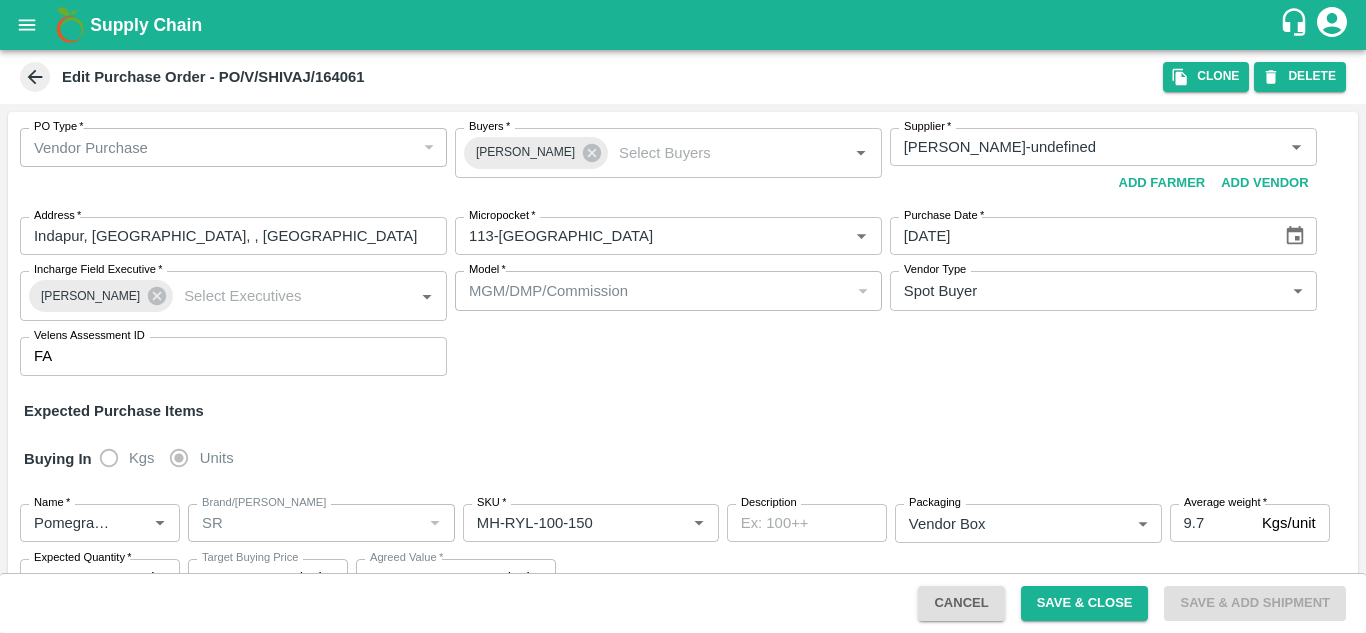 click 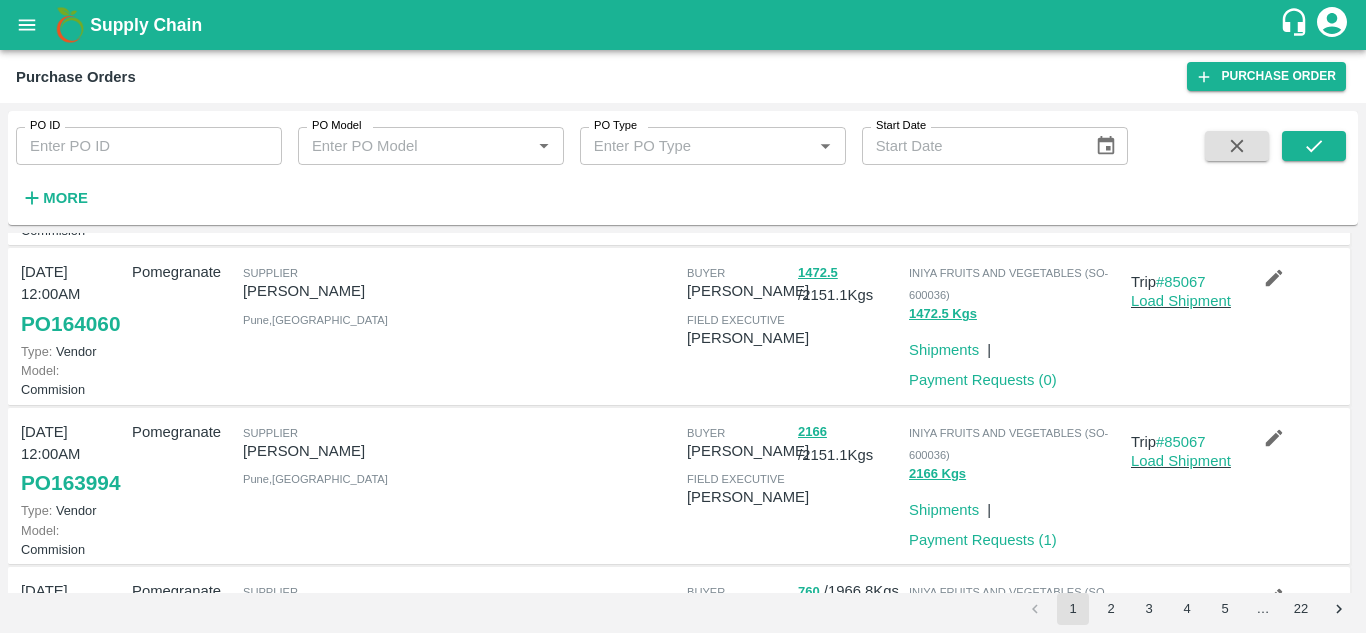 scroll, scrollTop: 502, scrollLeft: 0, axis: vertical 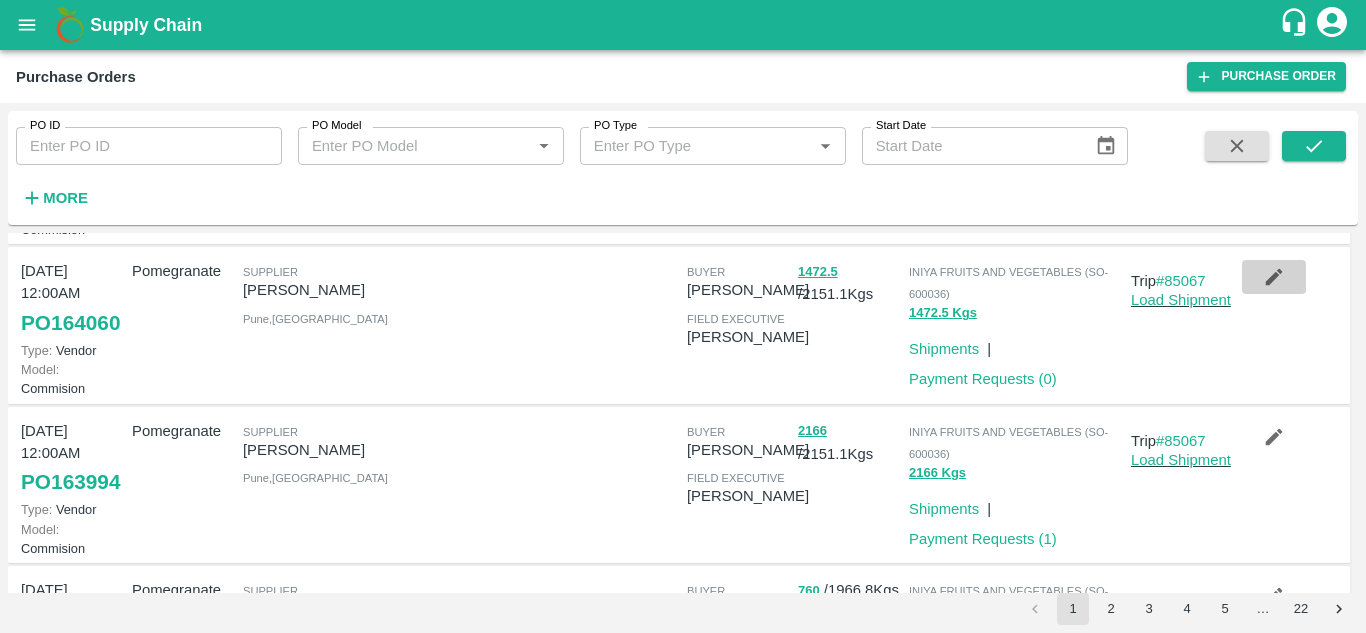 click 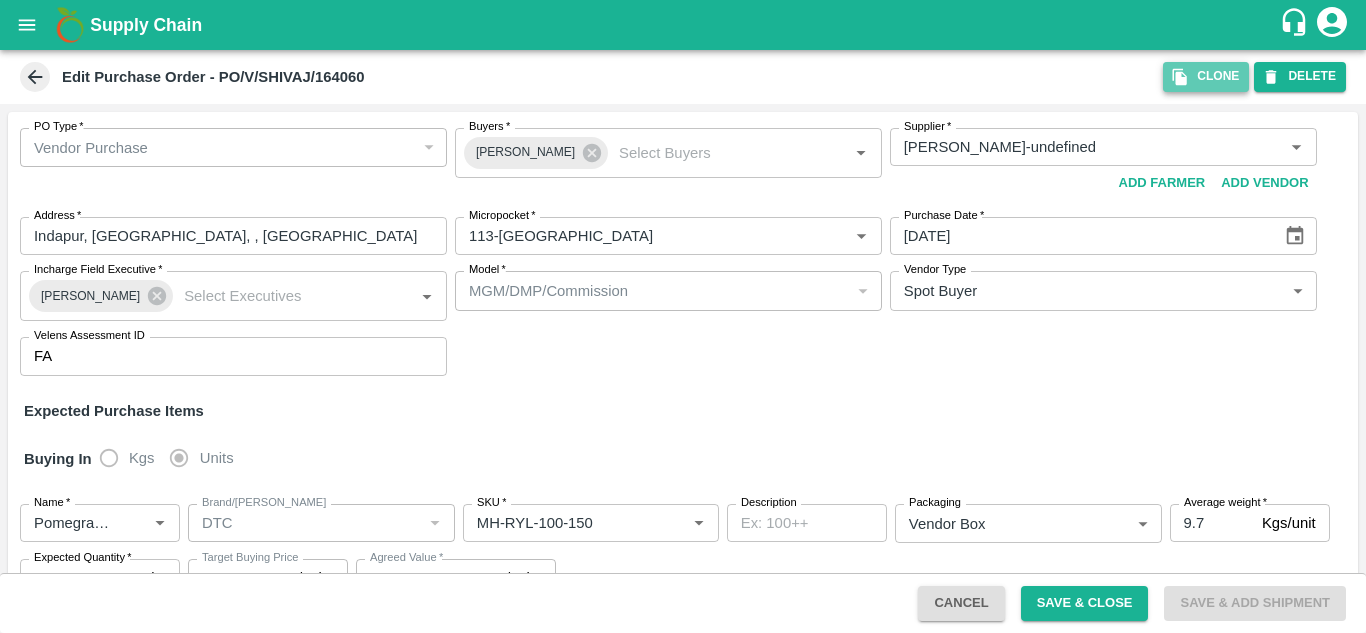 click on "Clone" at bounding box center [1206, 76] 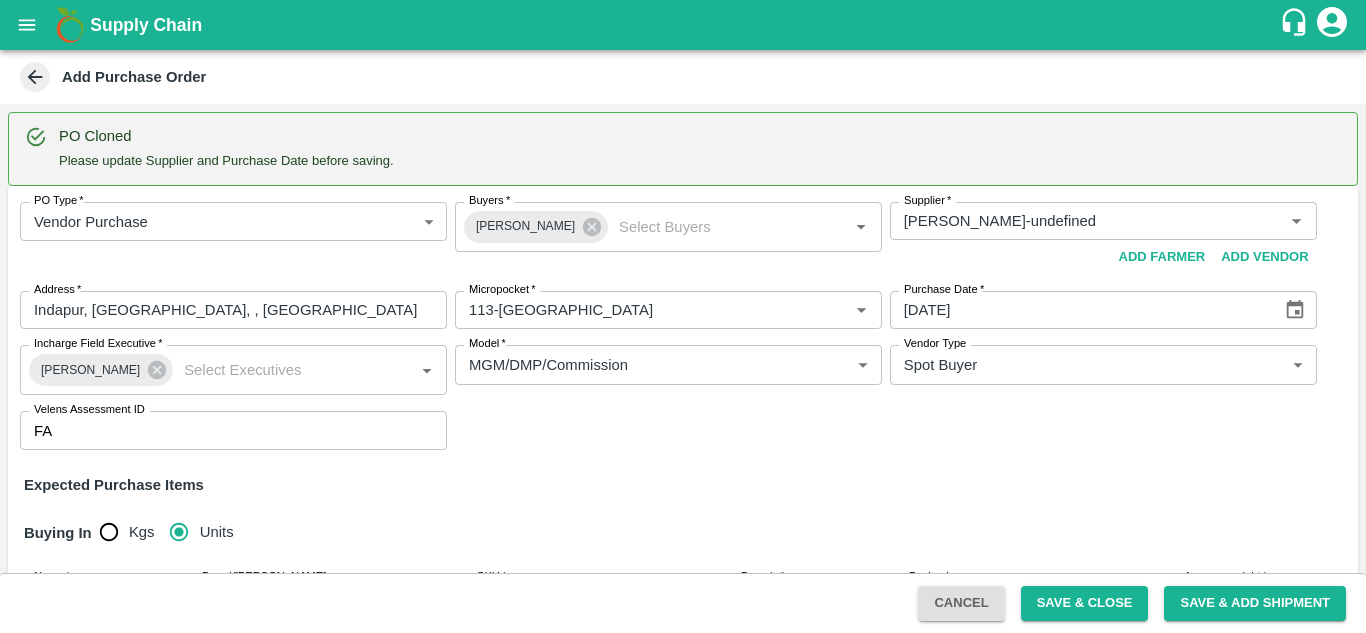 type 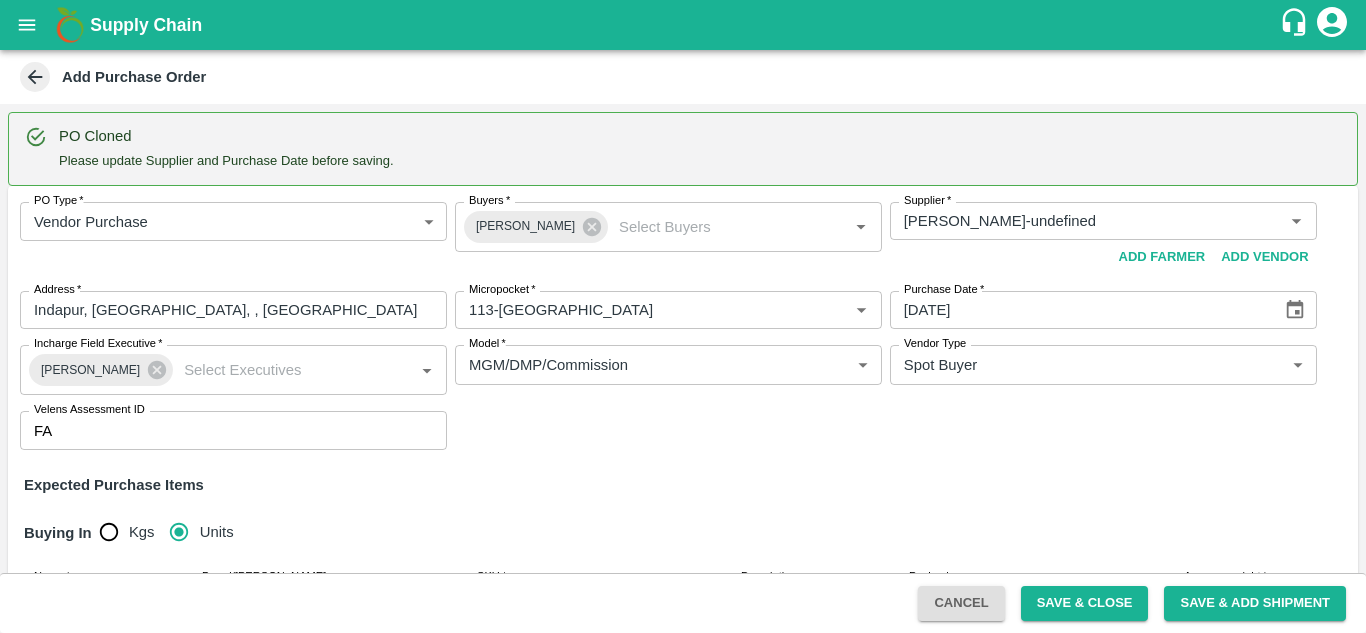 type 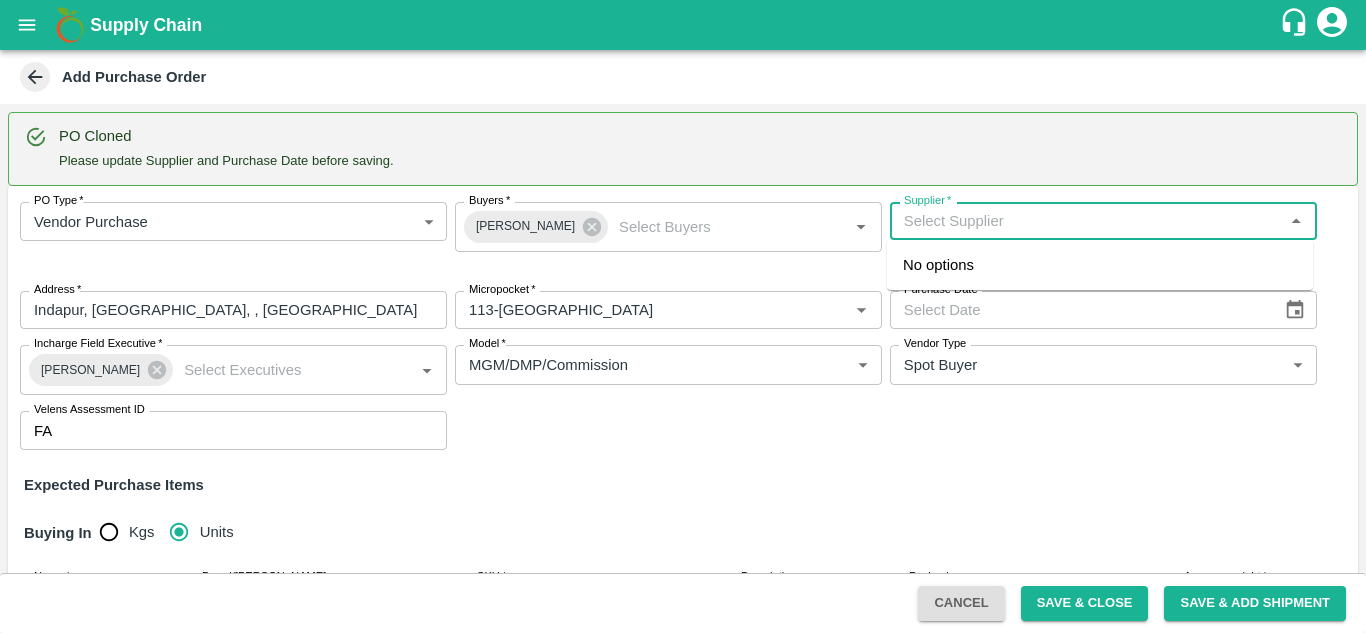 click on "Supplier   *" at bounding box center (1087, 221) 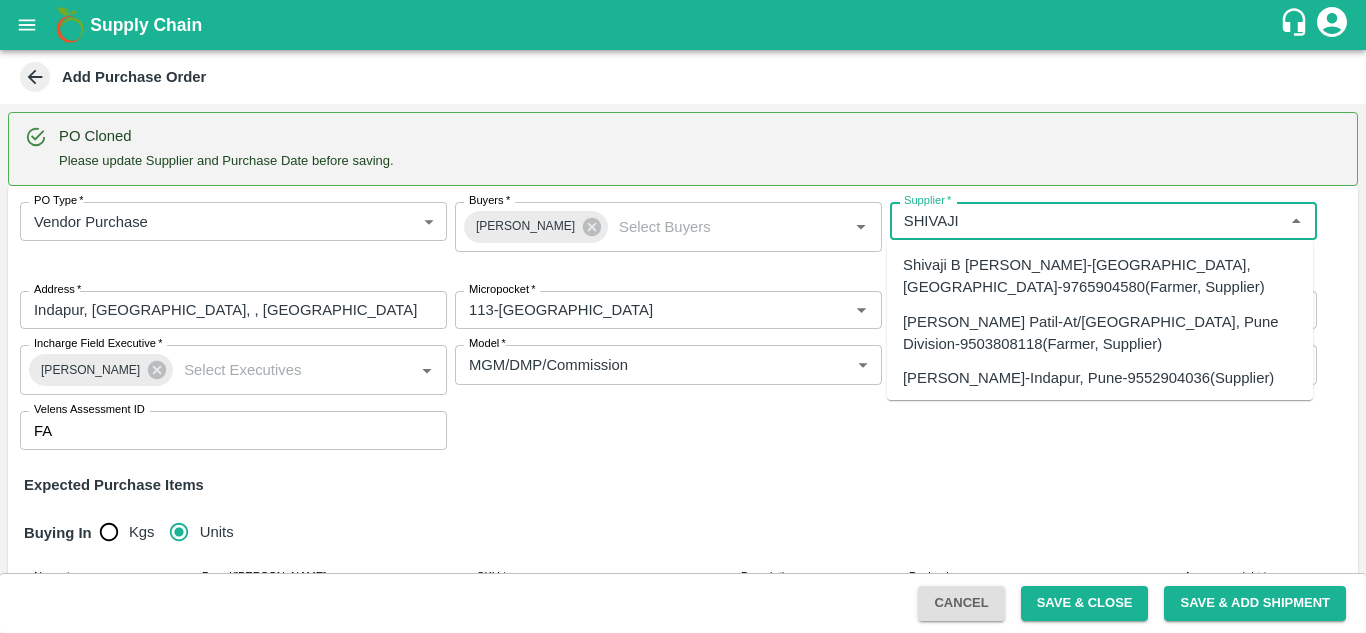 click on "SHIVAJI RAJARAM AVACHAR-Indapur, Pune-9552904036(Supplier)" at bounding box center [1088, 378] 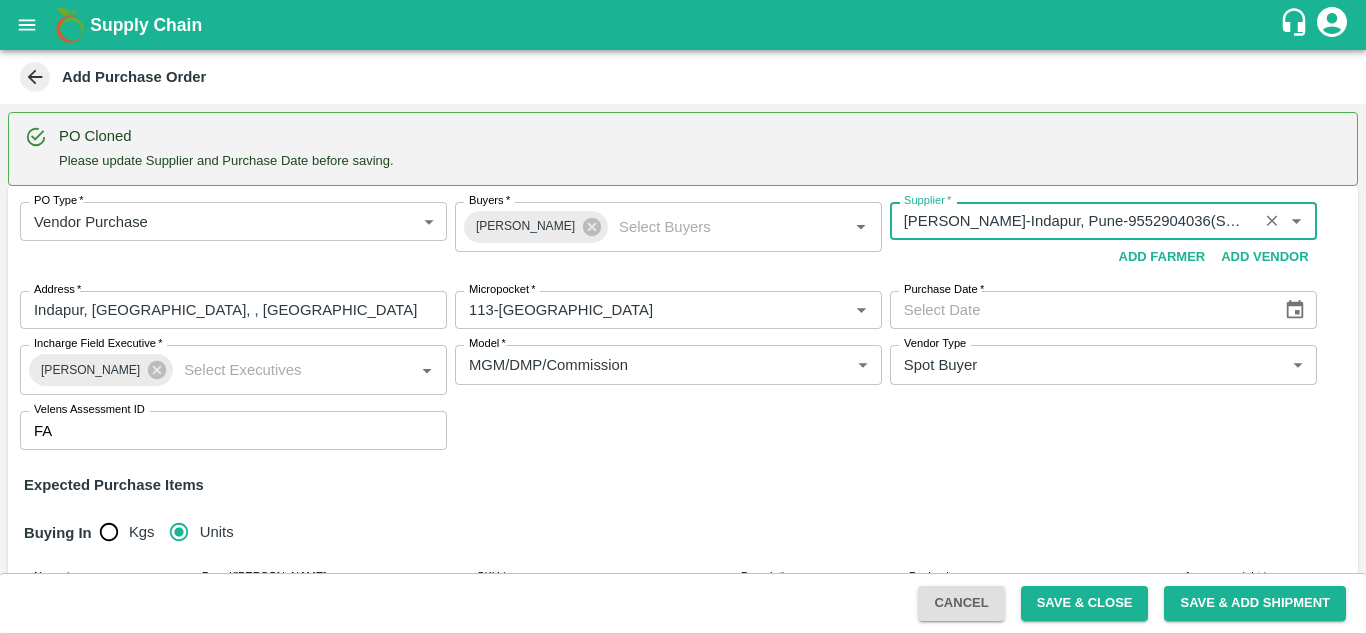 type on "SHIVAJI RAJARAM AVACHAR-Indapur, Pune-9552904036(Supplier)" 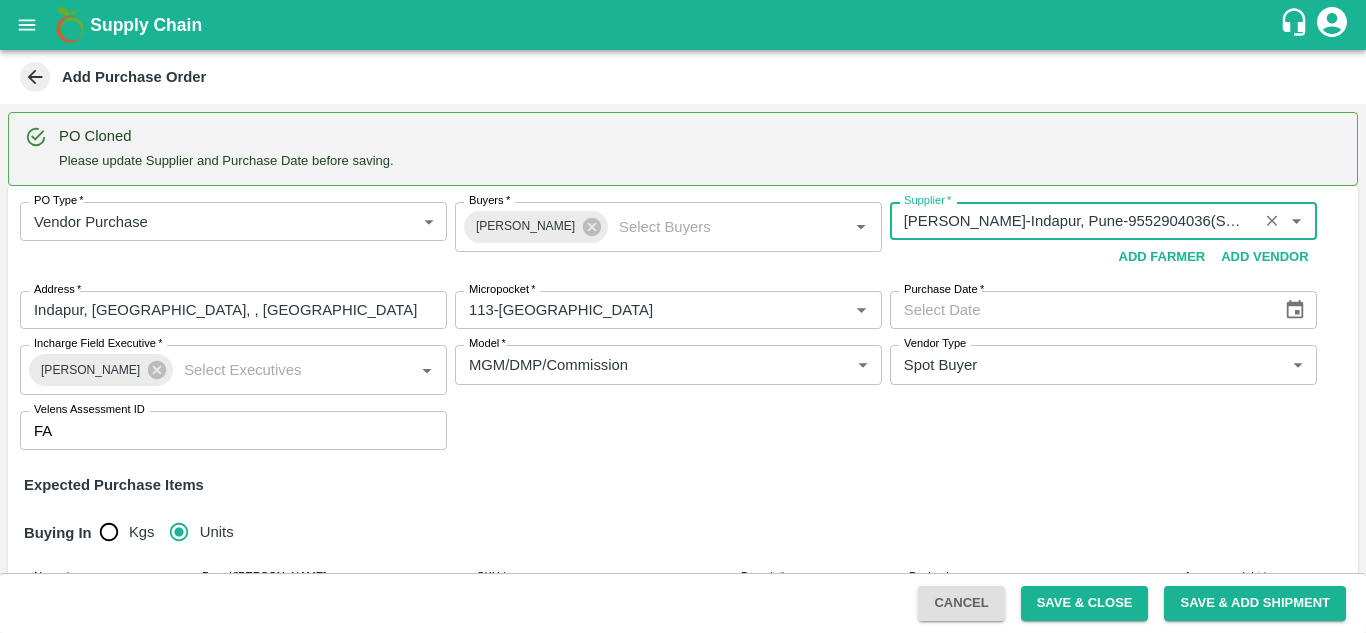 click 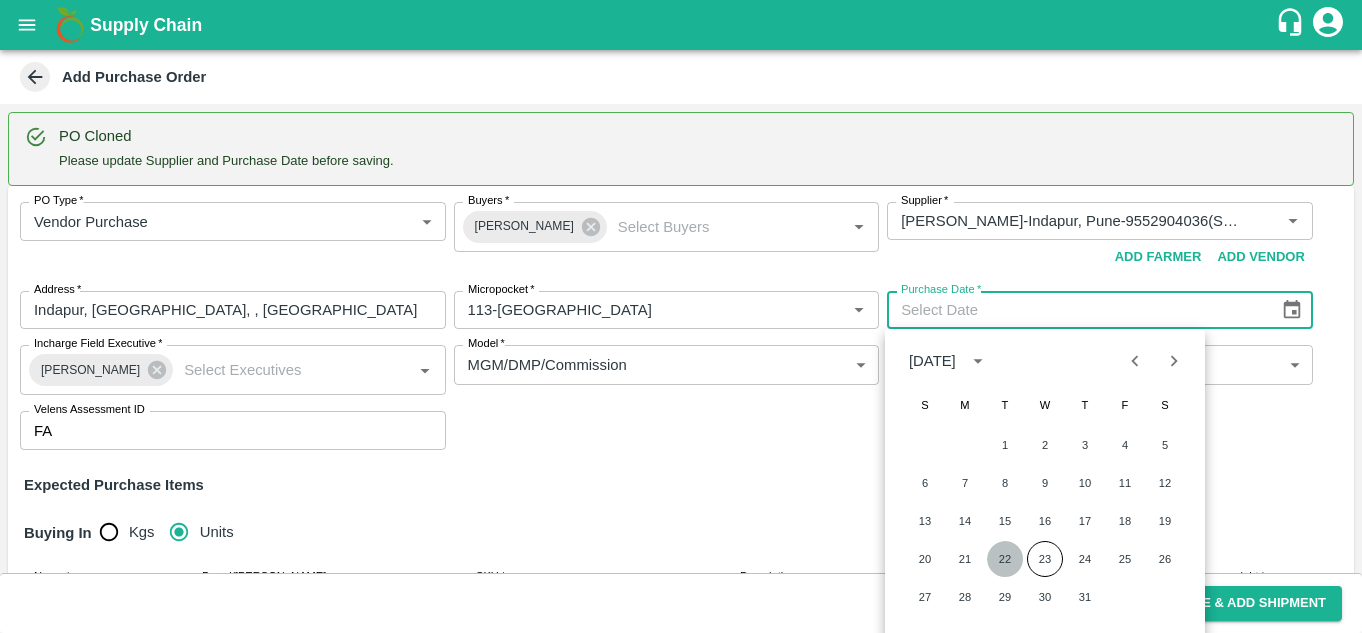 click on "22" at bounding box center (1005, 559) 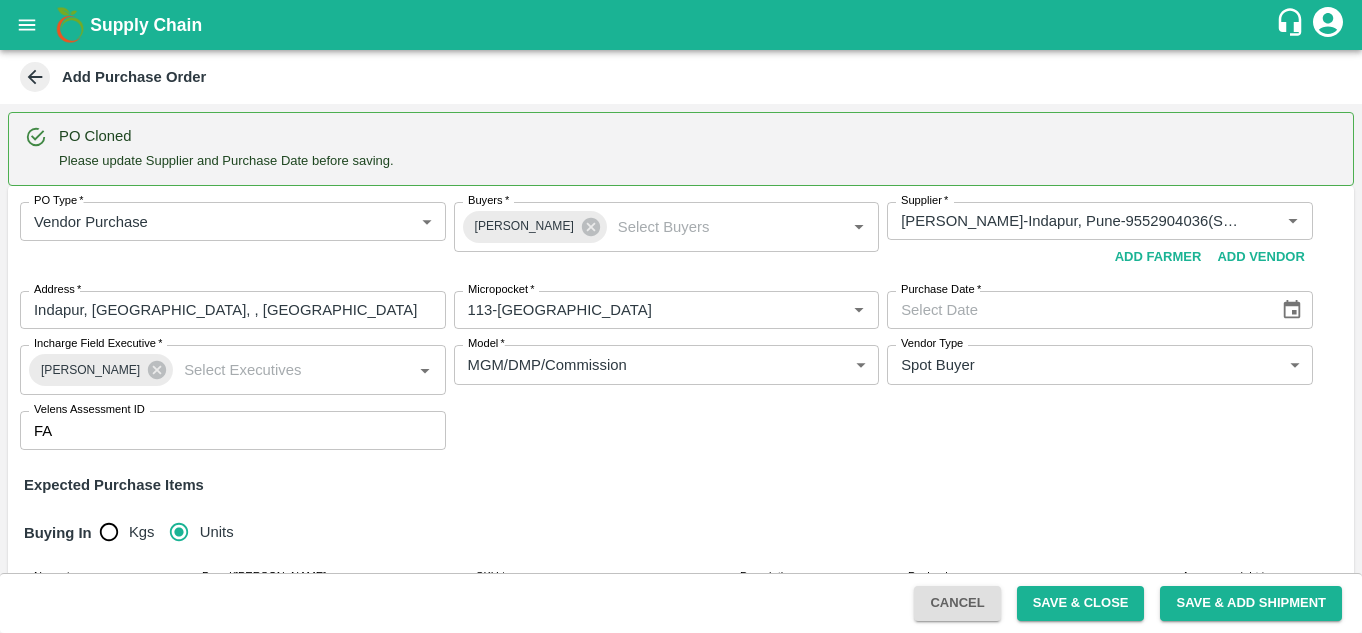 type on "22/07/2025" 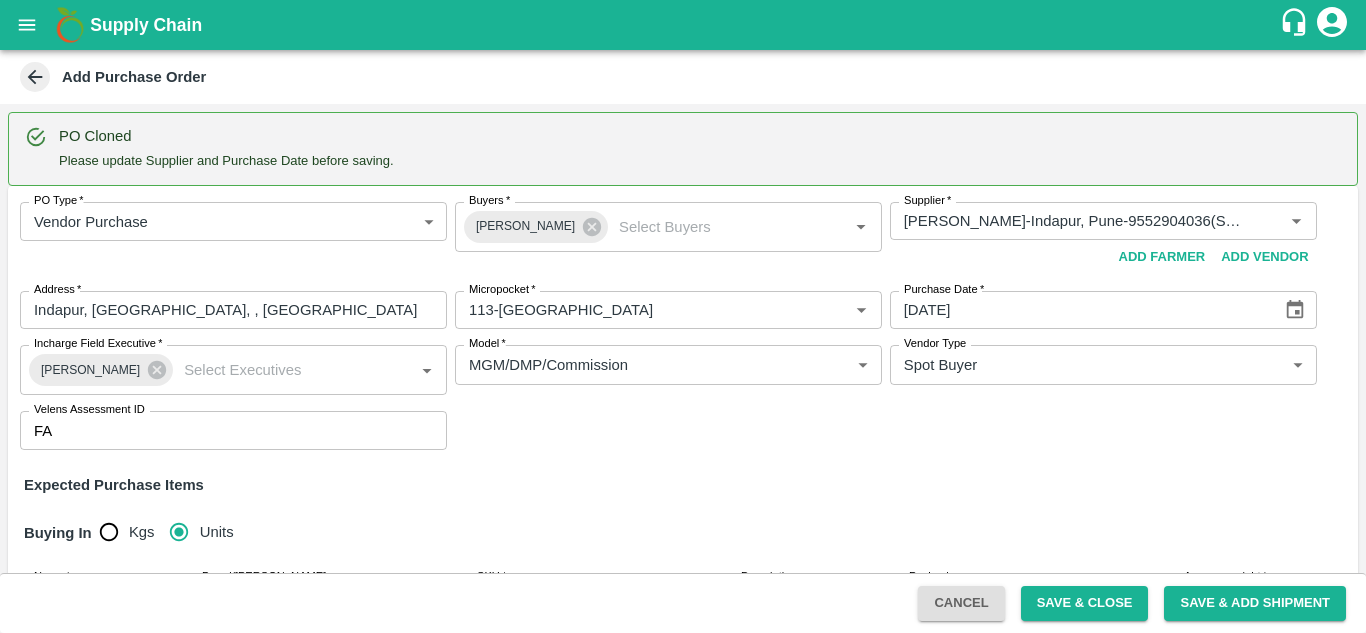 click on "PO Type   * Vendor Purchase 2 PO Type Buyers   * Avinash Kumar Buyers   * Supplier   * Supplier   * Add Vendor Add Farmer Address   * Indapur, Pune, , Maharashtra Address Micropocket   * Micropocket   * Purchase Date   * 22/07/2025 Purchase Date Incharge Field Executive   * Akash Sargar Incharge Field Executive   * Model   * MGM/DMP/Commission Commision Model Vendor Type Spot Buyer SPOT_BUYER Vendor Type Velens Assessment ID FA Velens Assessment ID Expected Purchase Items Buying In Kgs Units Name   * Name   * Brand/Marka Brand/Marka SKU   * SKU   * Description x Description Packaging Vendor Box 276 Packaging Average weight   * 9.7 Kgs/unit Average weight Expected Quantity   * 29 units Expected Quantity 281.3kg Target Buying Price Rs. NA /unit Target Buying Price Agreed Value   * Rs. 848.94 /unit Agreed Value 87.52/kg Name   * Name   * Brand/Marka Brand/Marka SKU   * SKU   * Description x Description Packaging Vendor Box 276 Packaging Average weight   * 9.5   *" at bounding box center (683, 1122) 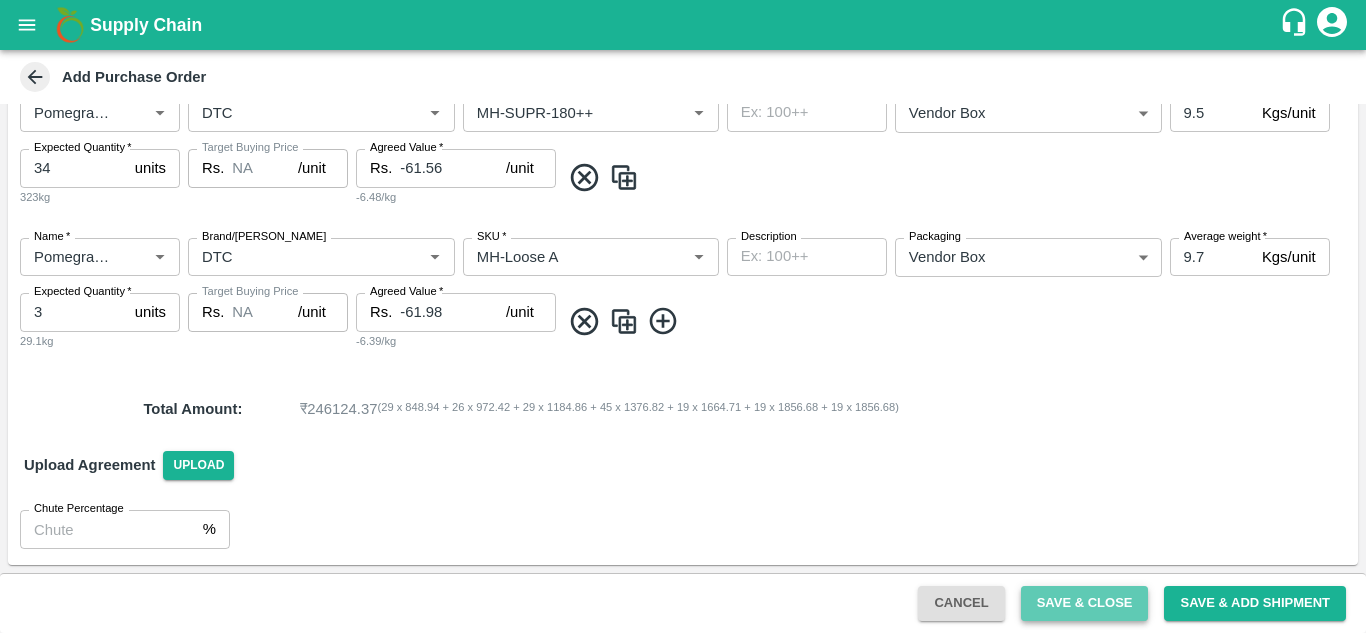 click on "Save & Close" at bounding box center [1085, 603] 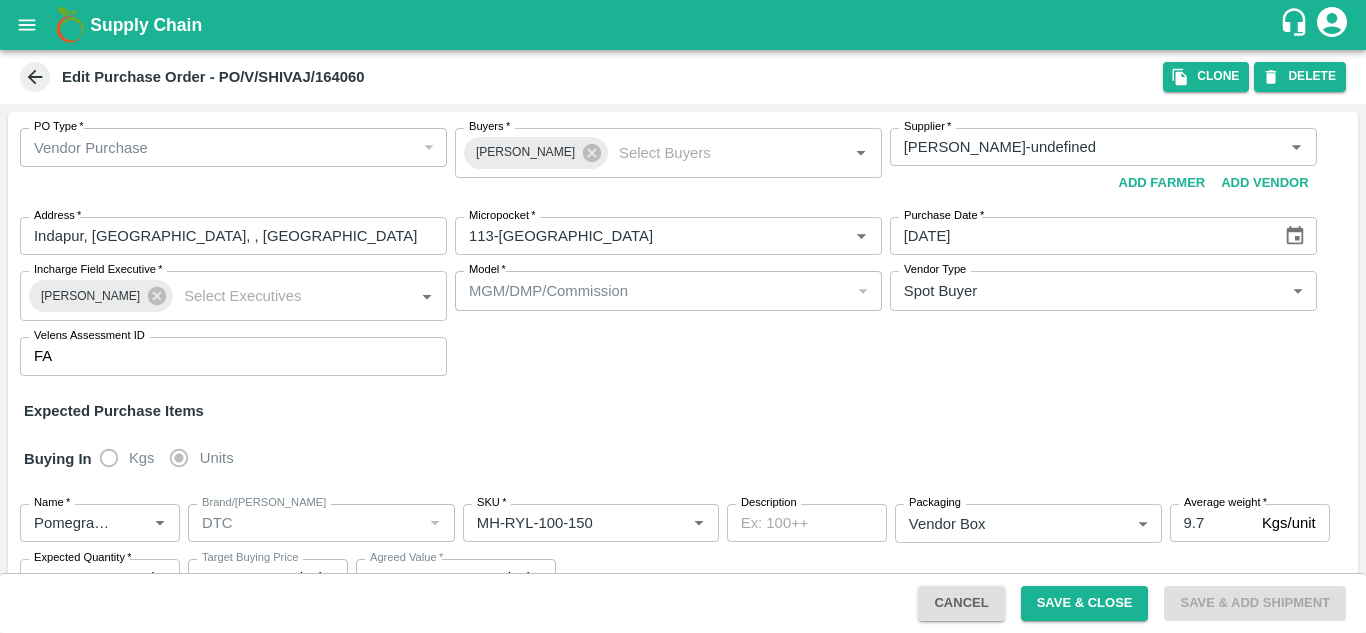 click 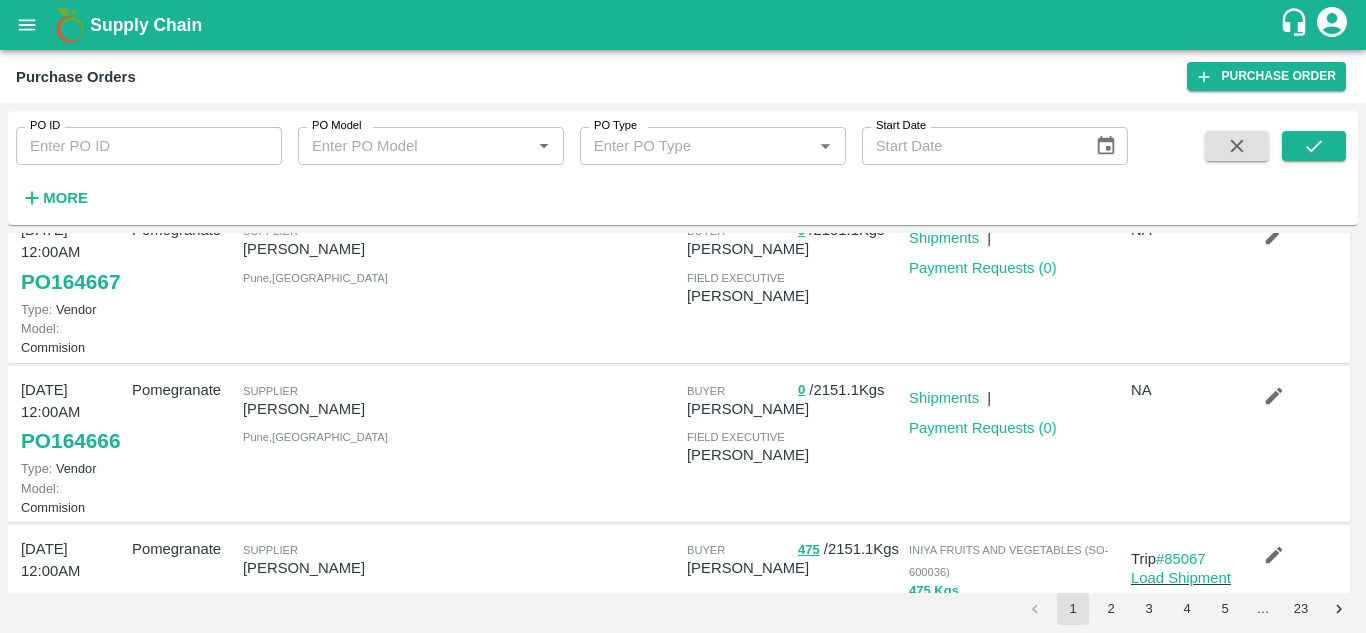 scroll, scrollTop: 269, scrollLeft: 0, axis: vertical 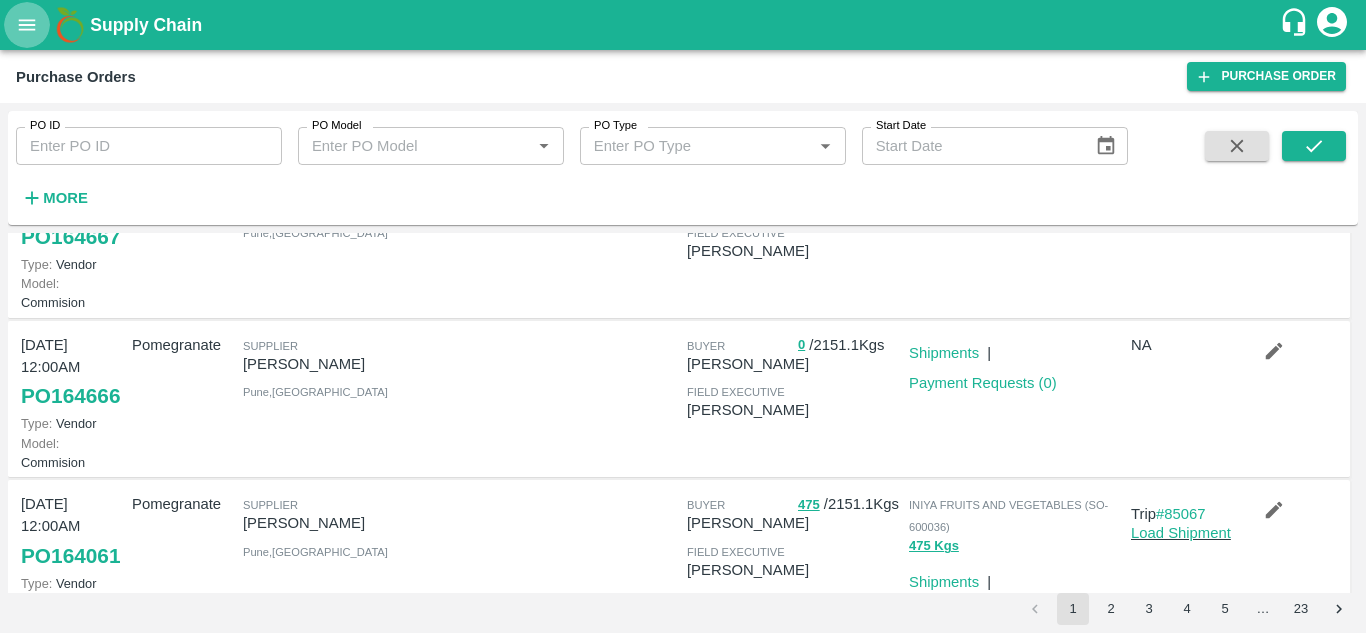 click 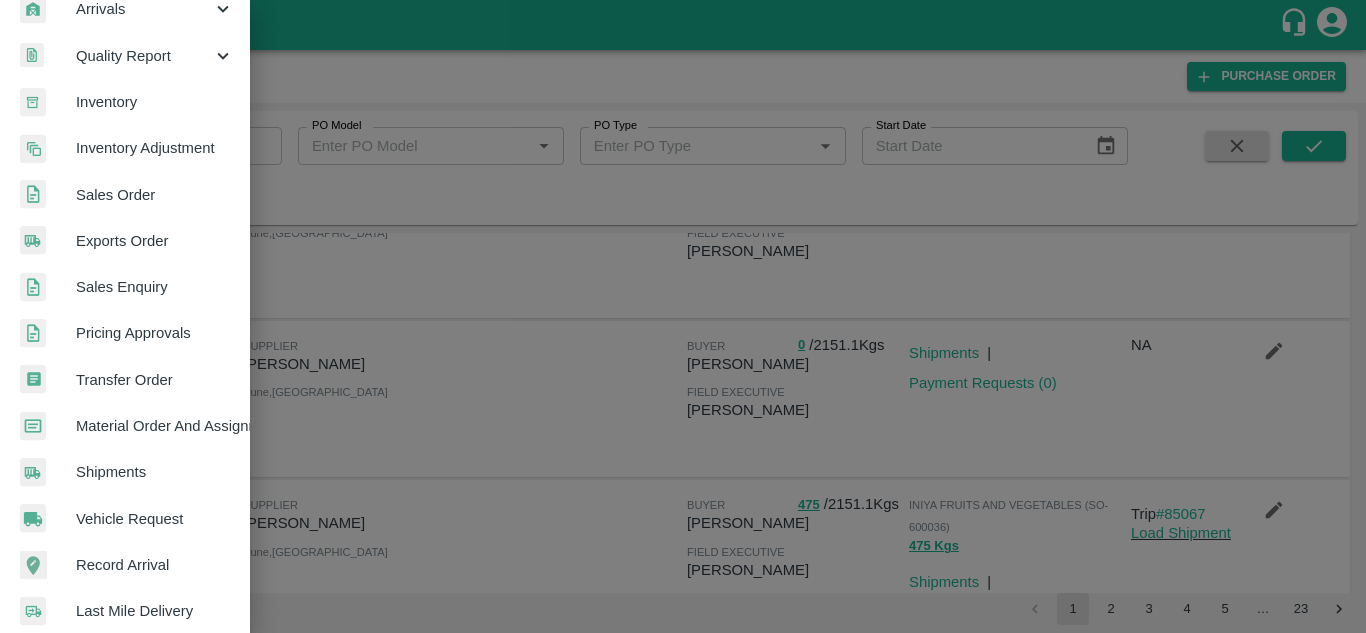 scroll, scrollTop: 309, scrollLeft: 0, axis: vertical 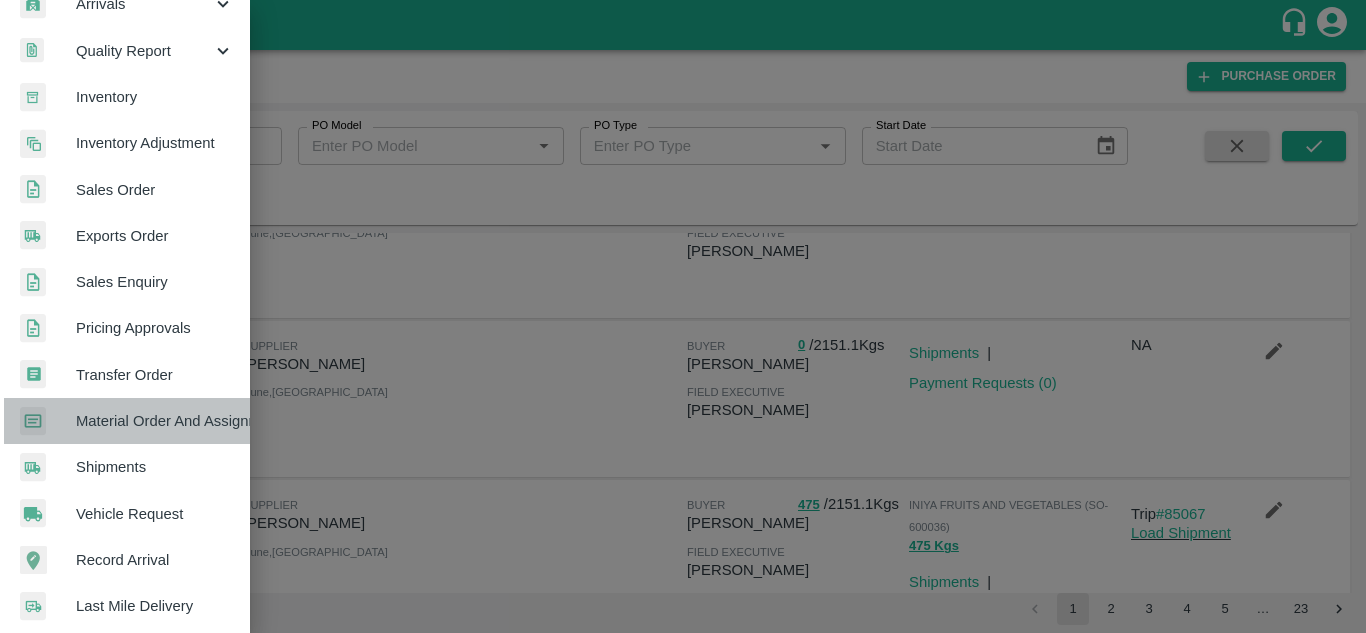 click on "Material Order And Assignment" at bounding box center [155, 421] 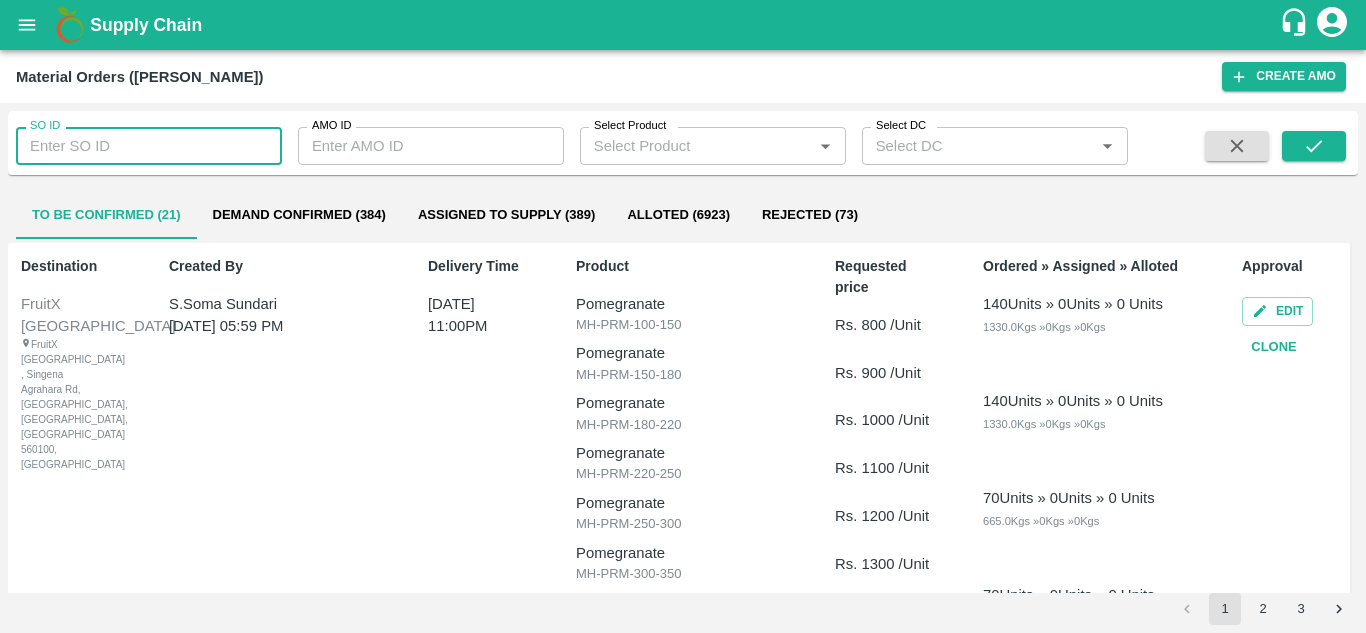 click on "SO ID" at bounding box center (149, 146) 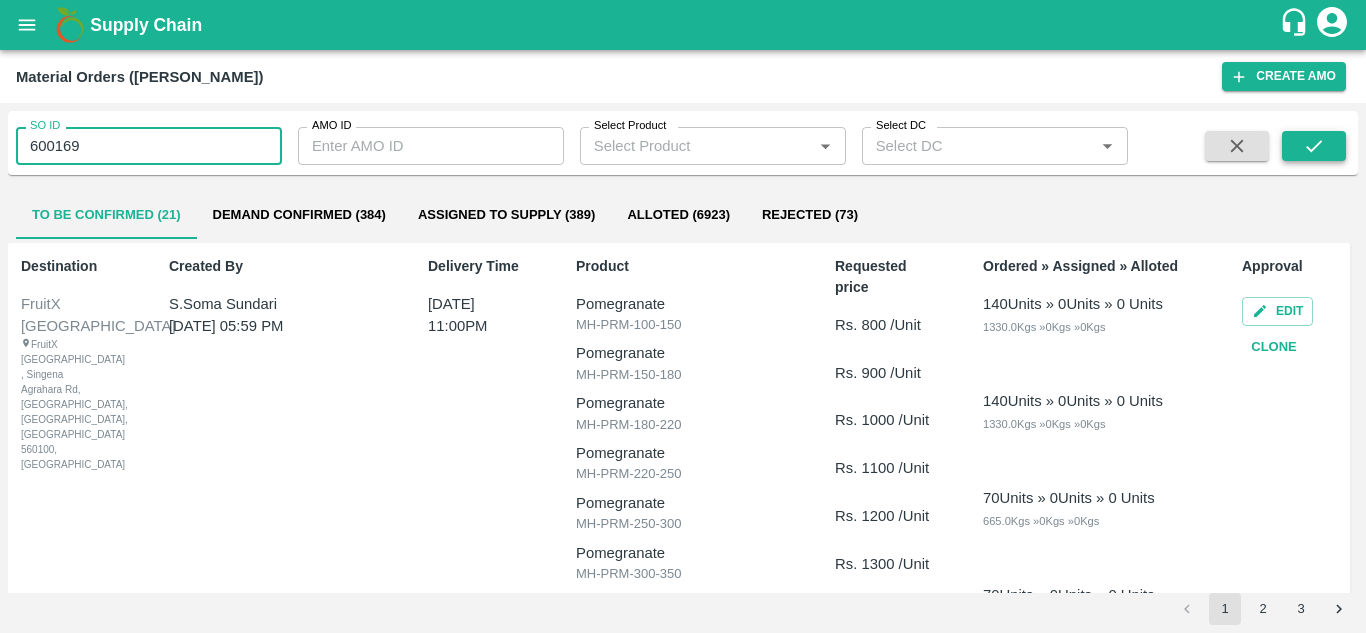 type on "600169" 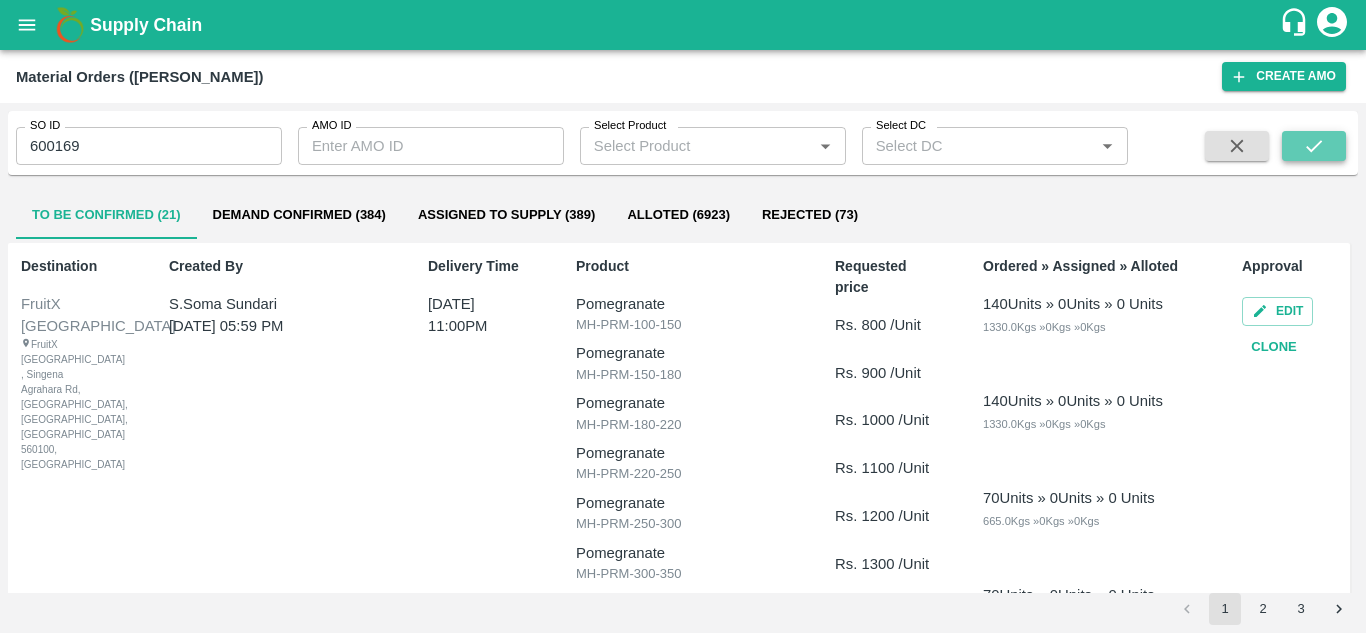 click 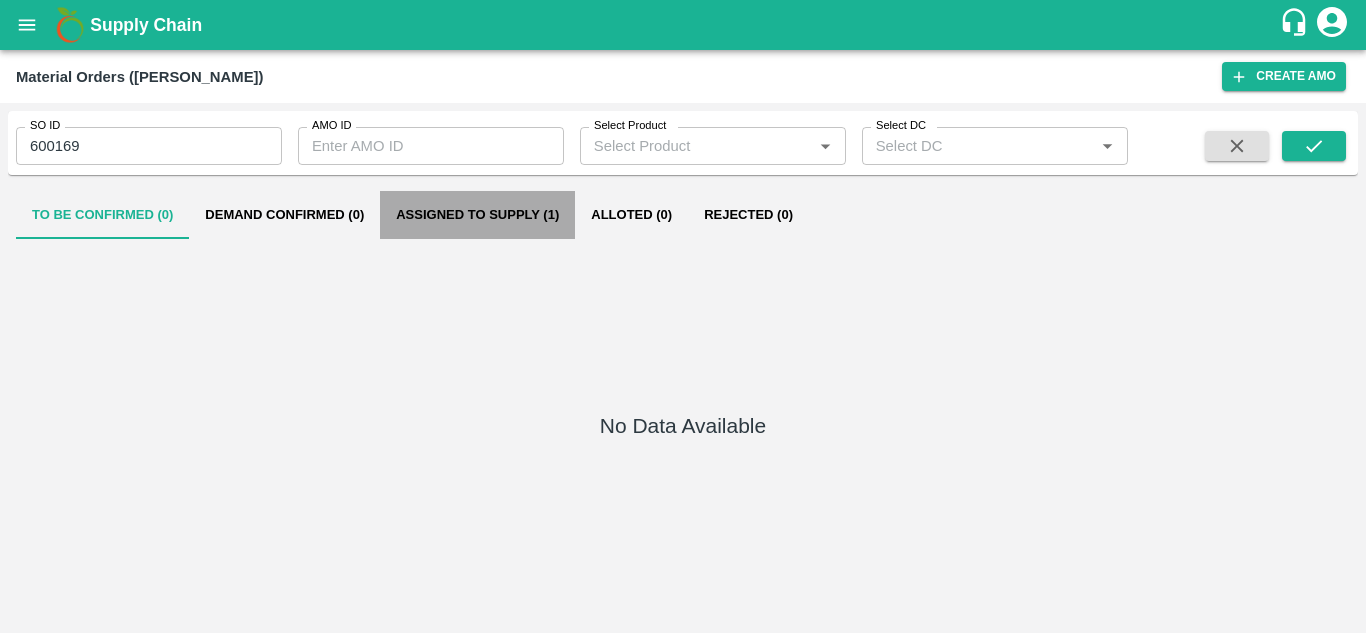 click on "Assigned to Supply (1)" at bounding box center [477, 215] 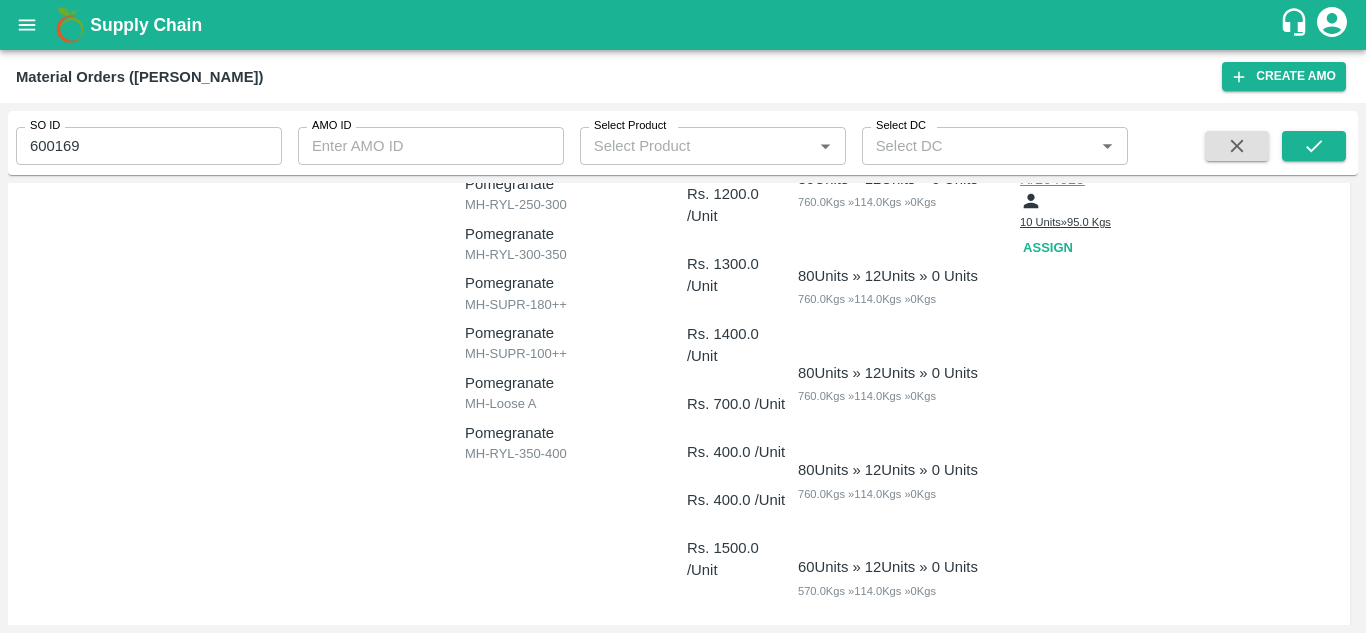 scroll, scrollTop: 320, scrollLeft: 0, axis: vertical 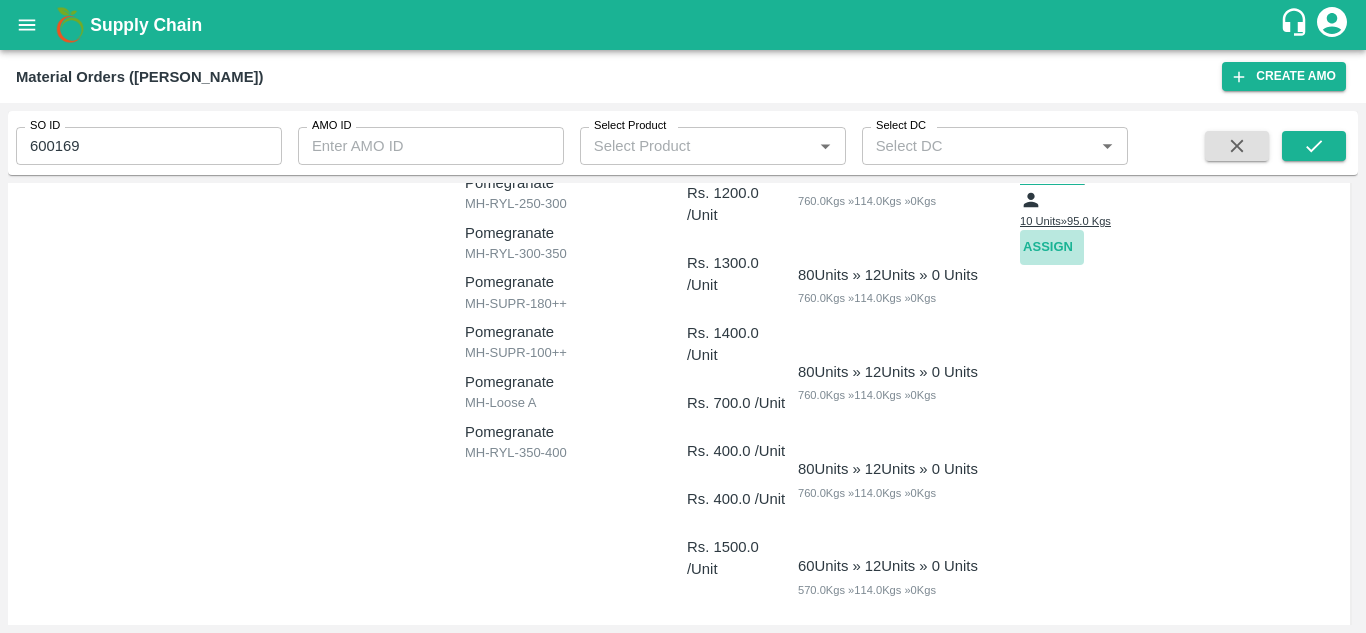 click on "Assign" at bounding box center (1052, 247) 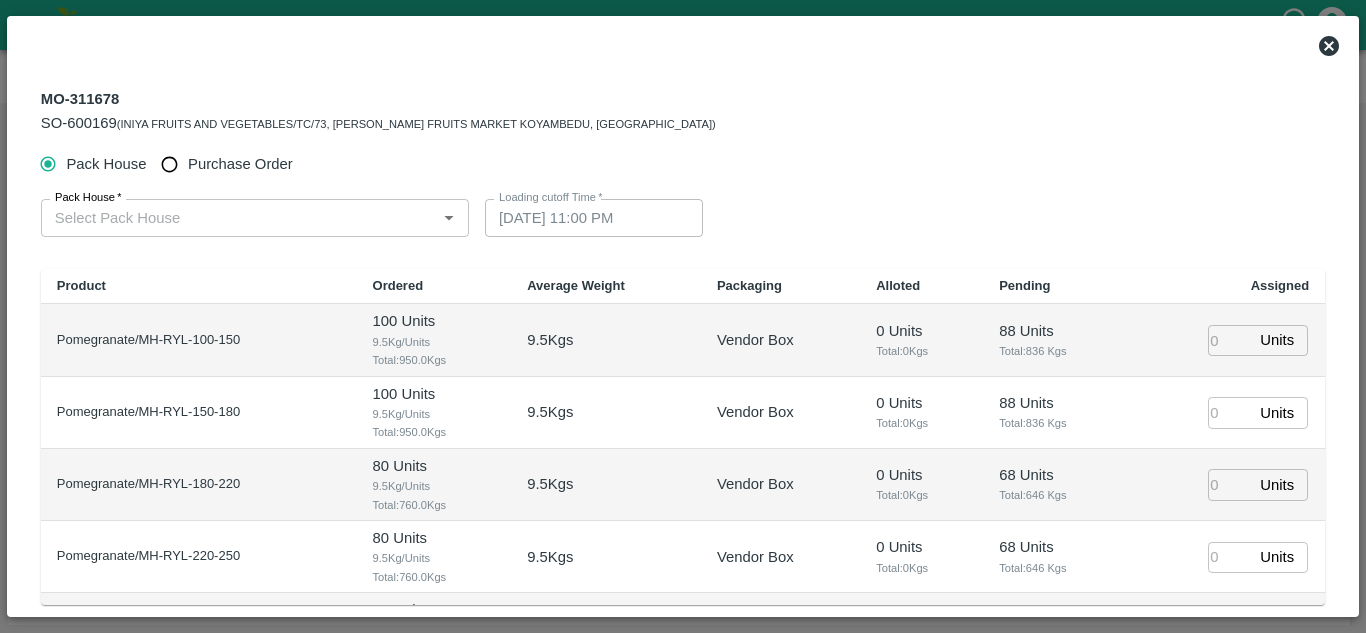 type 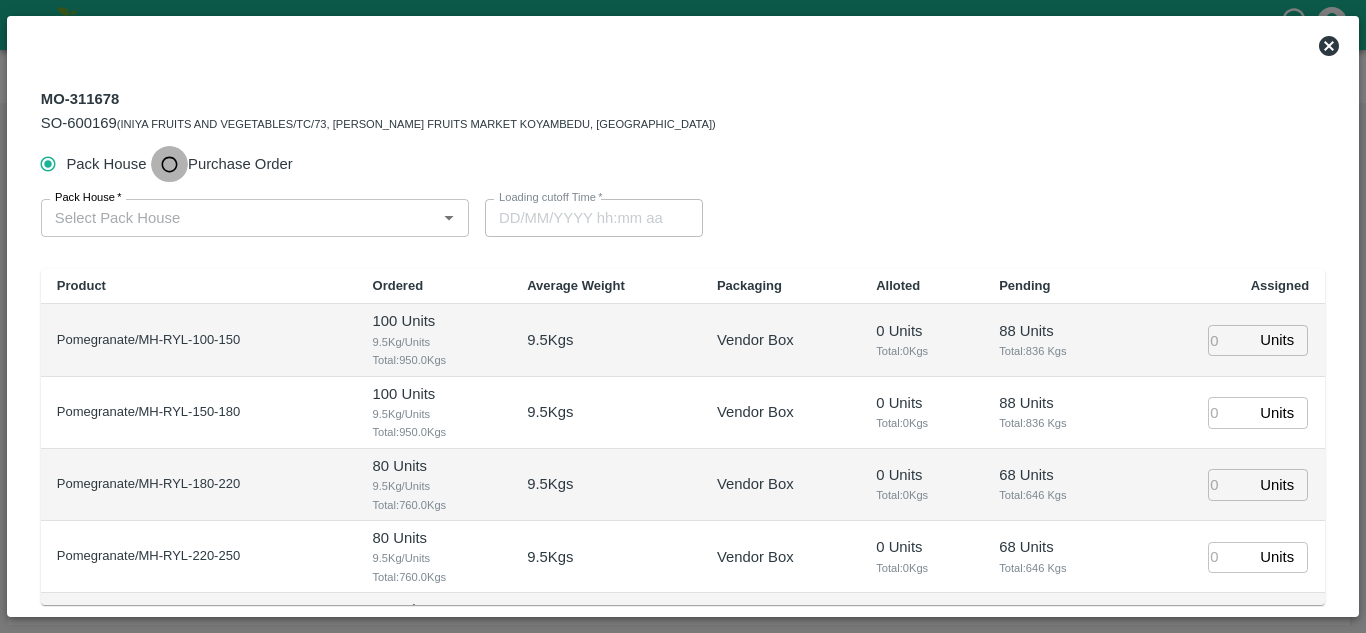 click on "Purchase Order" at bounding box center (169, 164) 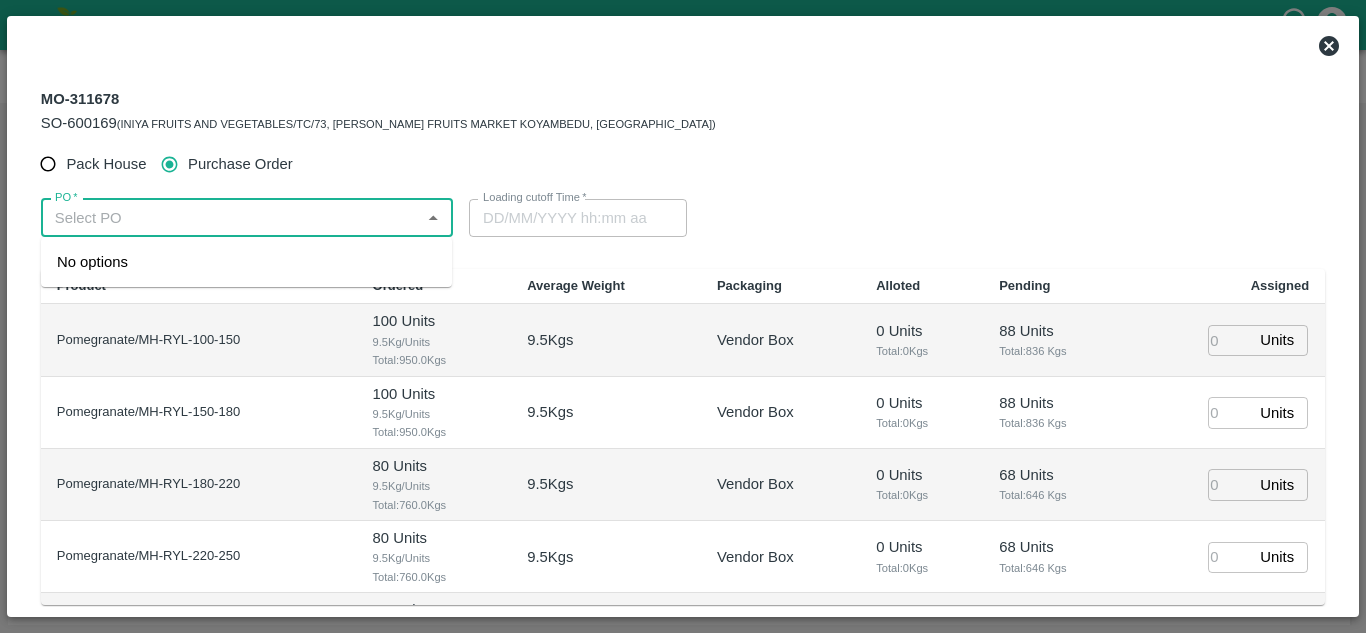 click on "PO   *" at bounding box center (230, 218) 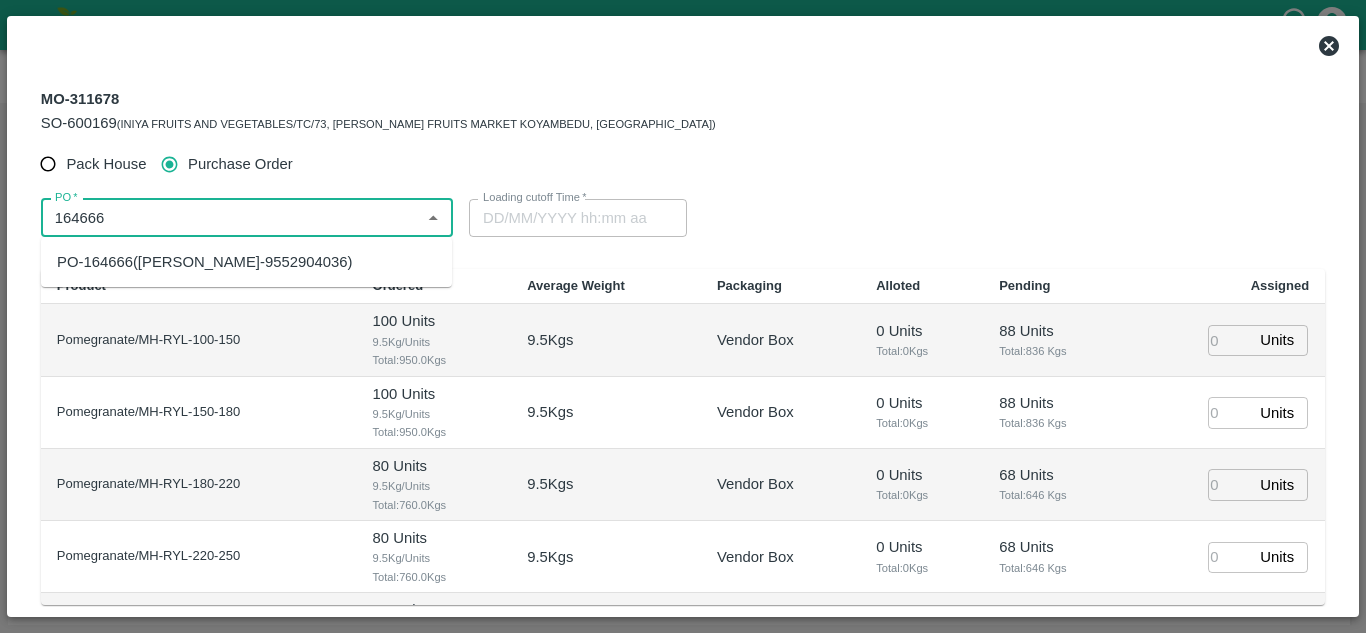click on "PO-164666(SHIVAJI RAJARAM AVACHAR-9552904036)" at bounding box center [204, 262] 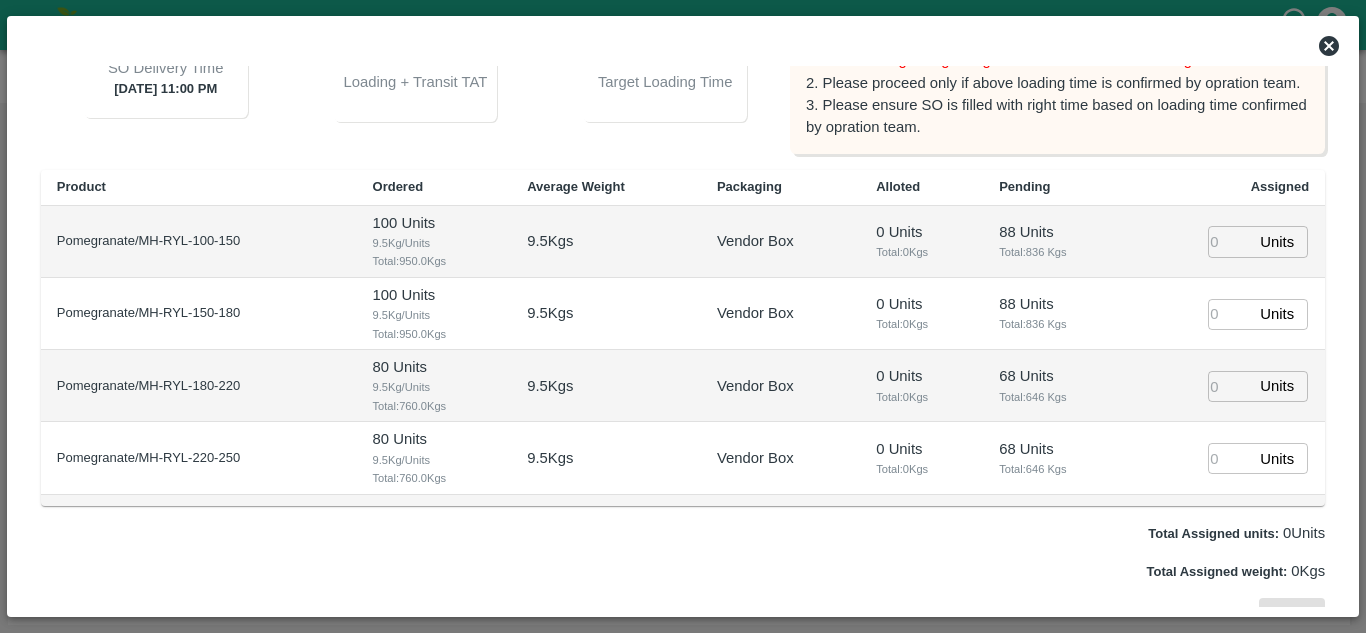 scroll, scrollTop: 300, scrollLeft: 0, axis: vertical 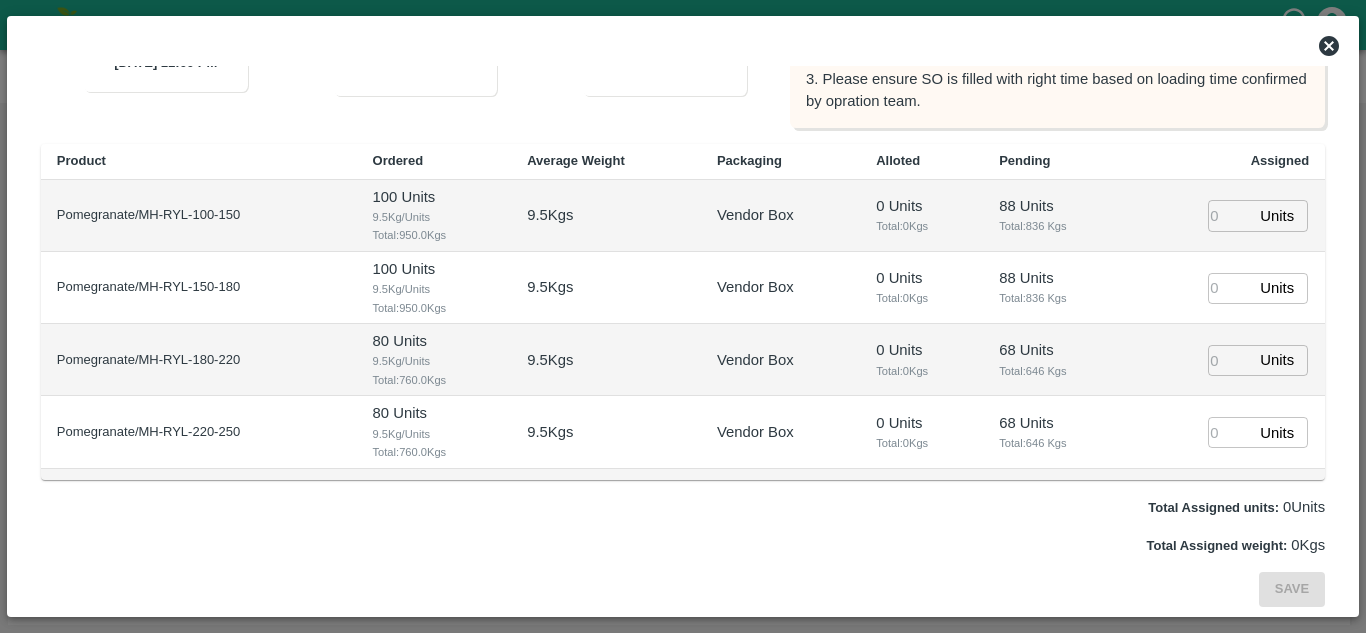 type on "PO-164666(SHIVAJI RAJARAM AVACHAR-9552904036)" 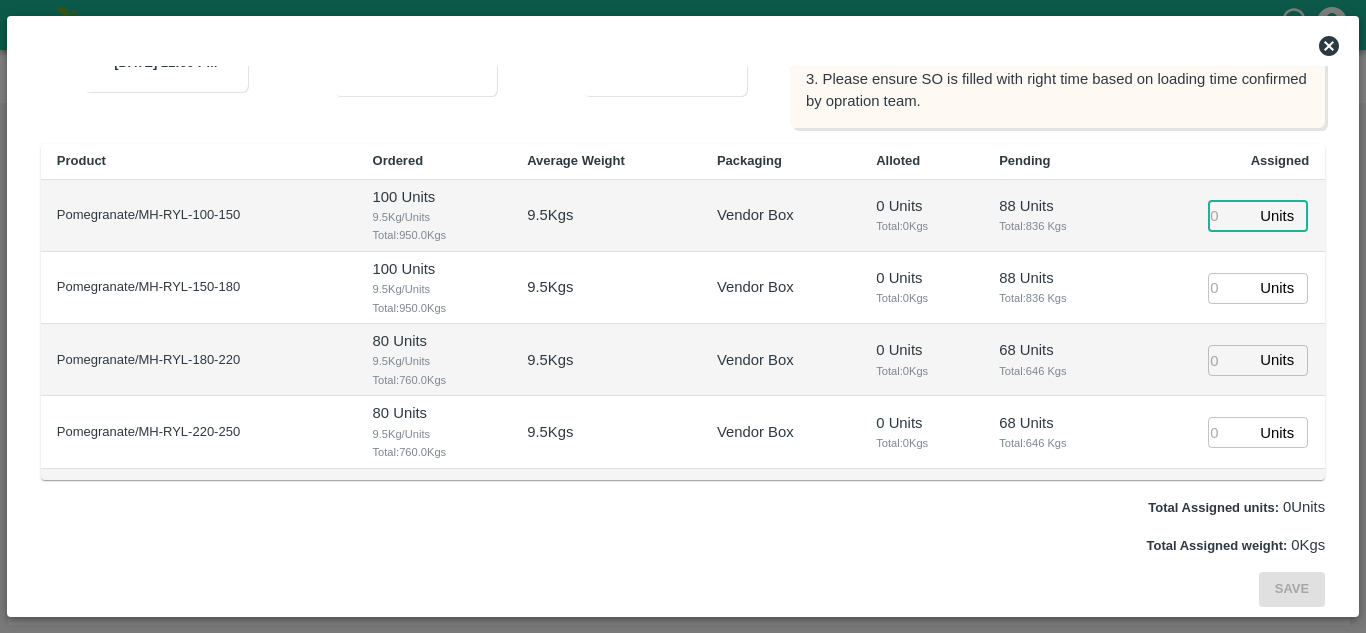 click at bounding box center [1230, 215] 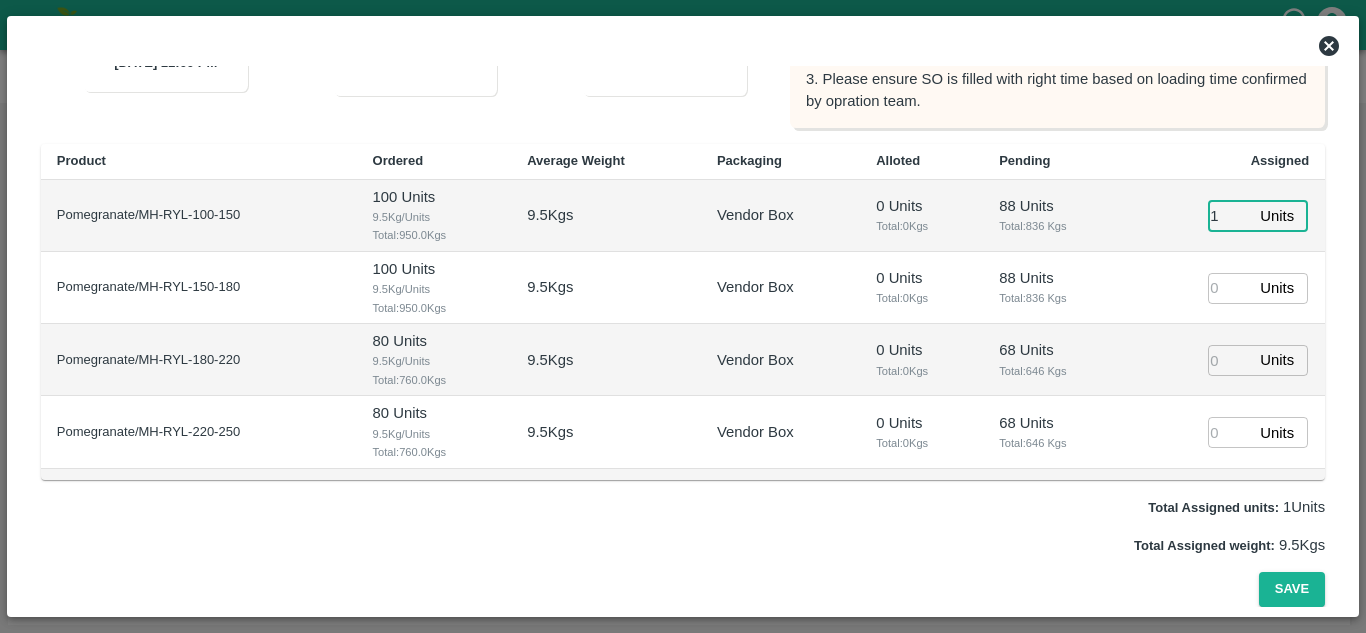 type on "1" 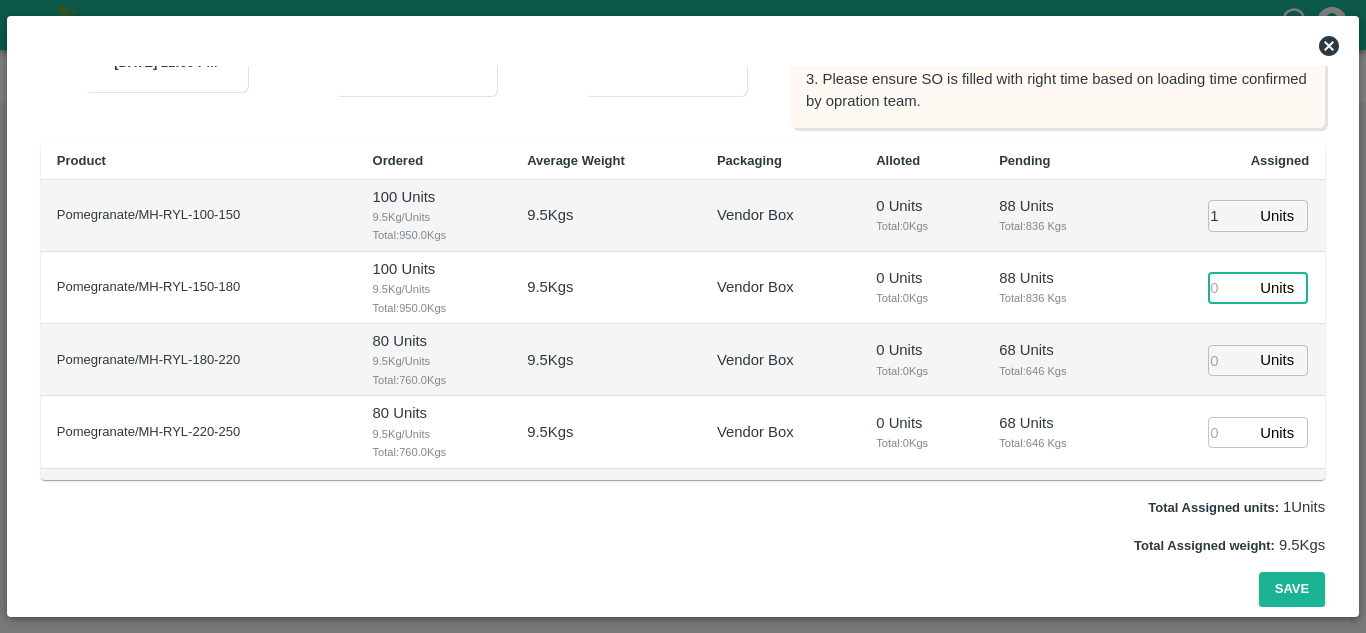click at bounding box center [1230, 288] 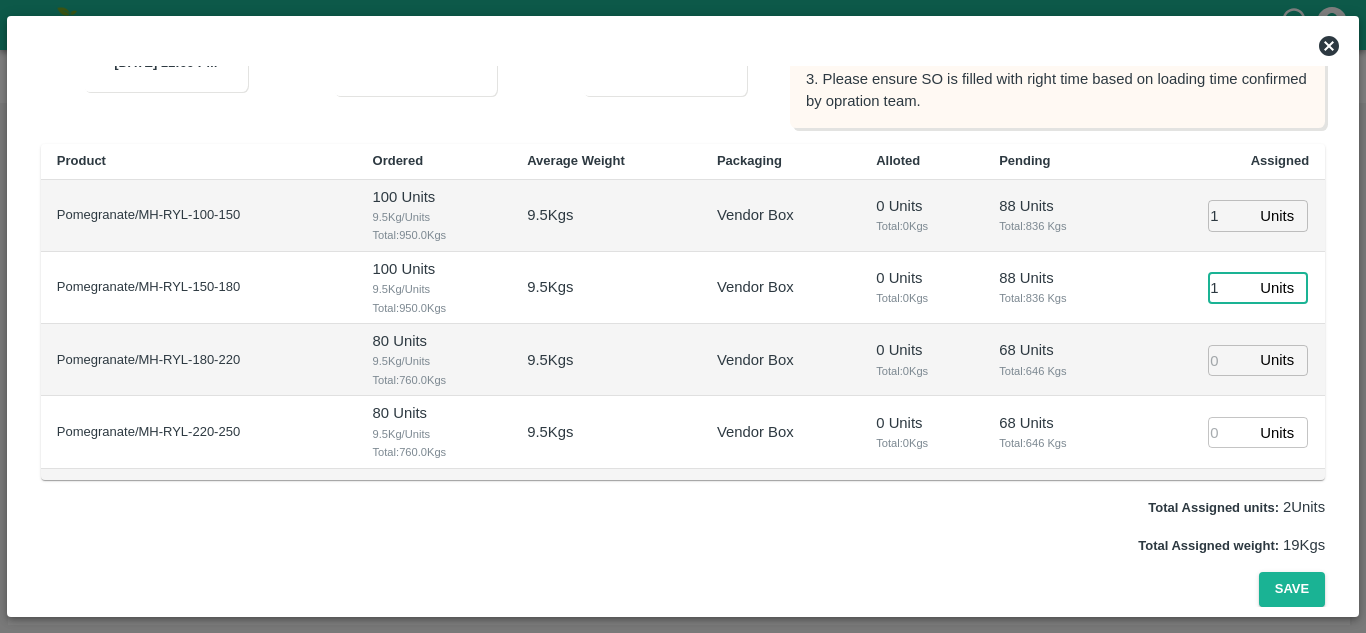 type on "26/07/2025 10:50 AM" 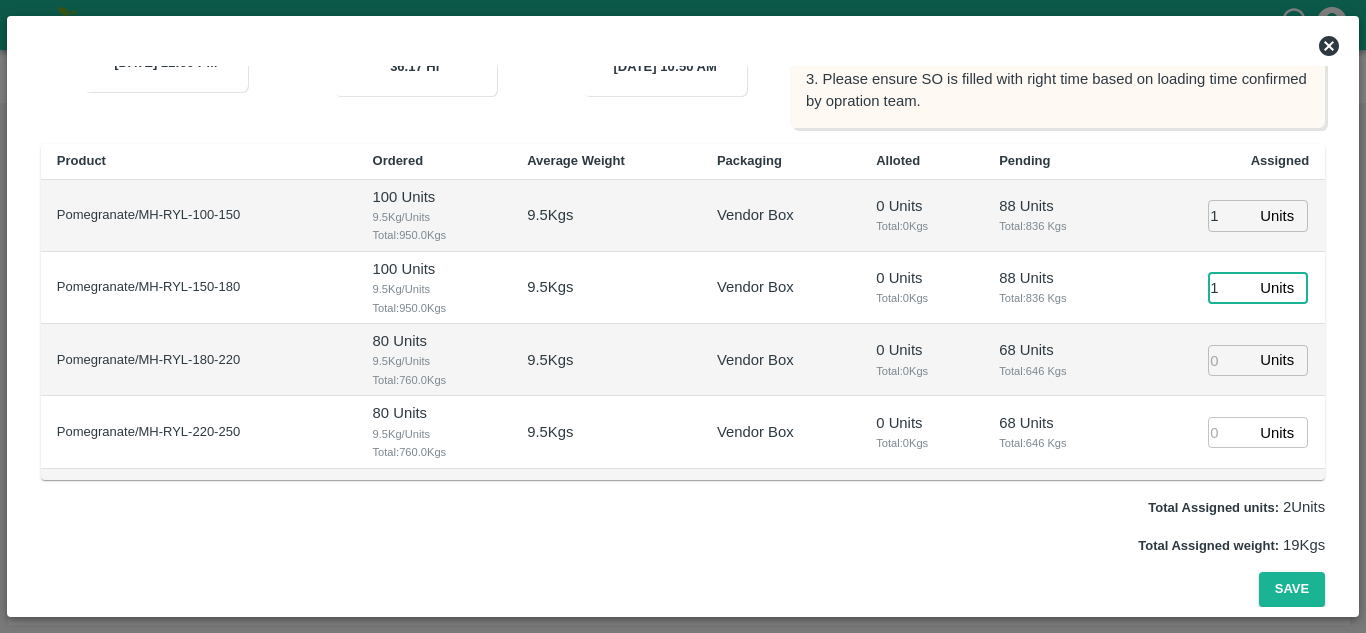 type on "1" 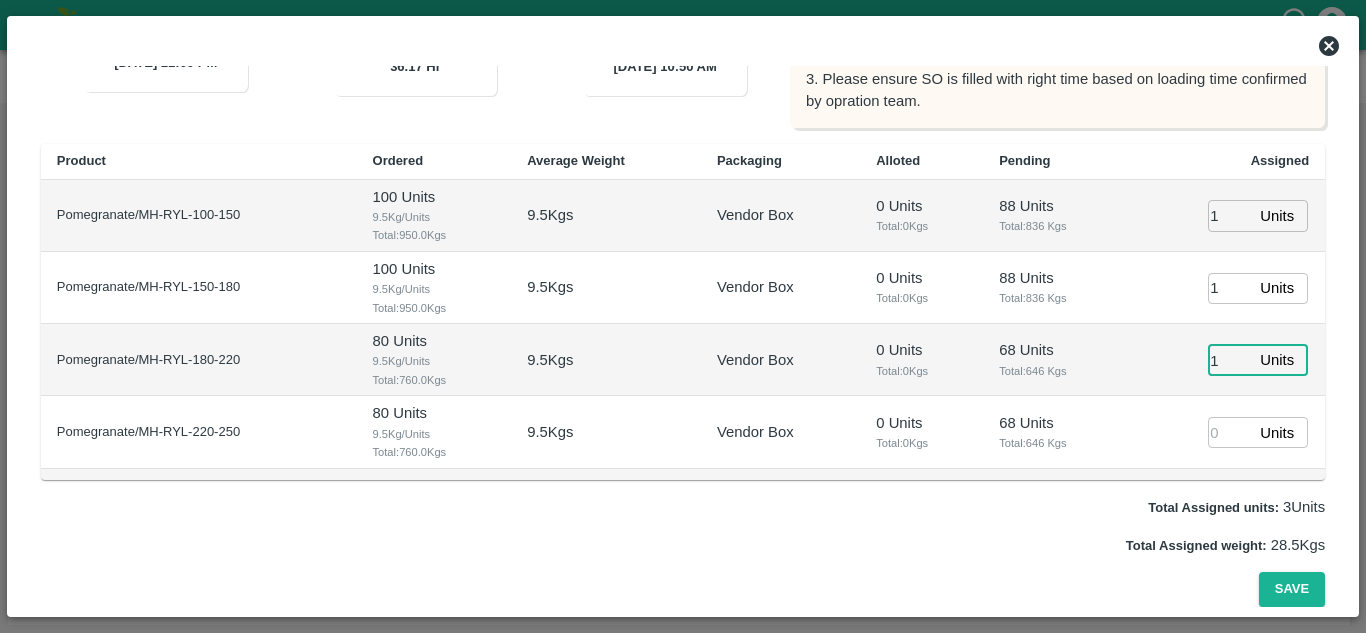 type on "1" 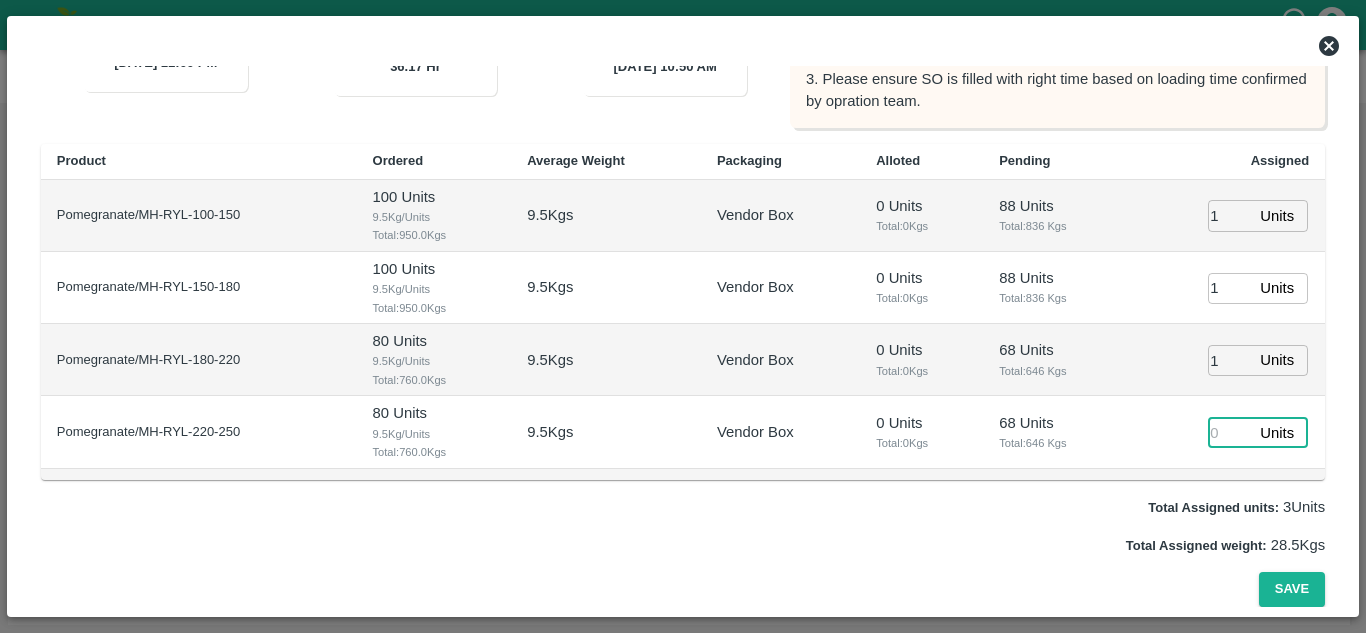 click at bounding box center [1230, 432] 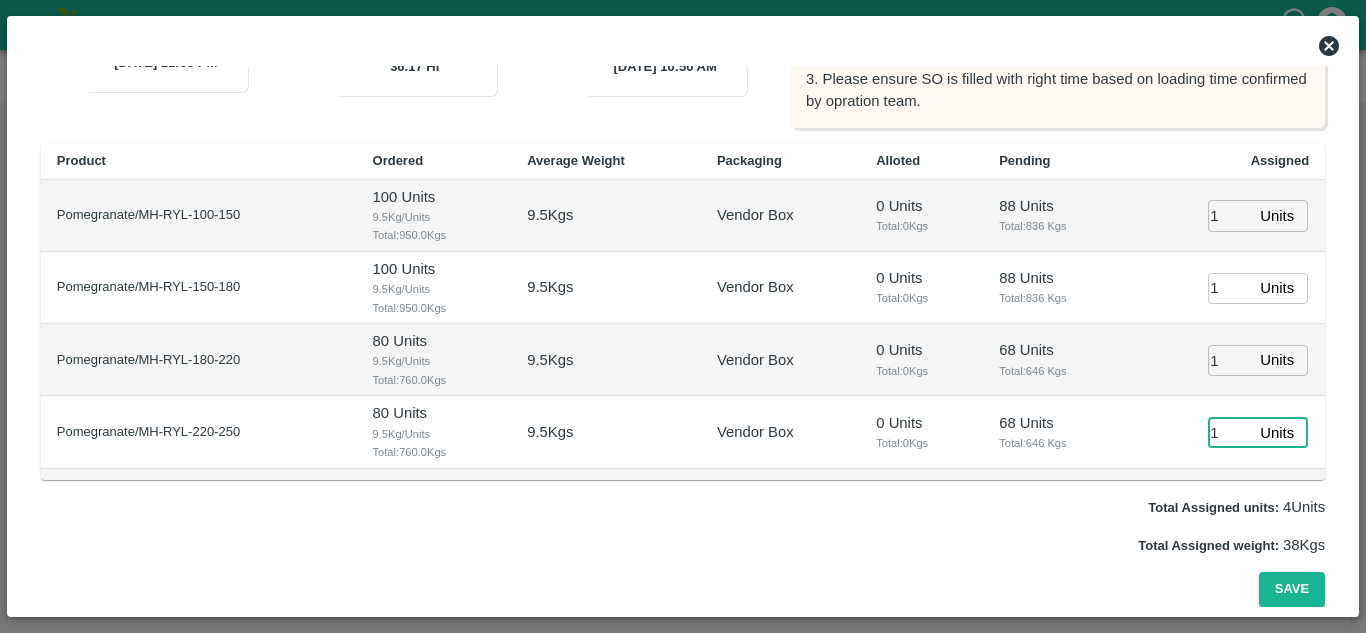 type on "1" 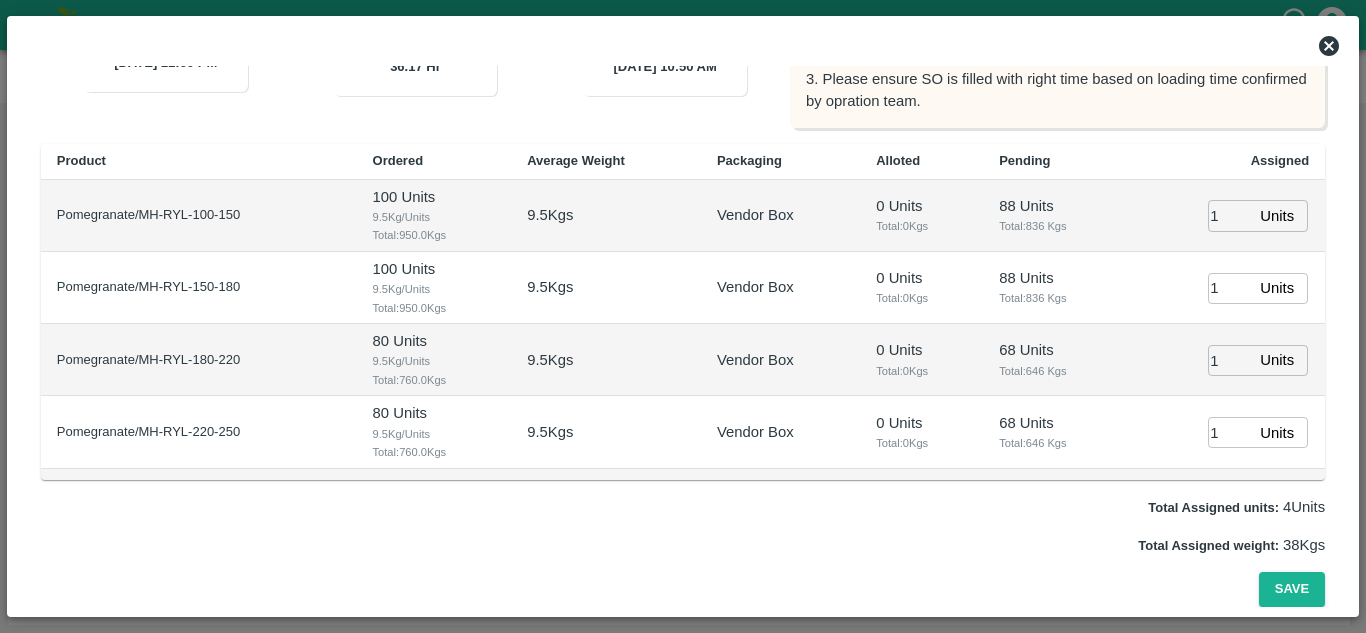 click on "Total:  646   Kgs" at bounding box center [1056, 371] 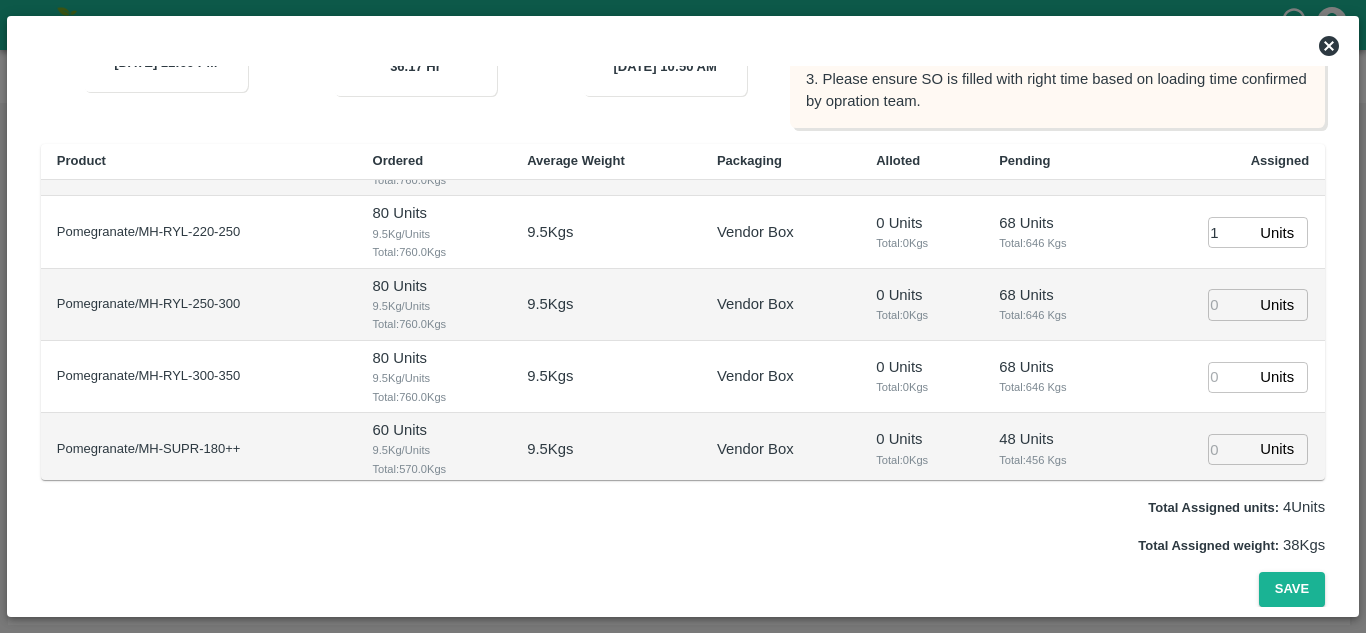 scroll, scrollTop: 204, scrollLeft: 0, axis: vertical 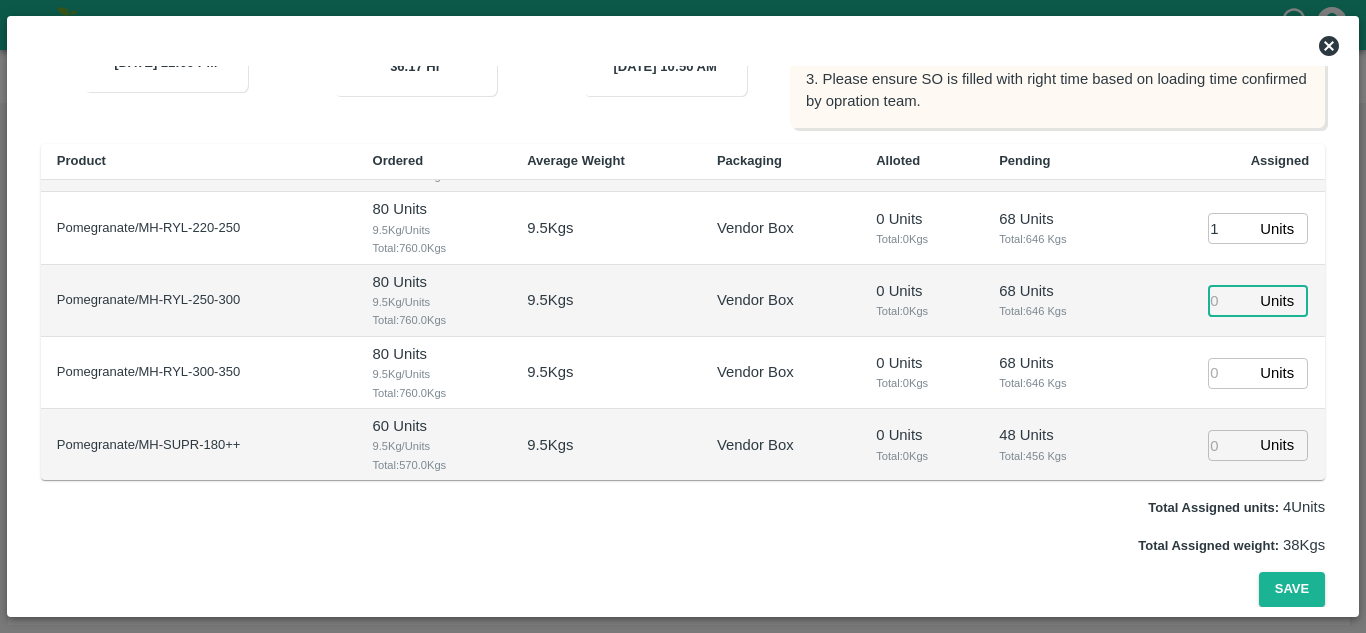 click at bounding box center (1230, 300) 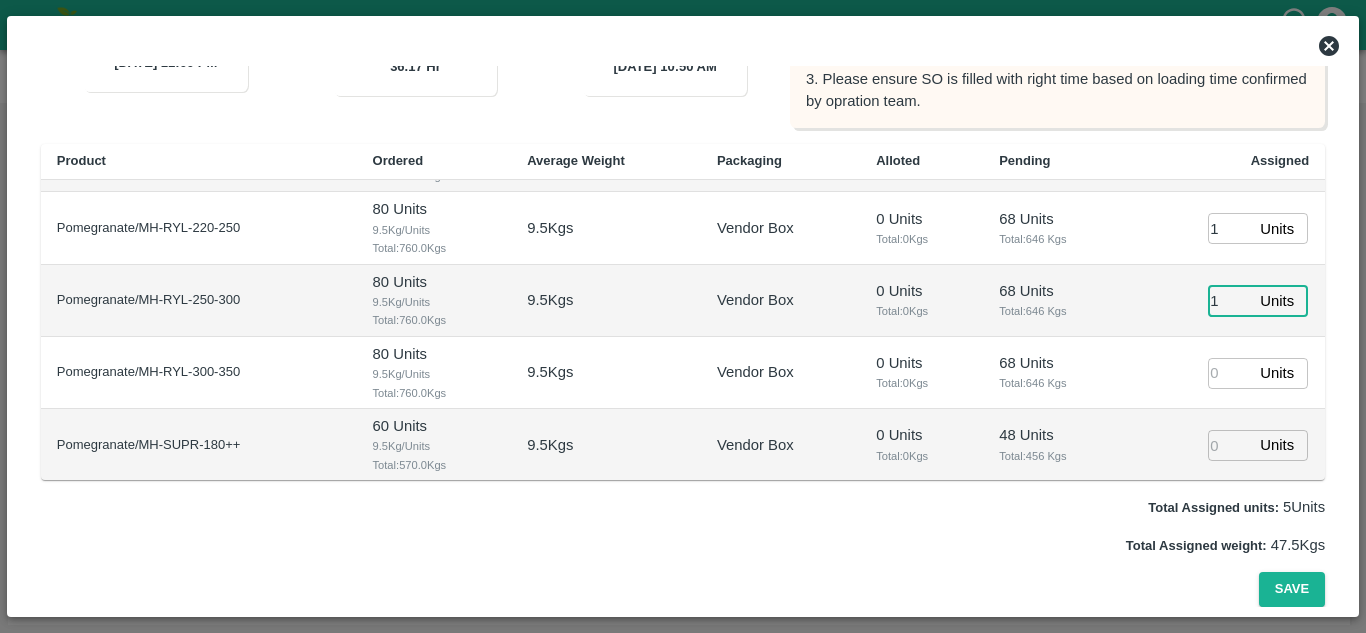 type on "1" 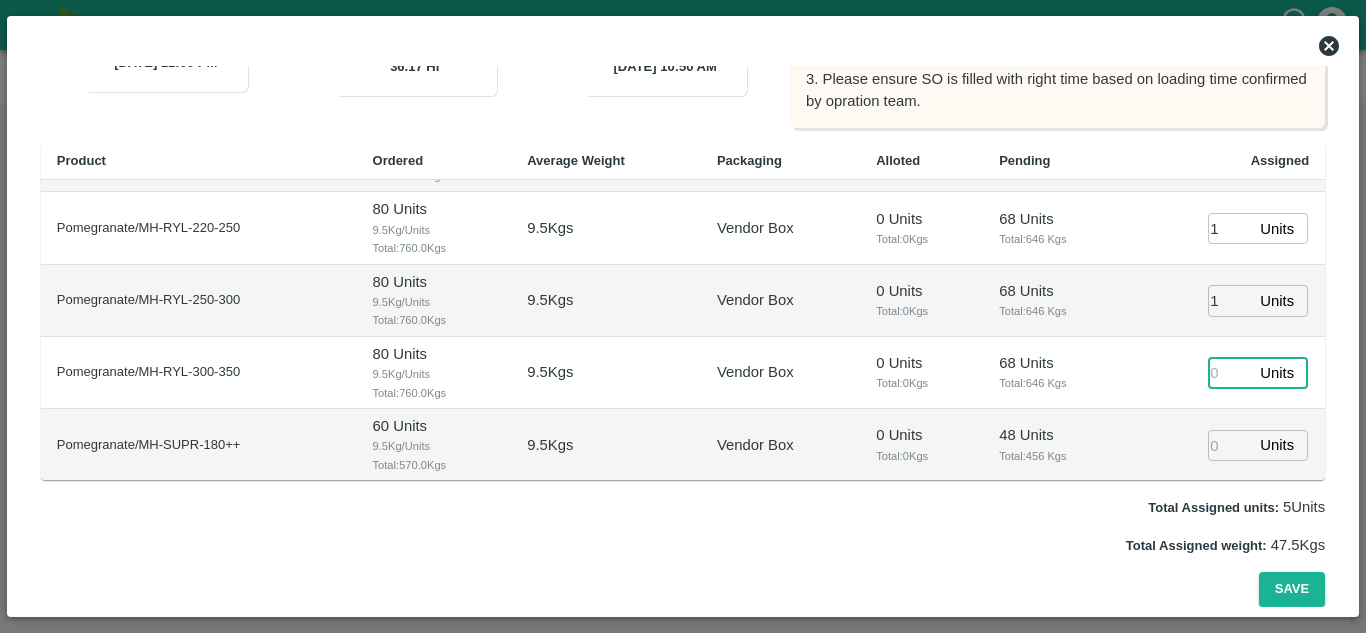 click at bounding box center [1230, 373] 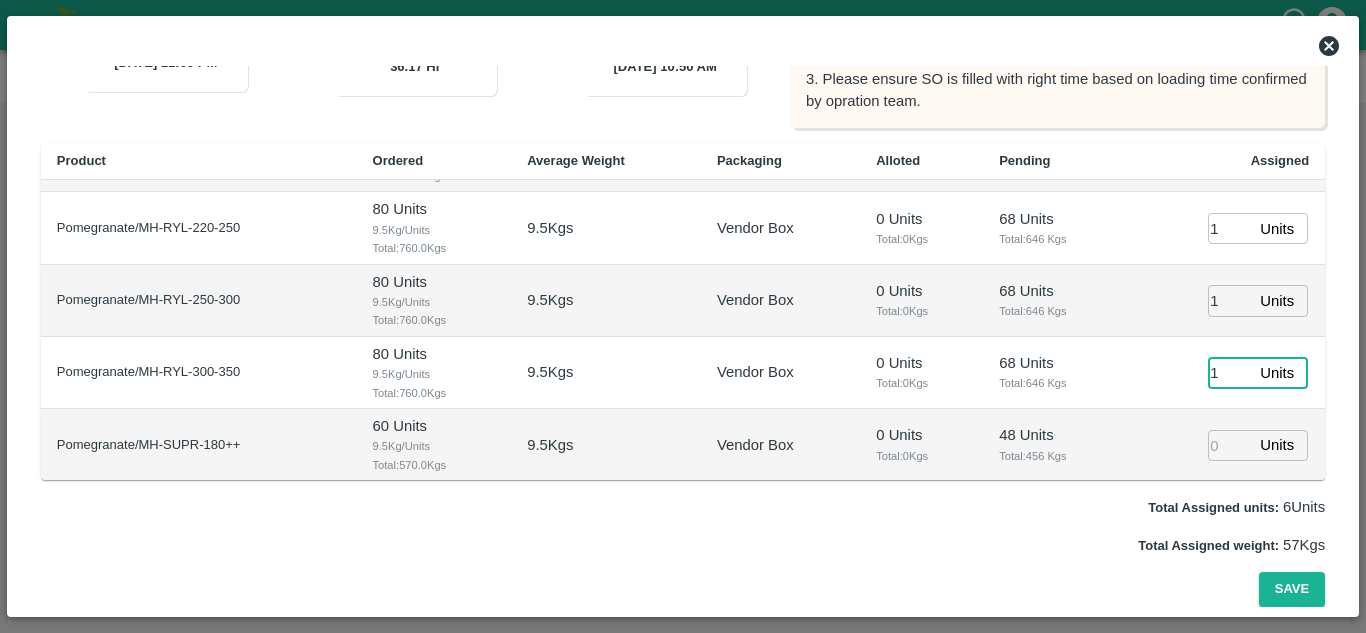 type on "1" 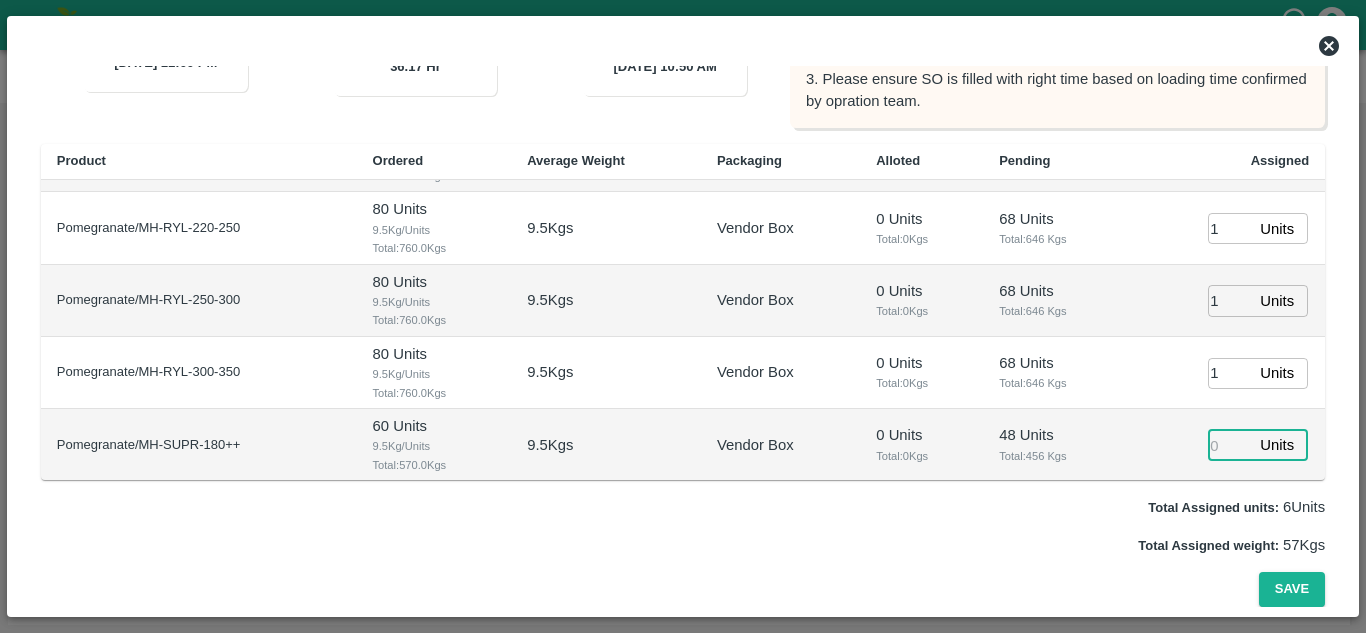 click at bounding box center (1230, 445) 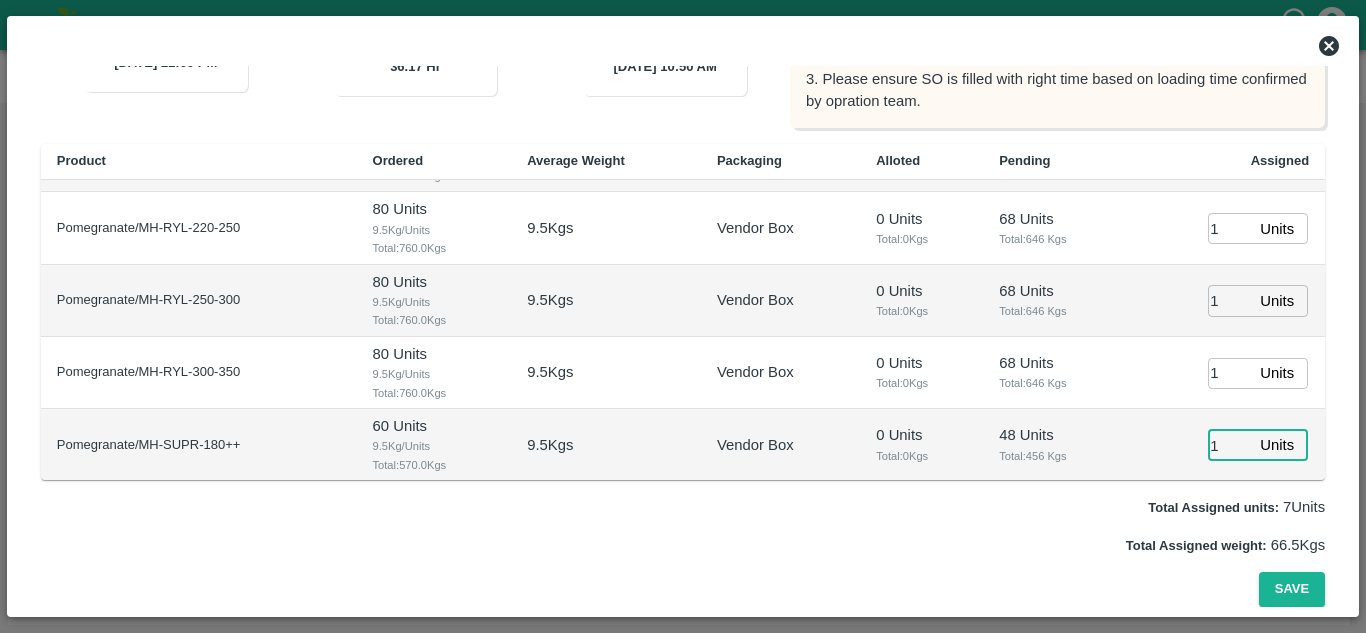 type on "1" 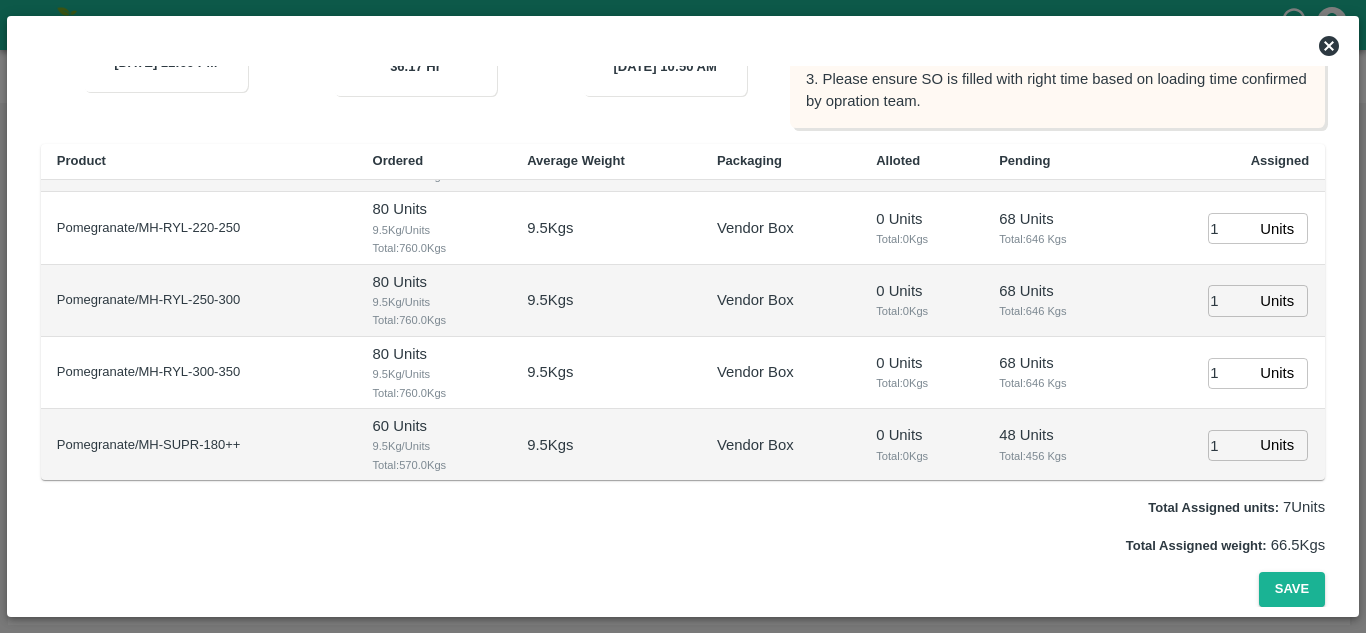 click on "48   Units Total:  456   Kgs" at bounding box center [1056, 445] 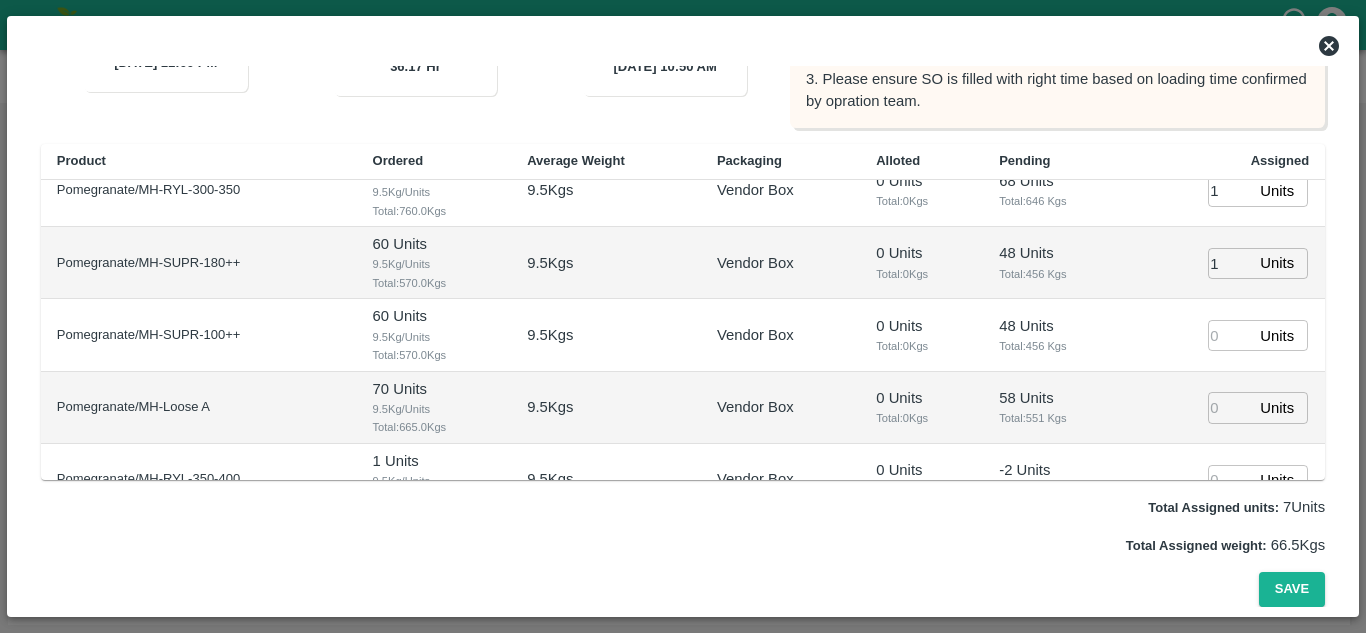 scroll, scrollTop: 387, scrollLeft: 0, axis: vertical 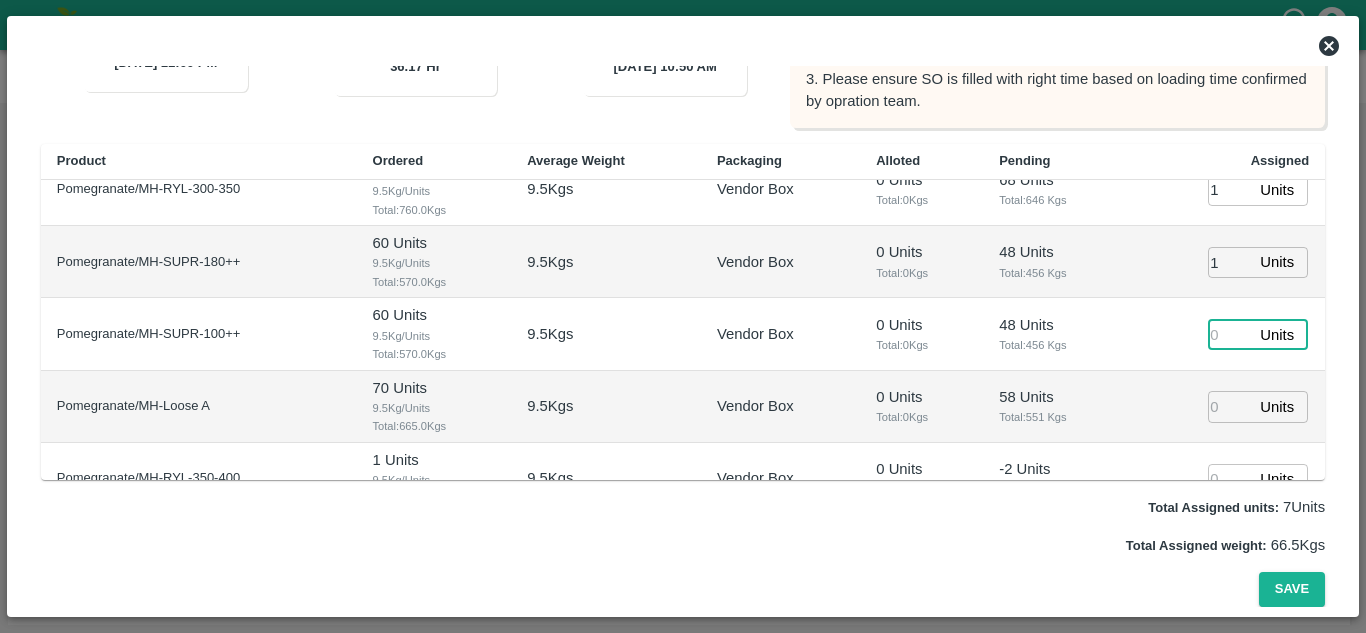 click at bounding box center [1230, 334] 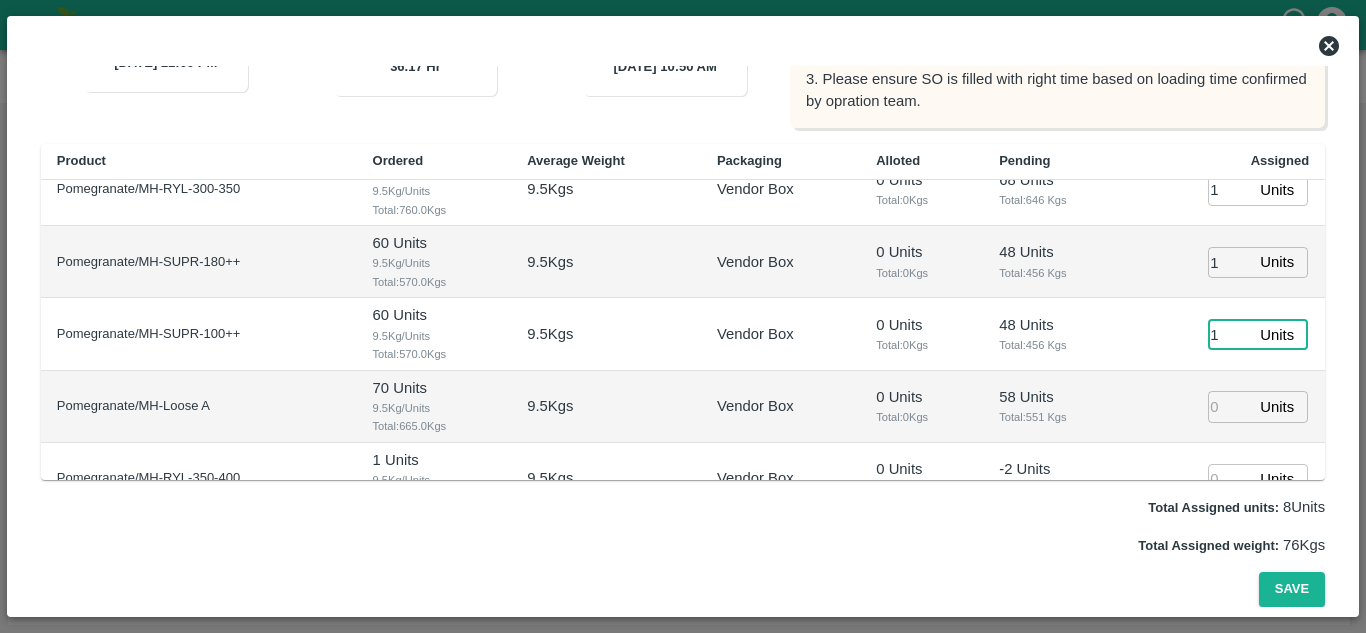 type on "1" 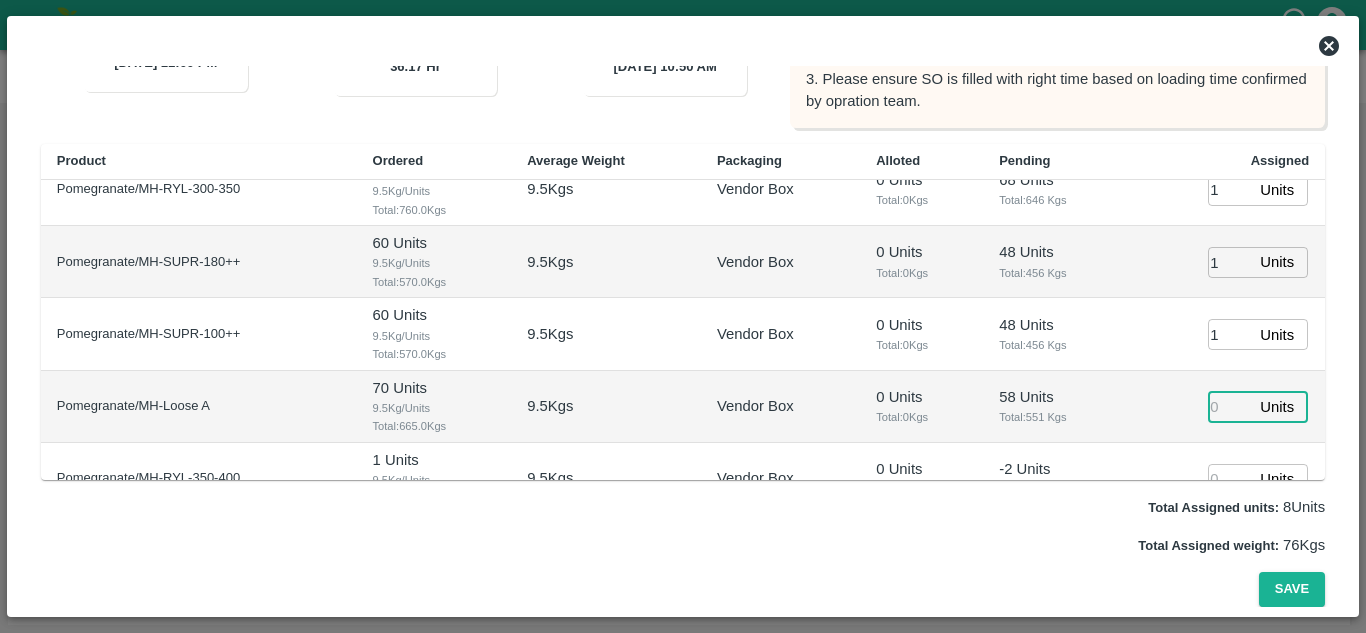 click at bounding box center [1230, 406] 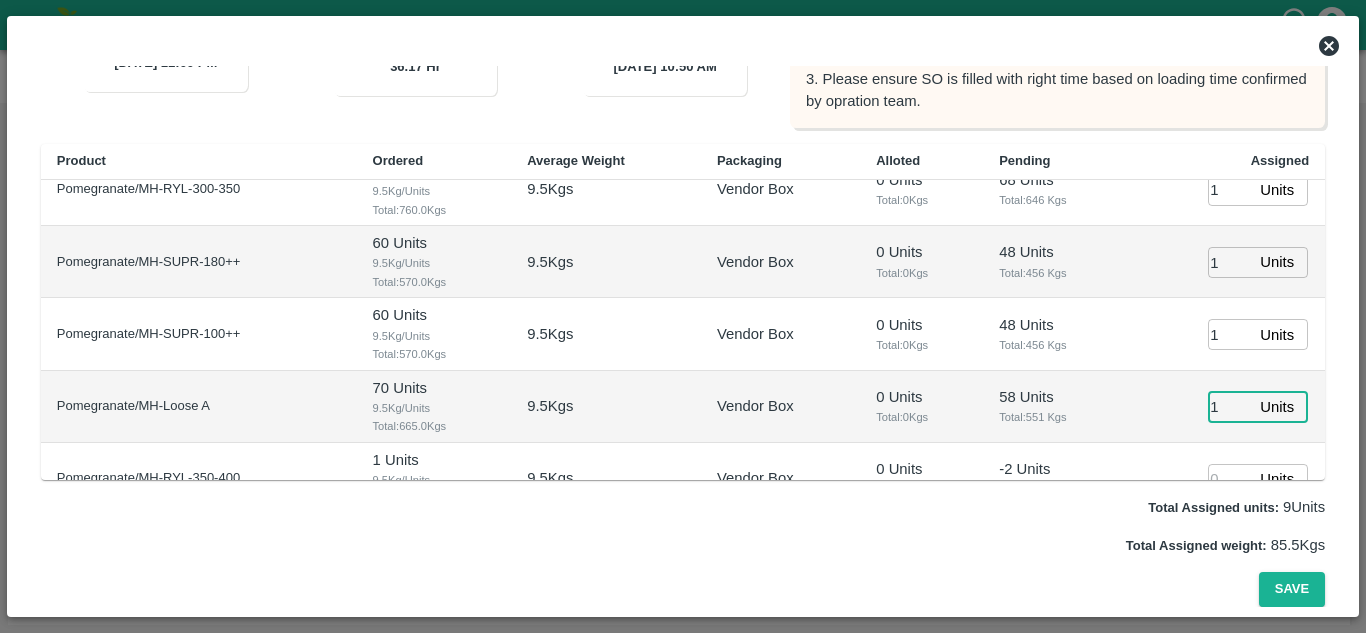 scroll, scrollTop: 422, scrollLeft: 0, axis: vertical 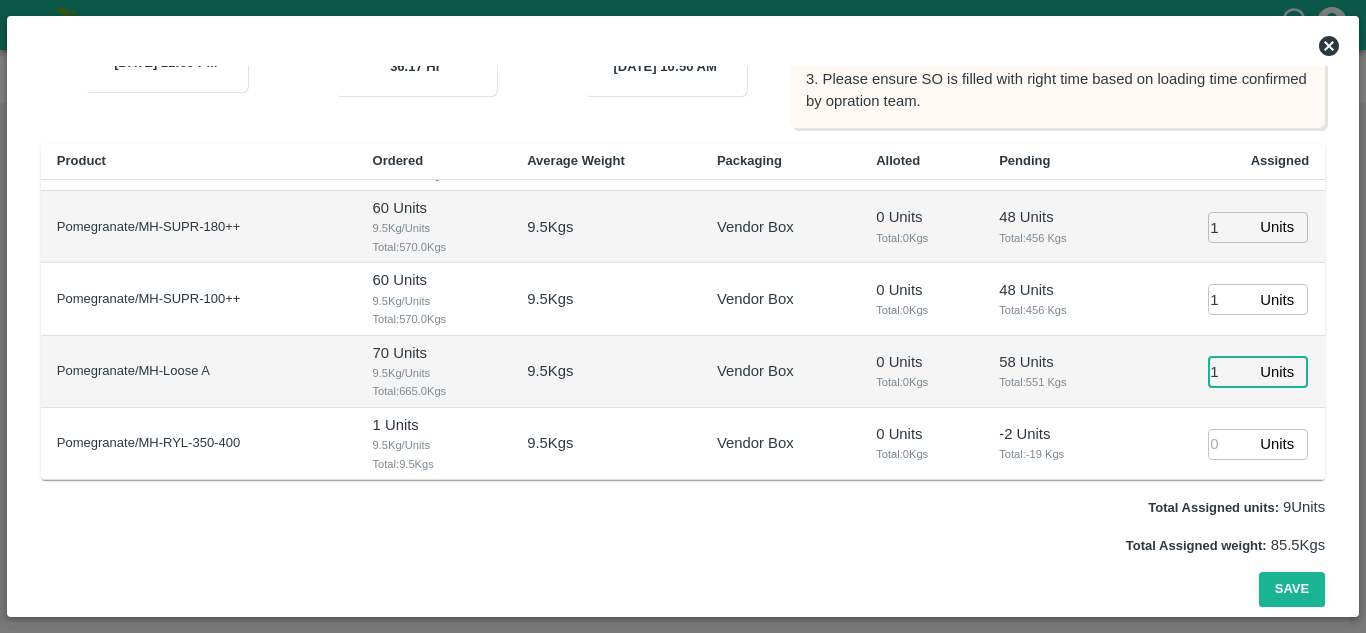 type on "1" 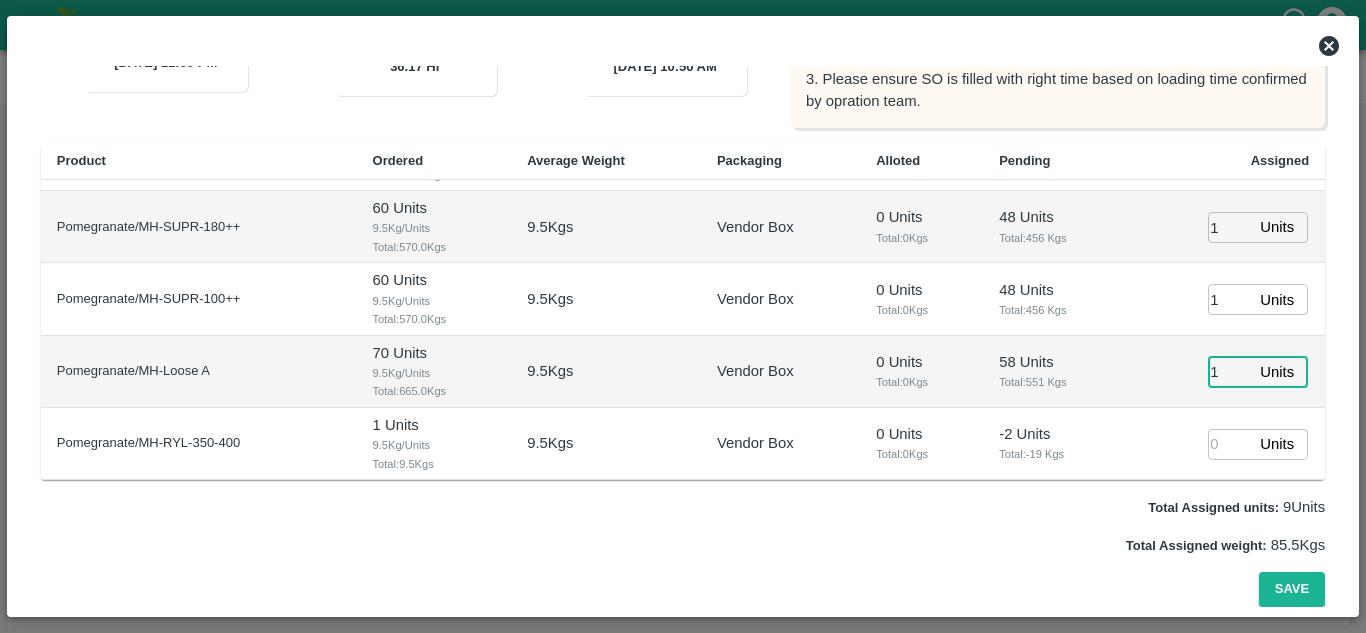 click at bounding box center (1230, 444) 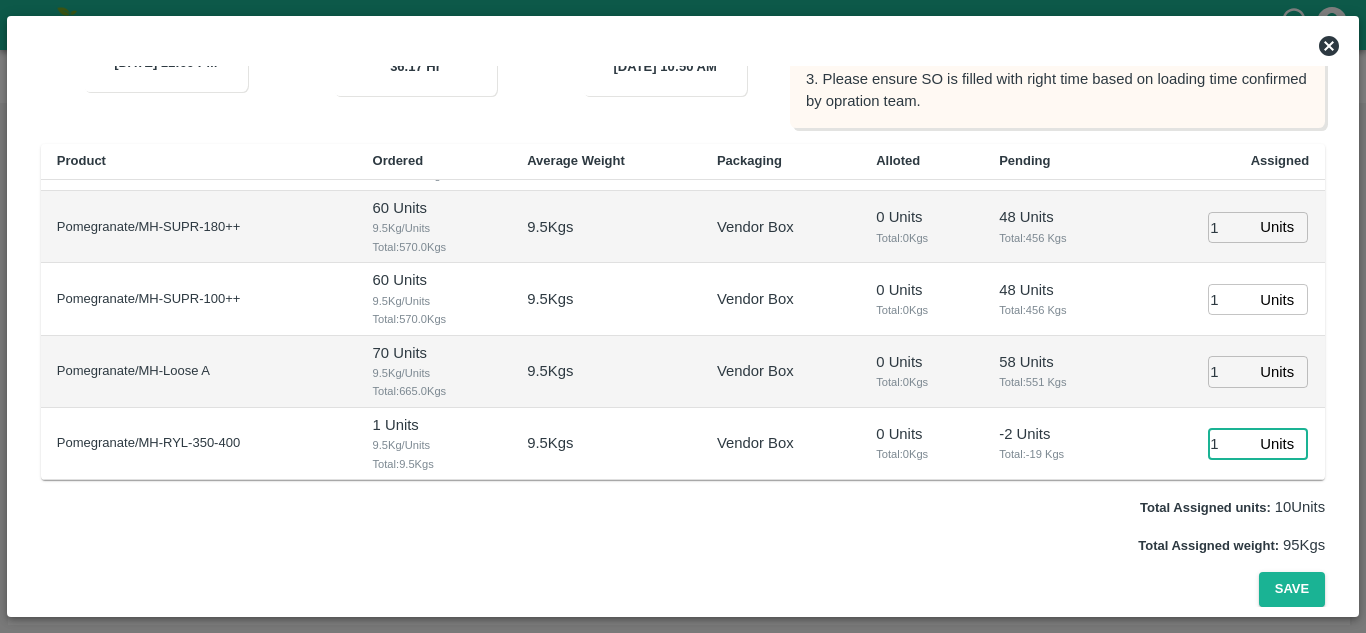 type on "1" 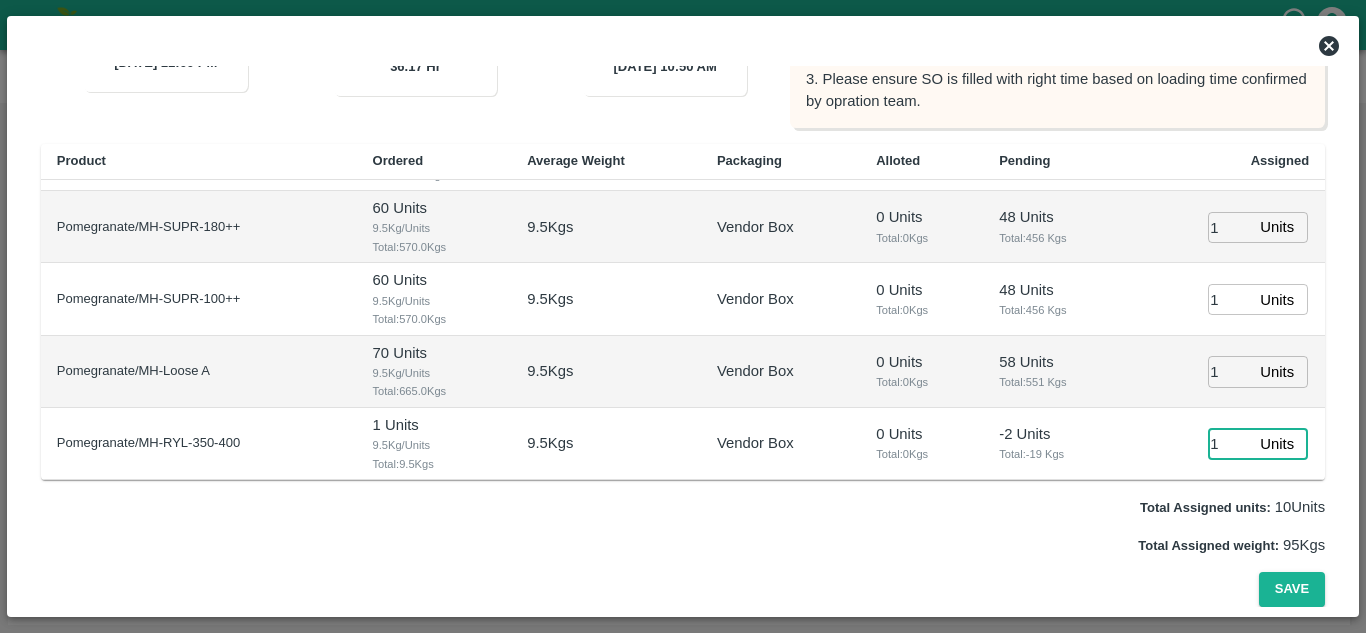 click on "Total:  551   Kgs" at bounding box center [1056, 382] 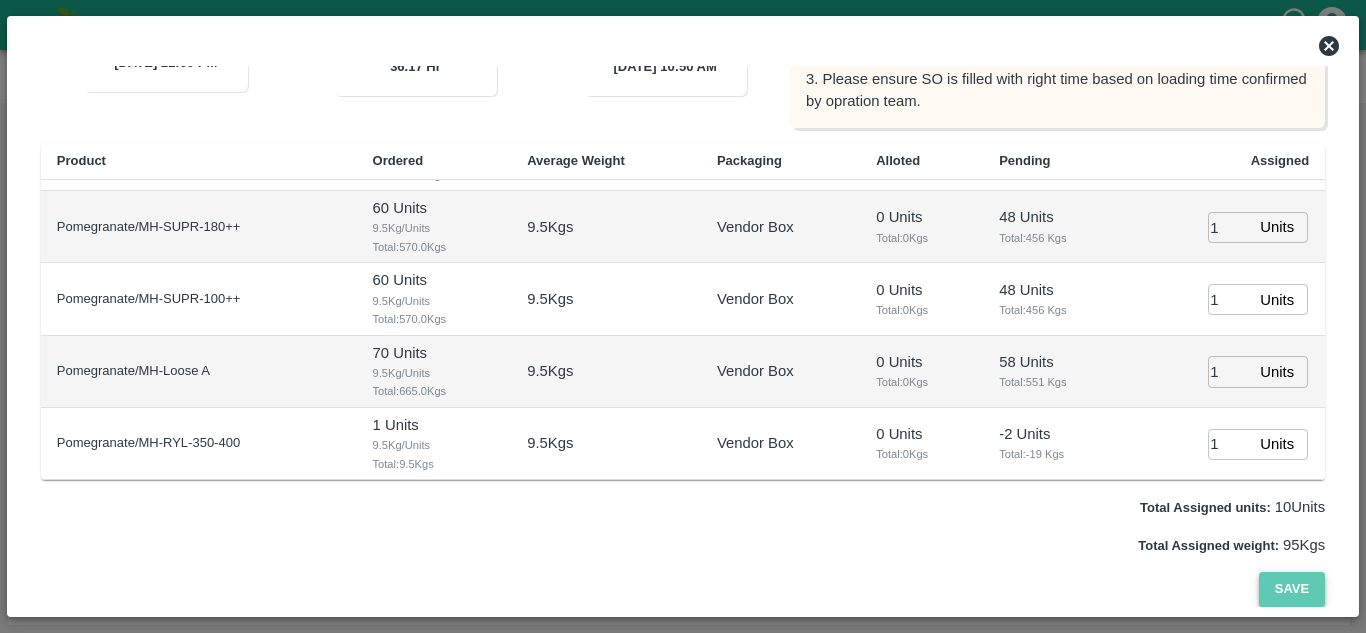 click on "Save" at bounding box center [1292, 589] 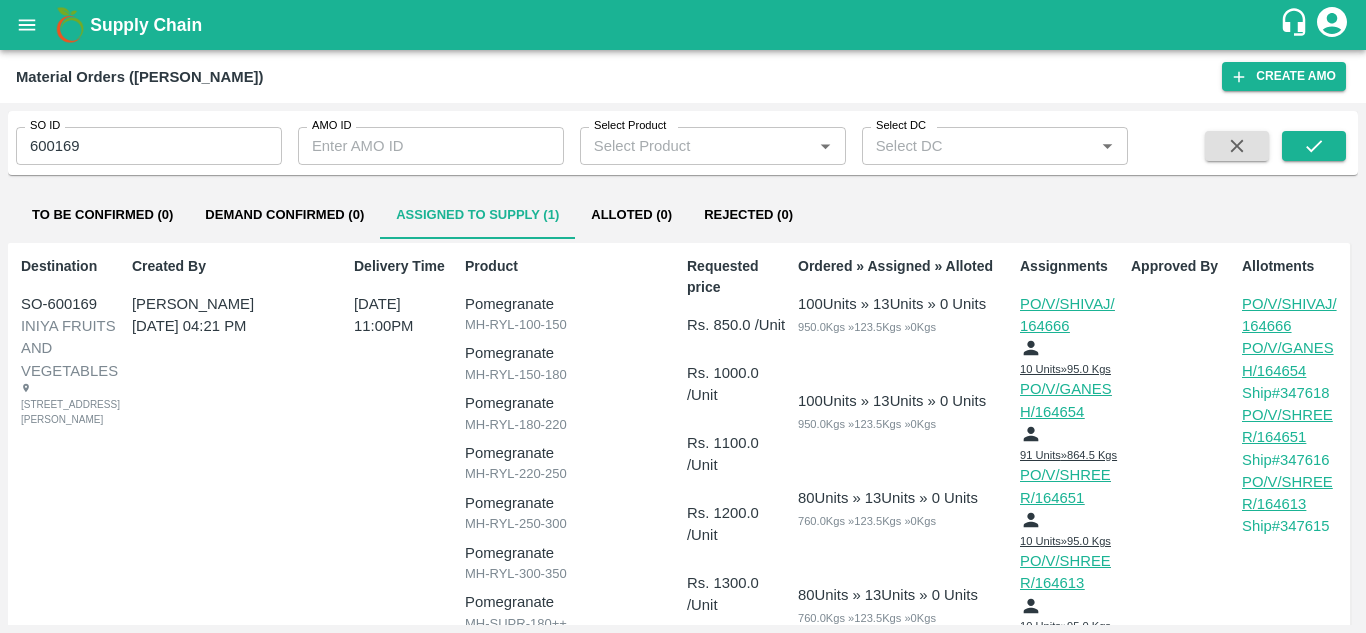 scroll, scrollTop: 374, scrollLeft: 0, axis: vertical 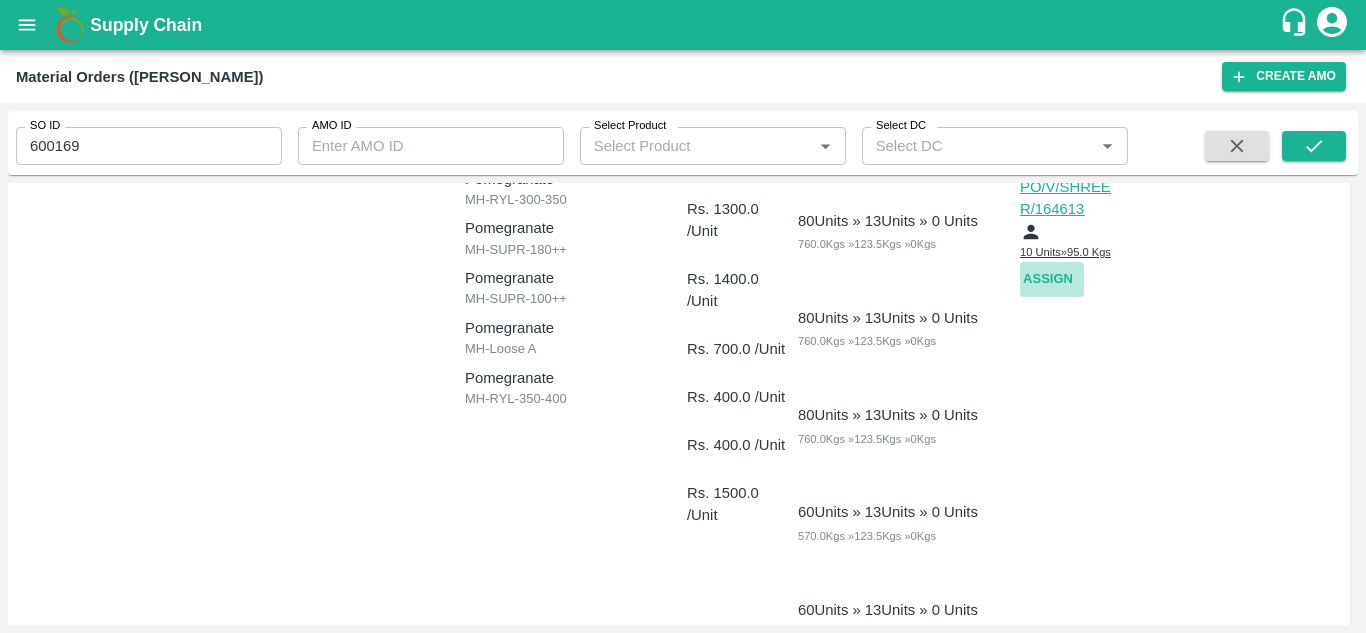 click on "Assign" at bounding box center (1052, 279) 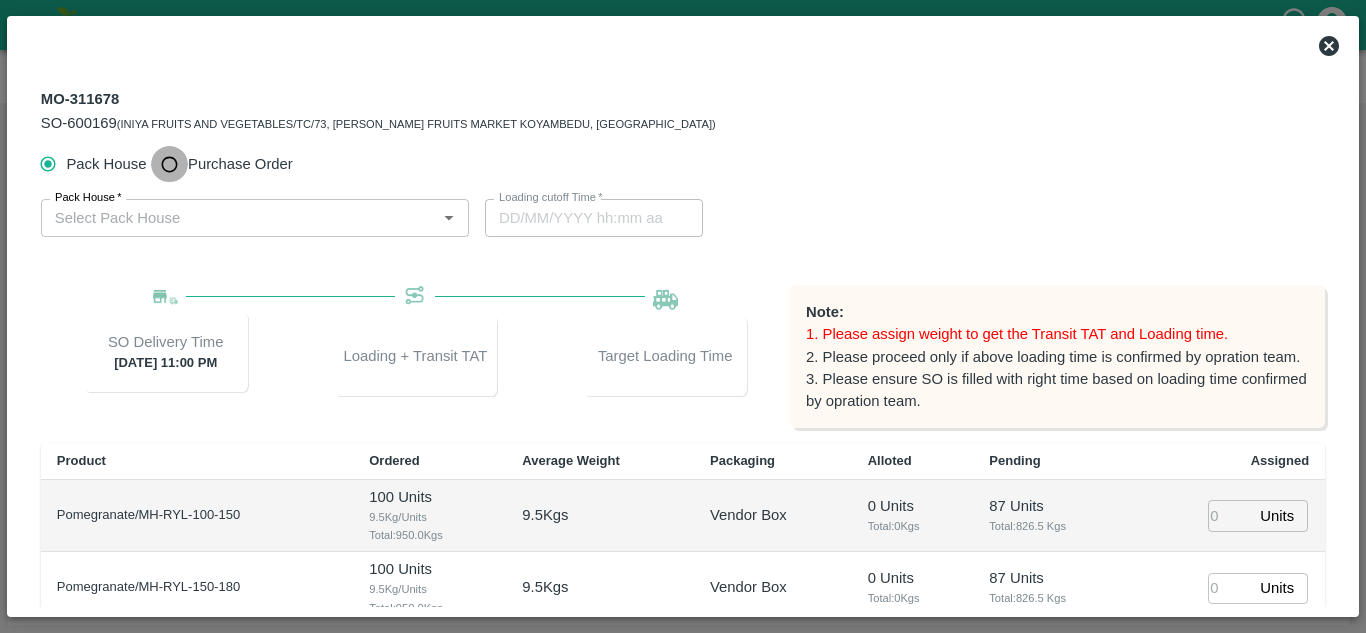 click on "Purchase Order" at bounding box center [169, 164] 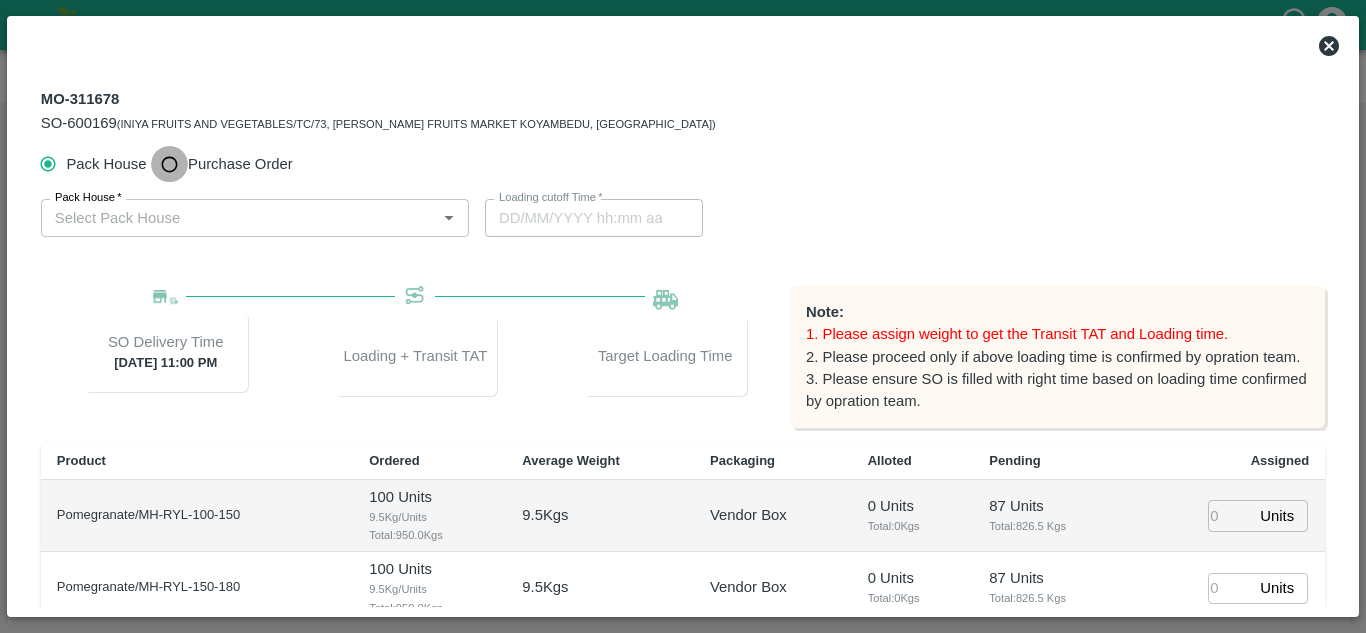 radio on "true" 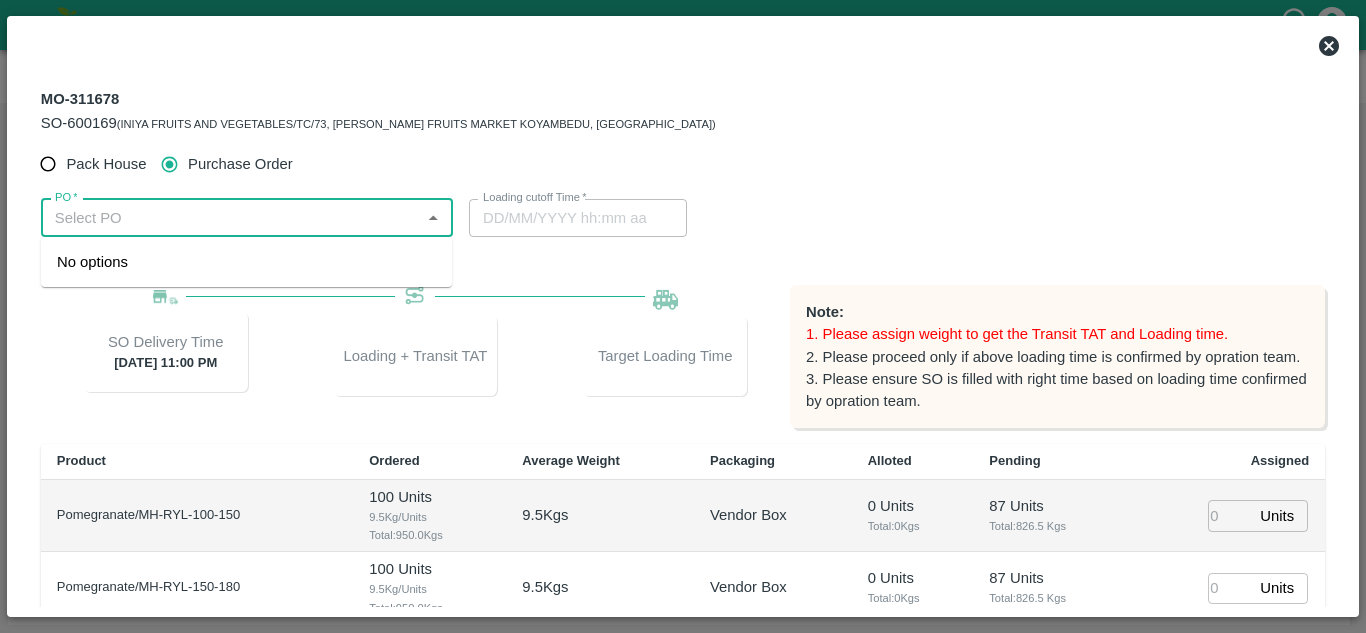 click on "PO   *" at bounding box center (230, 218) 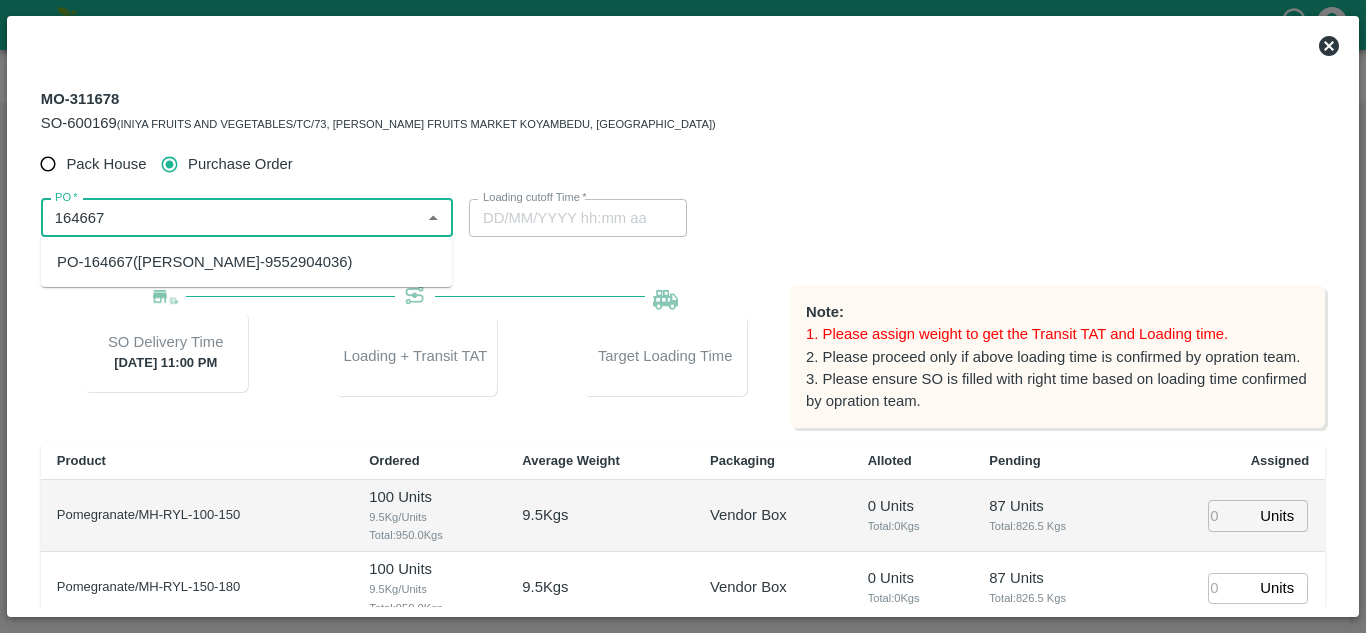 click on "PO-164667(SHIVAJI RAJARAM AVACHAR-9552904036)" at bounding box center [204, 262] 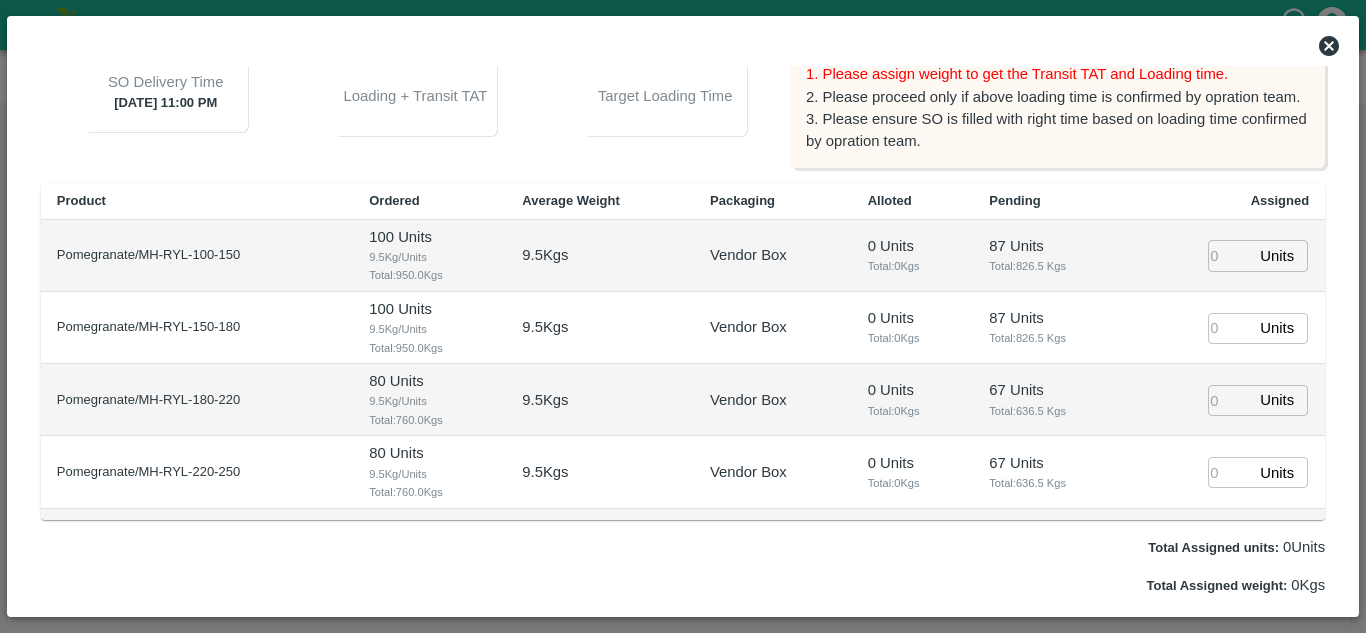 scroll, scrollTop: 261, scrollLeft: 0, axis: vertical 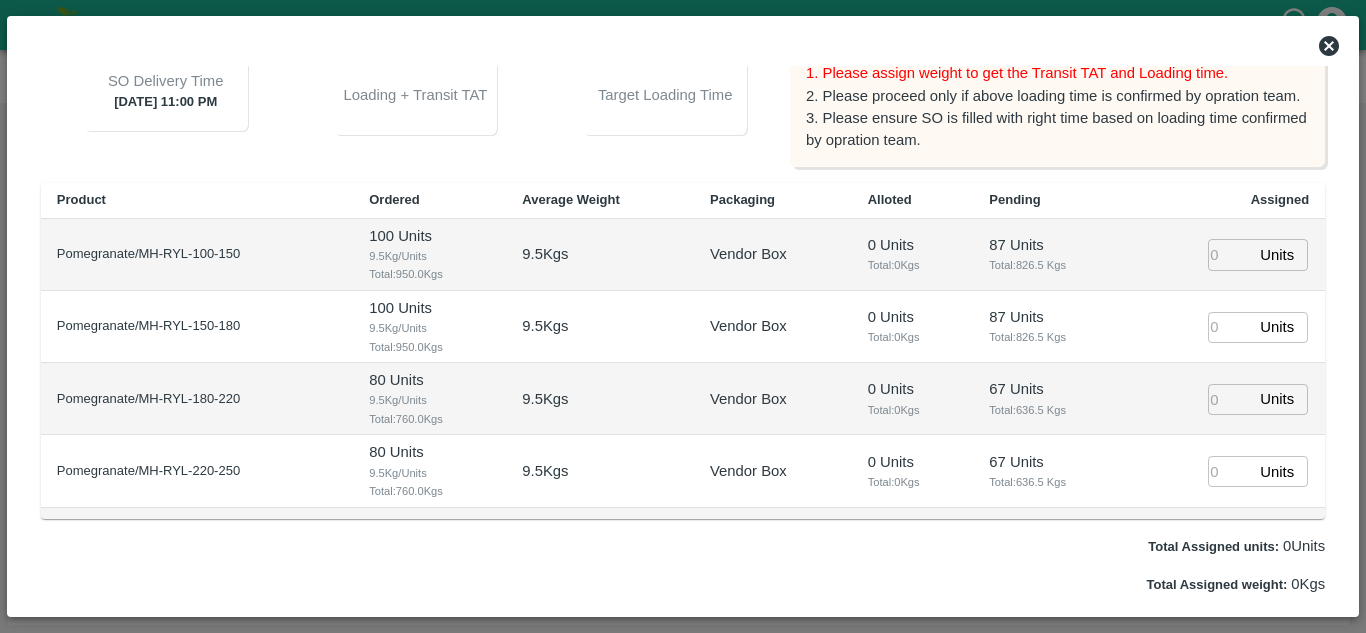 type on "PO-164667(SHIVAJI RAJARAM AVACHAR-9552904036)" 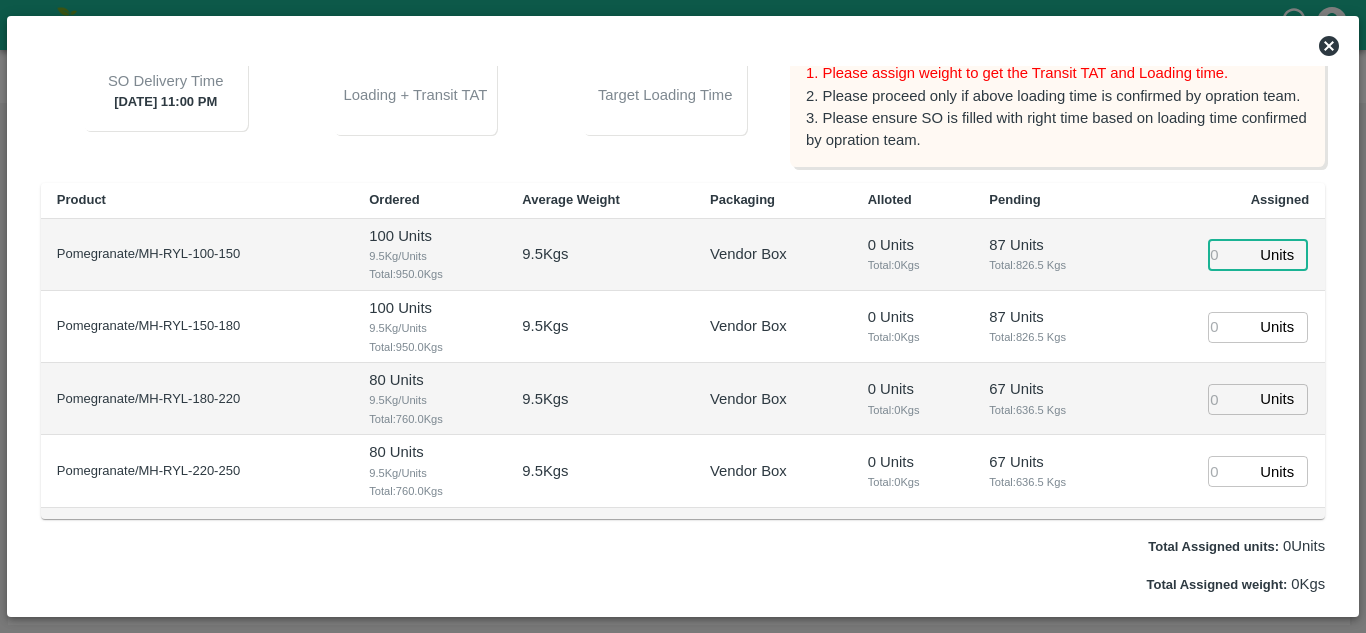 click at bounding box center (1230, 254) 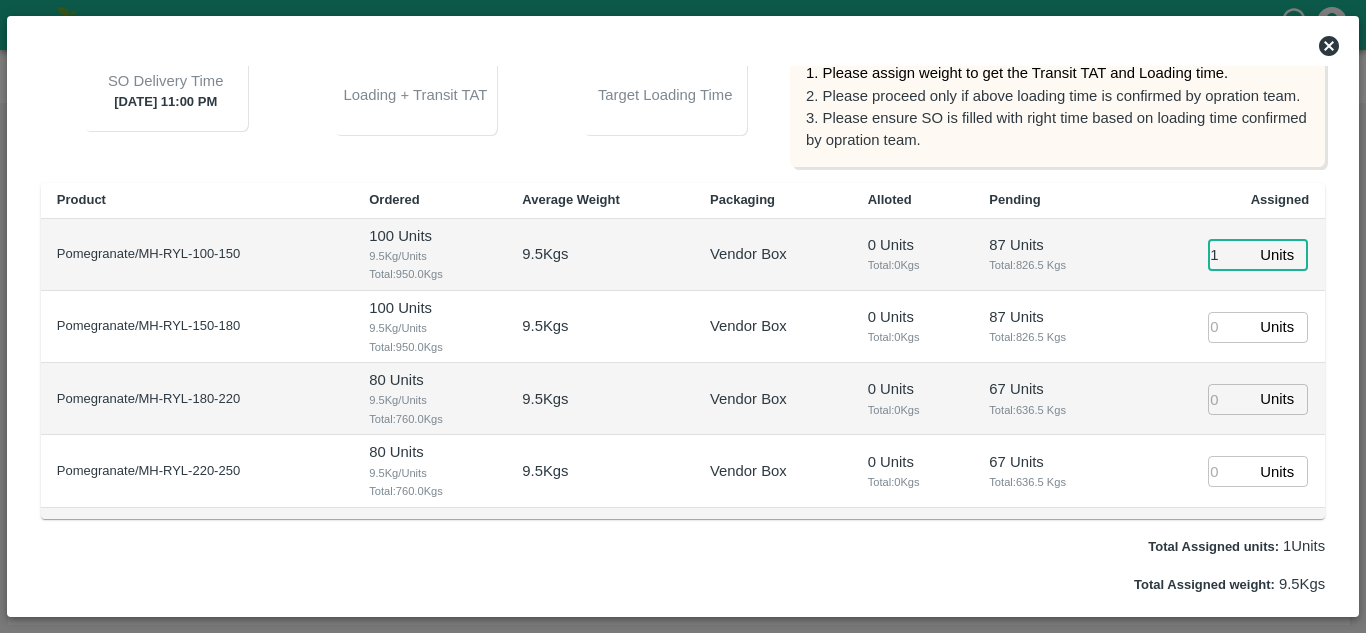 type on "1" 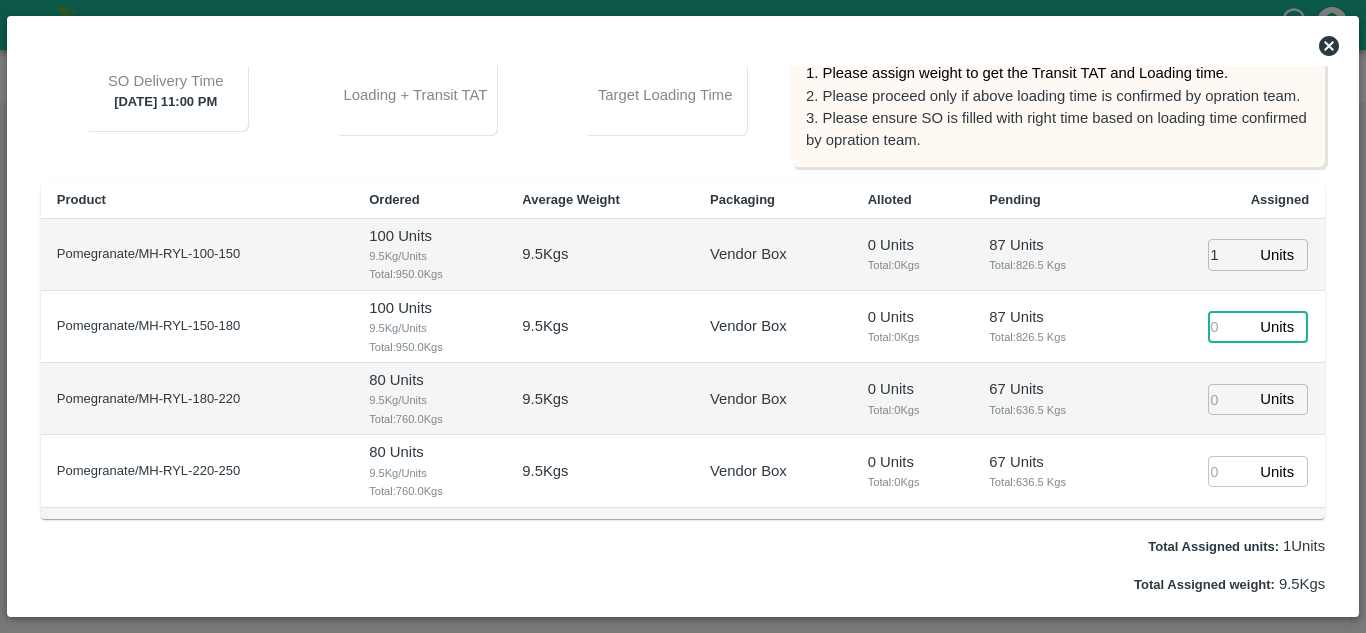 type on "26/07/2025 10:50 AM" 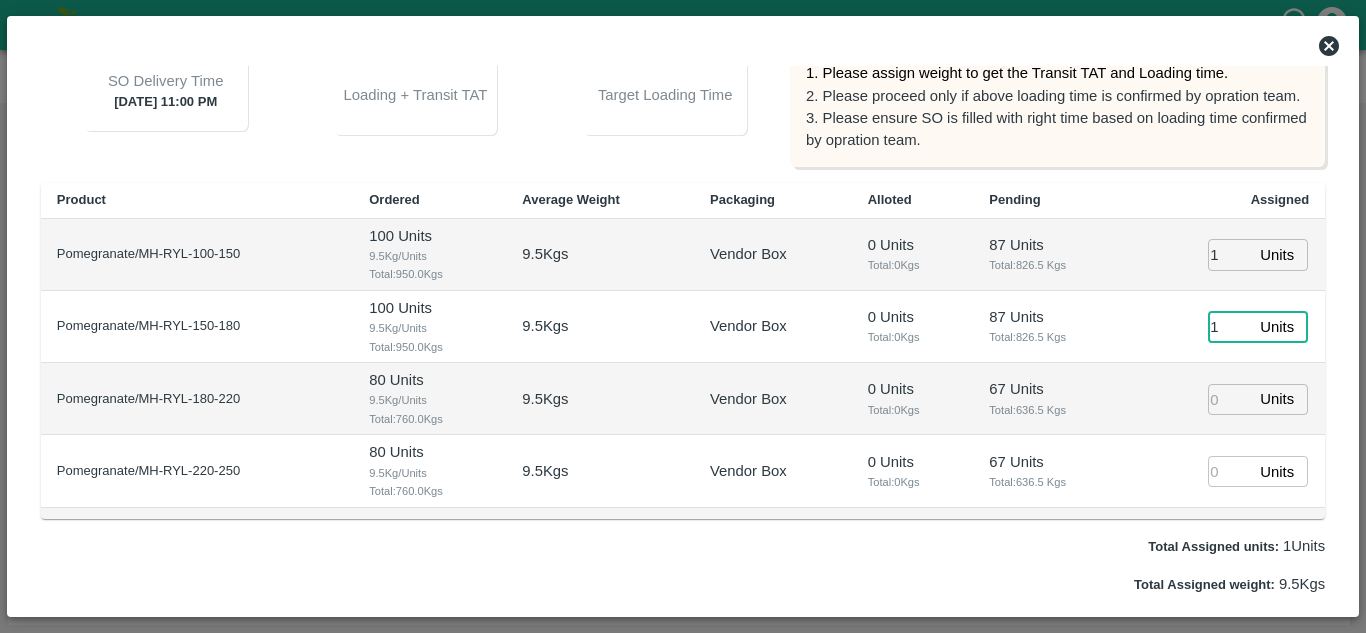 click on "1" at bounding box center [1230, 327] 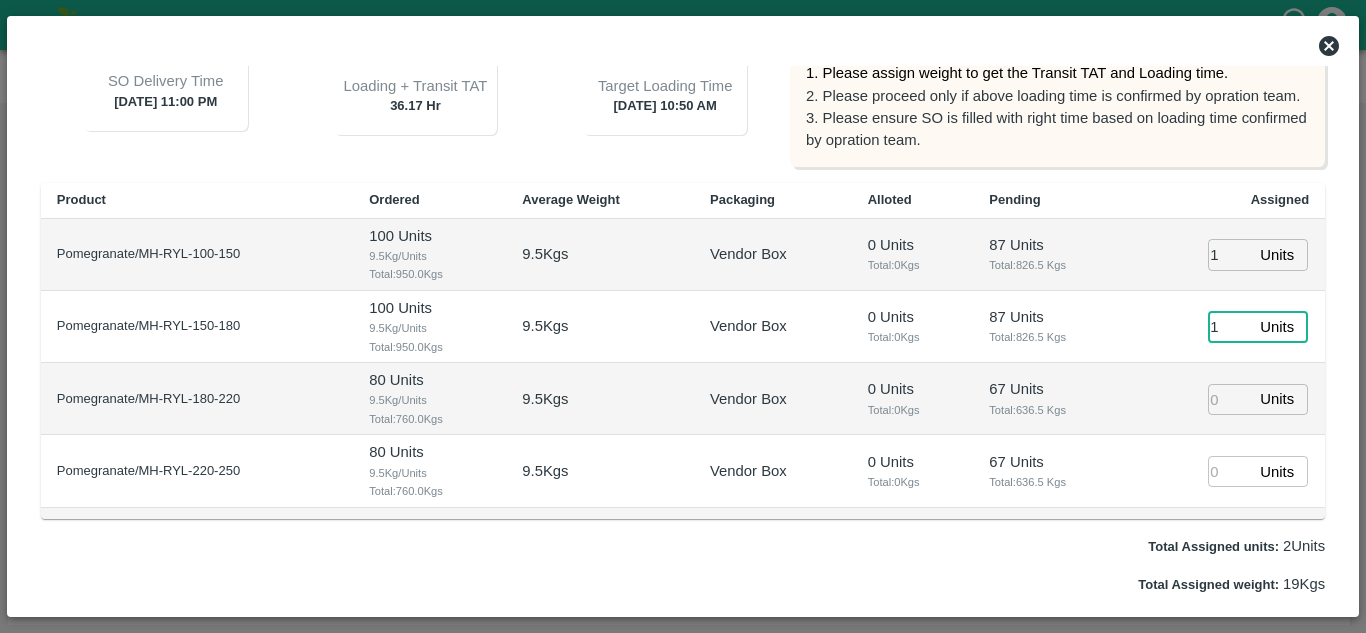 type on "1" 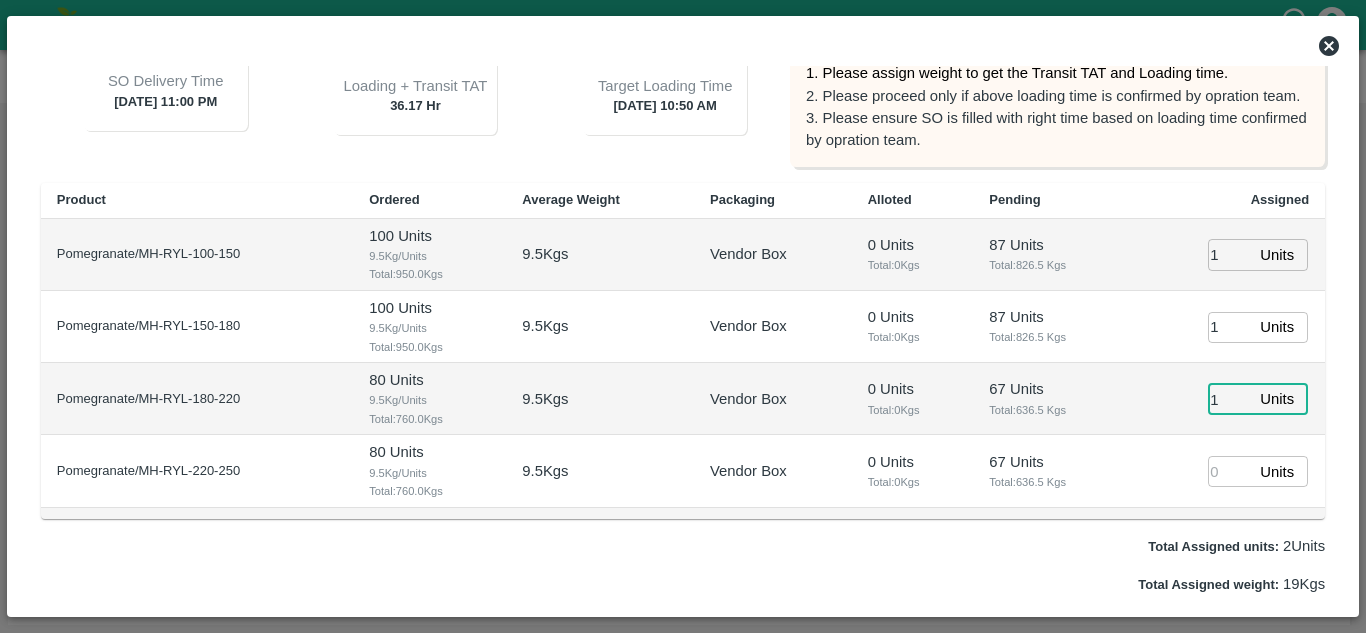 click on "1" at bounding box center [1230, 399] 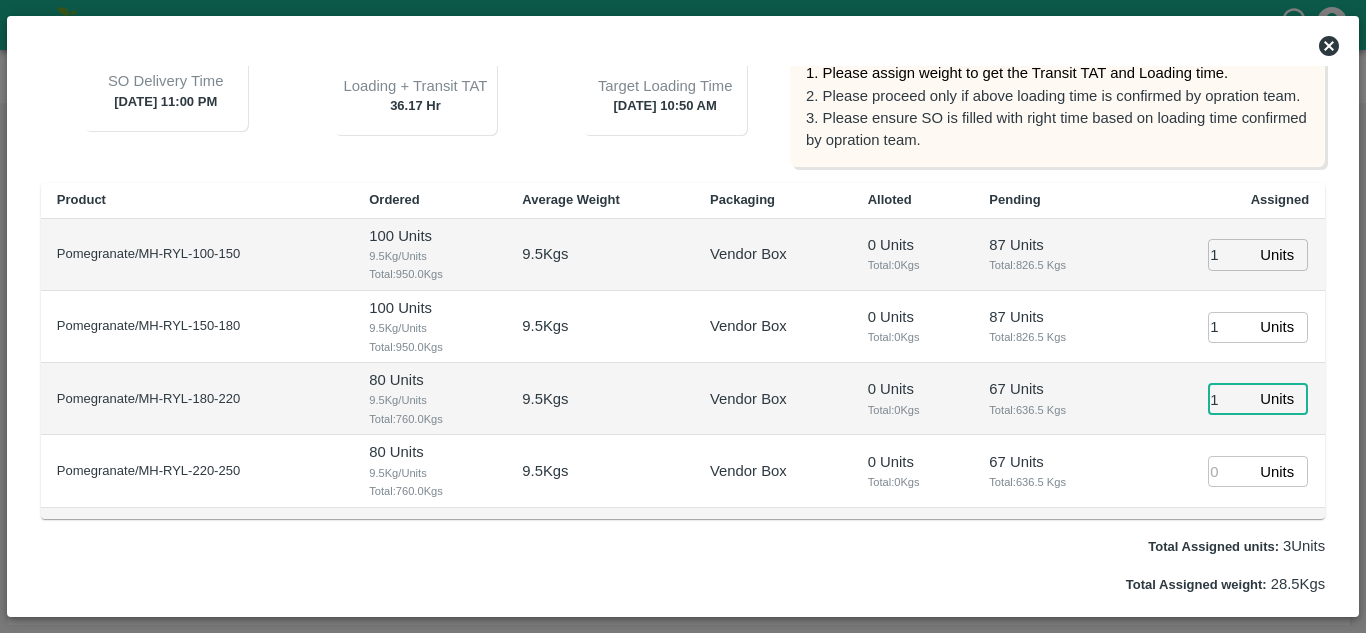 type on "1" 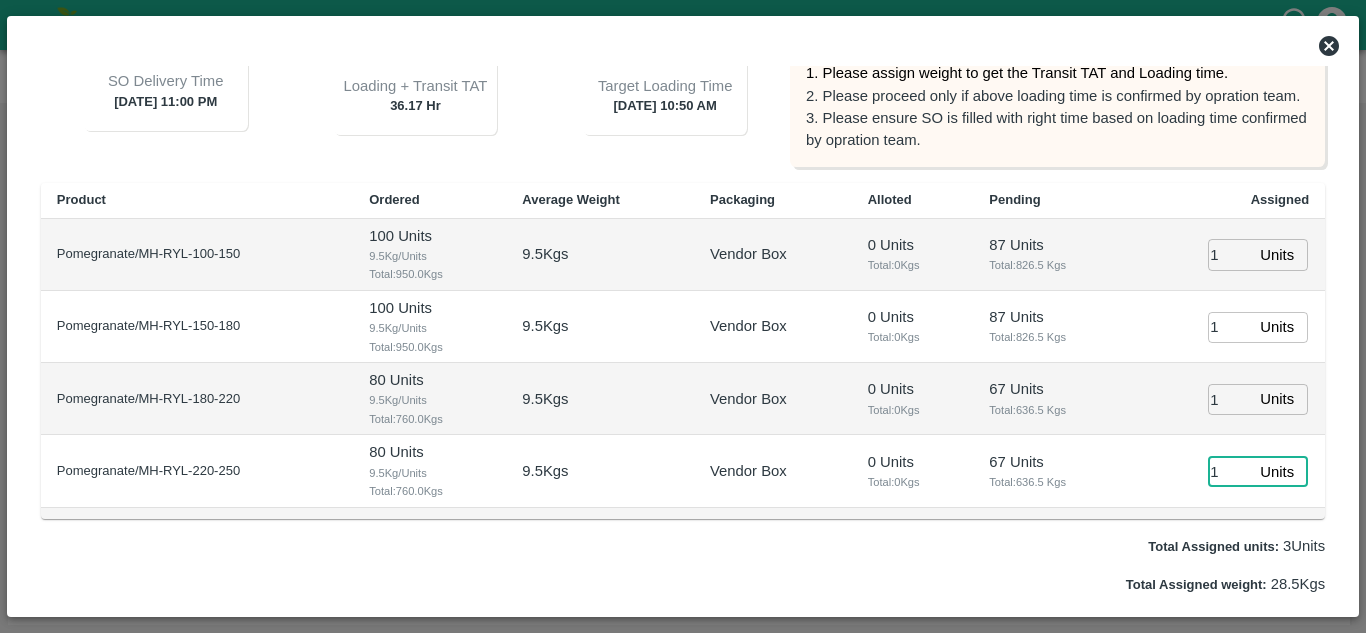 click on "1" at bounding box center [1230, 471] 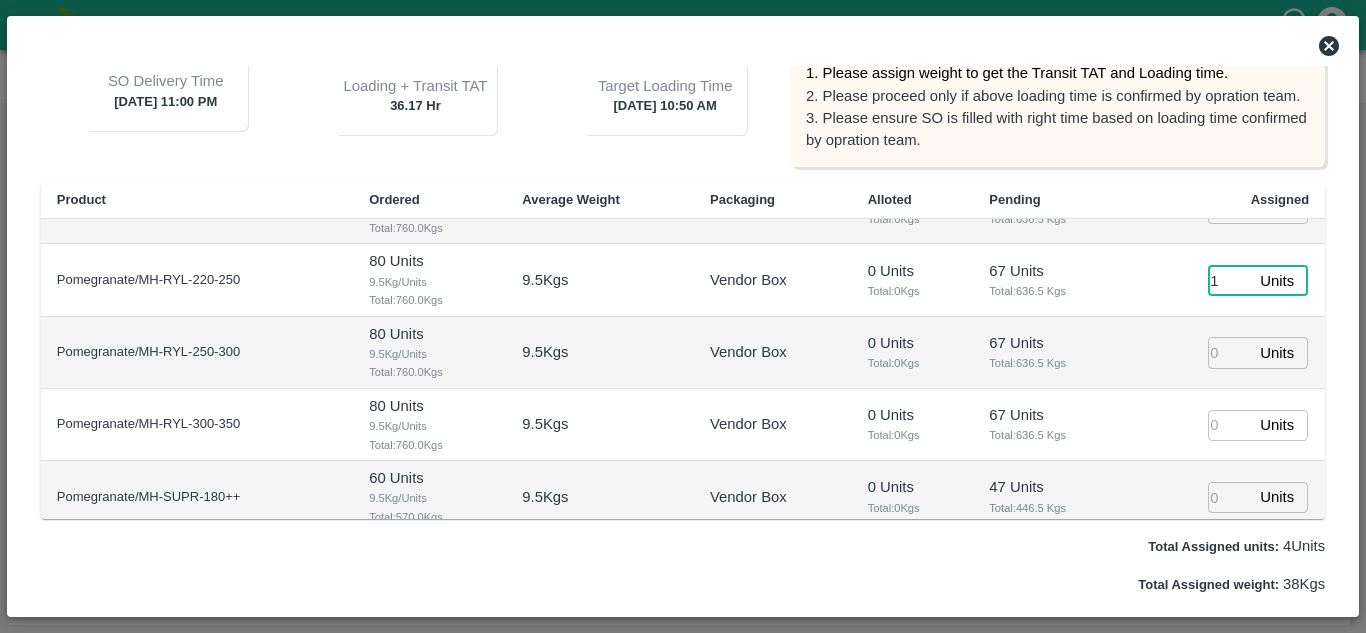 scroll, scrollTop: 193, scrollLeft: 0, axis: vertical 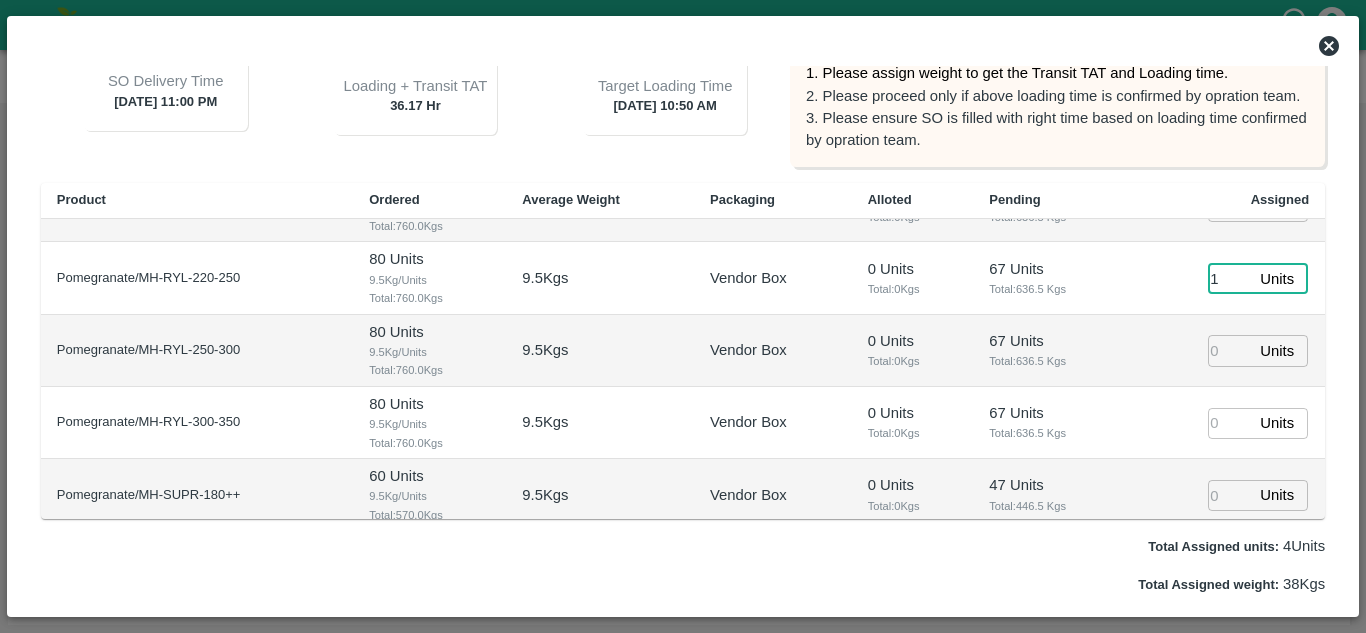 type on "1" 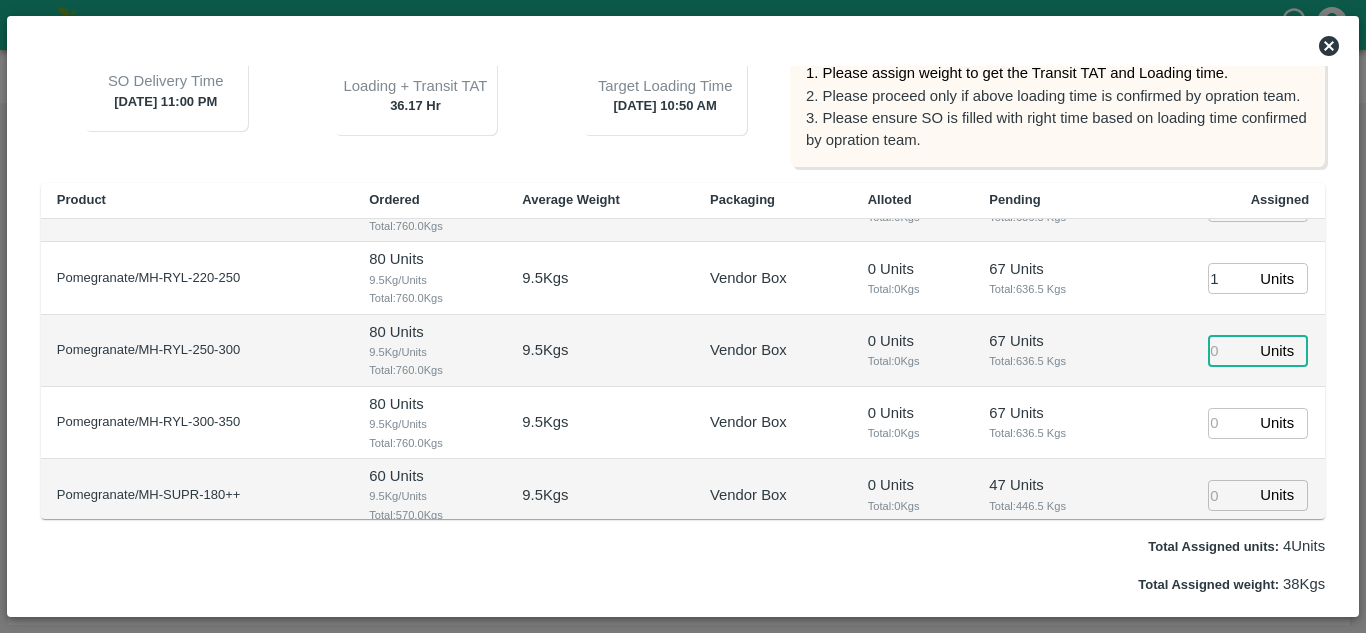click at bounding box center [1230, 350] 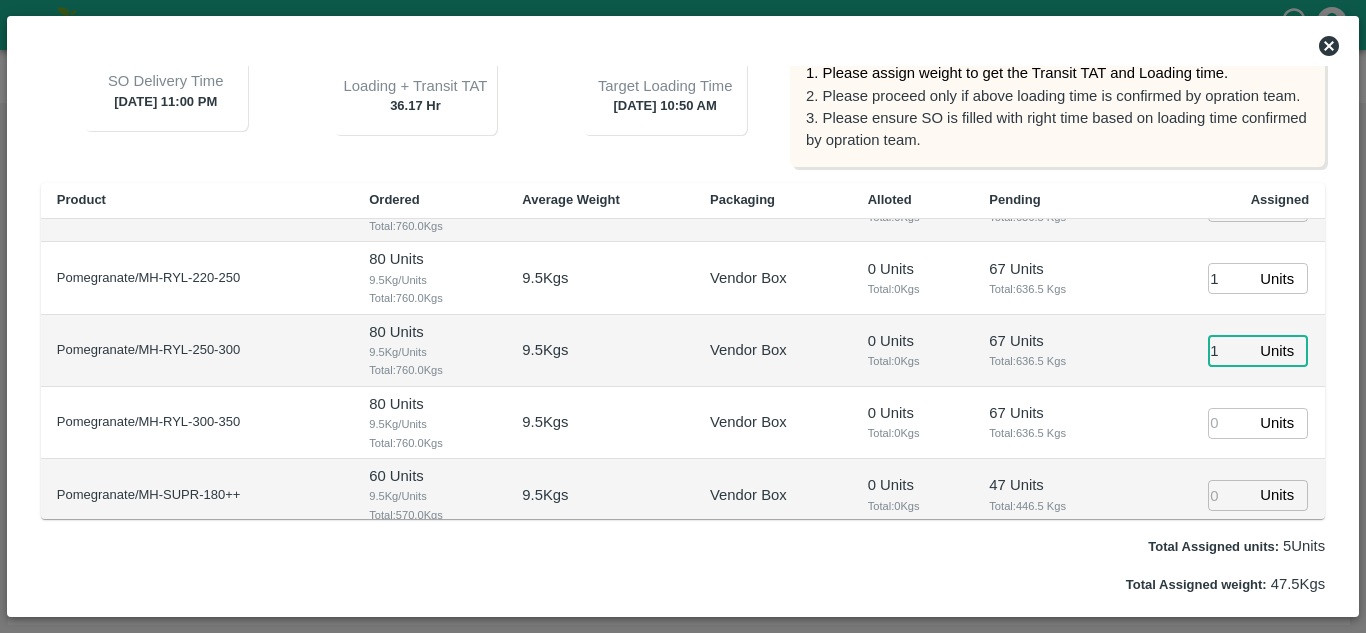 type on "1" 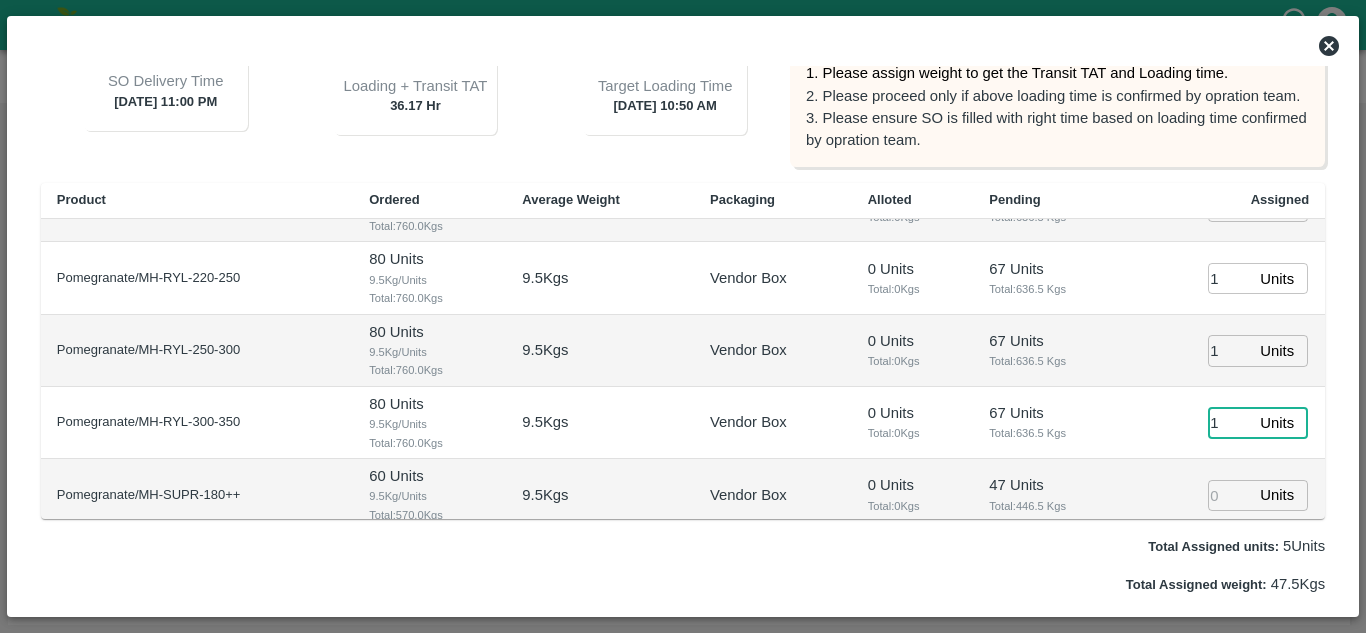 click on "1" at bounding box center [1230, 423] 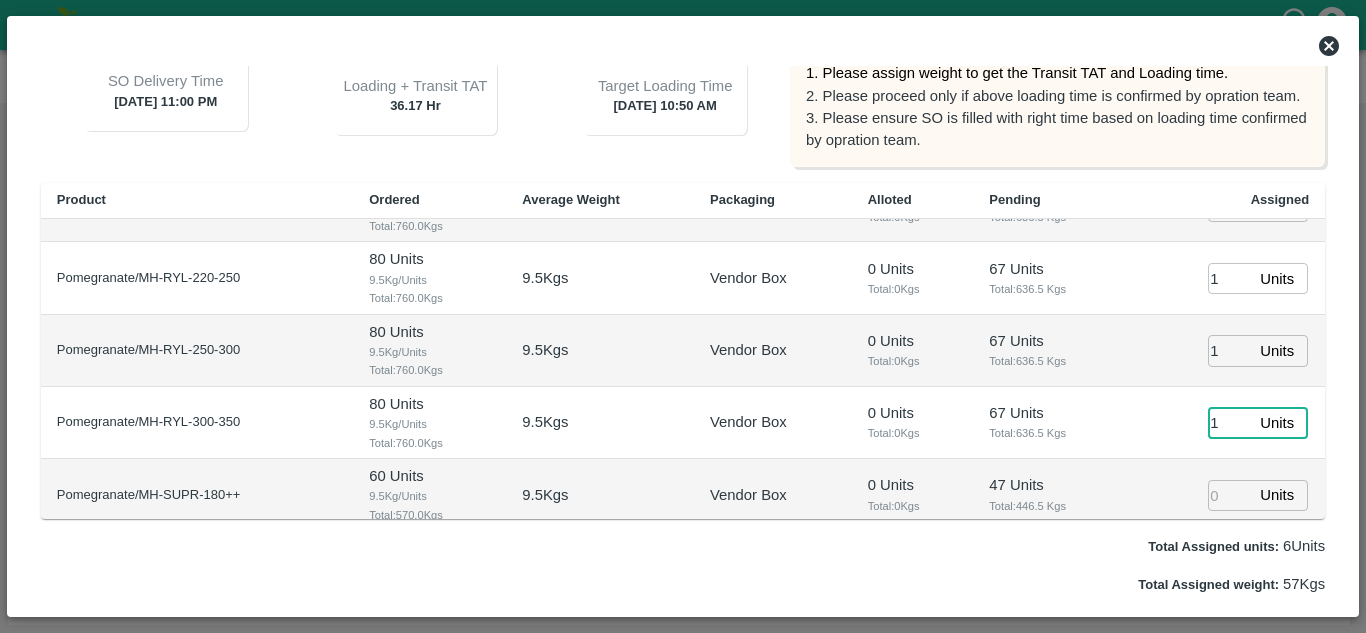 type on "1" 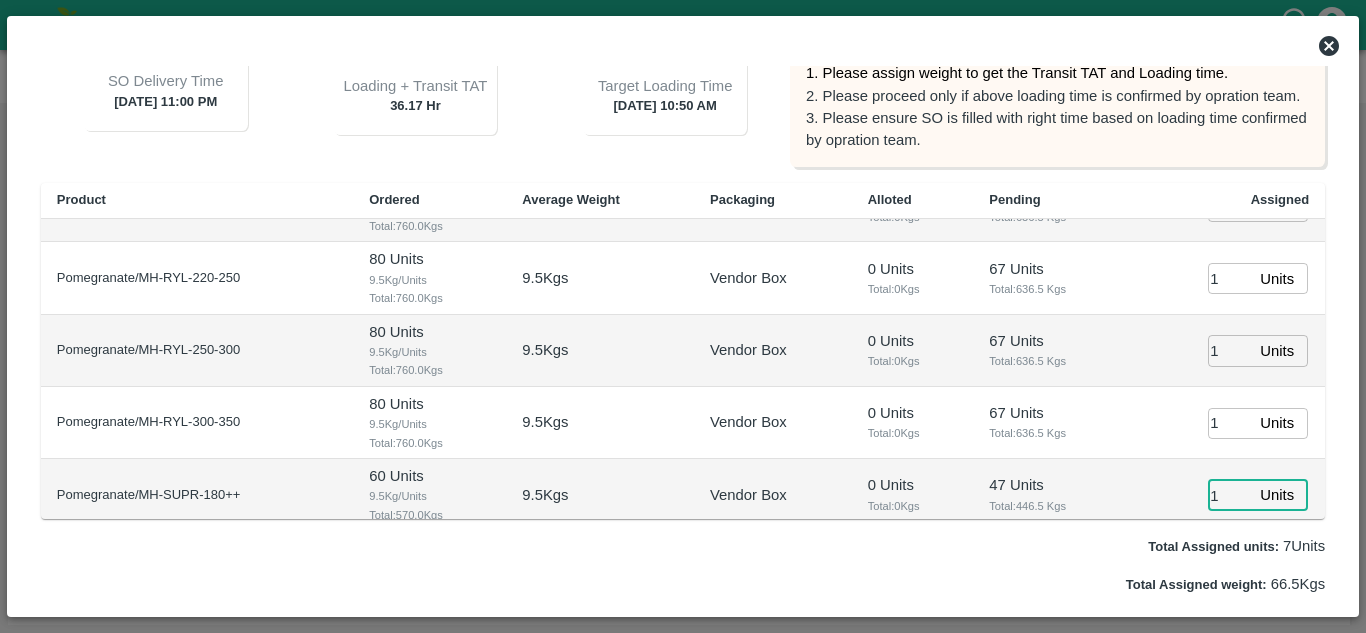 click on "1" at bounding box center [1230, 495] 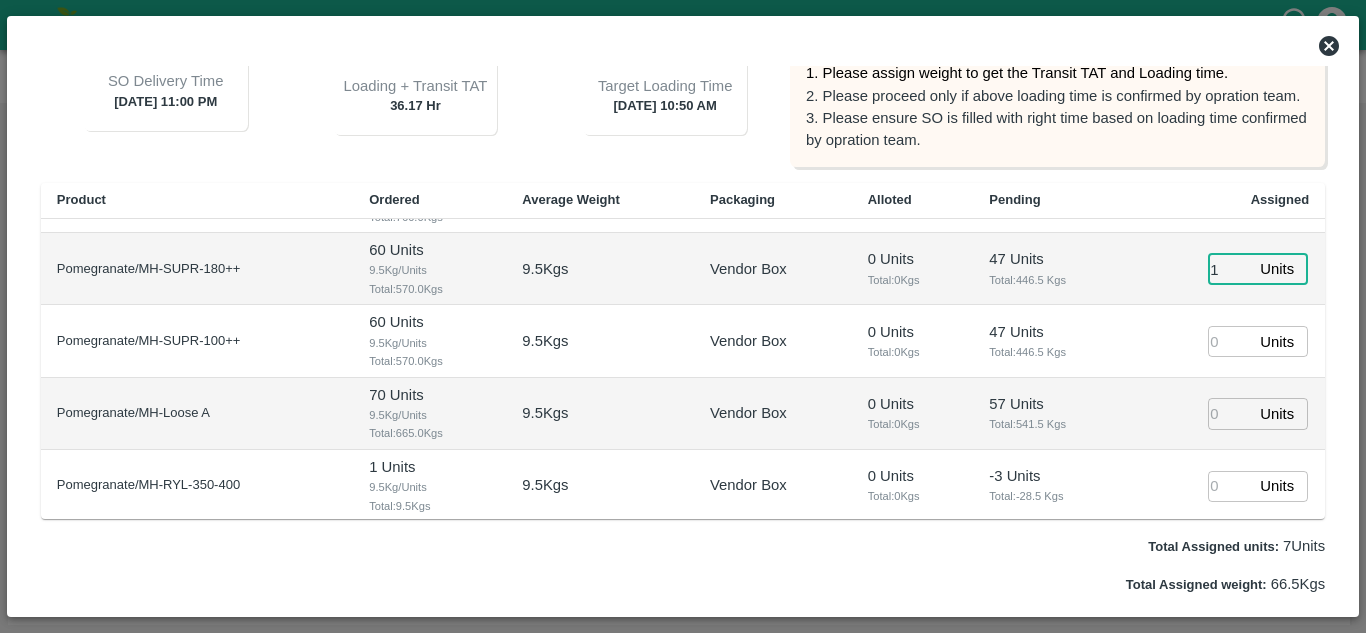 scroll, scrollTop: 422, scrollLeft: 0, axis: vertical 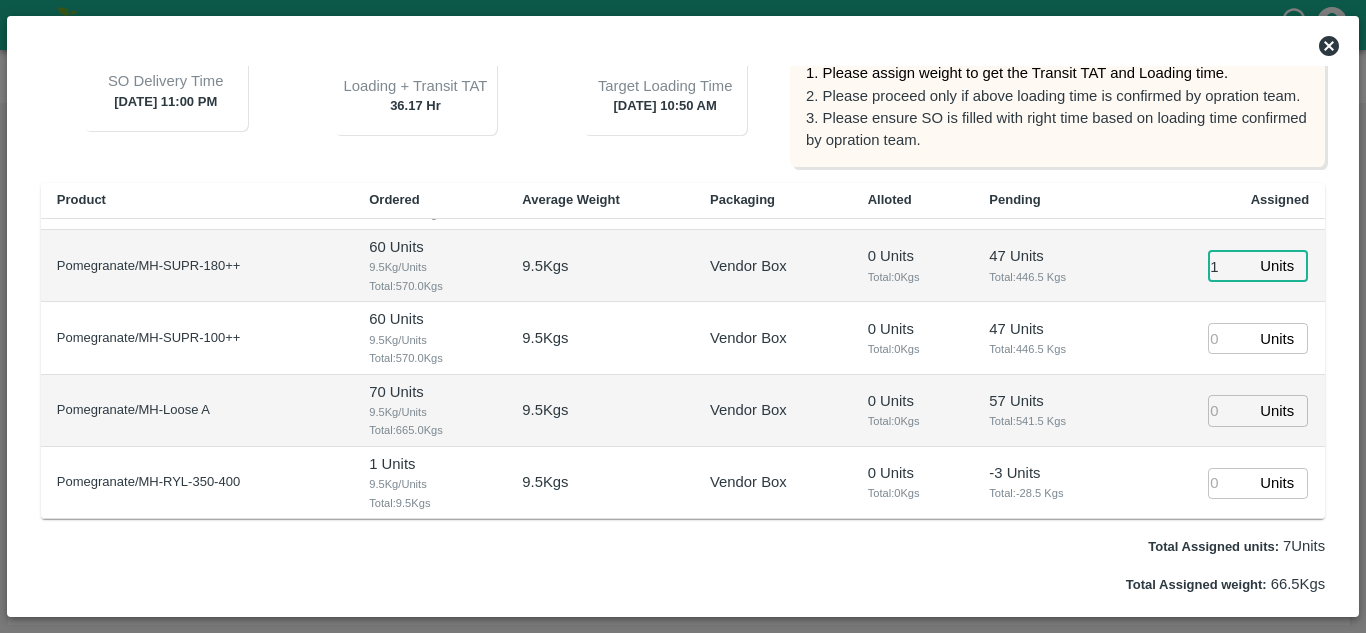type on "1" 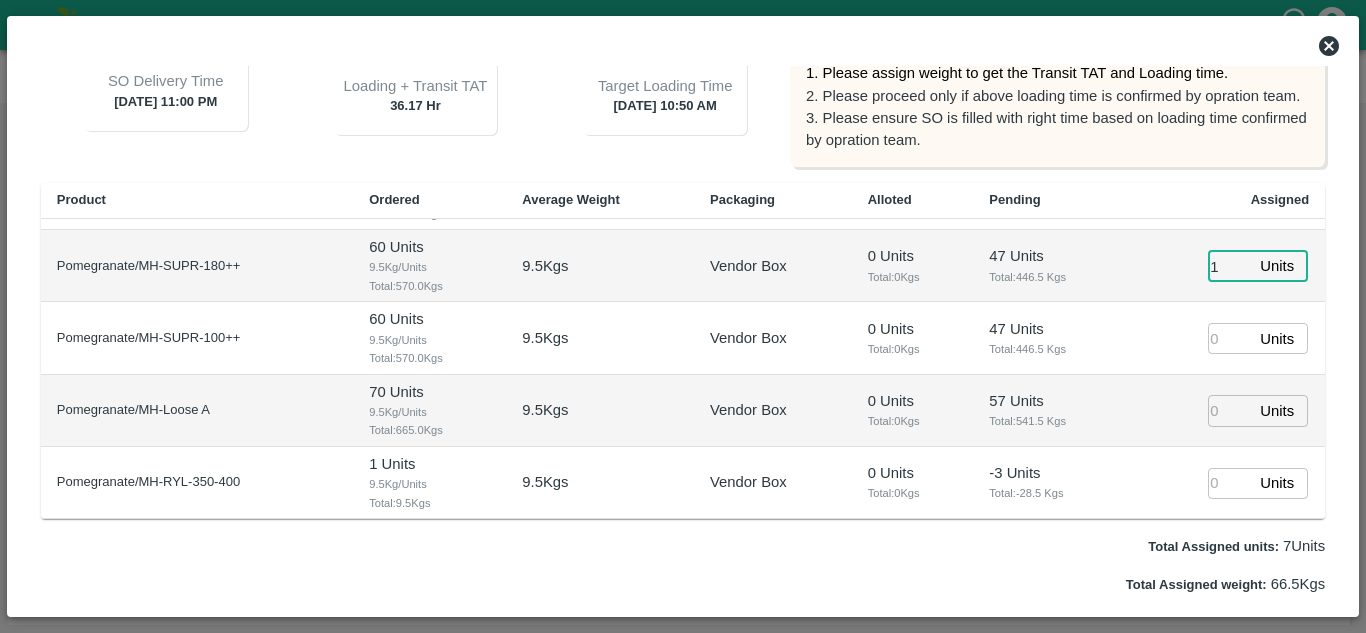 click at bounding box center (1230, 338) 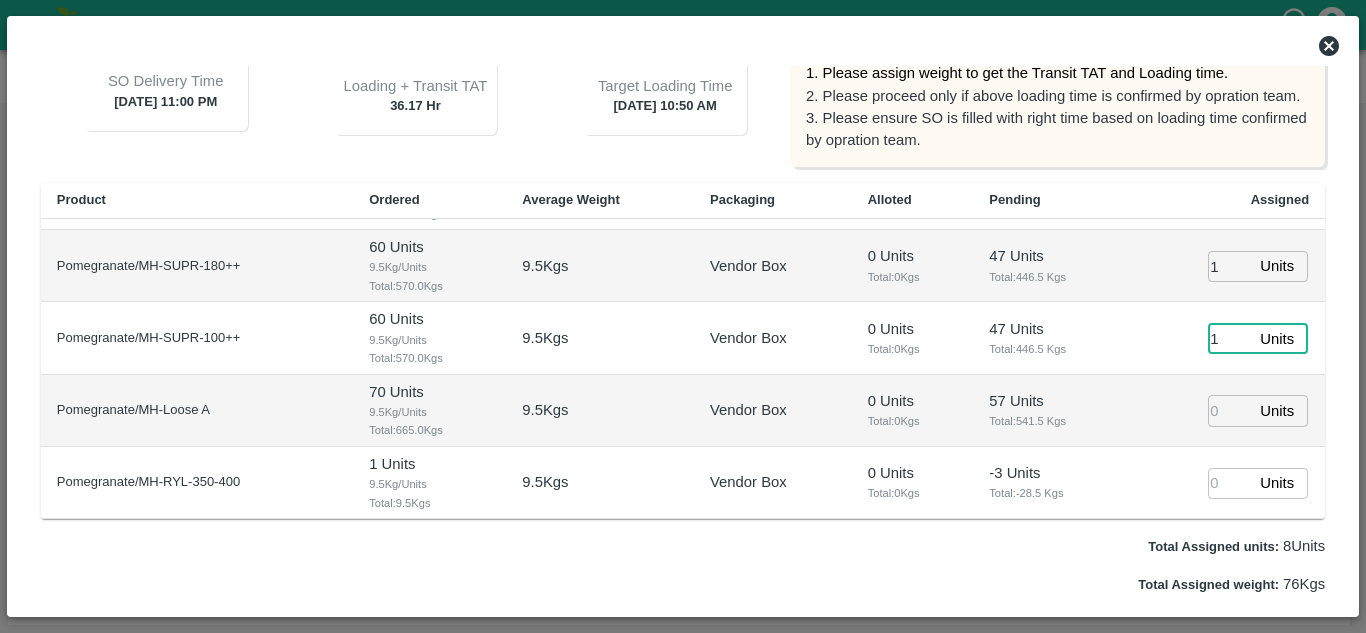 type on "1" 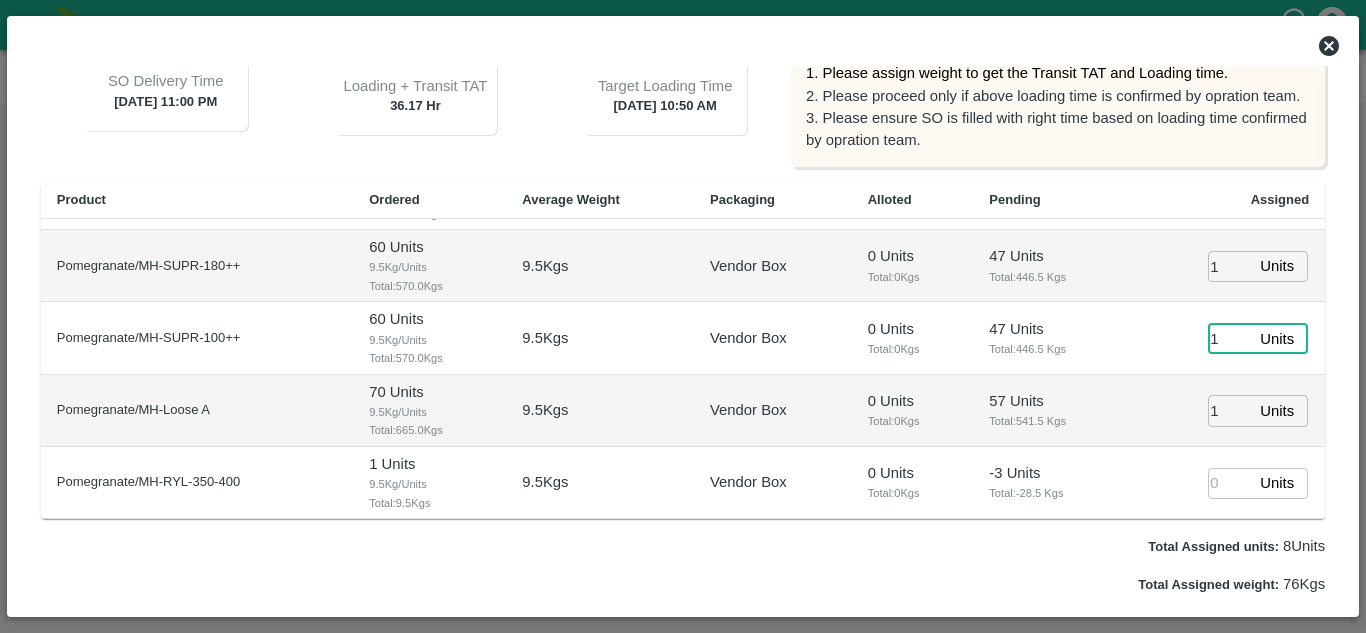 click on "1" at bounding box center (1230, 410) 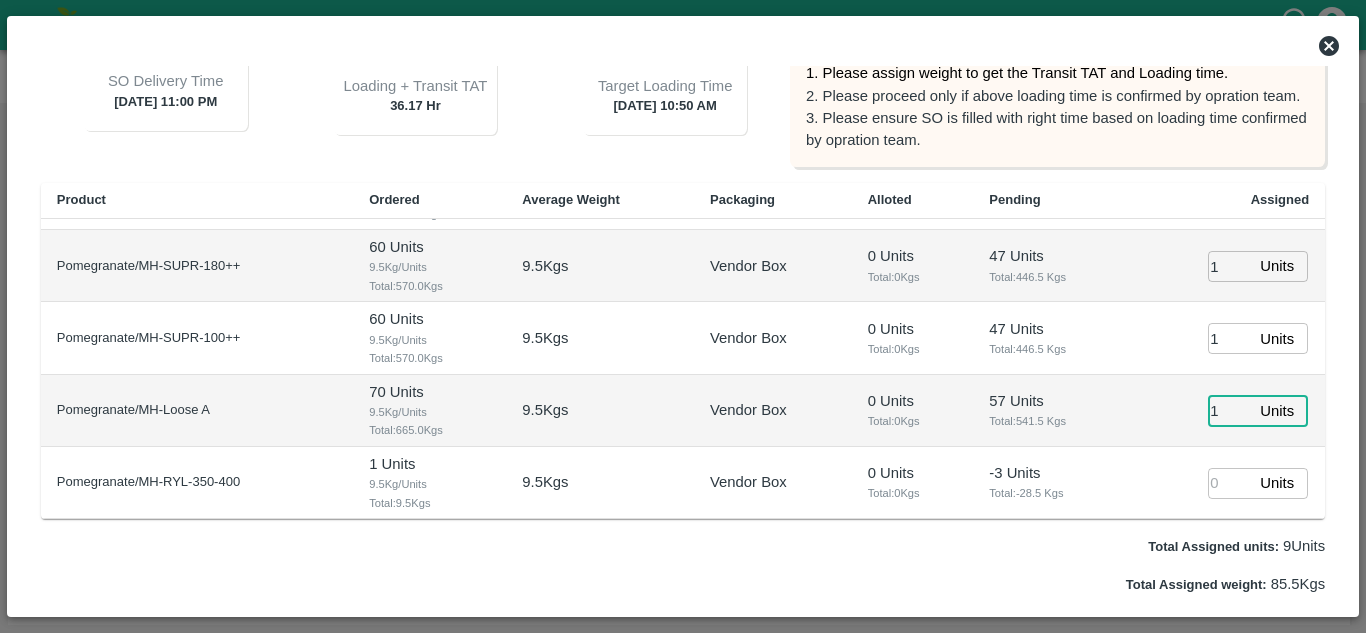 type on "1" 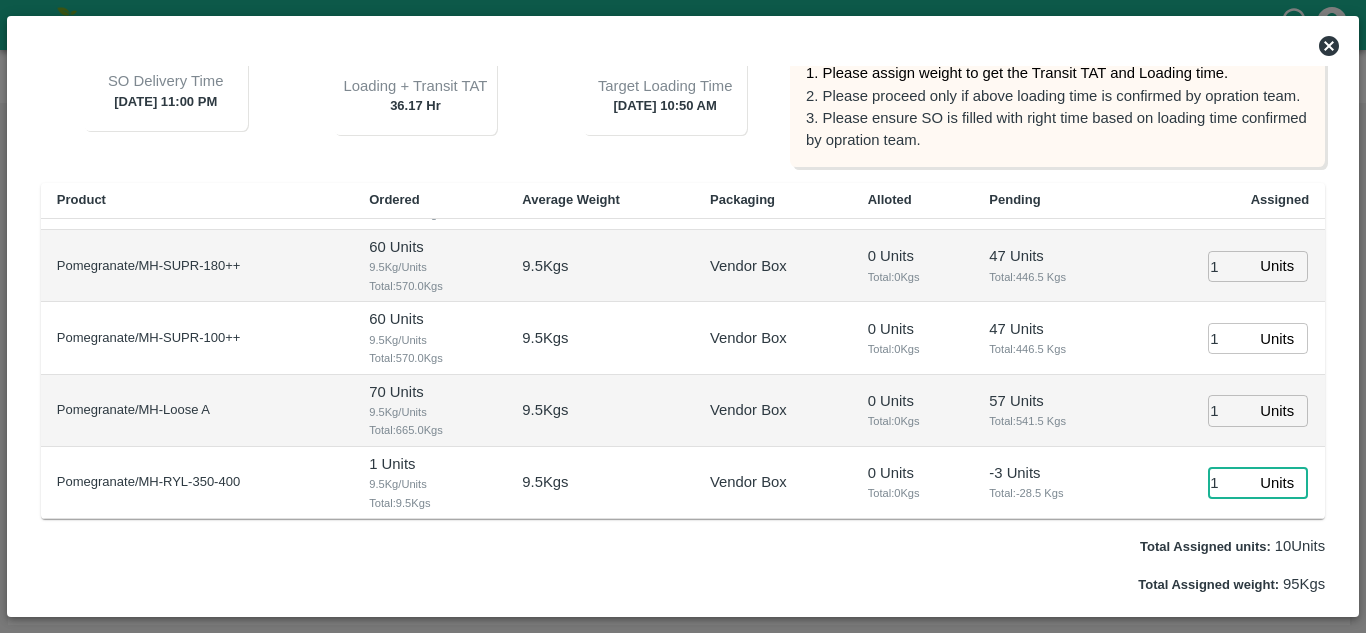 click on "1" at bounding box center (1230, 483) 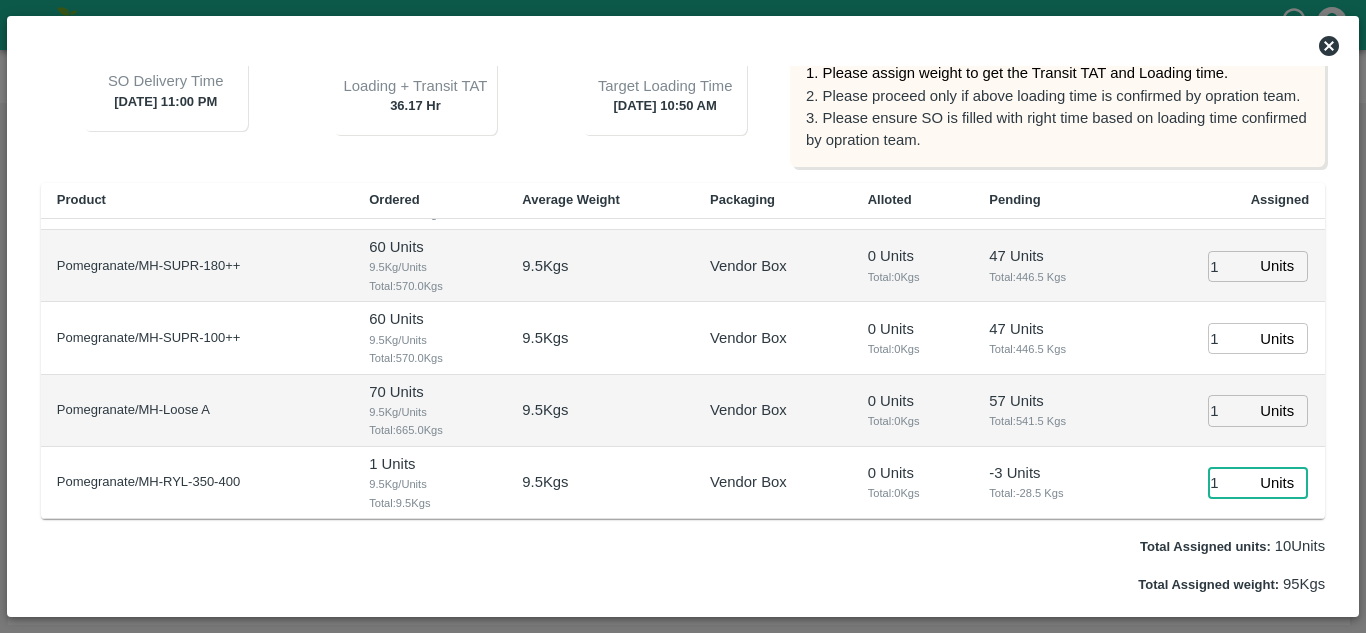 scroll, scrollTop: 300, scrollLeft: 0, axis: vertical 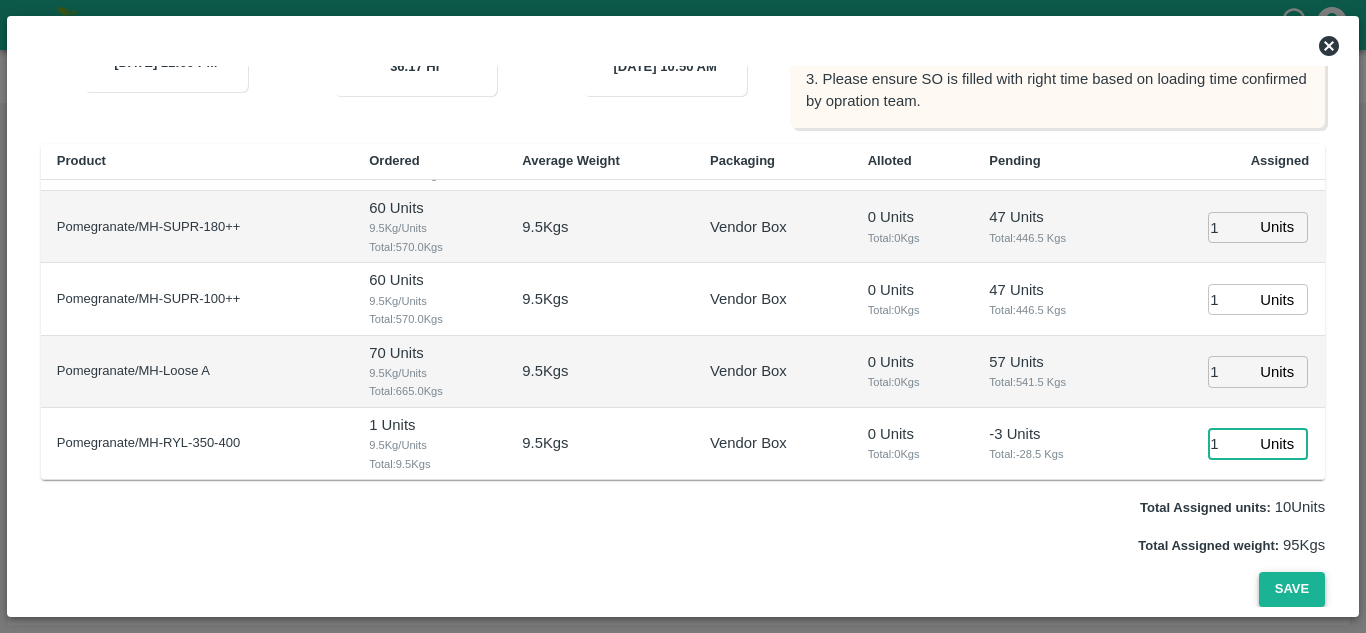 type on "1" 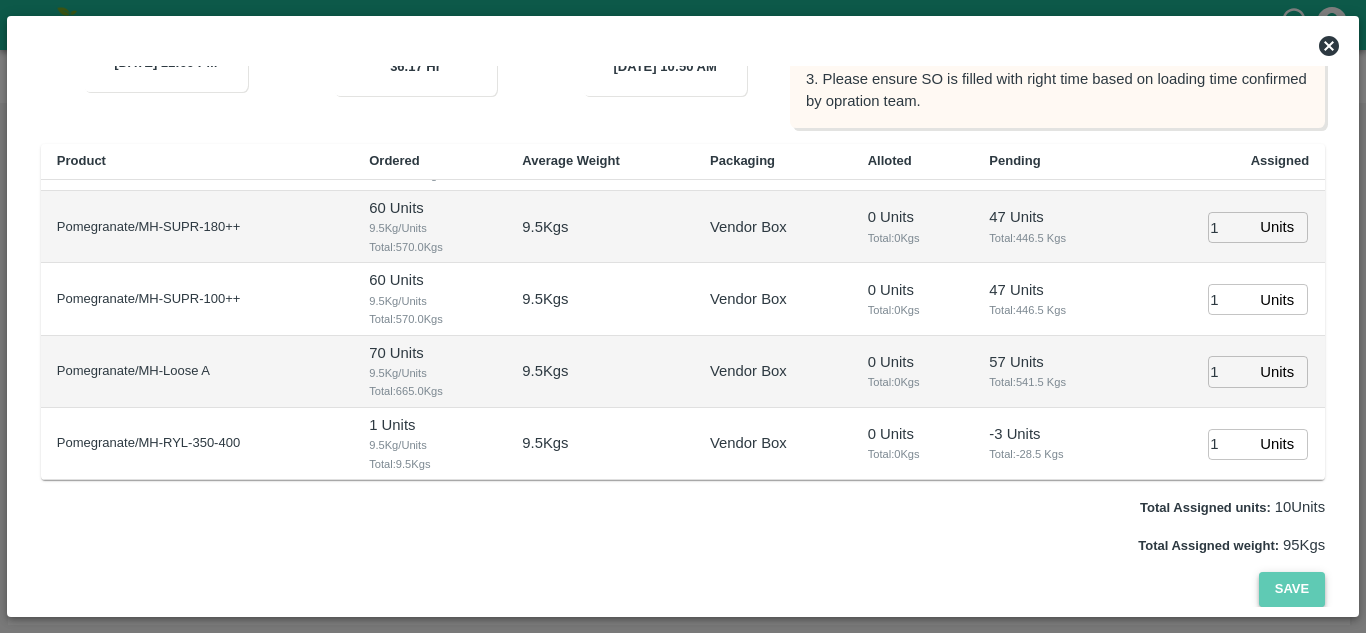 click on "Save" at bounding box center (1292, 589) 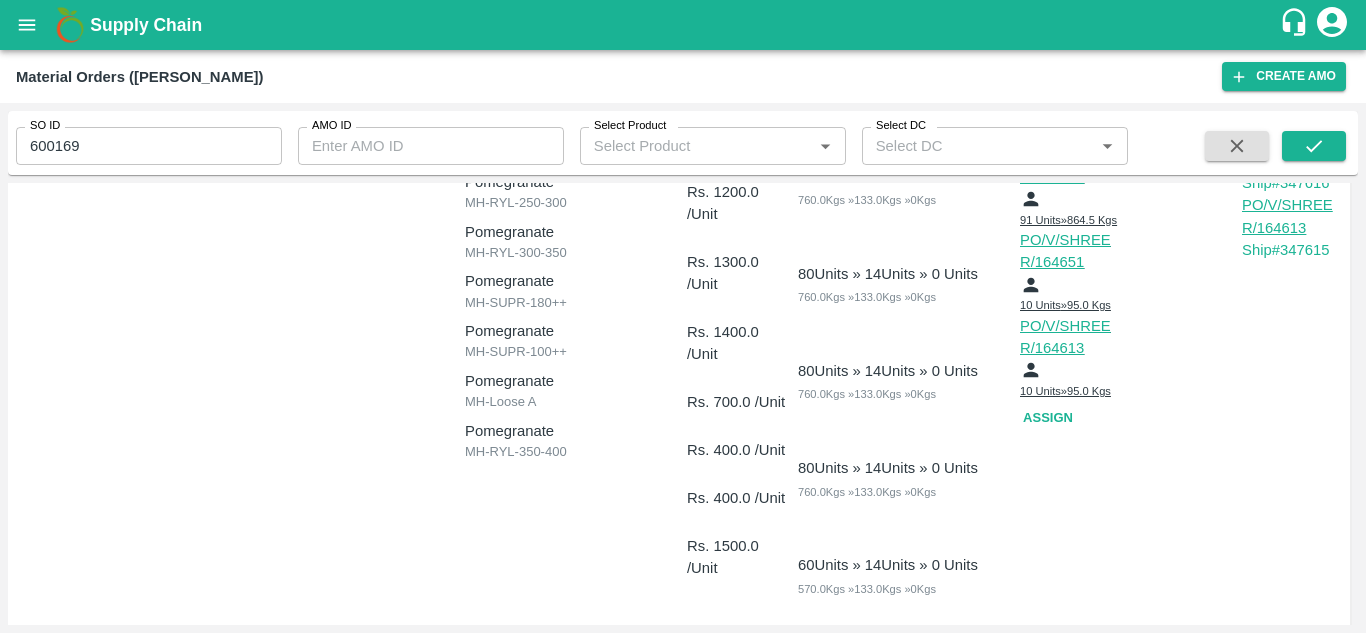 scroll, scrollTop: 333, scrollLeft: 0, axis: vertical 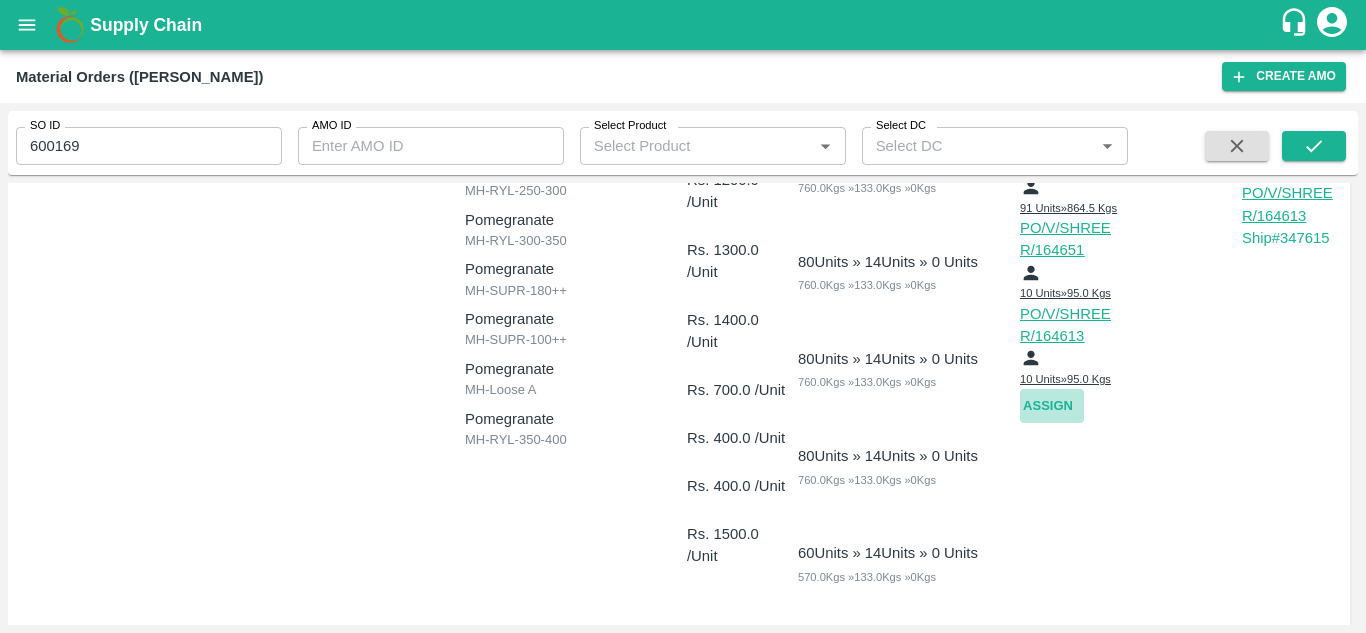click on "Assign" at bounding box center [1052, 406] 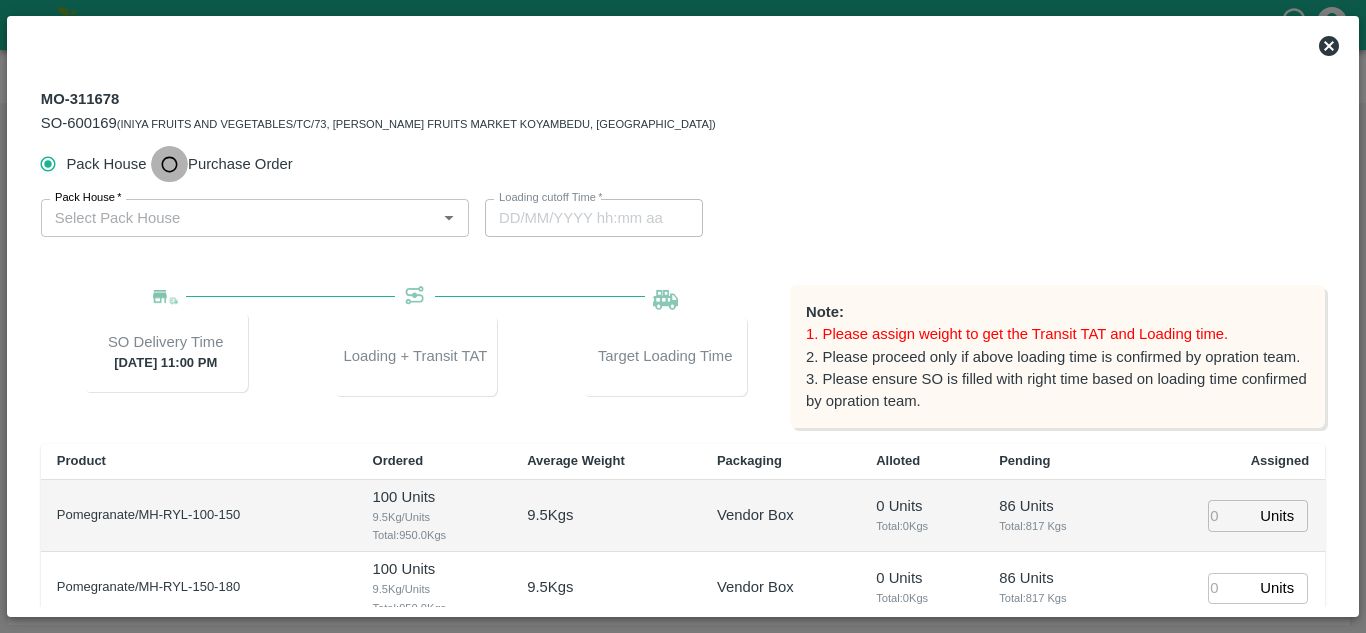 click on "Purchase Order" at bounding box center [169, 164] 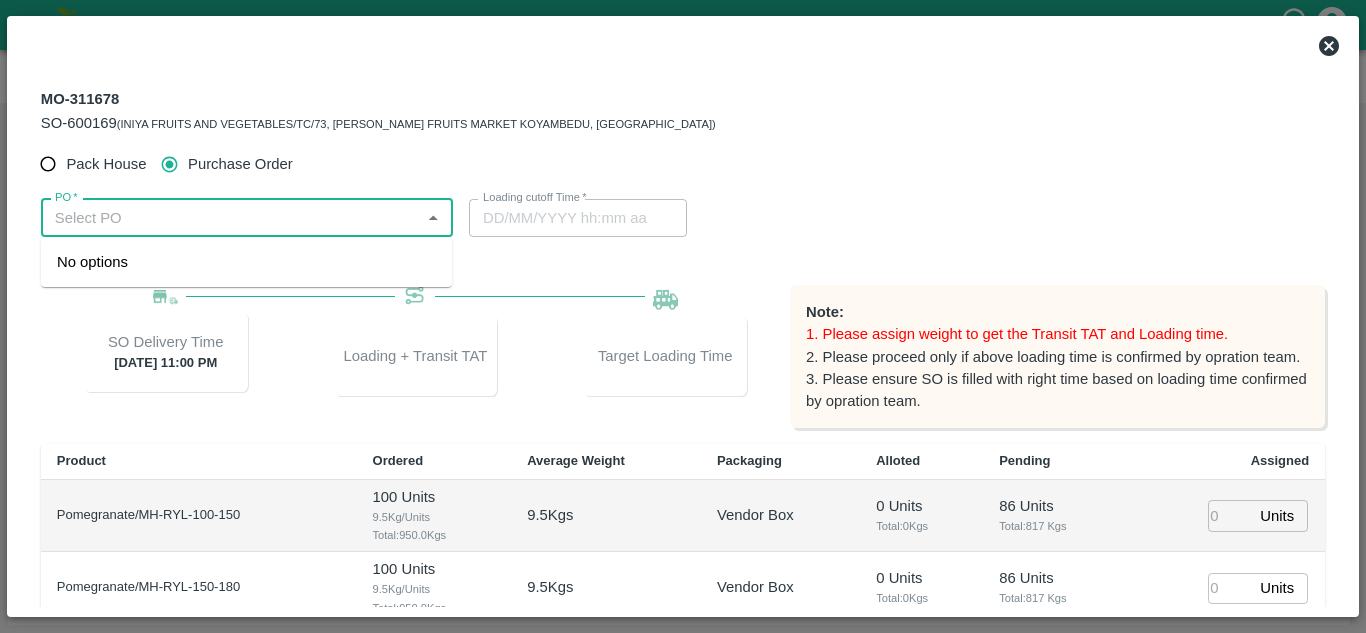 click on "PO   *" at bounding box center [230, 218] 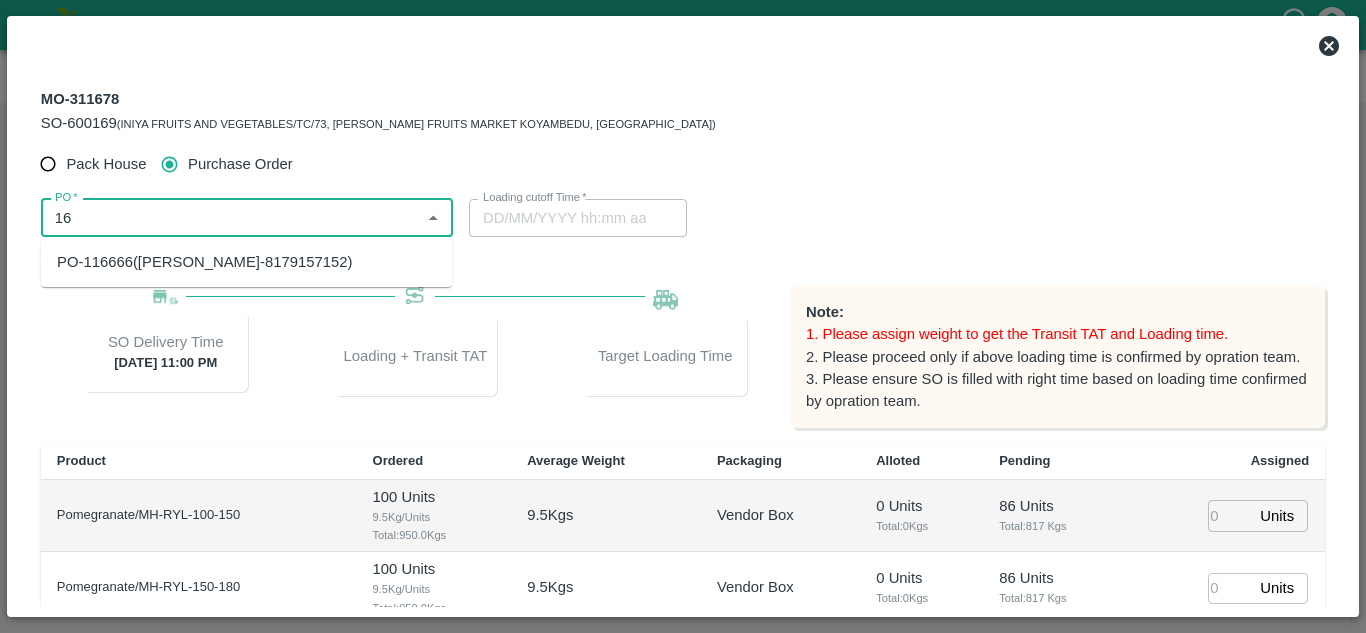 type on "1" 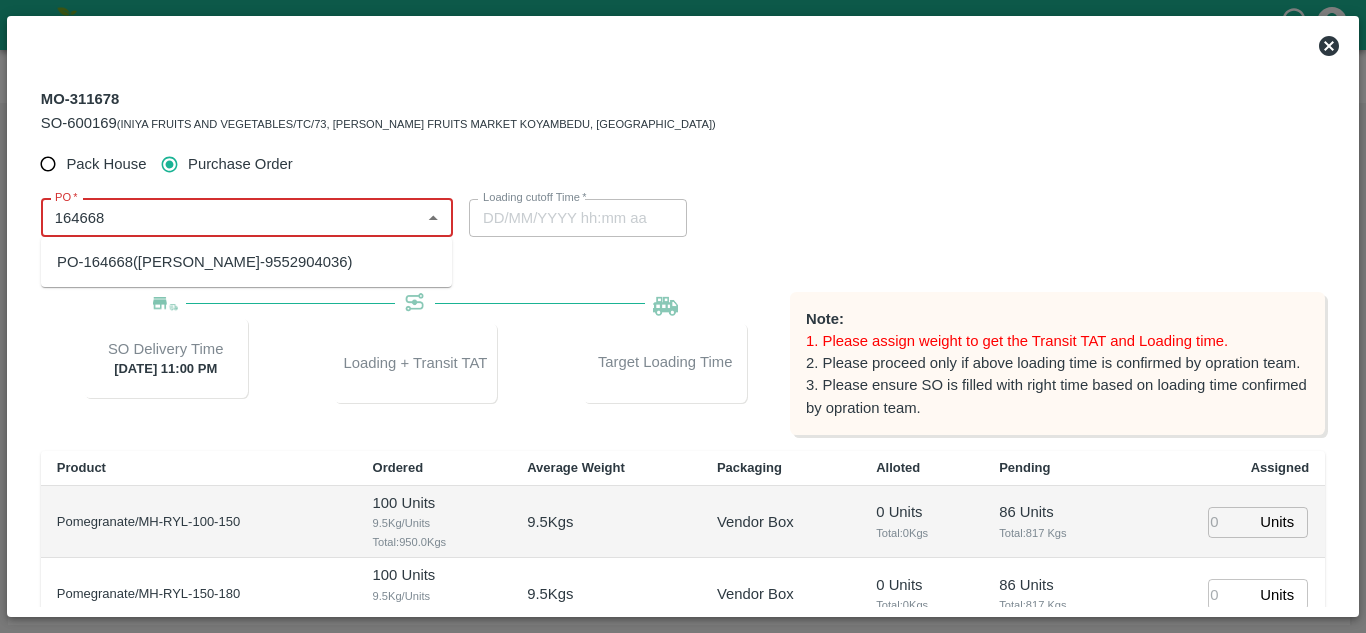 click on "PO-164668(SHIVAJI RAJARAM AVACHAR-9552904036)" at bounding box center (204, 262) 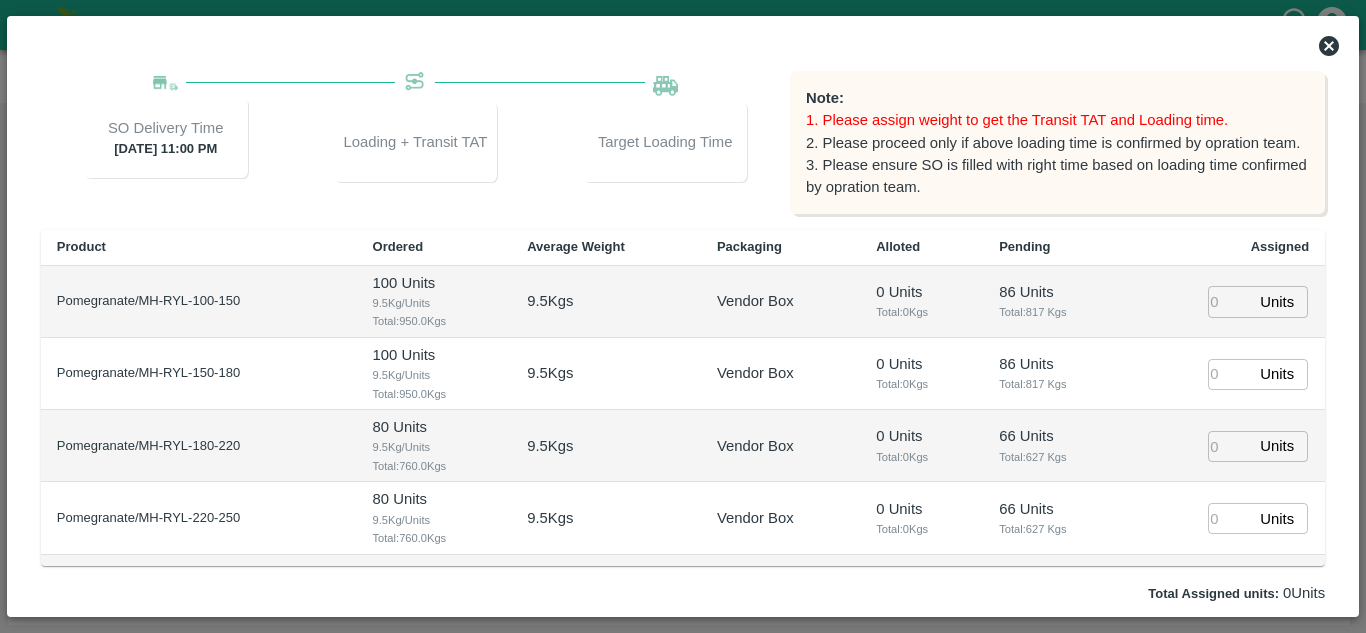 scroll, scrollTop: 300, scrollLeft: 0, axis: vertical 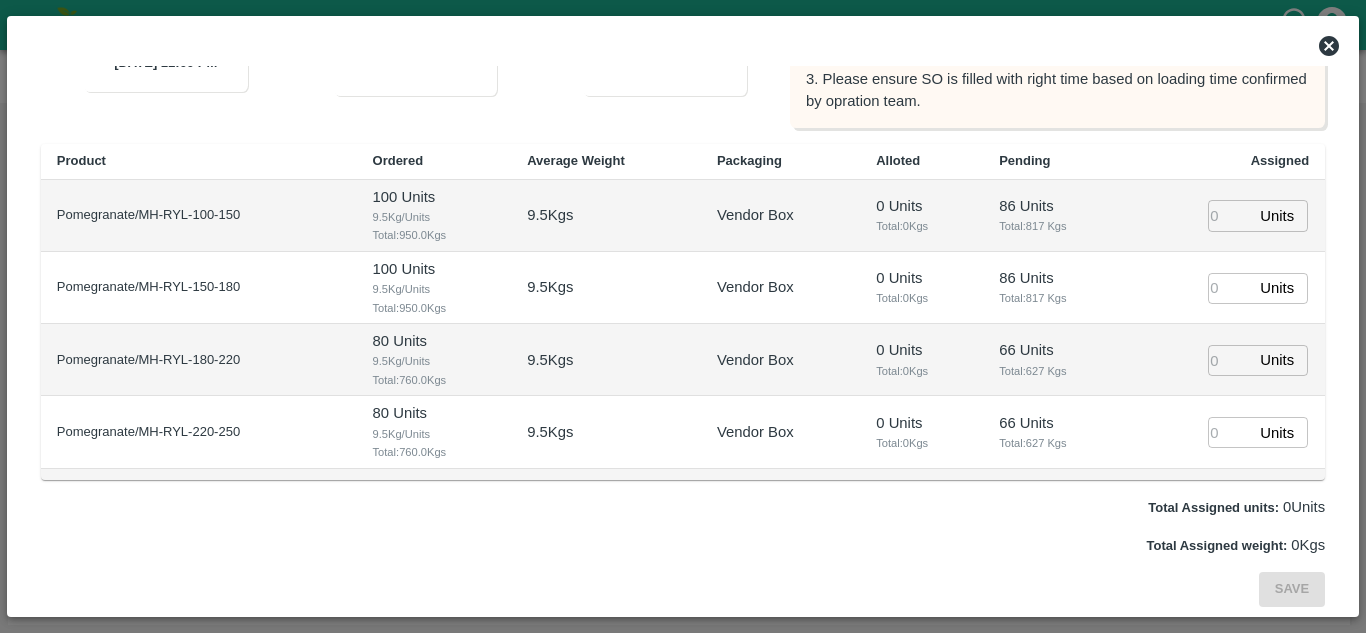 type on "PO-164668(SHIVAJI RAJARAM AVACHAR-9552904036)" 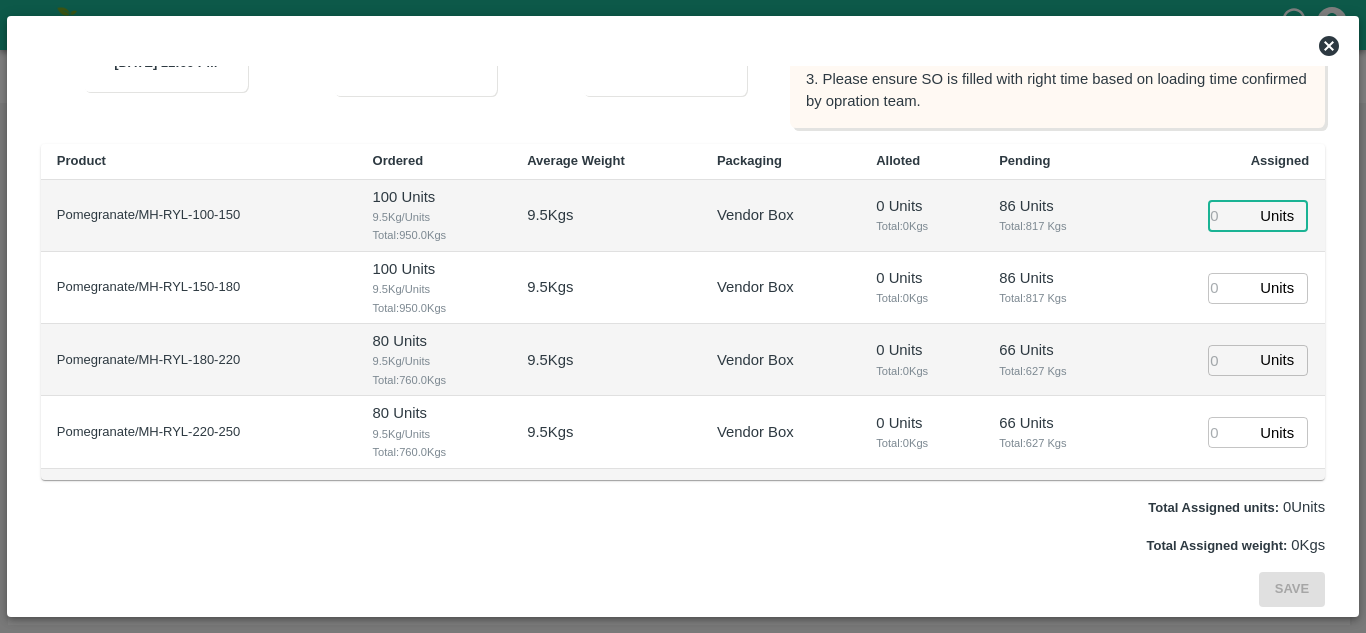 click at bounding box center (1230, 215) 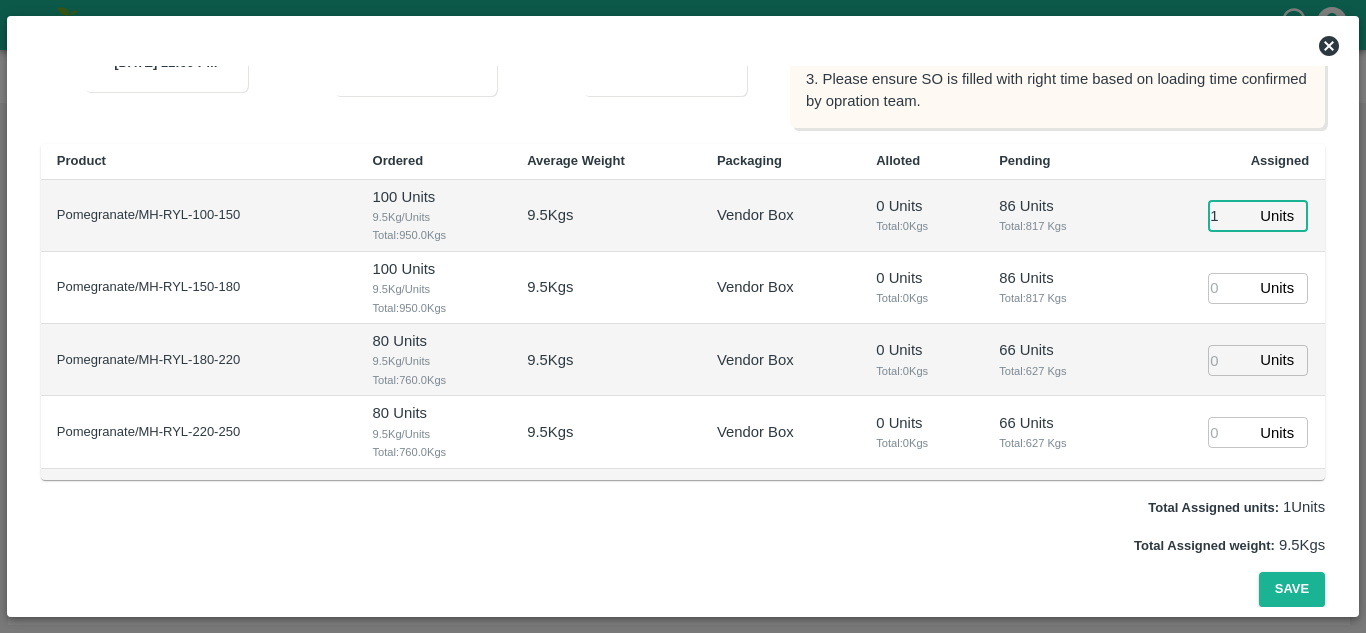 type on "1" 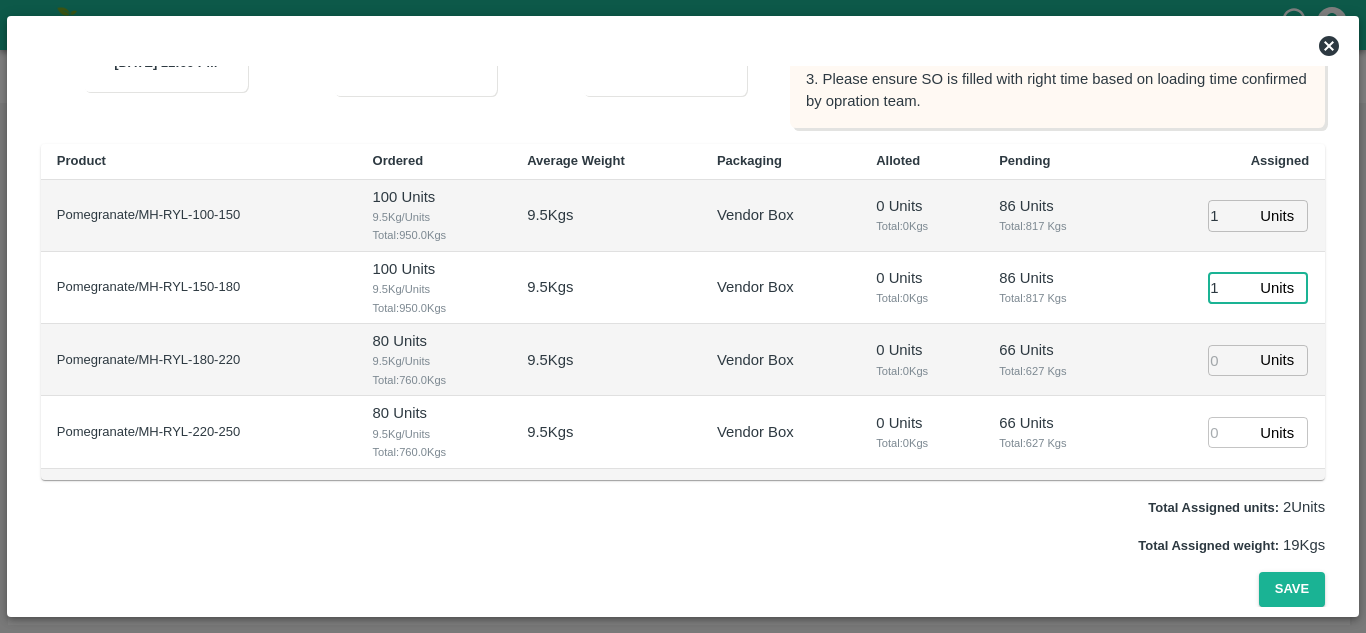 click on "1" at bounding box center [1230, 288] 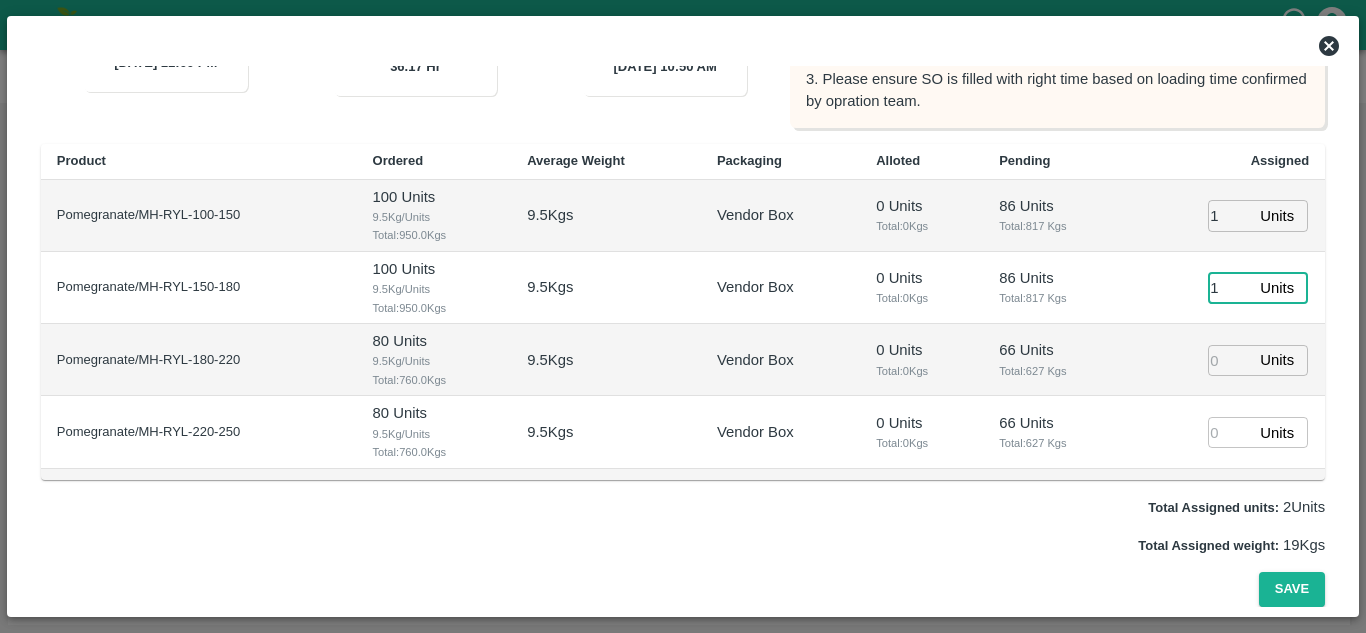type on "26/07/2025 10:50 AM" 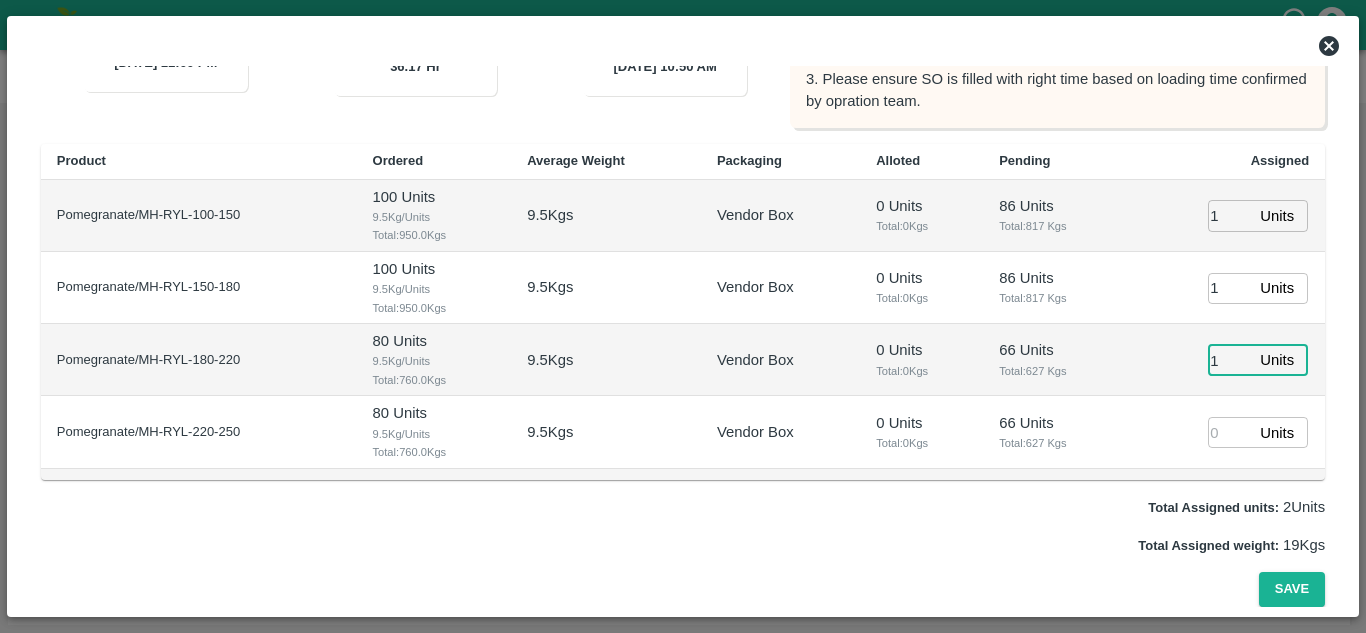 click on "1" at bounding box center [1230, 360] 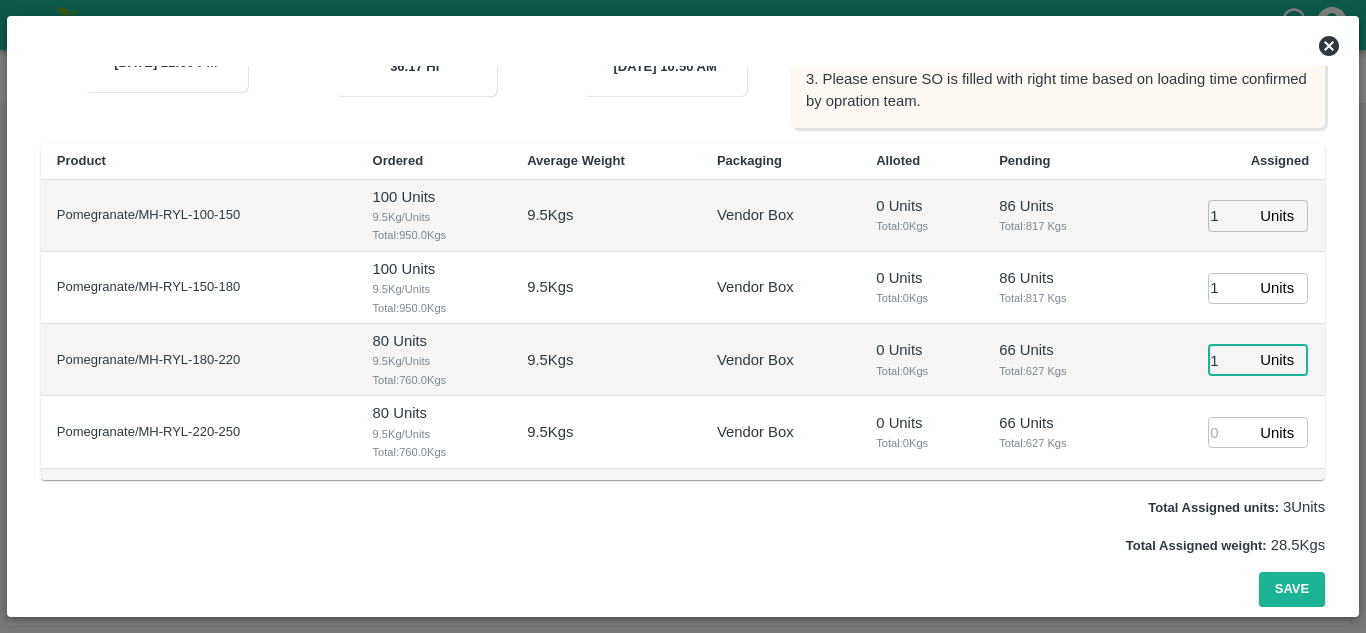 type on "1" 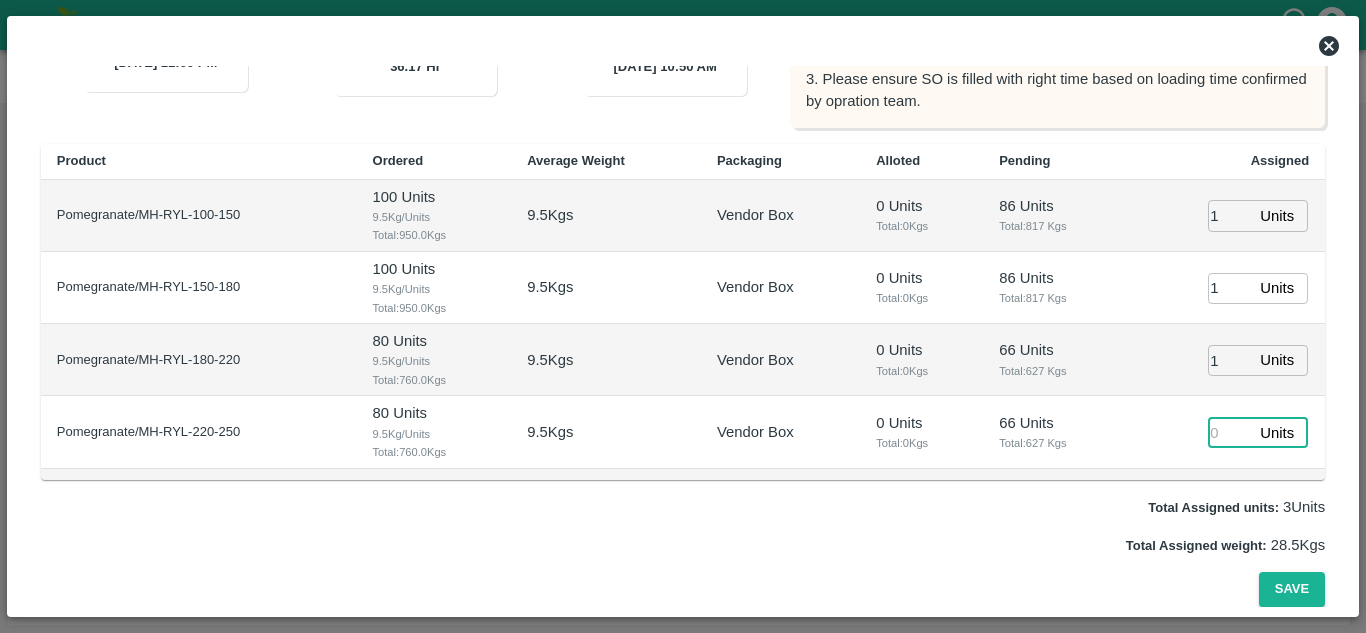click at bounding box center [1230, 432] 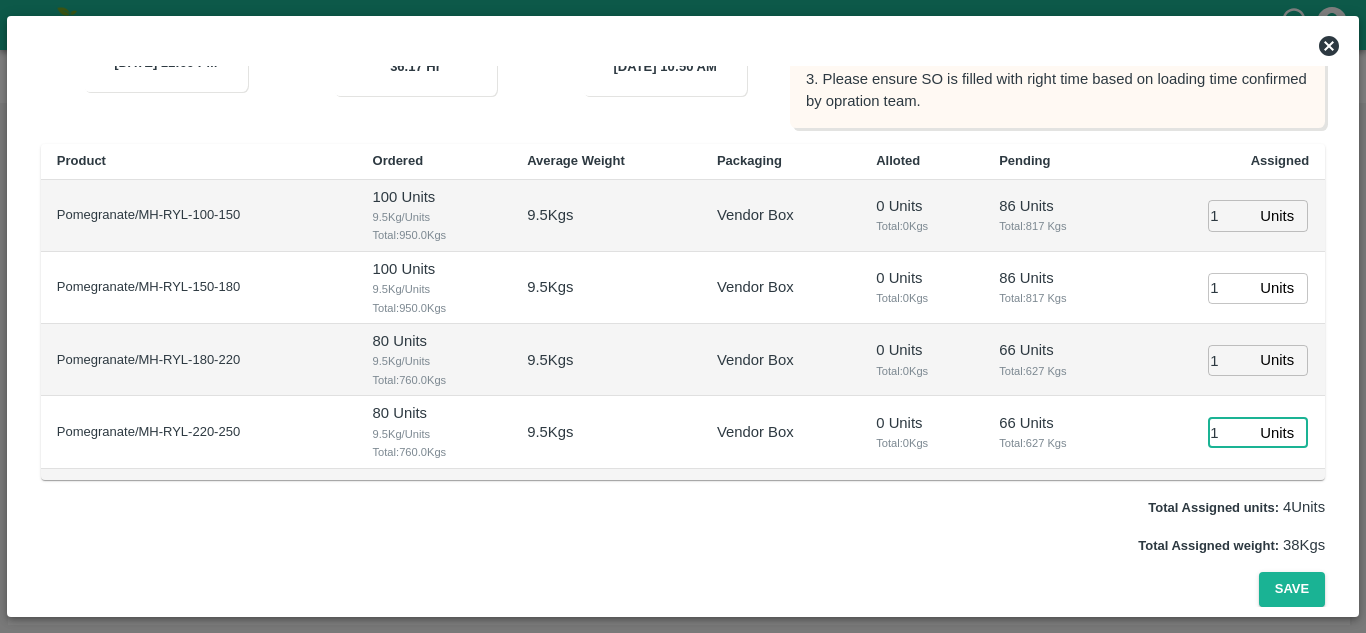 type on "1" 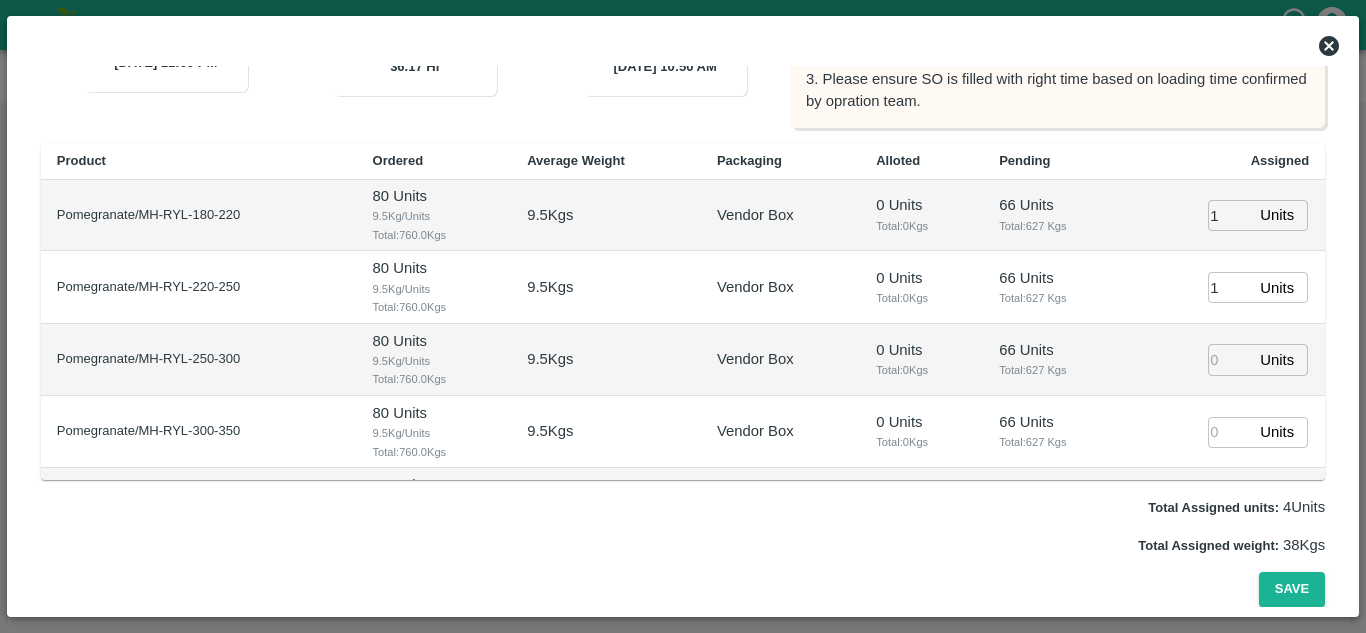 scroll, scrollTop: 172, scrollLeft: 0, axis: vertical 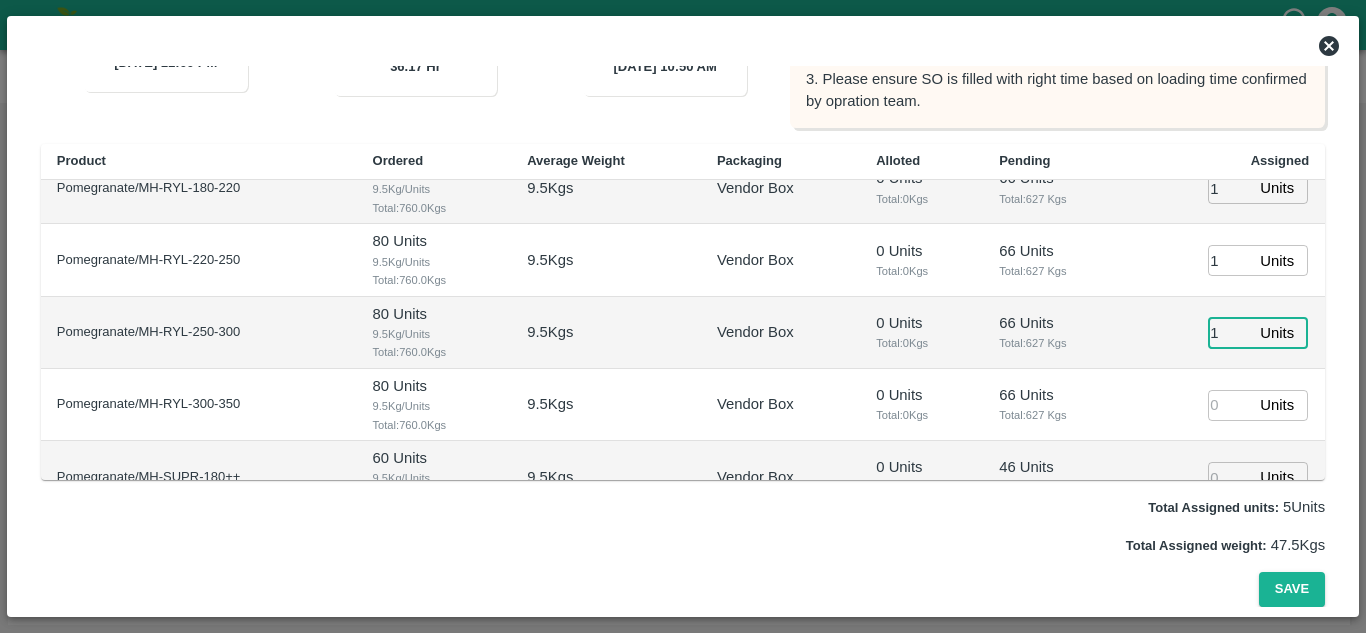 click on "1" at bounding box center [1230, 332] 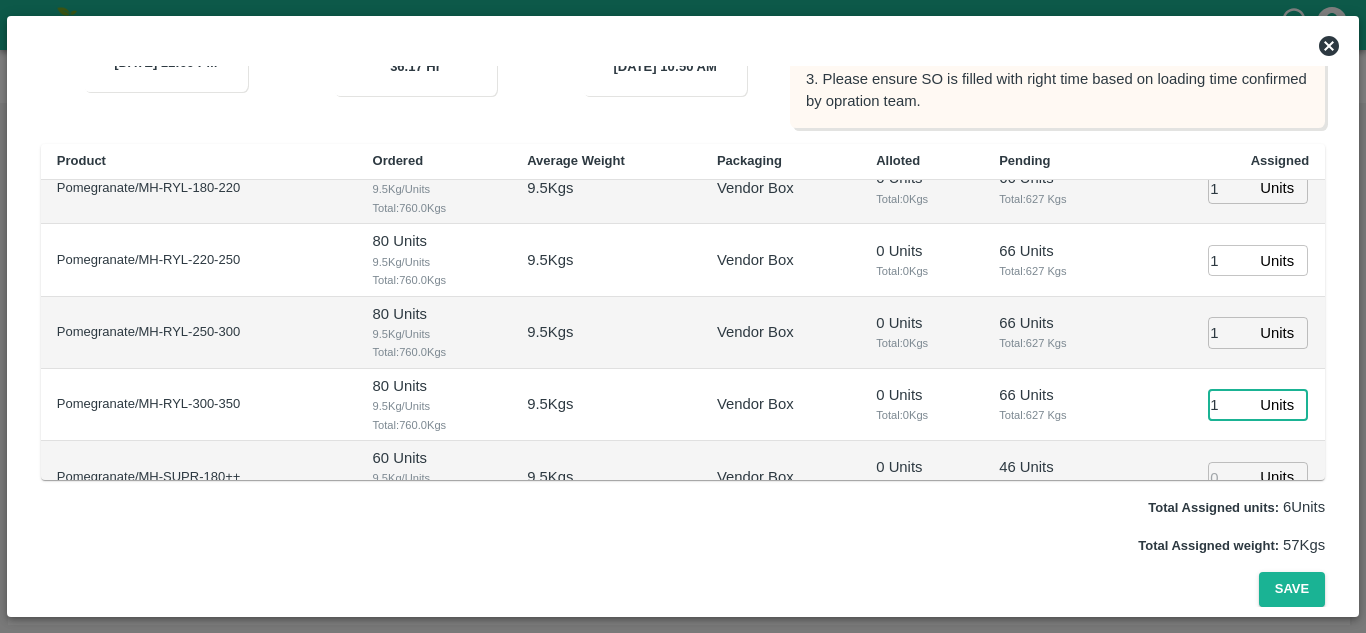 click on "1" at bounding box center (1230, 405) 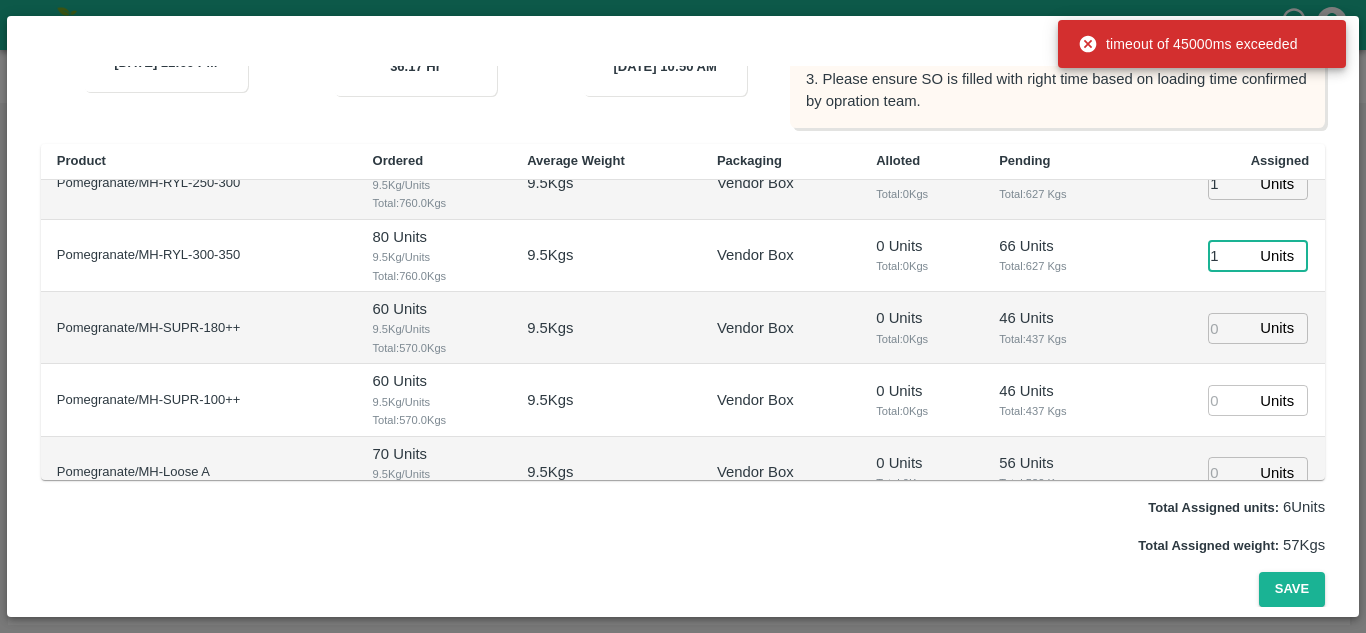 scroll, scrollTop: 322, scrollLeft: 0, axis: vertical 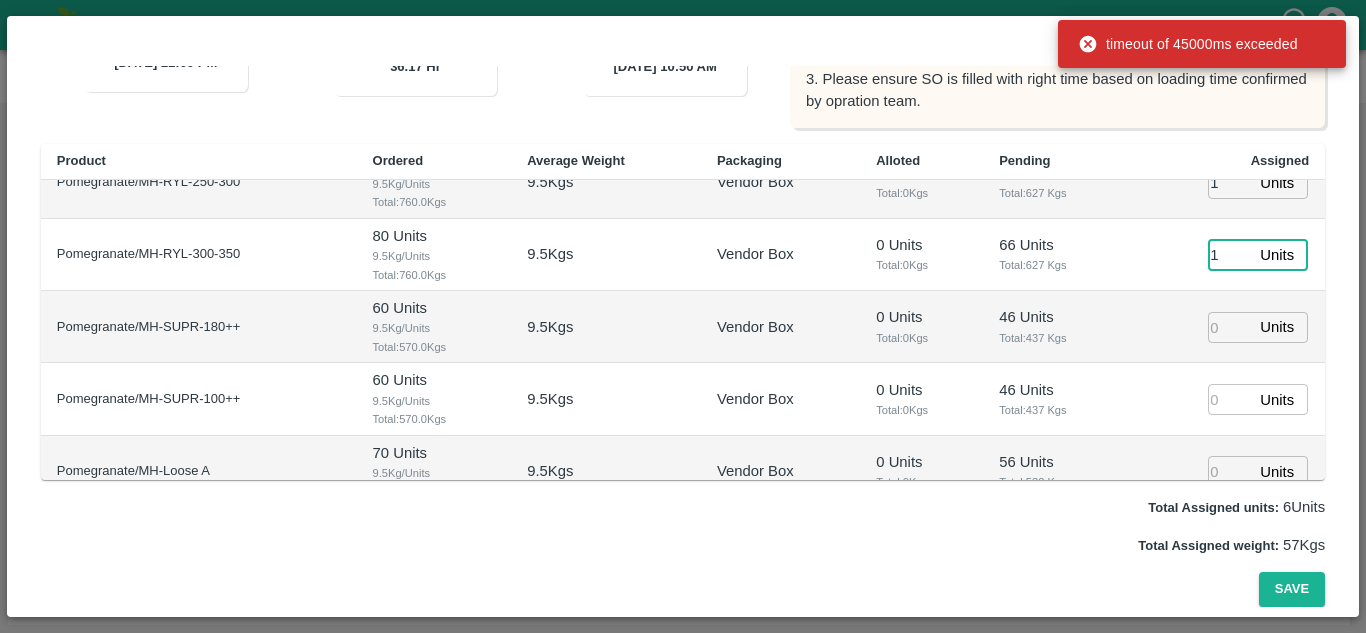 type on "1" 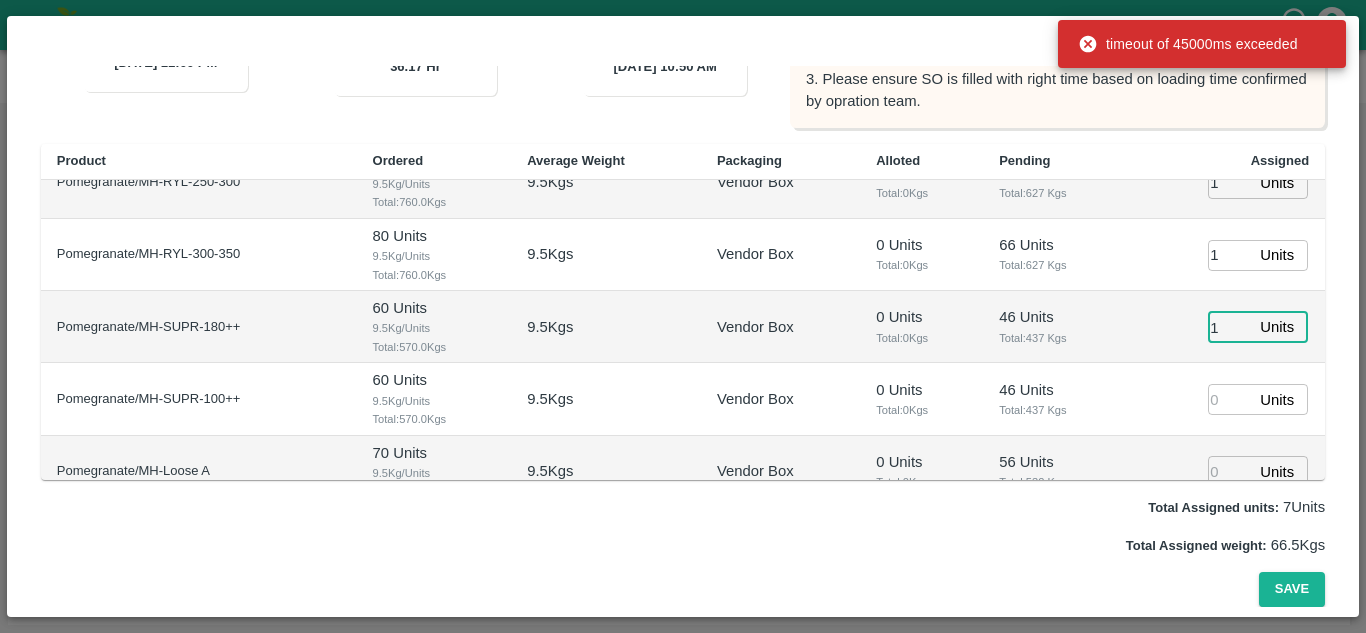 click on "1" at bounding box center (1230, 327) 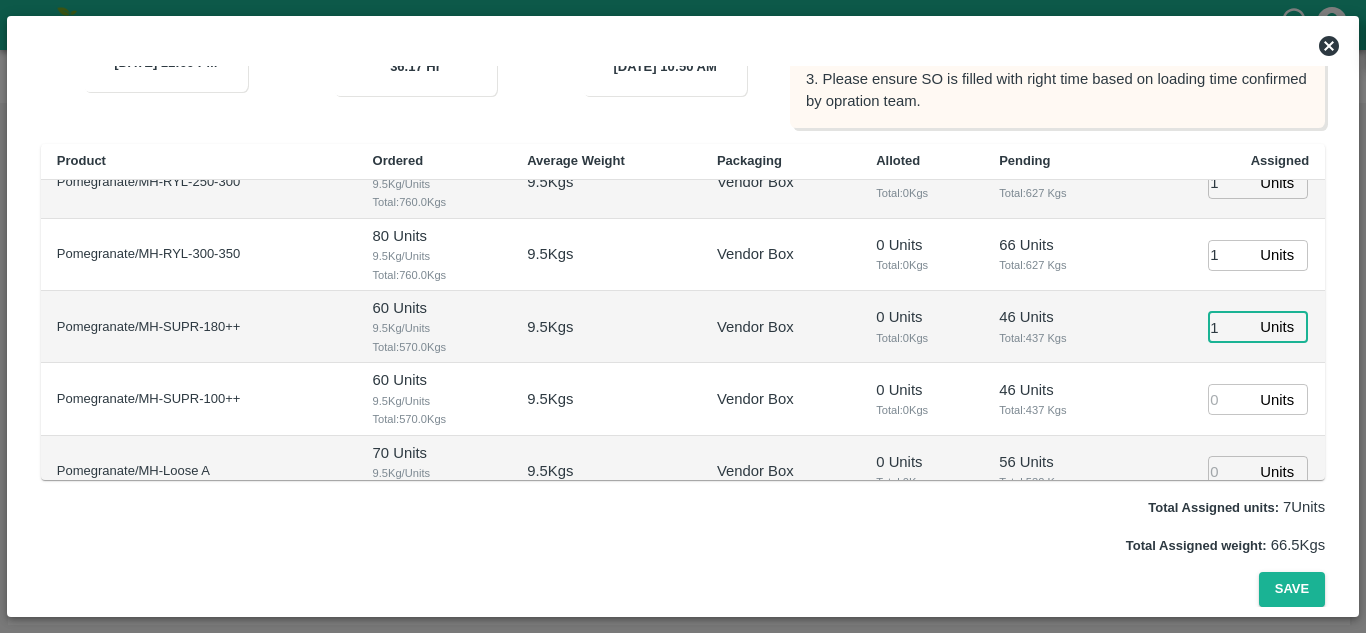 type on "1" 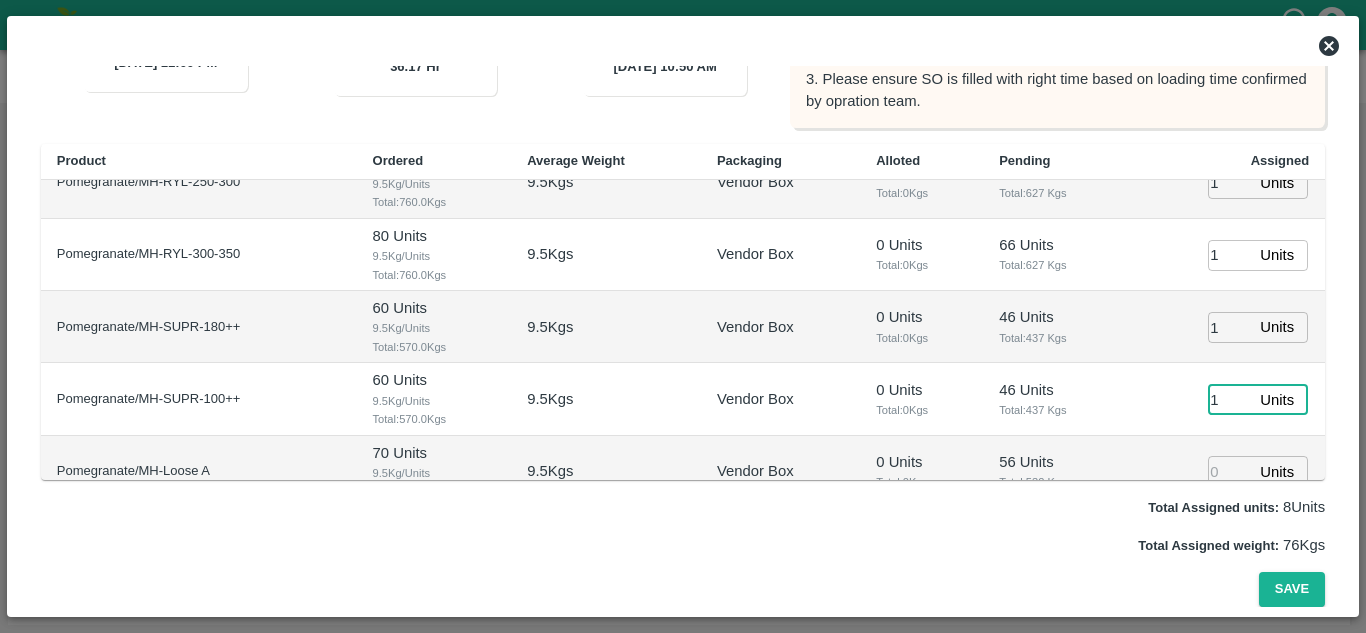 click on "1" at bounding box center (1230, 399) 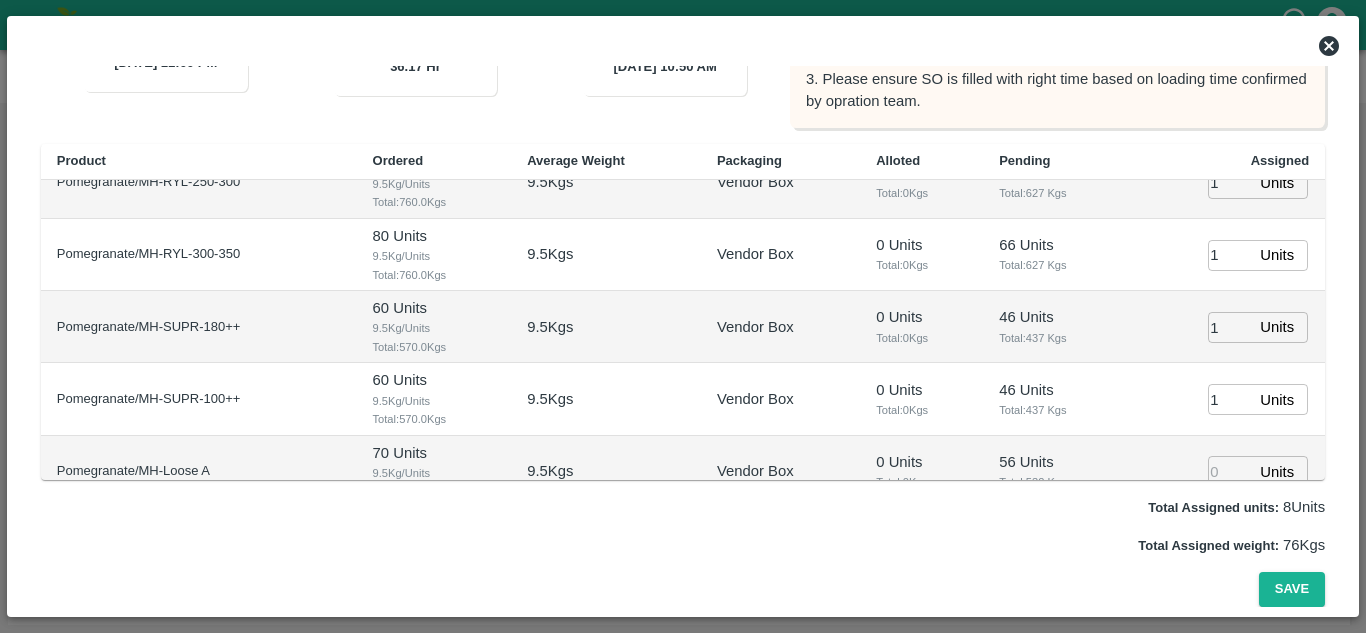 click on "46   Units Total:  437   Kgs" at bounding box center (1056, 399) 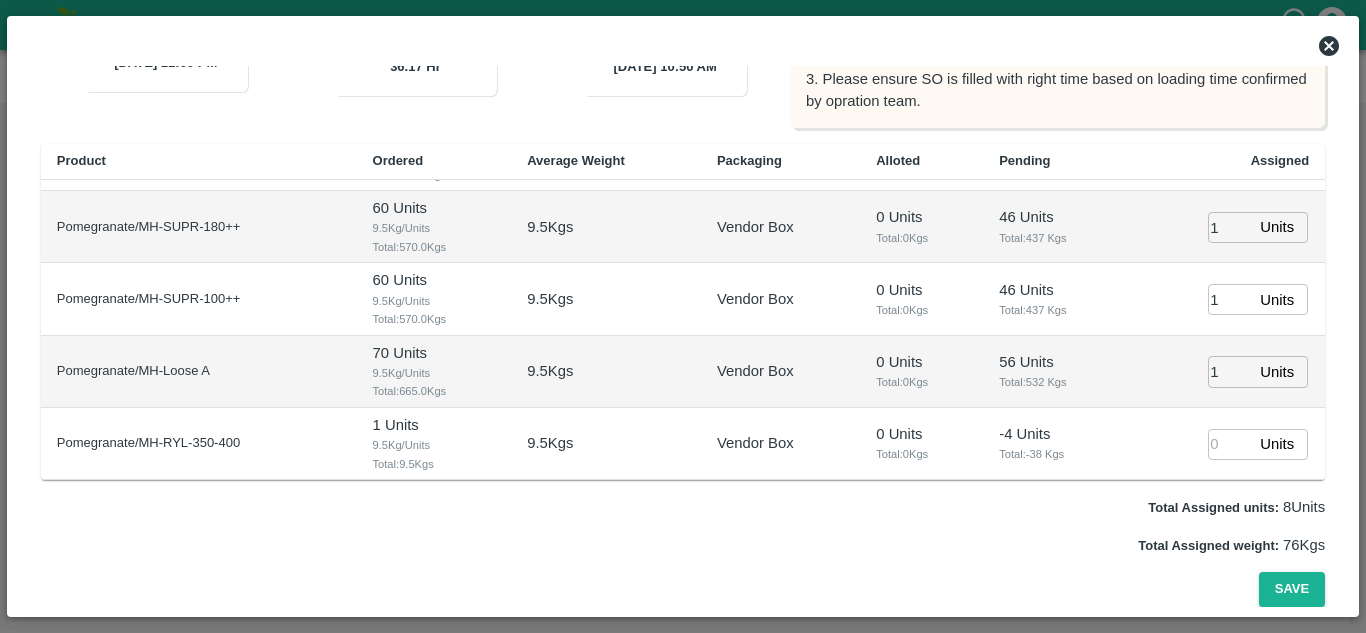 click on "1" at bounding box center (1230, 371) 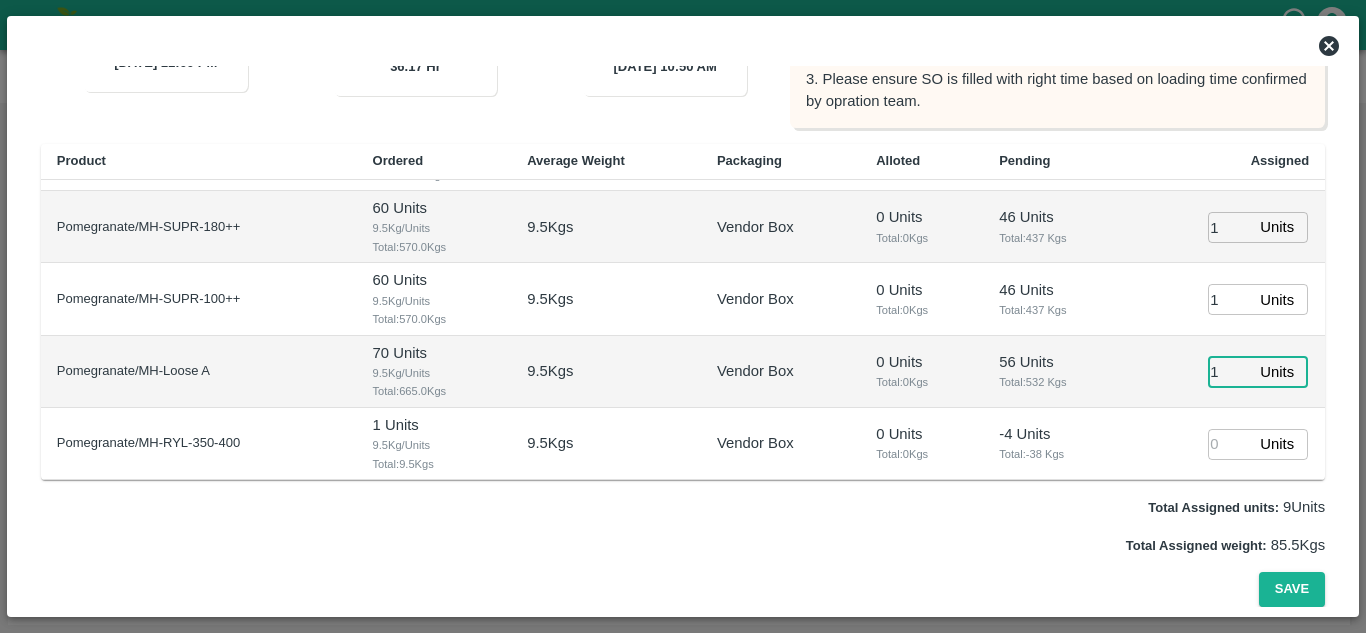 type on "1" 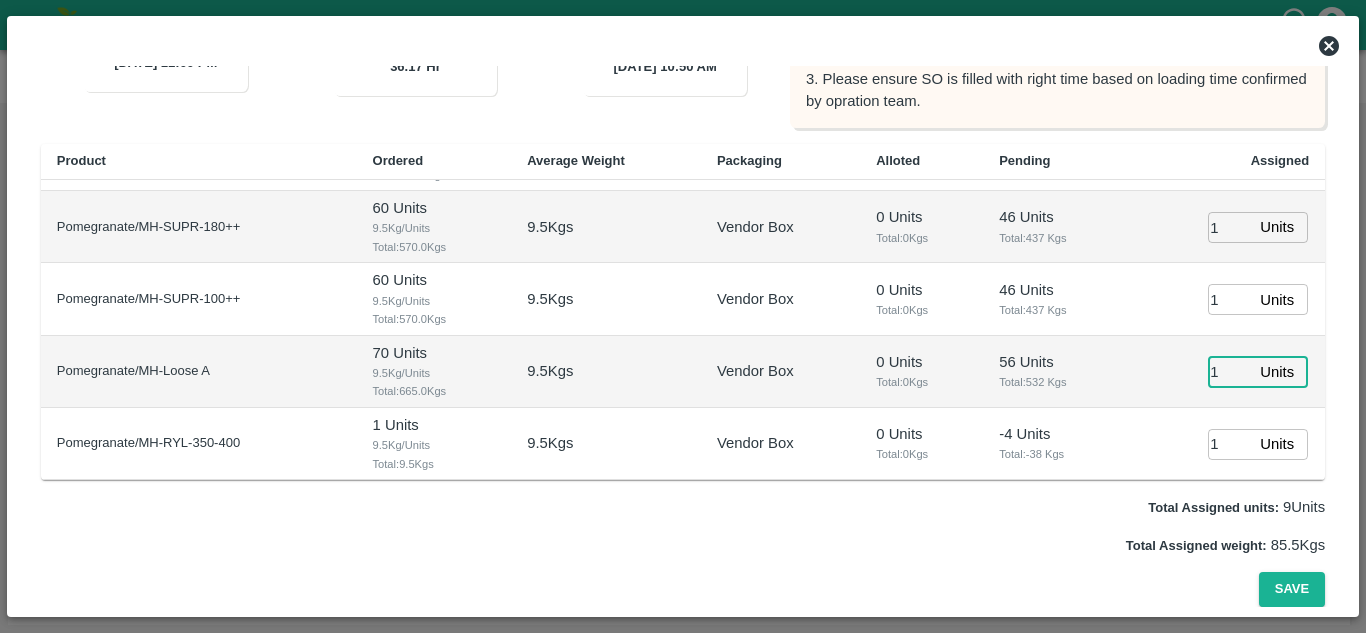 click on "1" at bounding box center (1230, 444) 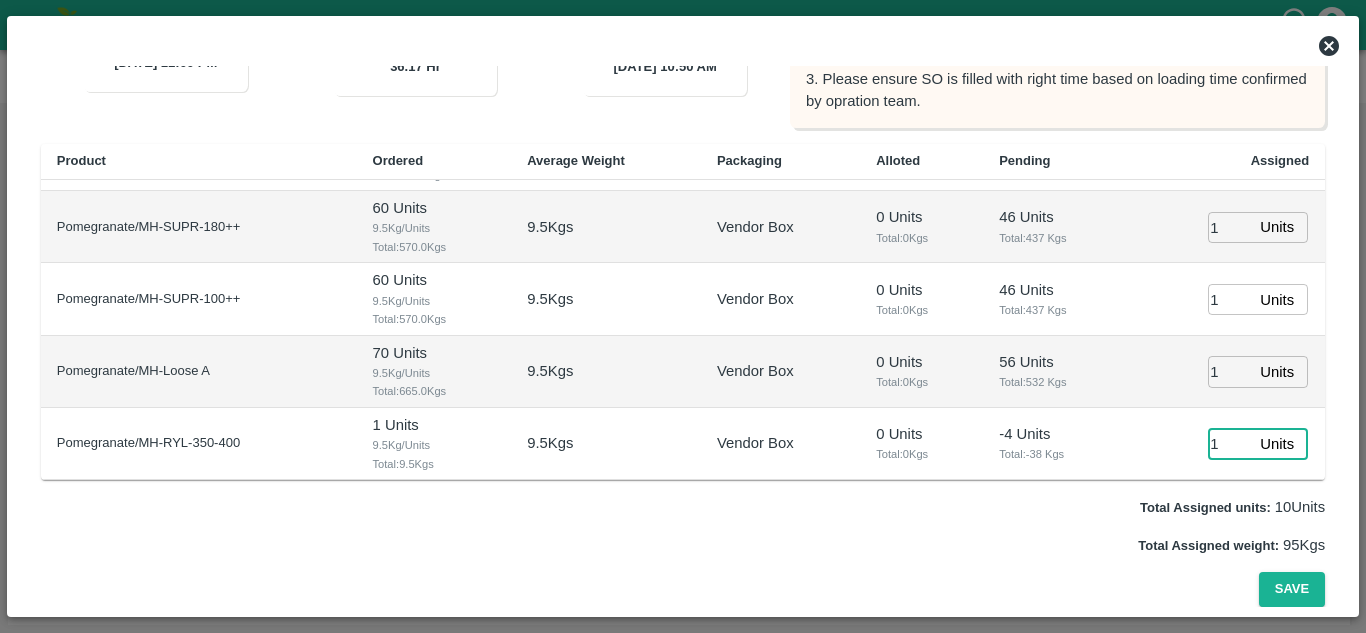 type on "1" 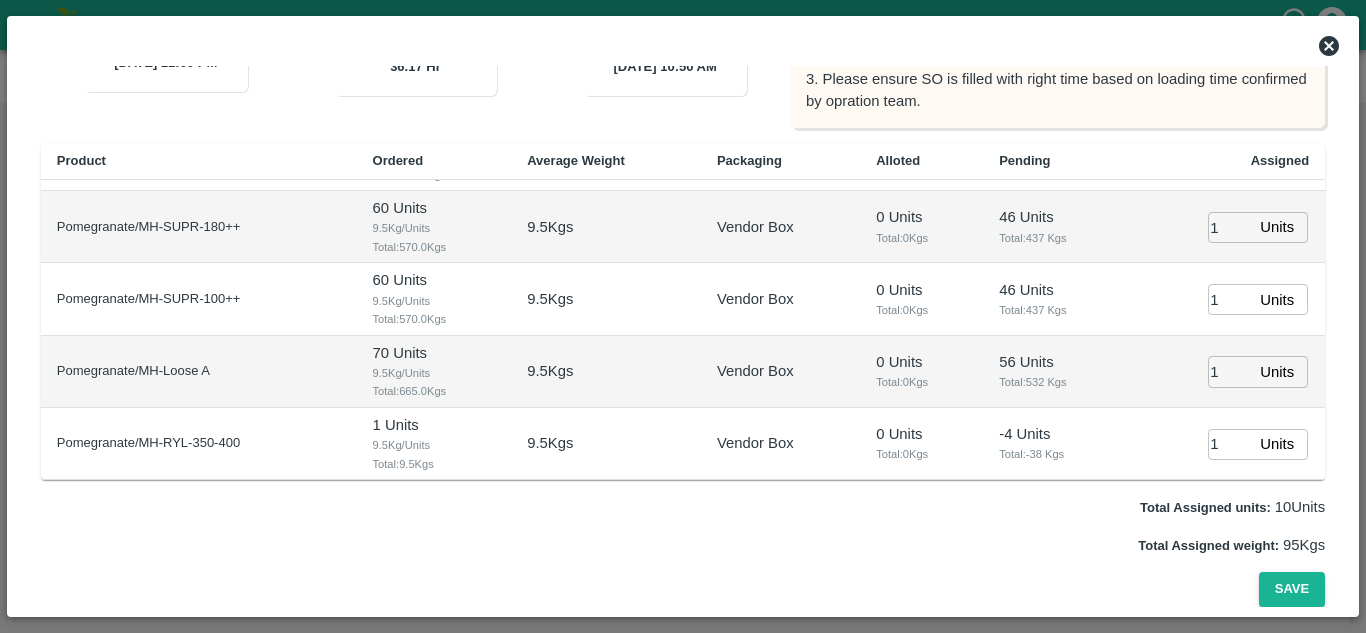 click on "56   Units" at bounding box center (1056, 362) 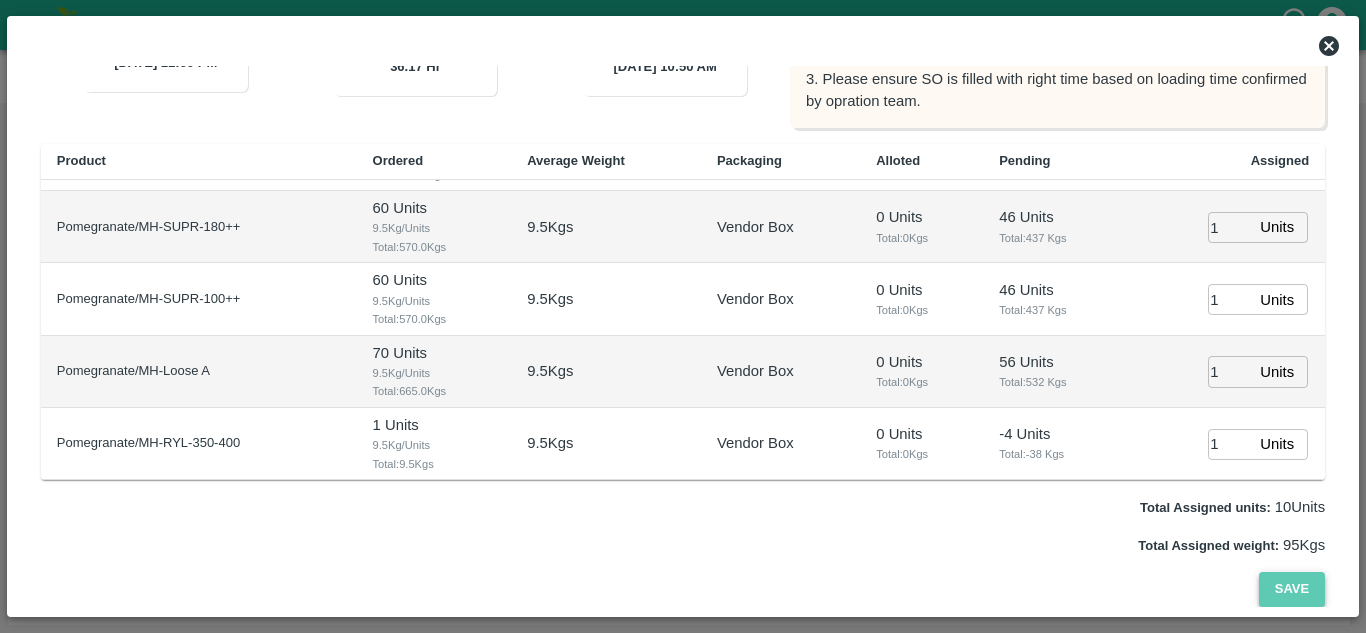click on "Save" at bounding box center [1292, 589] 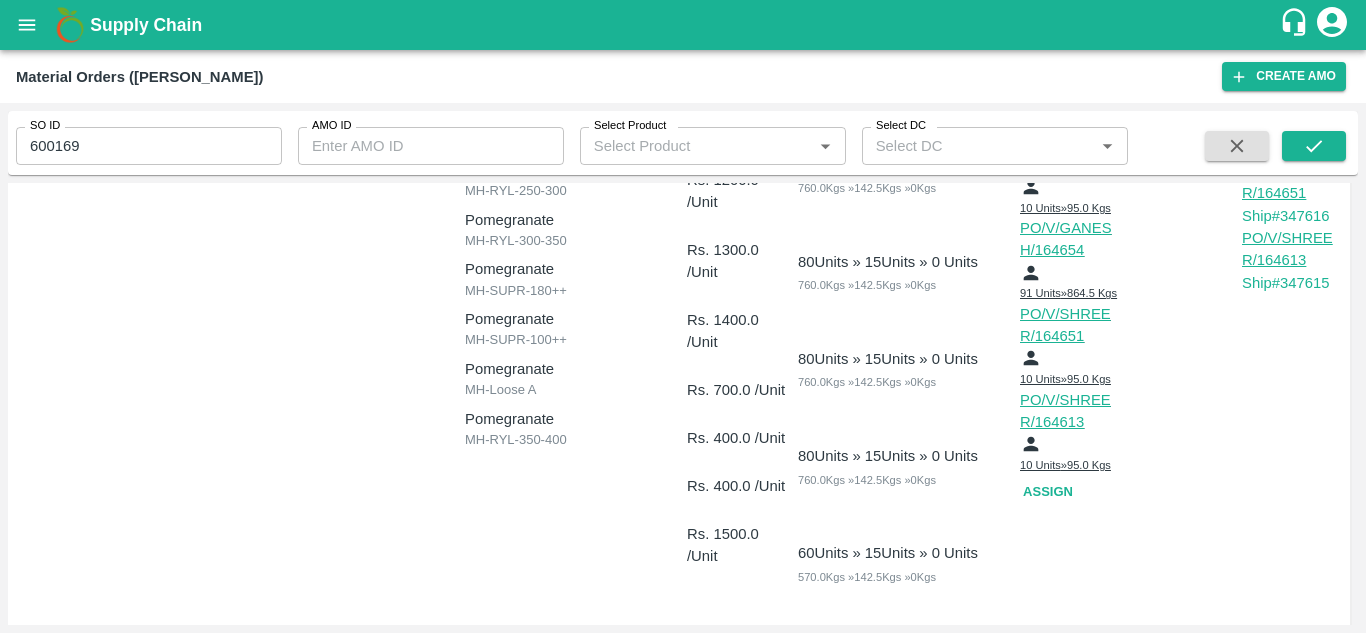 scroll, scrollTop: 0, scrollLeft: 0, axis: both 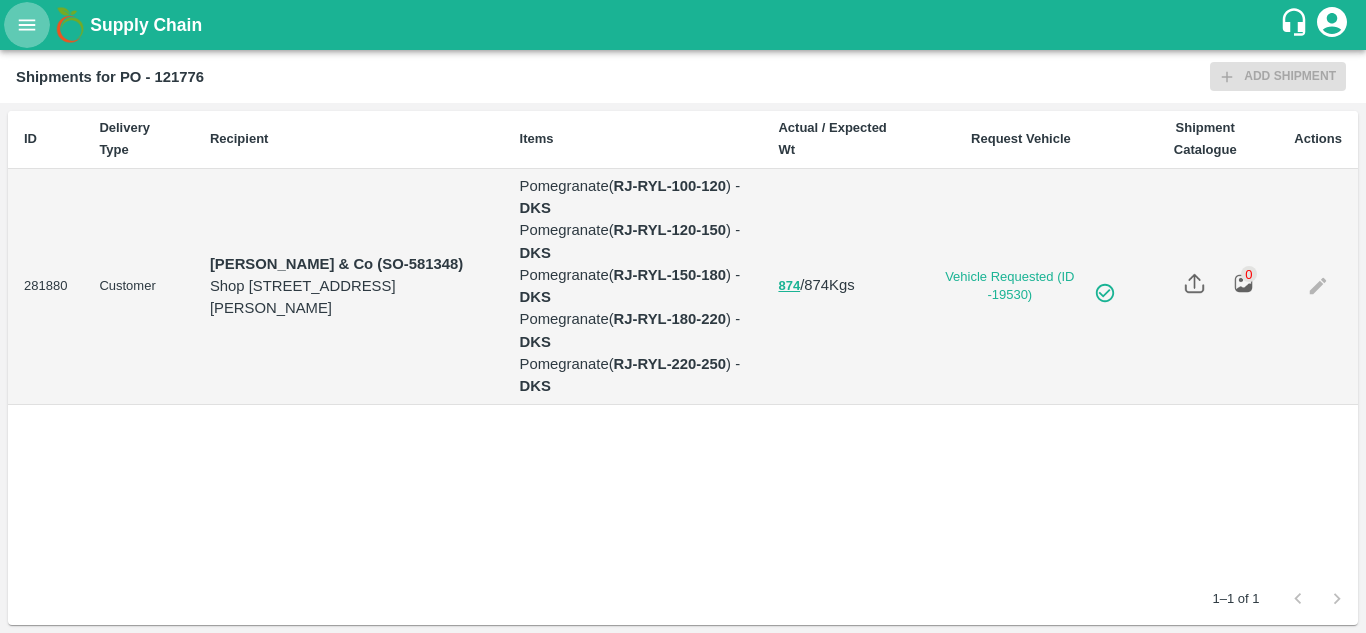 click 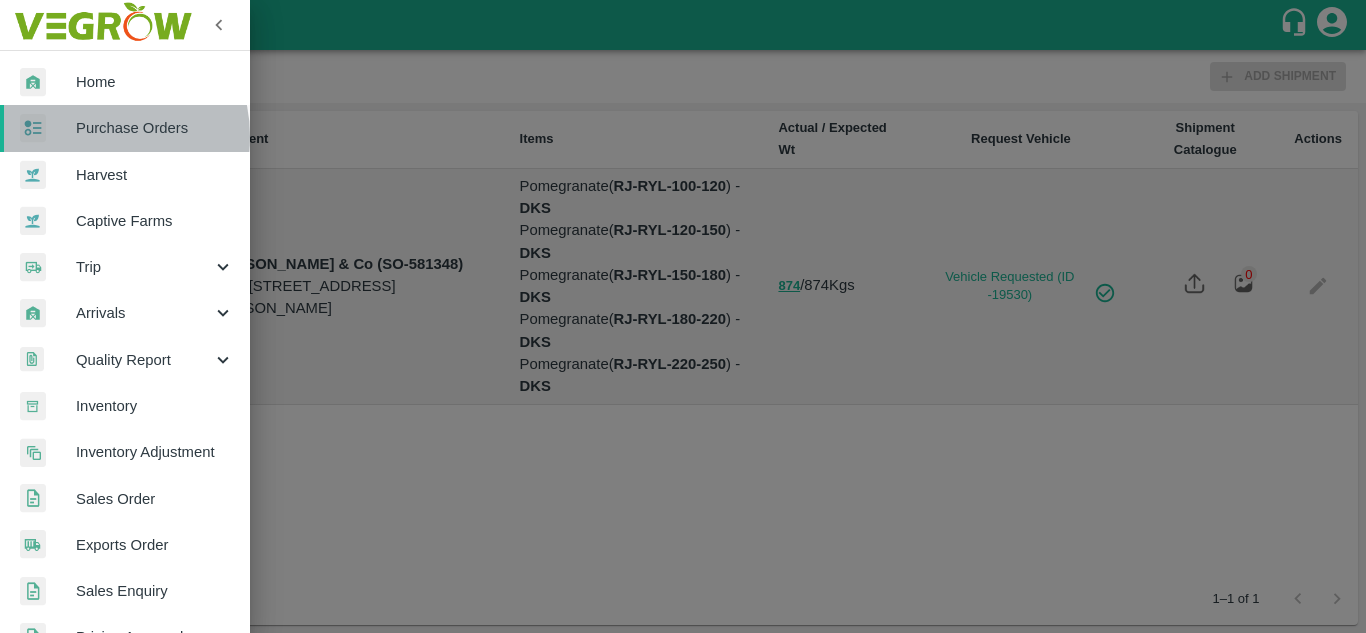 click on "Purchase Orders" at bounding box center (155, 128) 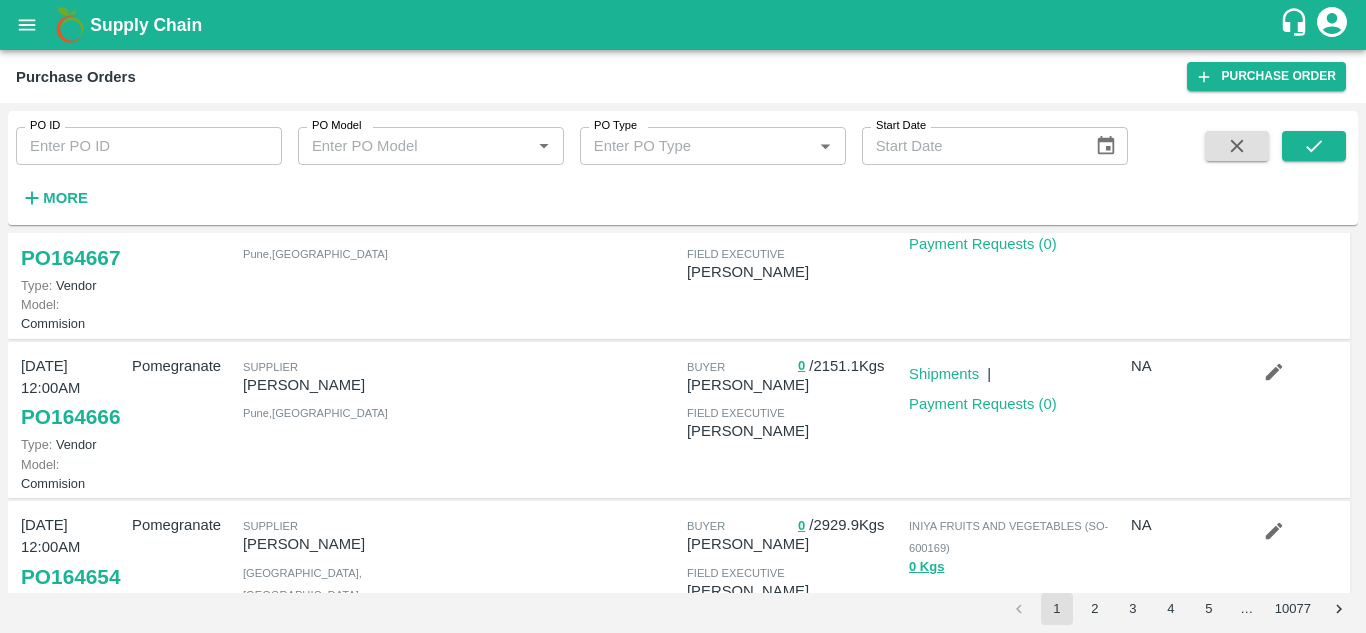 scroll, scrollTop: 247, scrollLeft: 0, axis: vertical 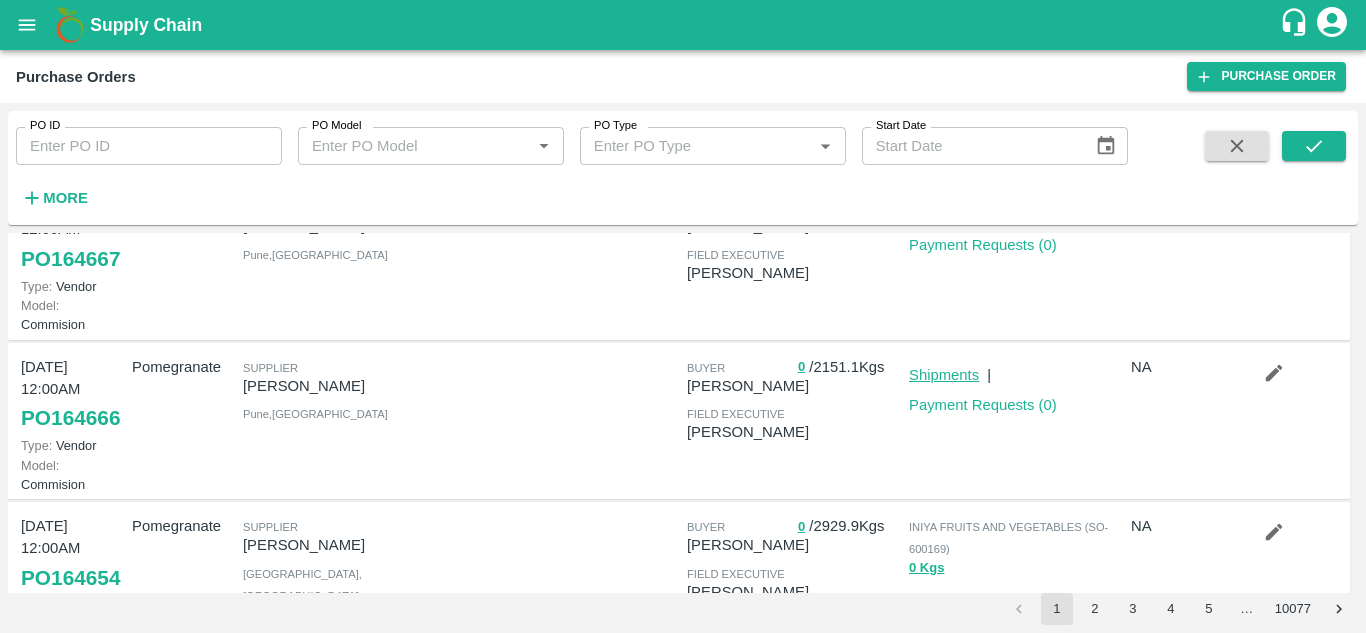 click on "Shipments" at bounding box center (944, 375) 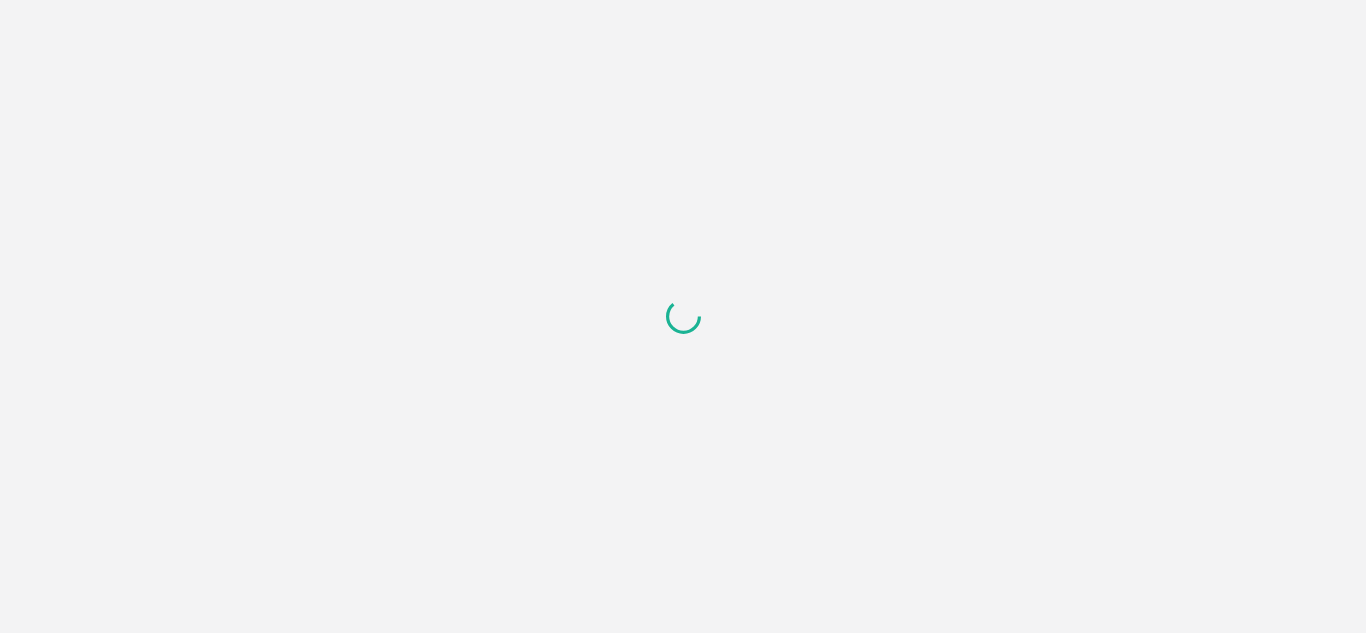 scroll, scrollTop: 0, scrollLeft: 0, axis: both 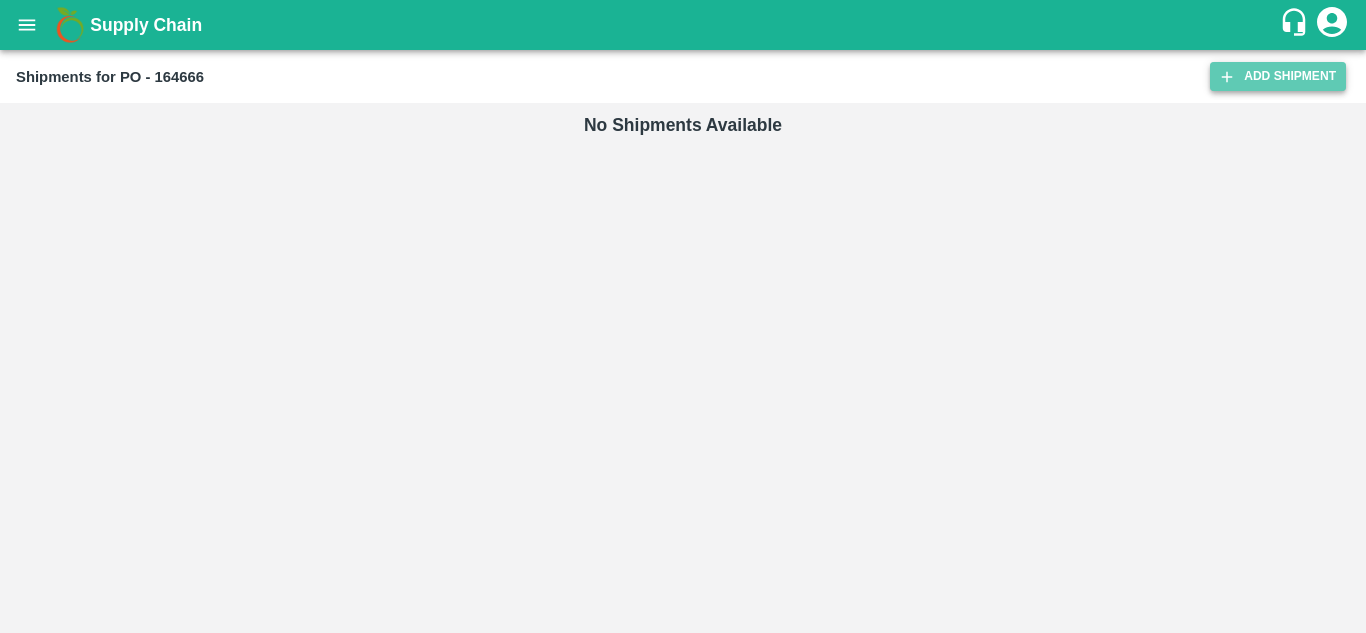 click on "Add Shipment" at bounding box center (1278, 76) 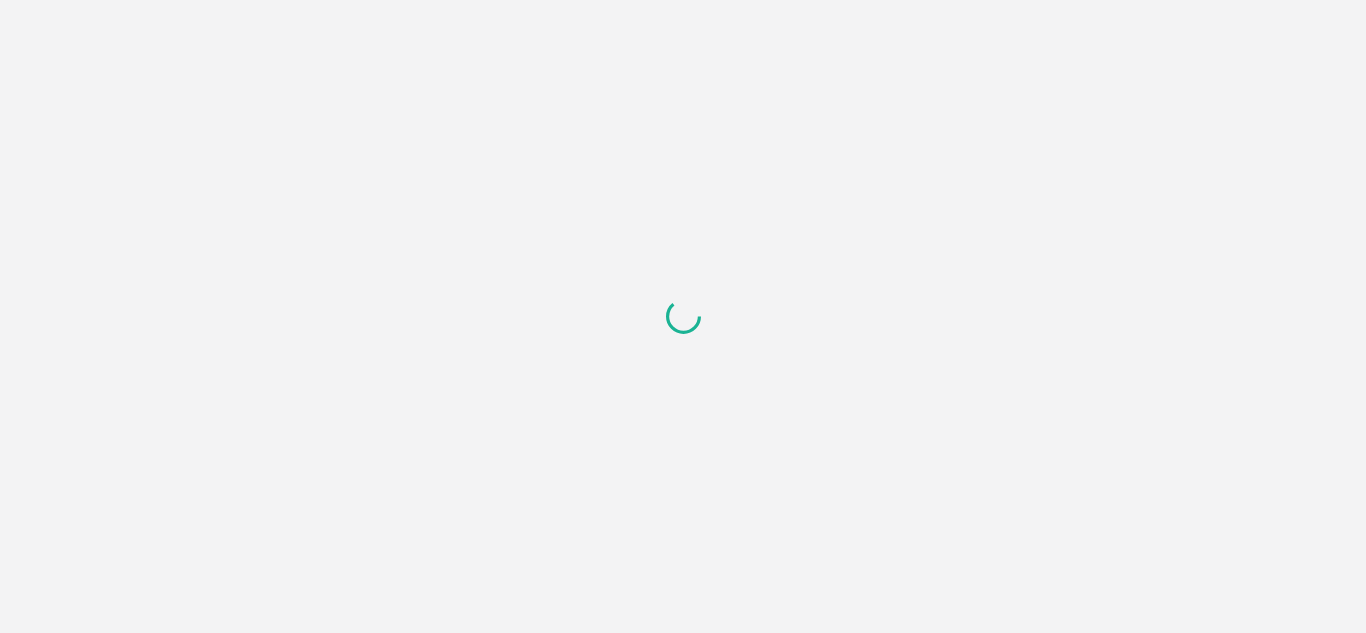 scroll, scrollTop: 0, scrollLeft: 0, axis: both 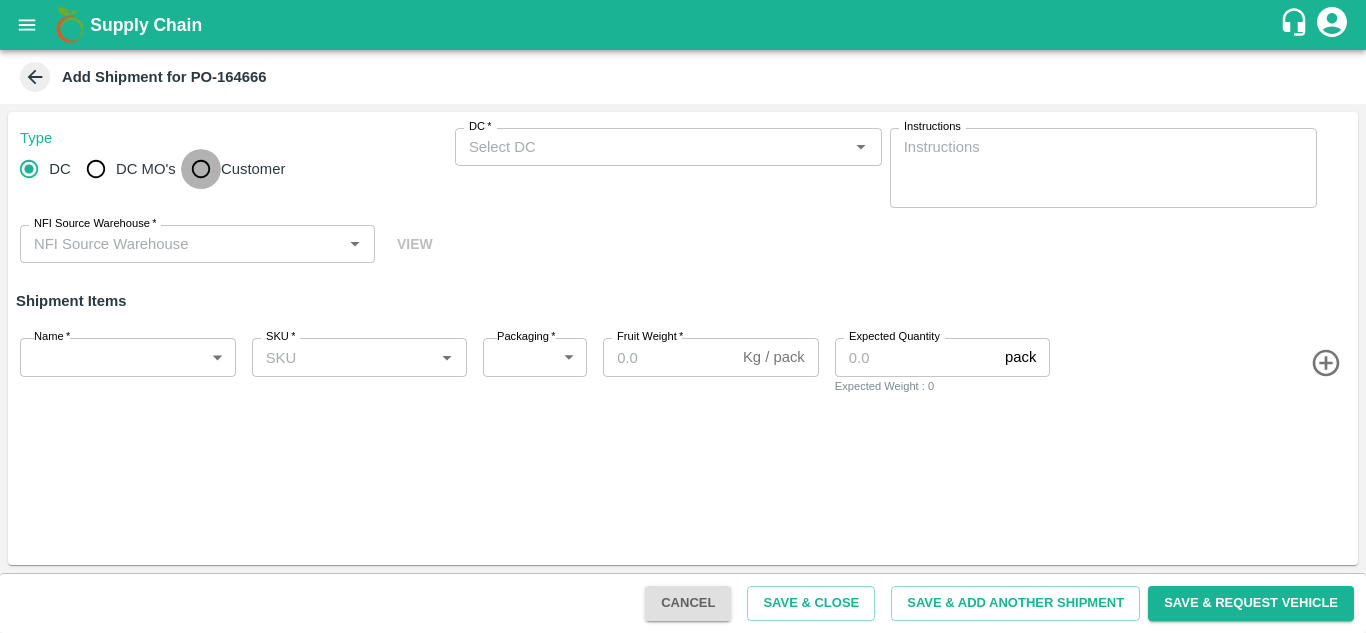 click on "Customer" at bounding box center (201, 169) 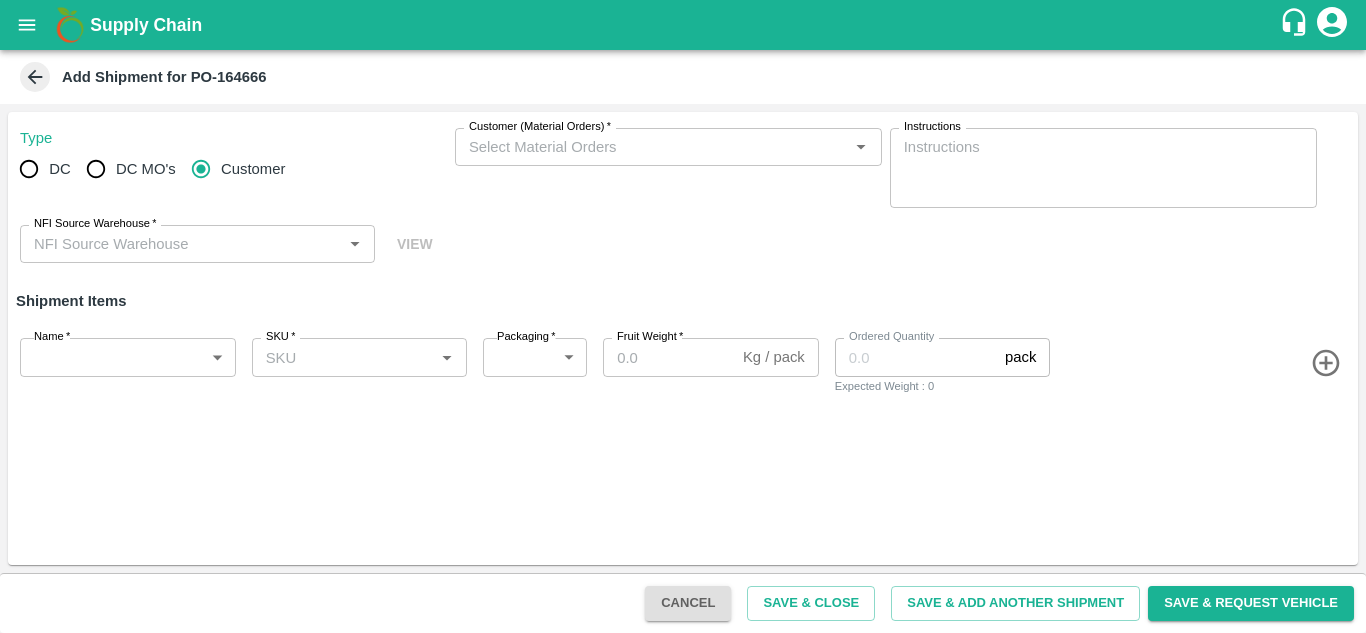 click on "Customer (Material Orders)   *" at bounding box center [652, 147] 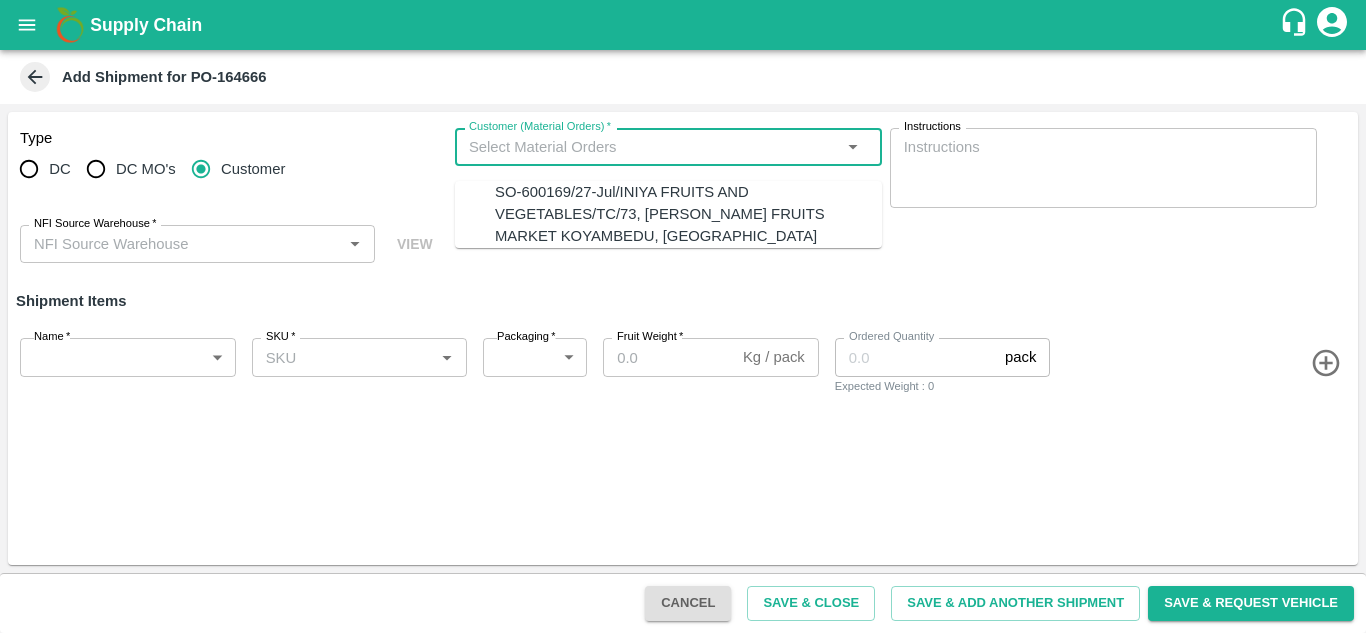 click on "SO-600169/27-Jul/INIYA FRUITS AND VEGETABLES/TC/73,  ANNA FRUITS MARKET KOYAMBEDU, Chennai, Chennai, TAMILNADU, 600092" at bounding box center [688, 214] 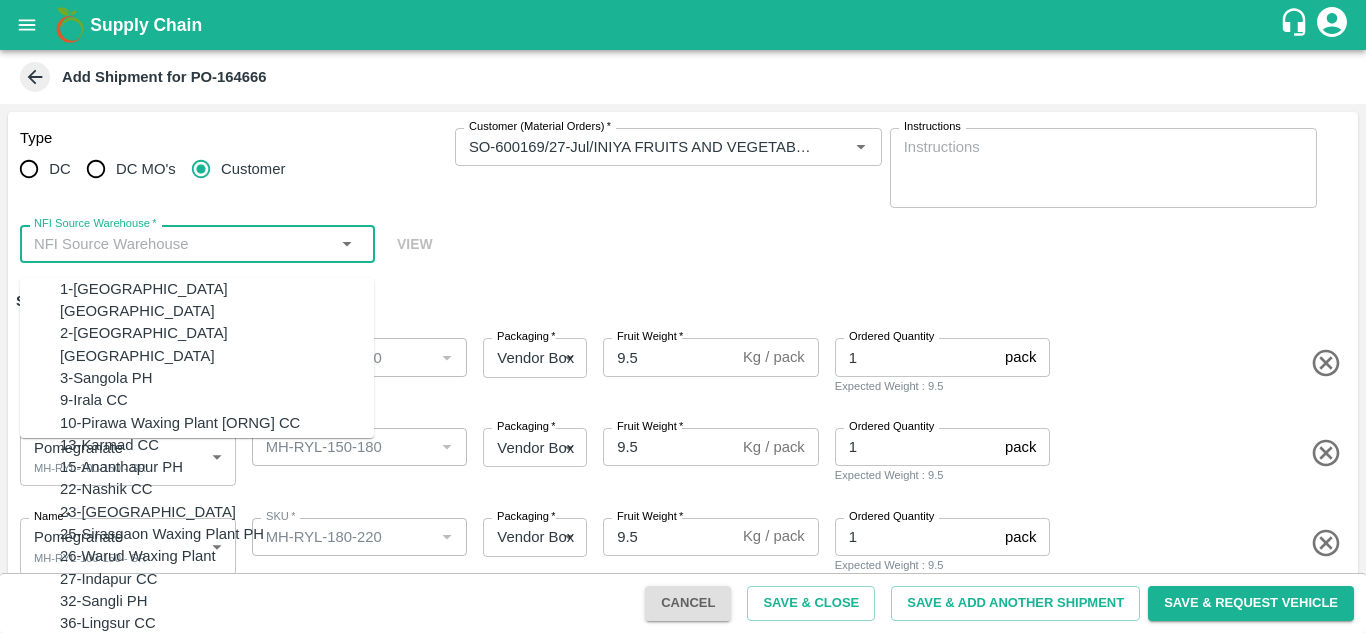 click on "NFI Source Warehouse   *" at bounding box center [181, 244] 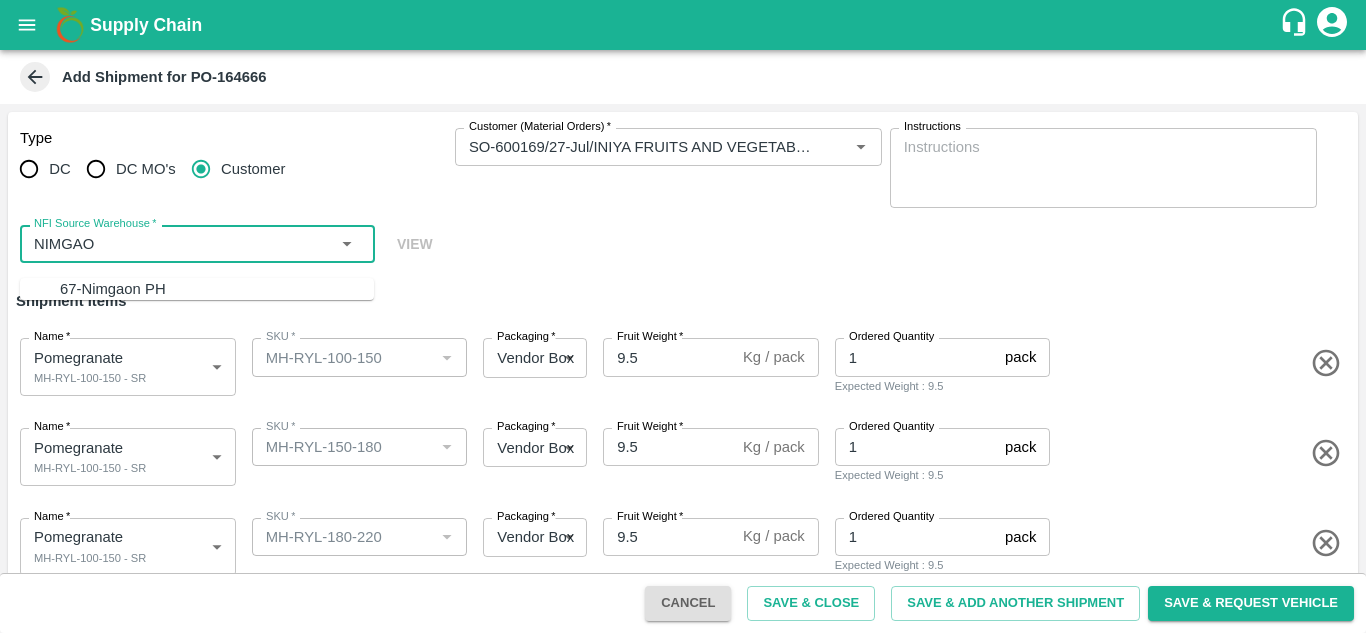 click on "67-Nimgaon PH" at bounding box center (113, 289) 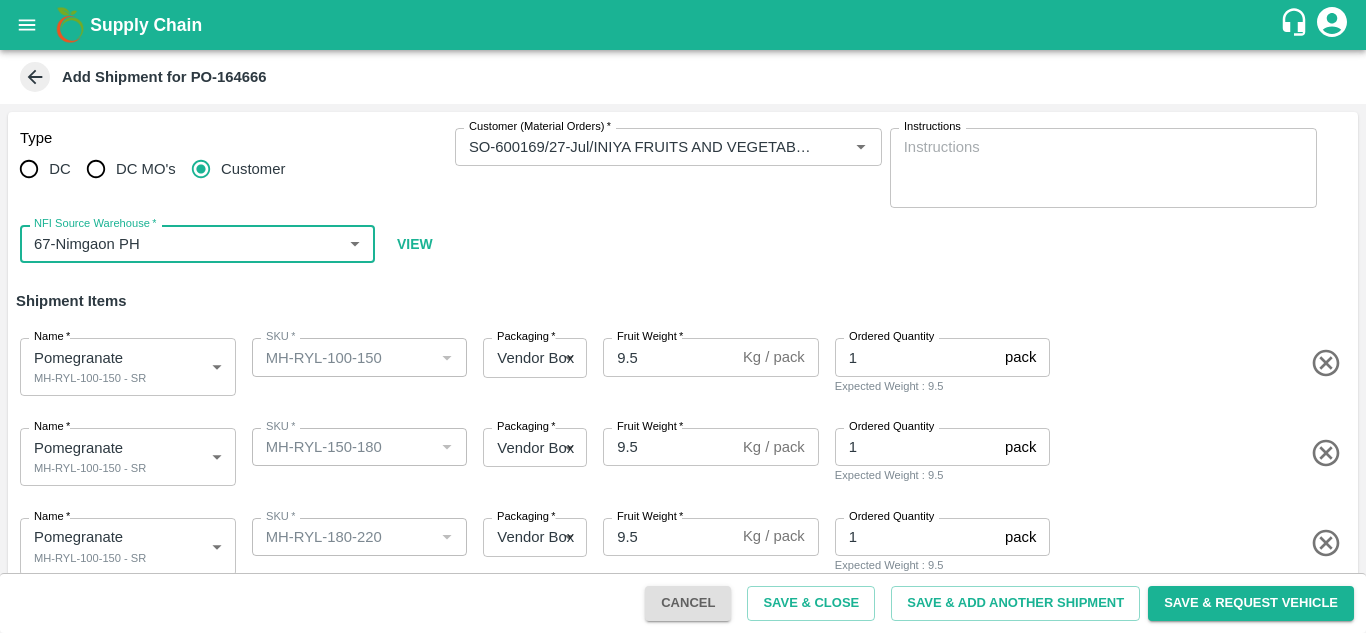 type on "67-Nimgaon PH" 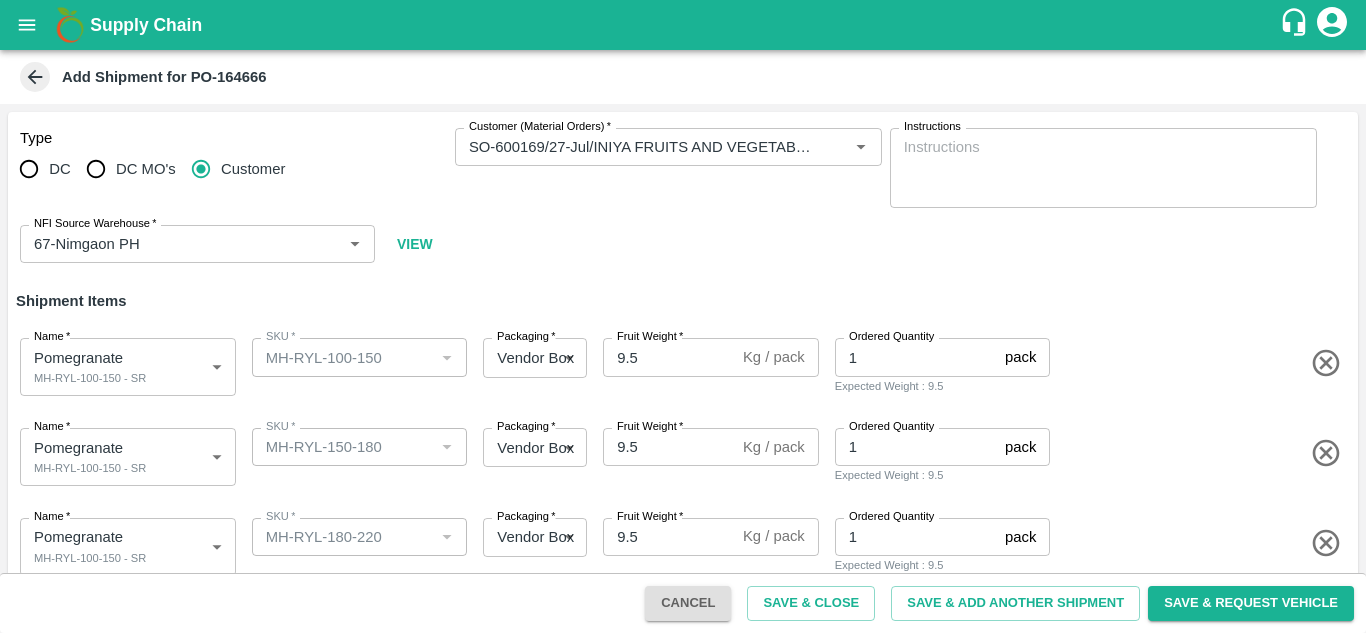click on "Type DC DC MO's Customer Customer (Material Orders)   * Customer (Material Orders)   * Instructions x Instructions NFI Source Warehouse   * NFI Source Warehouse   * VIEW" at bounding box center [683, 196] 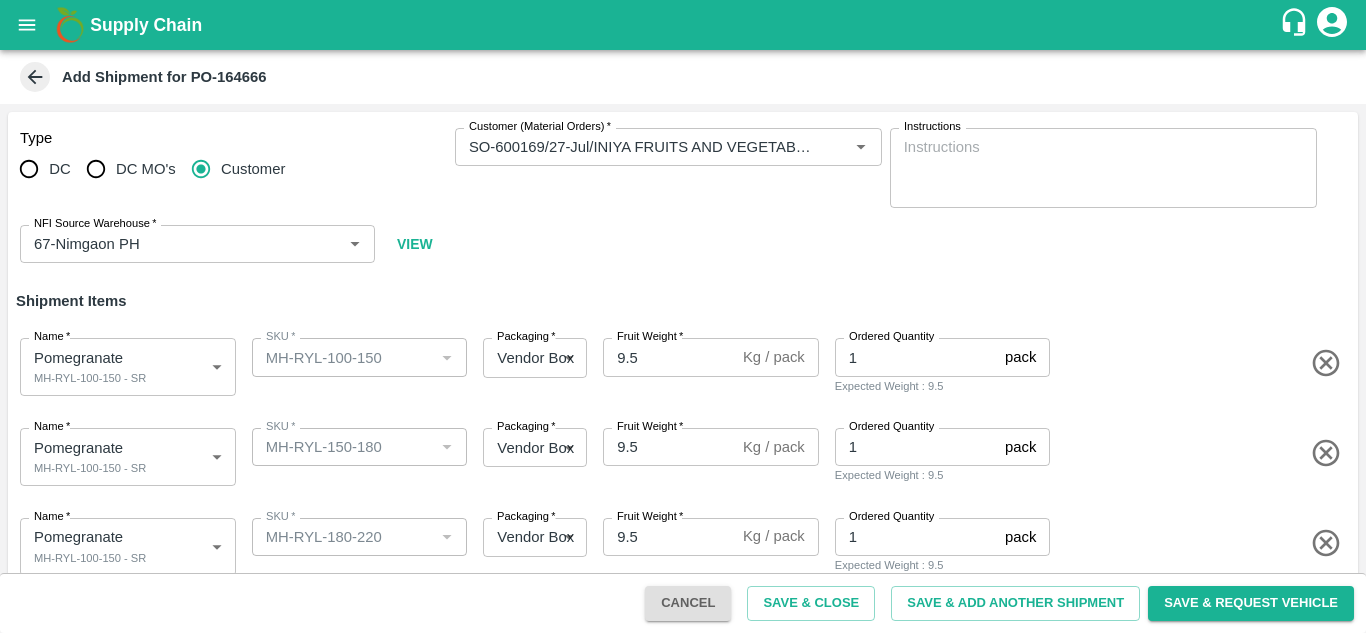 click on "Shipment Items" at bounding box center [683, 301] 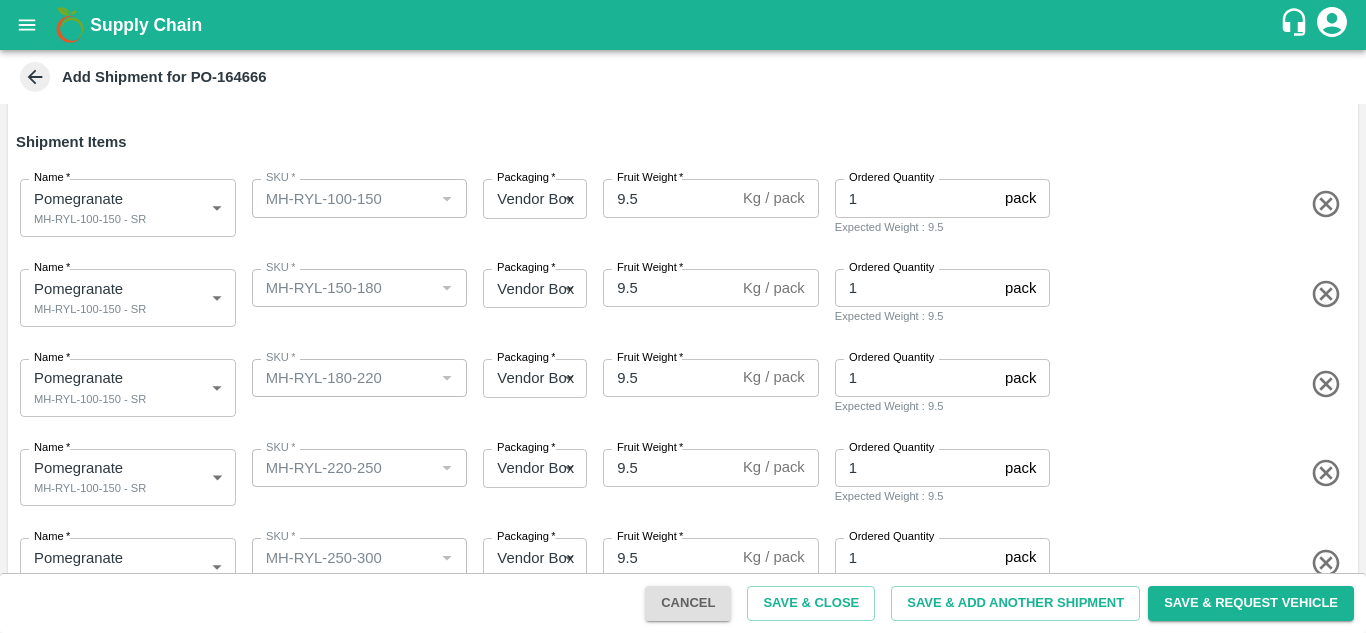 scroll, scrollTop: 160, scrollLeft: 0, axis: vertical 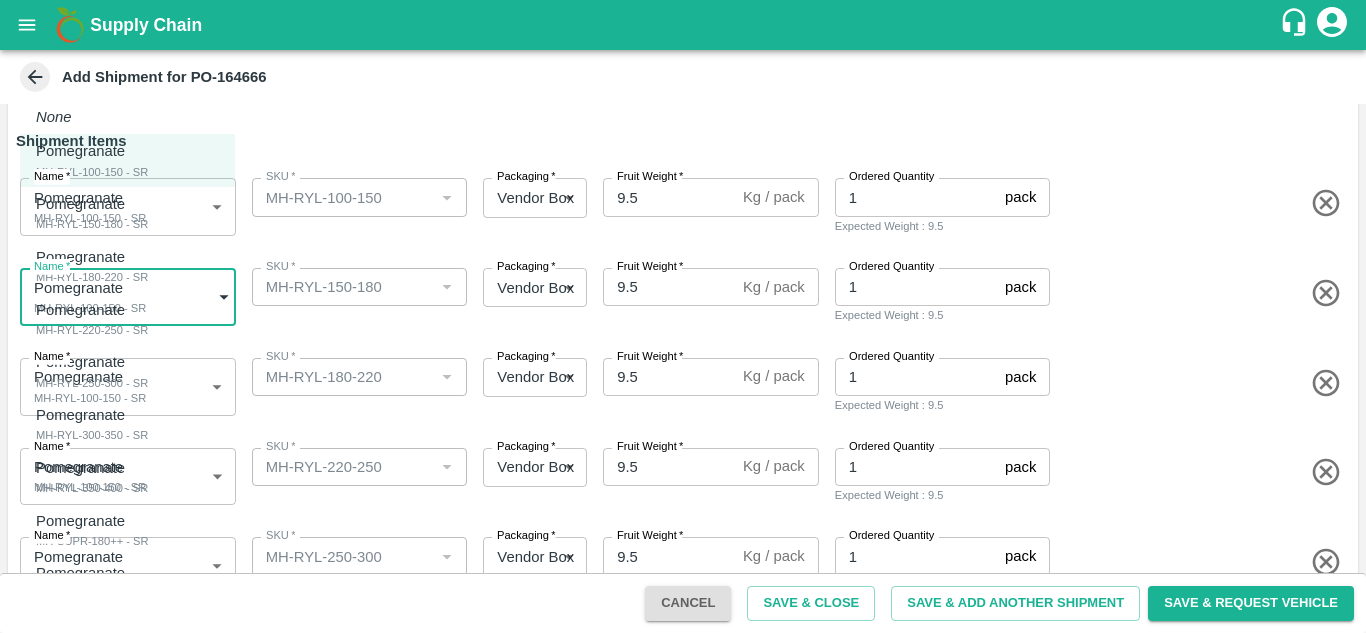 click on "Supply Chain Add Shipment for PO-164666 Type DC DC MO's Customer Customer (Material Orders)   * Customer (Material Orders)   * Instructions x Instructions NFI Source Warehouse   * NFI Source Warehouse   * VIEW Shipment Items Name   * Pomegranate MH-RYL-100-150 - SR  1836880 Name SKU   * SKU   * Packaging   * Vendor Box 276 Packaging Fruit Weight   * 9.5 Kg /   pack Fruit Weight Ordered Quantity 1 pack Ordered Quantity Expected Weight :   9.5 Name   * Pomegranate MH-RYL-100-150 - SR  1836880 Name SKU   * SKU   * Packaging   * Vendor Box 276 Packaging Fruit Weight   * 9.5 Kg /   pack Fruit Weight Ordered Quantity 1 pack Ordered Quantity Expected Weight :   9.5 Name   * Pomegranate MH-RYL-100-150 - SR  1836880 Name SKU   * SKU   * Packaging   * Vendor Box 276 Packaging Fruit Weight   * 9.5 Kg /   pack Fruit Weight Ordered Quantity 1 pack Ordered Quantity Expected Weight :   9.5 Name   * Pomegranate MH-RYL-100-150 - SR  1836880 Name SKU   * SKU   * Packaging   * 276 *" at bounding box center [683, 316] 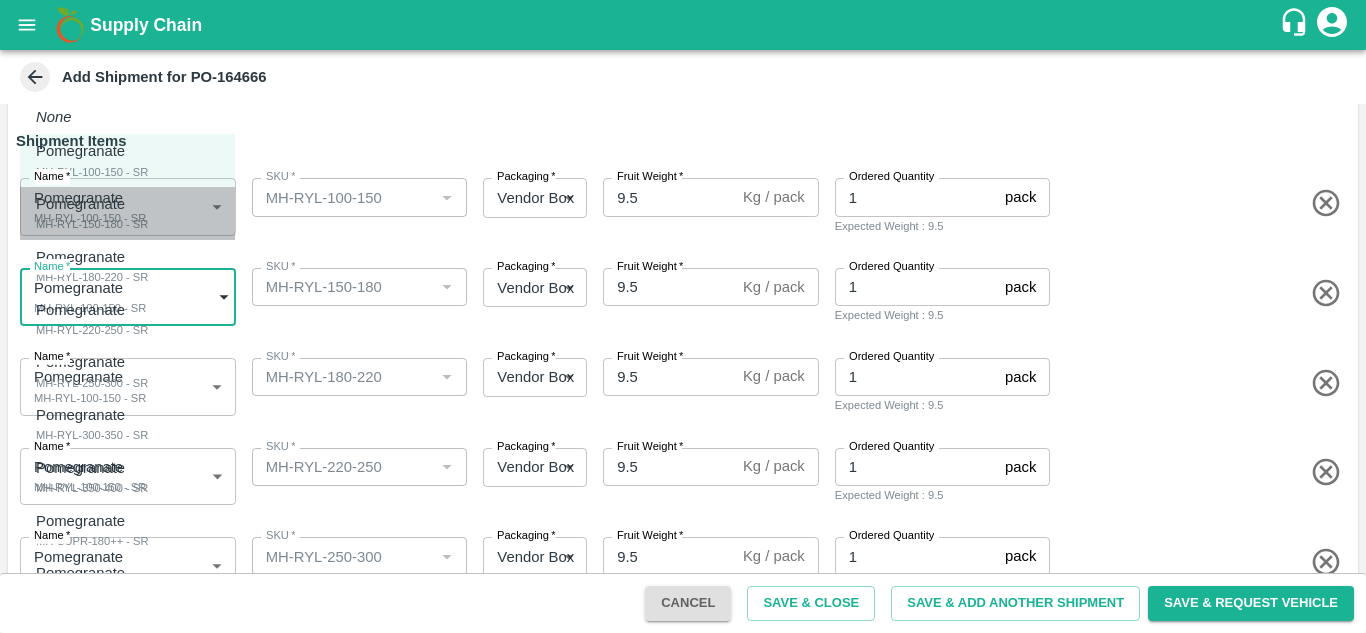 click on "Pomegranate" at bounding box center (92, 204) 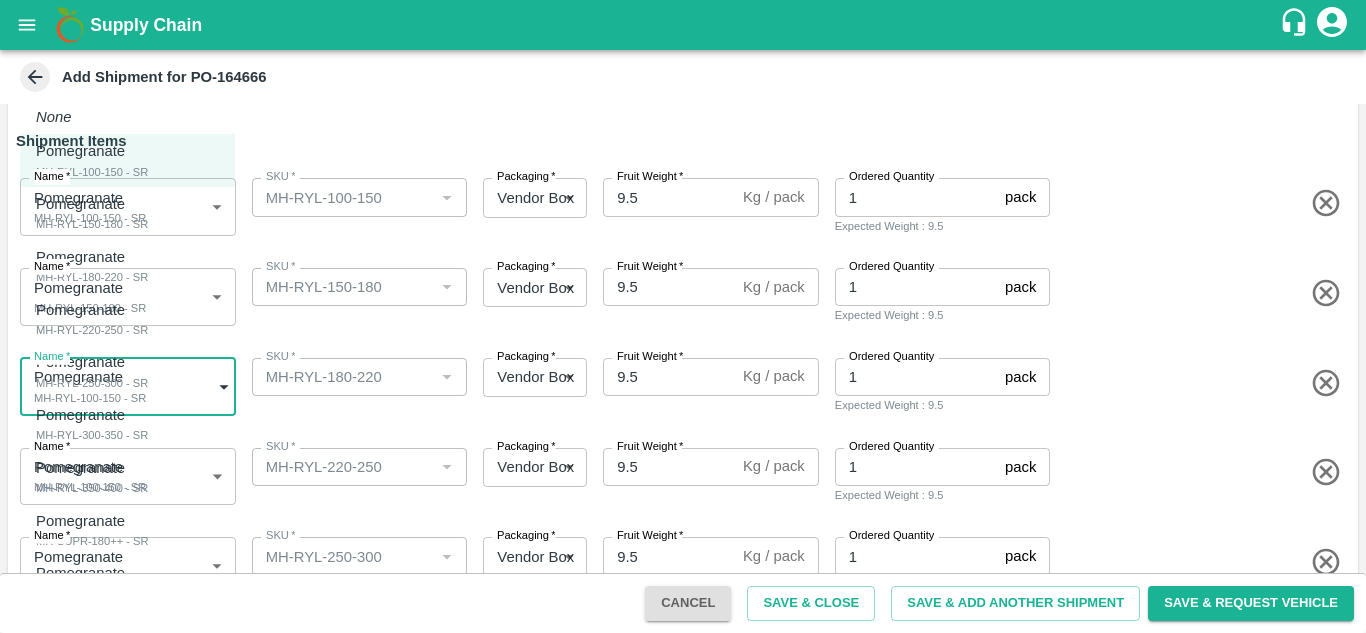 click on "Supply Chain Add Shipment for PO-164666 Type DC DC MO's Customer Customer (Material Orders)   * Customer (Material Orders)   * Instructions x Instructions NFI Source Warehouse   * NFI Source Warehouse   * VIEW Shipment Items Name   * Pomegranate MH-RYL-100-150 - SR  1836880 Name SKU   * SKU   * Packaging   * Vendor Box 276 Packaging Fruit Weight   * 9.5 Kg /   pack Fruit Weight Ordered Quantity 1 pack Ordered Quantity Expected Weight :   9.5 Name   * Pomegranate MH-RYL-150-180 - SR  1836881 Name SKU   * SKU   * Packaging   * Vendor Box 276 Packaging Fruit Weight   * 9.5 Kg /   pack Fruit Weight Ordered Quantity 1 pack Ordered Quantity Expected Weight :   9.5 Name   * Pomegranate MH-RYL-100-150 - SR  1836880 Name SKU   * SKU   * Packaging   * Vendor Box 276 Packaging Fruit Weight   * 9.5 Kg /   pack Fruit Weight Ordered Quantity 1 pack Ordered Quantity Expected Weight :   9.5 Name   * Pomegranate MH-RYL-100-150 - SR  1836880 Name SKU   * SKU   * Packaging   * 276 *" at bounding box center [683, 316] 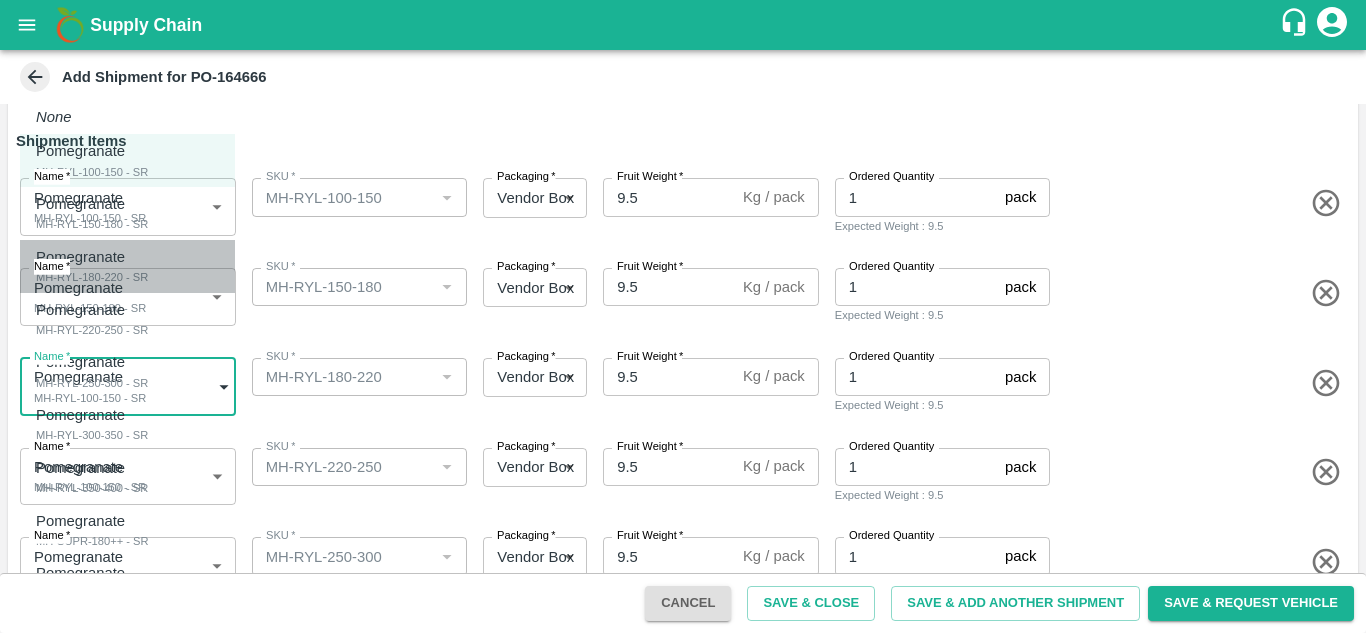 click on "MH-RYL-180-220 - SR" at bounding box center (92, 277) 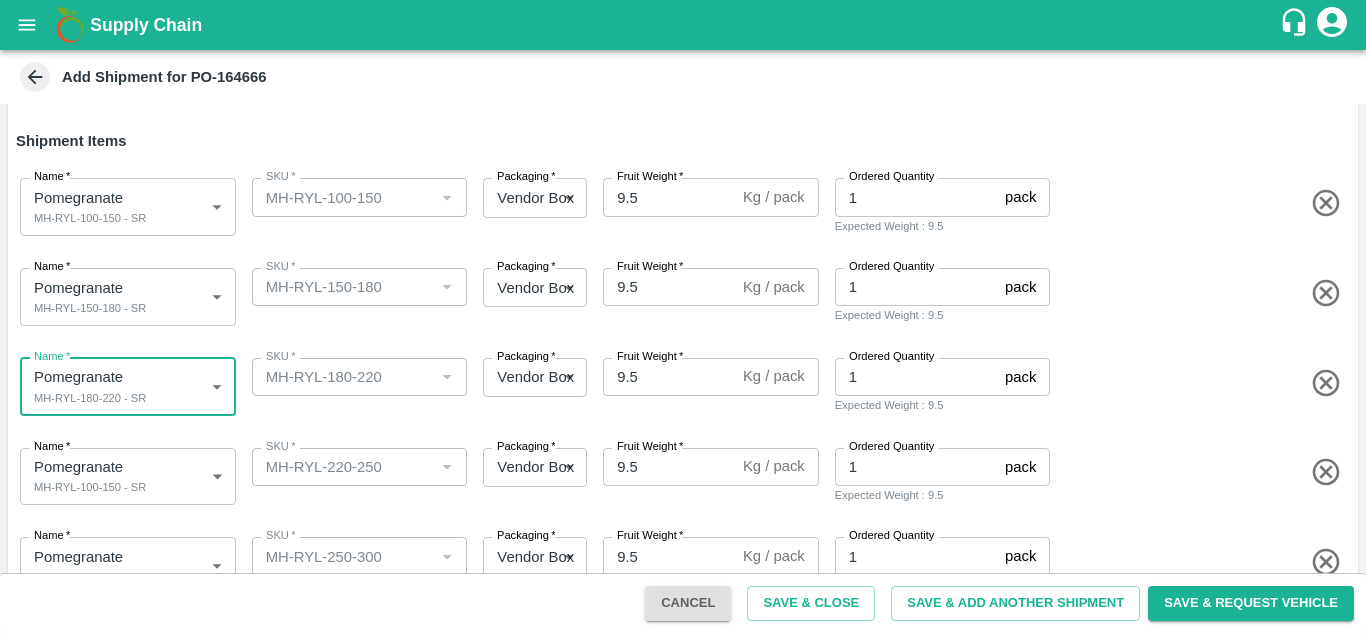 click on "Name   * Pomegranate MH-RYL-180-220 - SR  1836882 Name SKU   * SKU   * Packaging   * Vendor Box 276 Packaging Fruit Weight   * 9.5 Kg /   pack Fruit Weight Ordered Quantity 1 pack Ordered Quantity Expected Weight :   9.5" at bounding box center (679, 383) 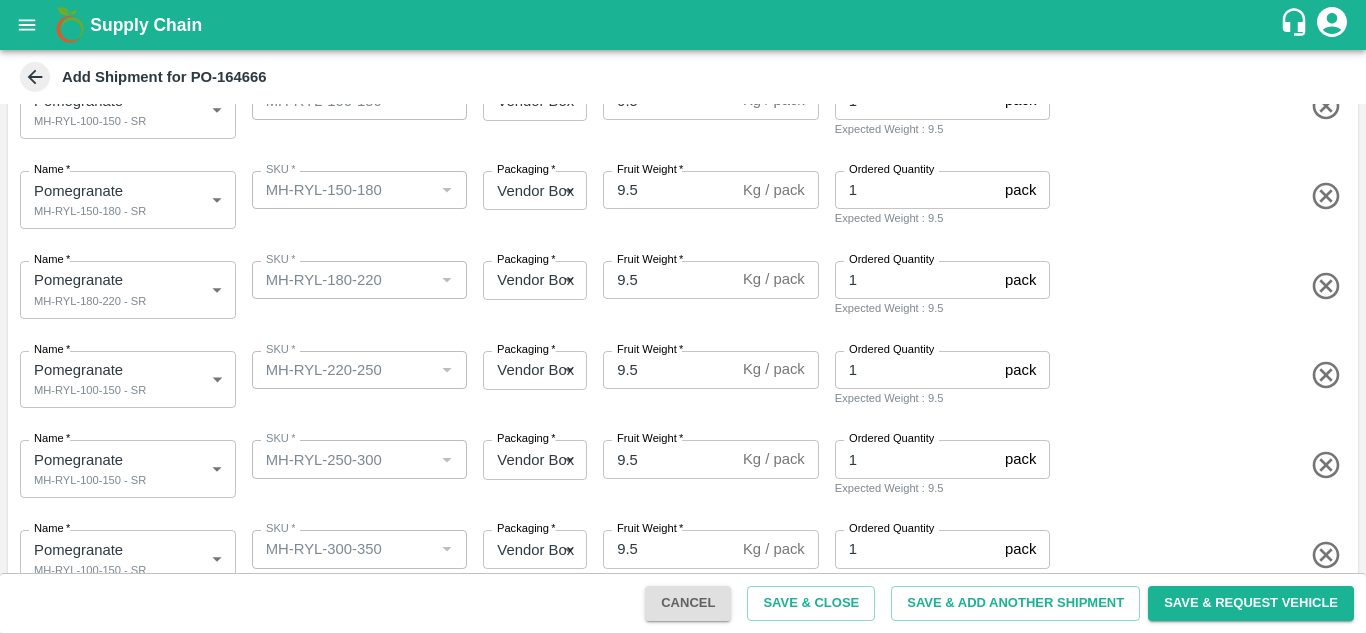 scroll, scrollTop: 286, scrollLeft: 0, axis: vertical 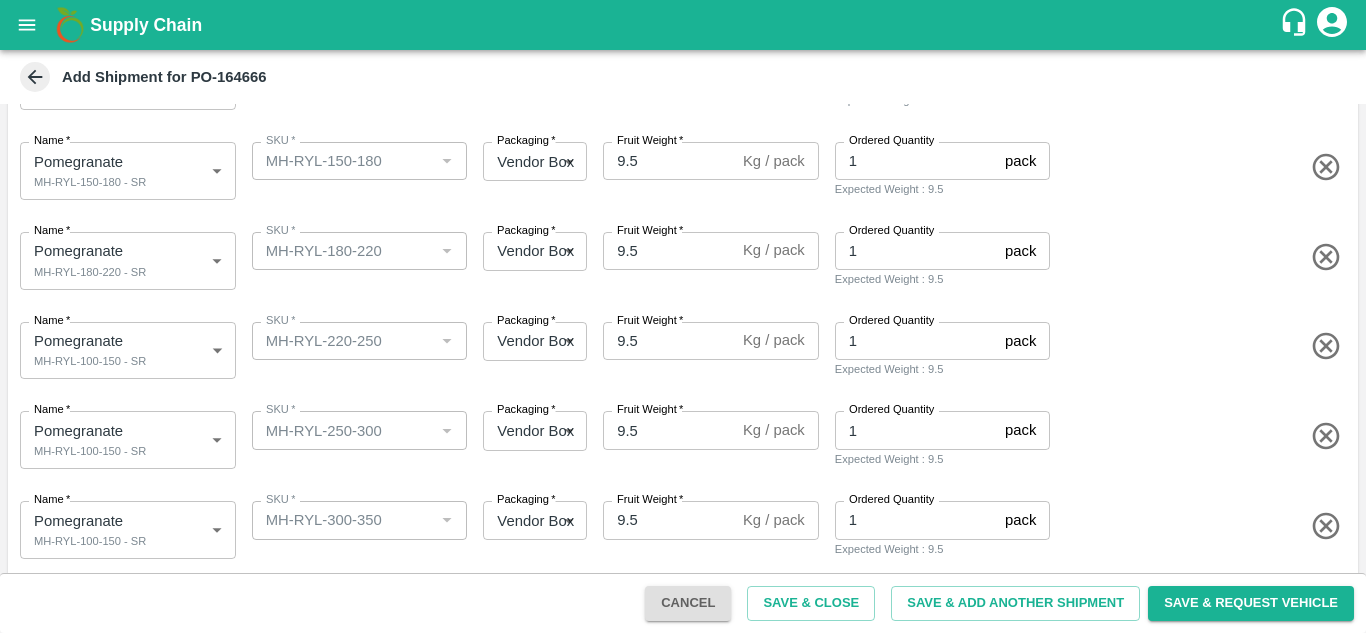 click on "Supply Chain Add Shipment for PO-164666 Type DC DC MO's Customer Customer (Material Orders)   * Customer (Material Orders)   * Instructions x Instructions NFI Source Warehouse   * NFI Source Warehouse   * VIEW Shipment Items Name   * Pomegranate MH-RYL-100-150 - SR  1836880 Name SKU   * SKU   * Packaging   * Vendor Box 276 Packaging Fruit Weight   * 9.5 Kg /   pack Fruit Weight Ordered Quantity 1 pack Ordered Quantity Expected Weight :   9.5 Name   * Pomegranate MH-RYL-150-180 - SR  1836881 Name SKU   * SKU   * Packaging   * Vendor Box 276 Packaging Fruit Weight   * 9.5 Kg /   pack Fruit Weight Ordered Quantity 1 pack Ordered Quantity Expected Weight :   9.5 Name   * Pomegranate MH-RYL-180-220 - SR  1836882 Name SKU   * SKU   * Packaging   * Vendor Box 276 Packaging Fruit Weight   * 9.5 Kg /   pack Fruit Weight Ordered Quantity 1 pack Ordered Quantity Expected Weight :   9.5 Name   * Pomegranate MH-RYL-100-150 - SR  1836880 Name SKU   * SKU   * Packaging   * 276 *" at bounding box center (683, 316) 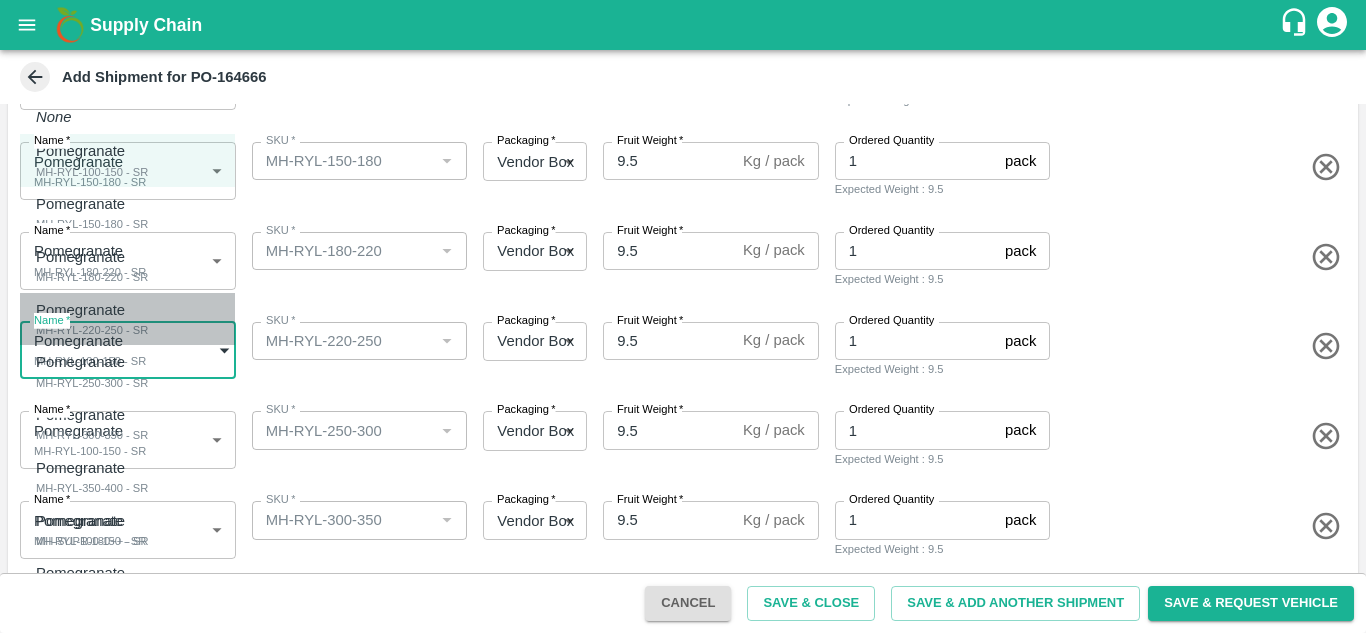 click on "MH-RYL-220-250 - SR" at bounding box center [92, 330] 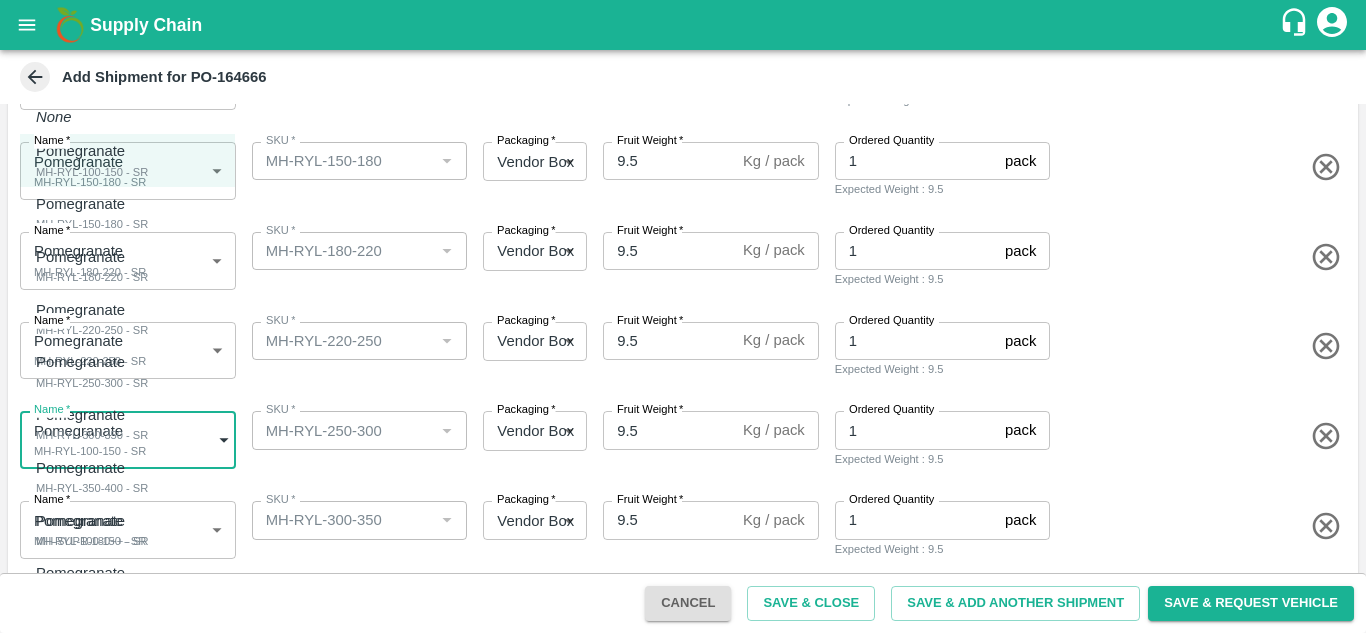click on "Supply Chain Add Shipment for PO-164666 Type DC DC MO's Customer Customer (Material Orders)   * Customer (Material Orders)   * Instructions x Instructions NFI Source Warehouse   * NFI Source Warehouse   * VIEW Shipment Items Name   * Pomegranate MH-RYL-100-150 - SR  1836880 Name SKU   * SKU   * Packaging   * Vendor Box 276 Packaging Fruit Weight   * 9.5 Kg /   pack Fruit Weight Ordered Quantity 1 pack Ordered Quantity Expected Weight :   9.5 Name   * Pomegranate MH-RYL-150-180 - SR  1836881 Name SKU   * SKU   * Packaging   * Vendor Box 276 Packaging Fruit Weight   * 9.5 Kg /   pack Fruit Weight Ordered Quantity 1 pack Ordered Quantity Expected Weight :   9.5 Name   * Pomegranate MH-RYL-180-220 - SR  1836882 Name SKU   * SKU   * Packaging   * Vendor Box 276 Packaging Fruit Weight   * 9.5 Kg /   pack Fruit Weight Ordered Quantity 1 pack Ordered Quantity Expected Weight :   9.5 Name   * Pomegranate MH-RYL-220-250 - SR  1836883 Name SKU   * SKU   * Packaging   * 276 *" at bounding box center (683, 316) 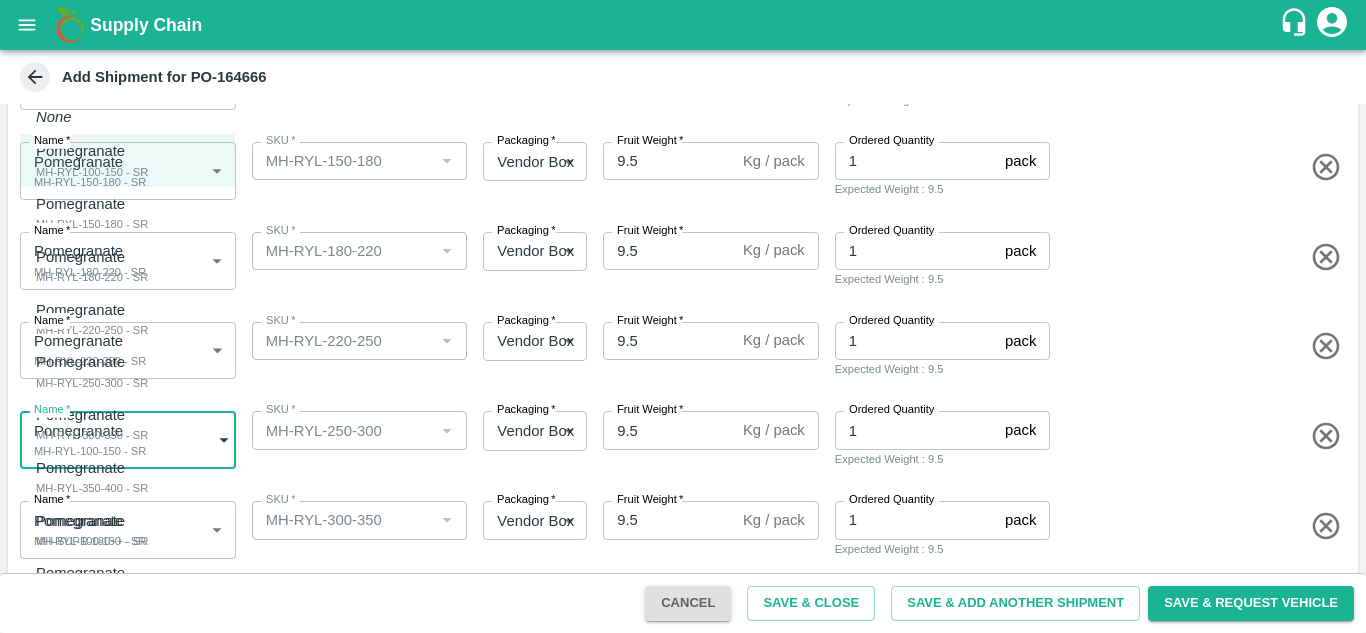 click on "MH-RYL-250-300 - SR" at bounding box center (92, 383) 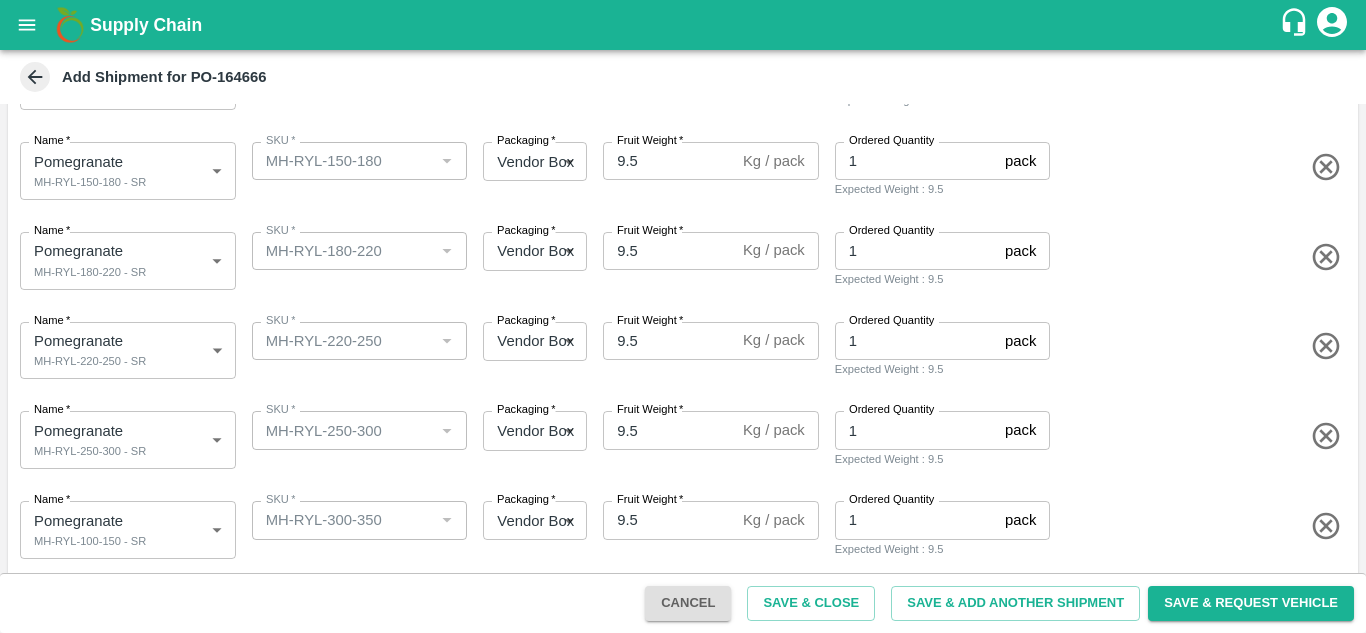 click on "Name   * Pomegranate MH-RYL-250-300 - SR  1836884 Name SKU   * SKU   * Packaging   * Vendor Box 276 Packaging Fruit Weight   * 9.5 Kg /   pack Fruit Weight Ordered Quantity 1 pack Ordered Quantity Expected Weight :   9.5" at bounding box center (679, 436) 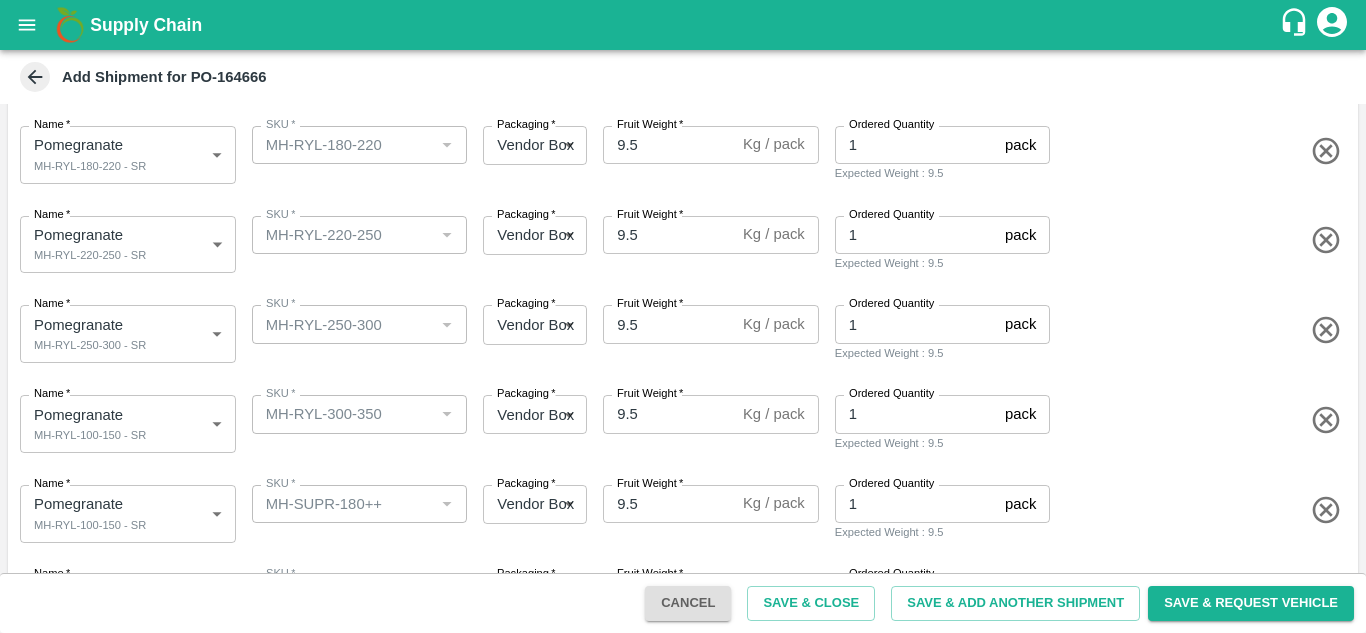scroll, scrollTop: 415, scrollLeft: 0, axis: vertical 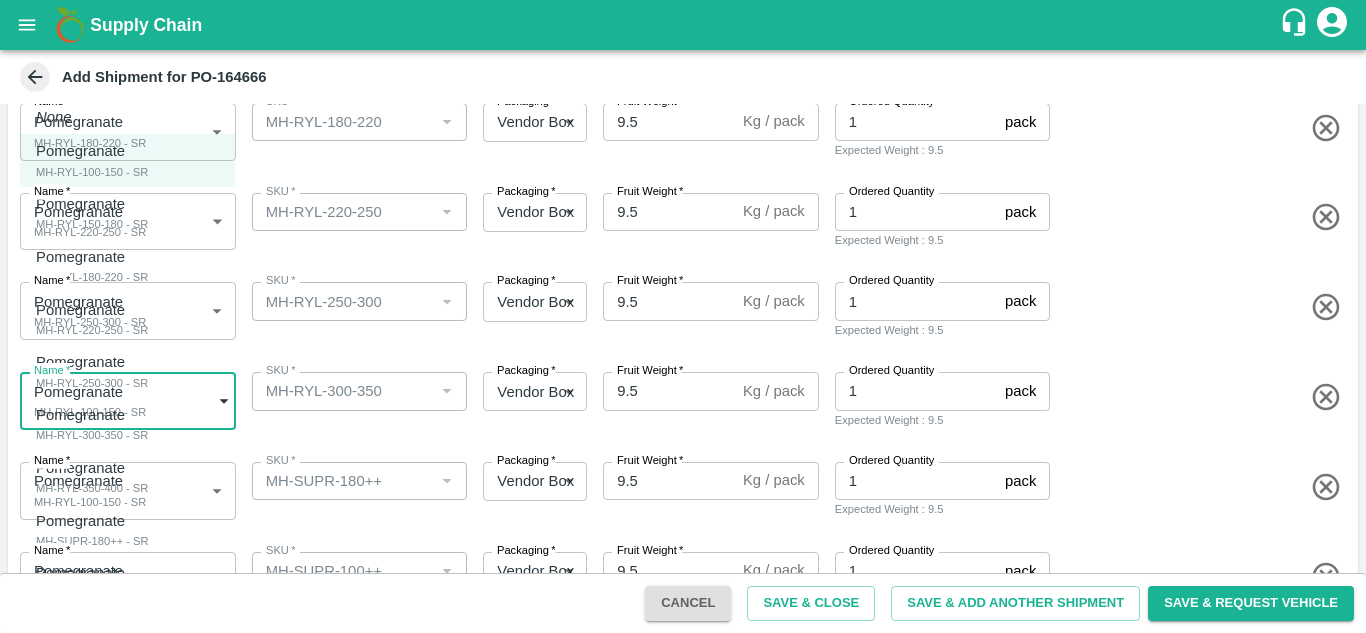 click on "Supply Chain Add Shipment for PO-164666 Type DC DC MO's Customer Customer (Material Orders)   * Customer (Material Orders)   * Instructions x Instructions NFI Source Warehouse   * NFI Source Warehouse   * VIEW Shipment Items Name   * Pomegranate MH-RYL-100-150 - SR  1836880 Name SKU   * SKU   * Packaging   * Vendor Box 276 Packaging Fruit Weight   * 9.5 Kg /   pack Fruit Weight Ordered Quantity 1 pack Ordered Quantity Expected Weight :   9.5 Name   * Pomegranate MH-RYL-150-180 - SR  1836881 Name SKU   * SKU   * Packaging   * Vendor Box 276 Packaging Fruit Weight   * 9.5 Kg /   pack Fruit Weight Ordered Quantity 1 pack Ordered Quantity Expected Weight :   9.5 Name   * Pomegranate MH-RYL-180-220 - SR  1836882 Name SKU   * SKU   * Packaging   * Vendor Box 276 Packaging Fruit Weight   * 9.5 Kg /   pack Fruit Weight Ordered Quantity 1 pack Ordered Quantity Expected Weight :   9.5 Name   * Pomegranate MH-RYL-220-250 - SR  1836883 Name SKU   * SKU   * Packaging   * 276 *" at bounding box center (683, 316) 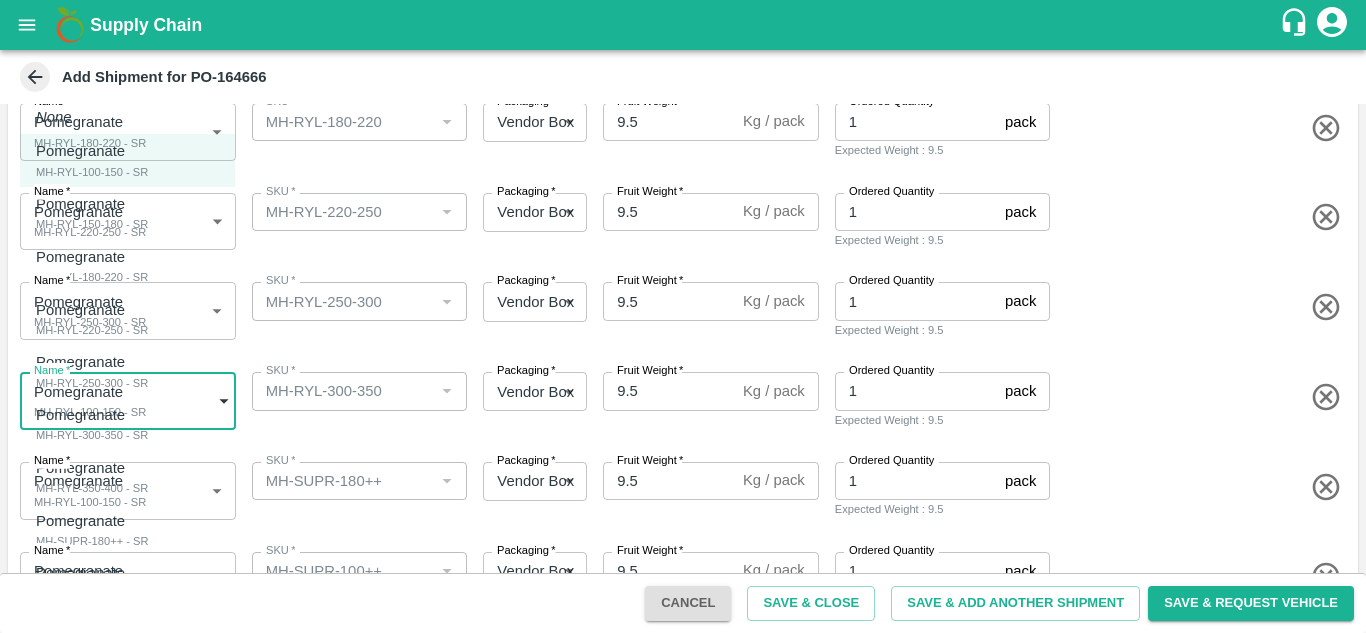 click on "MH-RYL-300-350 - SR" at bounding box center (92, 435) 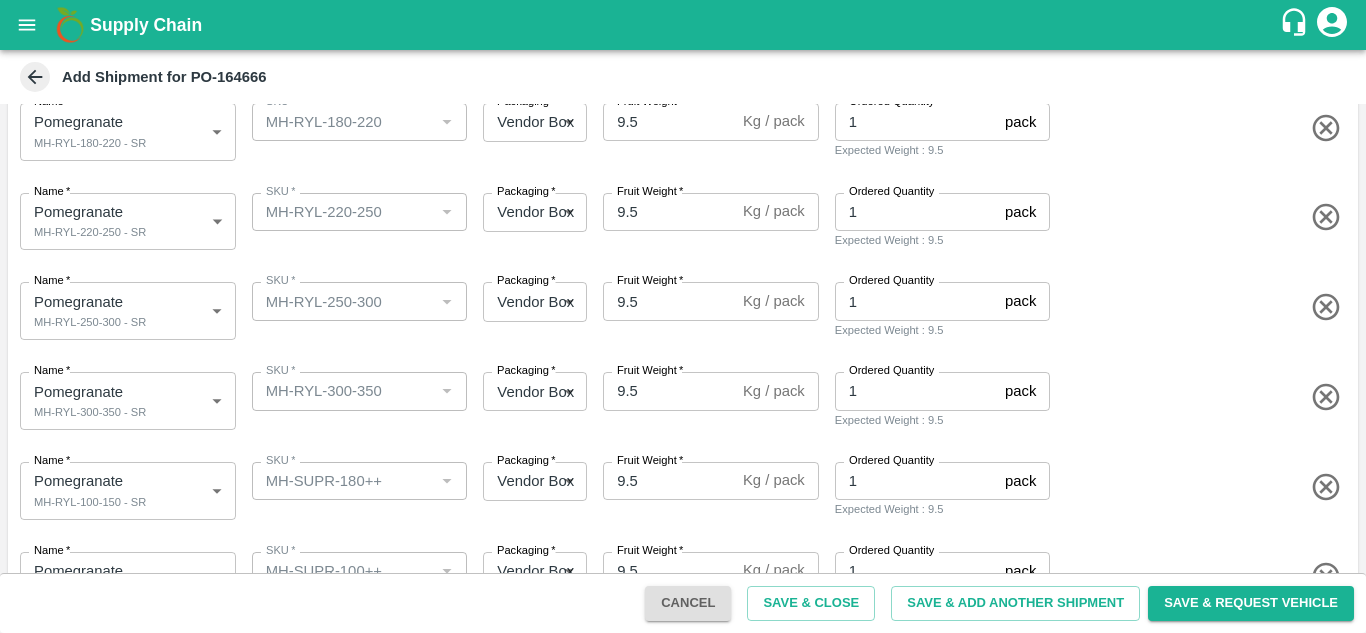 click on "Name   * Pomegranate MH-RYL-300-350 - SR  1836885 Name SKU   * SKU   * Packaging   * Vendor Box 276 Packaging Fruit Weight   * 9.5 Kg /   pack Fruit Weight Ordered Quantity 1 pack Ordered Quantity Expected Weight :   9.5" at bounding box center (679, 397) 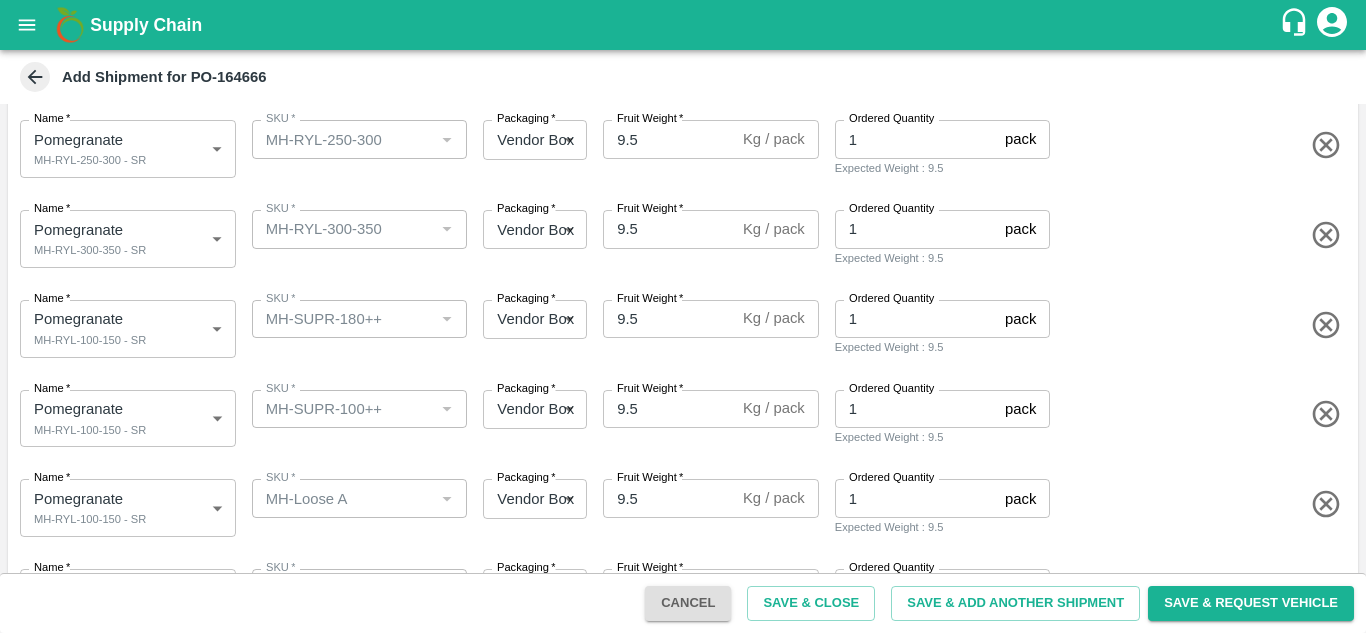 scroll, scrollTop: 587, scrollLeft: 0, axis: vertical 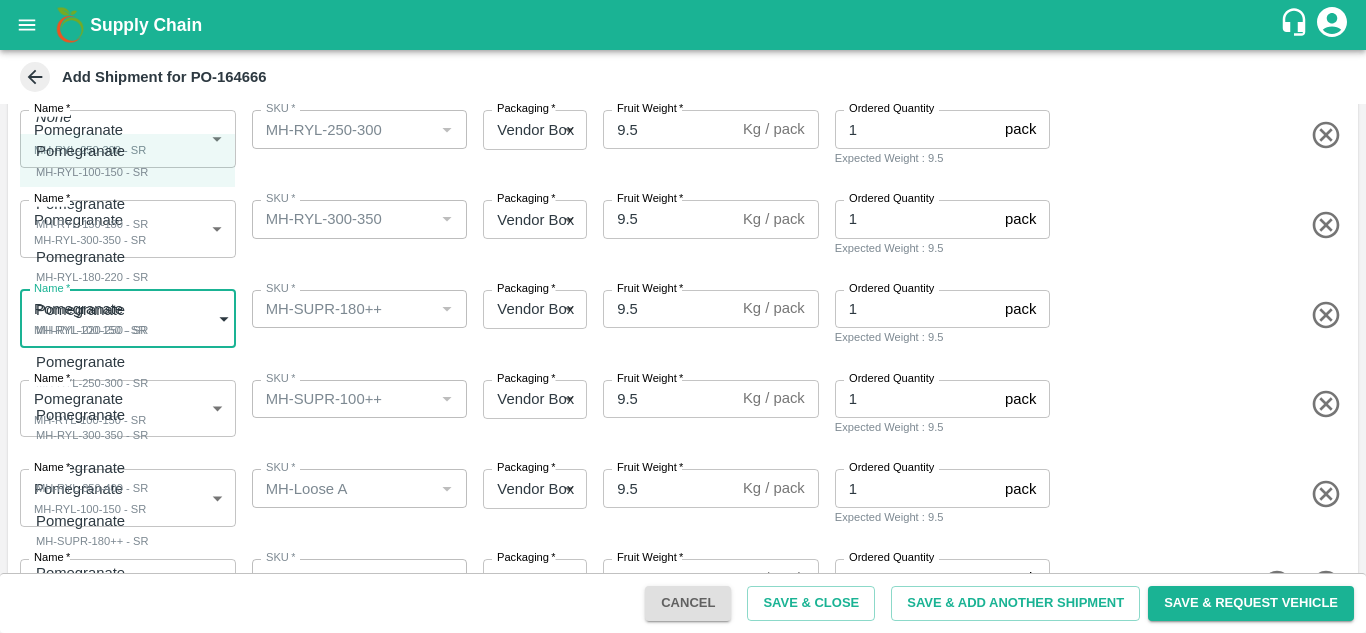 click on "Supply Chain Add Shipment for PO-164666 Type DC DC MO's Customer Customer (Material Orders)   * Customer (Material Orders)   * Instructions x Instructions NFI Source Warehouse   * NFI Source Warehouse   * VIEW Shipment Items Name   * Pomegranate MH-RYL-100-150 - SR  1836880 Name SKU   * SKU   * Packaging   * Vendor Box 276 Packaging Fruit Weight   * 9.5 Kg /   pack Fruit Weight Ordered Quantity 1 pack Ordered Quantity Expected Weight :   9.5 Name   * Pomegranate MH-RYL-150-180 - SR  1836881 Name SKU   * SKU   * Packaging   * Vendor Box 276 Packaging Fruit Weight   * 9.5 Kg /   pack Fruit Weight Ordered Quantity 1 pack Ordered Quantity Expected Weight :   9.5 Name   * Pomegranate MH-RYL-180-220 - SR  1836882 Name SKU   * SKU   * Packaging   * Vendor Box 276 Packaging Fruit Weight   * 9.5 Kg /   pack Fruit Weight Ordered Quantity 1 pack Ordered Quantity Expected Weight :   9.5 Name   * Pomegranate MH-RYL-220-250 - SR  1836883 Name SKU   * SKU   * Packaging   * 276 *" at bounding box center [683, 316] 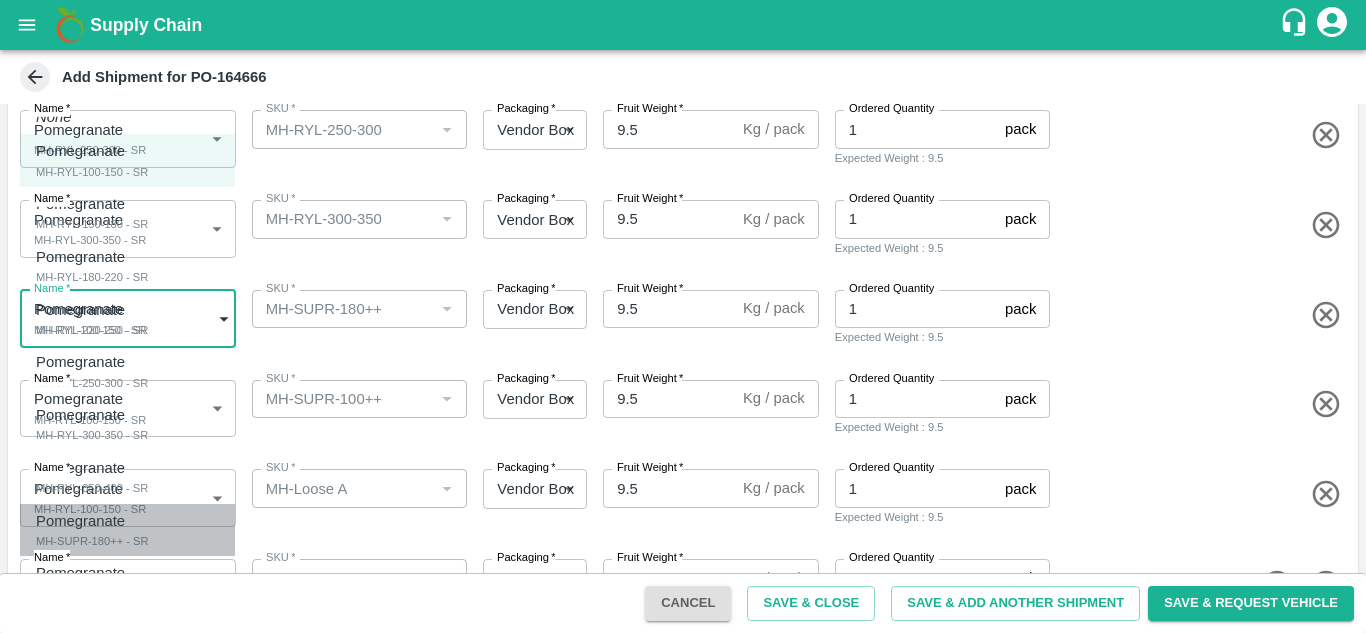 click on "Pomegranate" at bounding box center [87, 521] 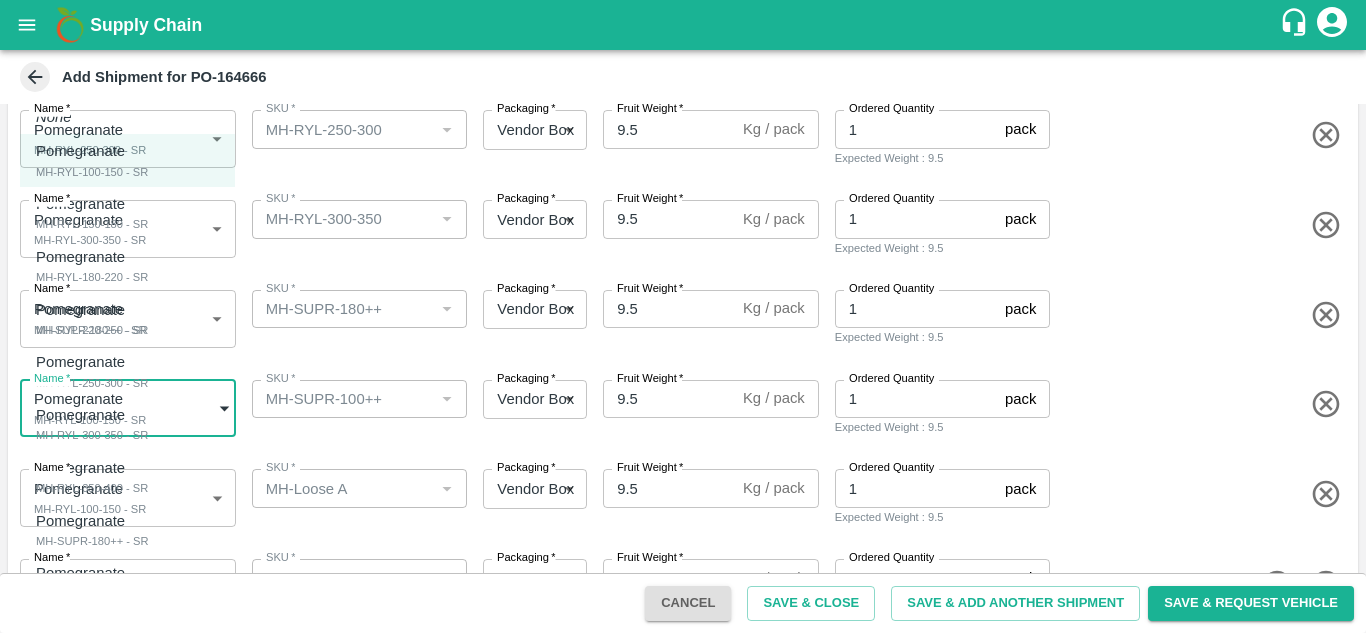 click on "Supply Chain Add Shipment for PO-164666 Type DC DC MO's Customer Customer (Material Orders)   * Customer (Material Orders)   * Instructions x Instructions NFI Source Warehouse   * NFI Source Warehouse   * VIEW Shipment Items Name   * Pomegranate MH-RYL-100-150 - SR  1836880 Name SKU   * SKU   * Packaging   * Vendor Box 276 Packaging Fruit Weight   * 9.5 Kg /   pack Fruit Weight Ordered Quantity 1 pack Ordered Quantity Expected Weight :   9.5 Name   * Pomegranate MH-RYL-150-180 - SR  1836881 Name SKU   * SKU   * Packaging   * Vendor Box 276 Packaging Fruit Weight   * 9.5 Kg /   pack Fruit Weight Ordered Quantity 1 pack Ordered Quantity Expected Weight :   9.5 Name   * Pomegranate MH-RYL-180-220 - SR  1836882 Name SKU   * SKU   * Packaging   * Vendor Box 276 Packaging Fruit Weight   * 9.5 Kg /   pack Fruit Weight Ordered Quantity 1 pack Ordered Quantity Expected Weight :   9.5 Name   * Pomegranate MH-RYL-220-250 - SR  1836883 Name SKU   * SKU   * Packaging   * 276 *" at bounding box center (683, 316) 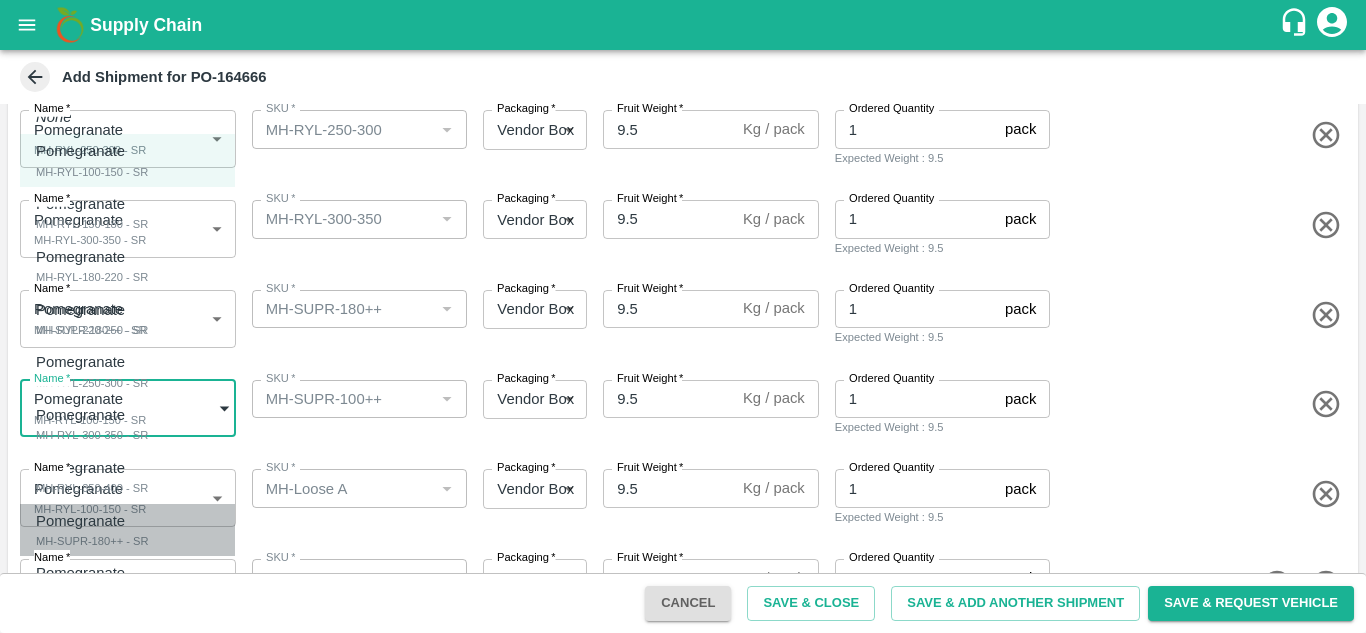 click on "MH-SUPR-180++ - SR" at bounding box center [92, 541] 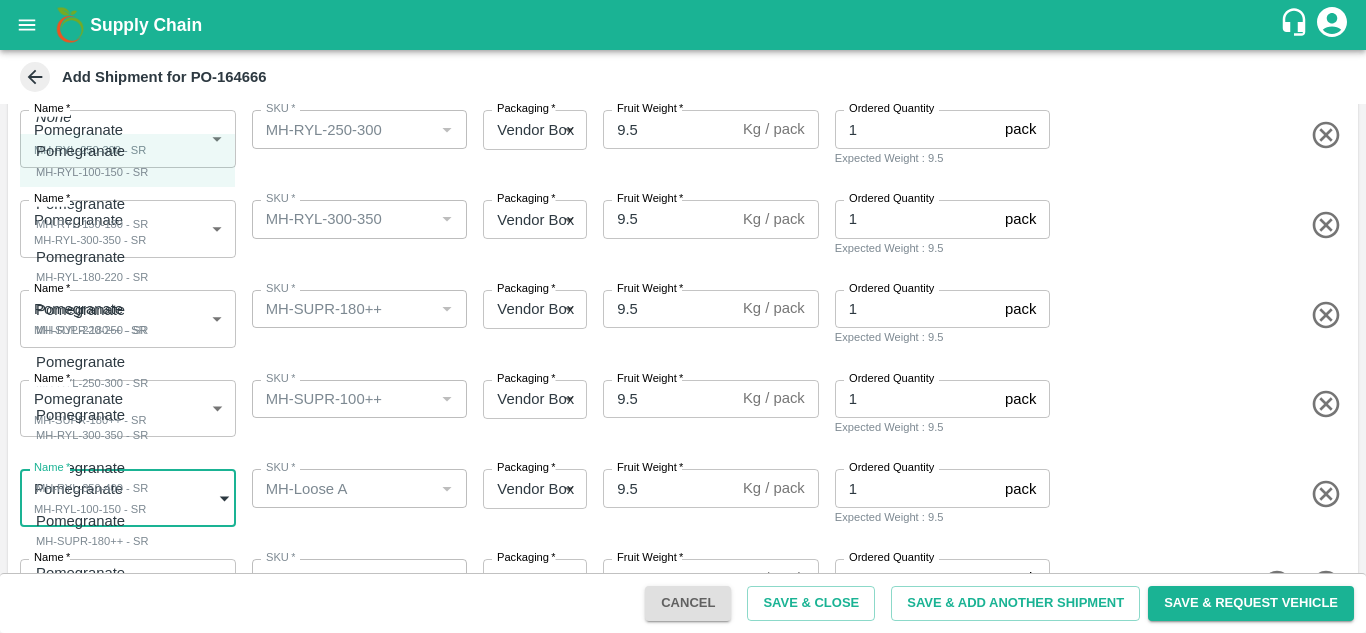 click on "Supply Chain Add Shipment for PO-164666 Type DC DC MO's Customer Customer (Material Orders)   * Customer (Material Orders)   * Instructions x Instructions NFI Source Warehouse   * NFI Source Warehouse   * VIEW Shipment Items Name   * Pomegranate MH-RYL-100-150 - SR  1836880 Name SKU   * SKU   * Packaging   * Vendor Box 276 Packaging Fruit Weight   * 9.5 Kg /   pack Fruit Weight Ordered Quantity 1 pack Ordered Quantity Expected Weight :   9.5 Name   * Pomegranate MH-RYL-150-180 - SR  1836881 Name SKU   * SKU   * Packaging   * Vendor Box 276 Packaging Fruit Weight   * 9.5 Kg /   pack Fruit Weight Ordered Quantity 1 pack Ordered Quantity Expected Weight :   9.5 Name   * Pomegranate MH-RYL-180-220 - SR  1836882 Name SKU   * SKU   * Packaging   * Vendor Box 276 Packaging Fruit Weight   * 9.5 Kg /   pack Fruit Weight Ordered Quantity 1 pack Ordered Quantity Expected Weight :   9.5 Name   * Pomegranate MH-RYL-220-250 - SR  1836883 Name SKU   * SKU   * Packaging   * 276 *" at bounding box center (683, 316) 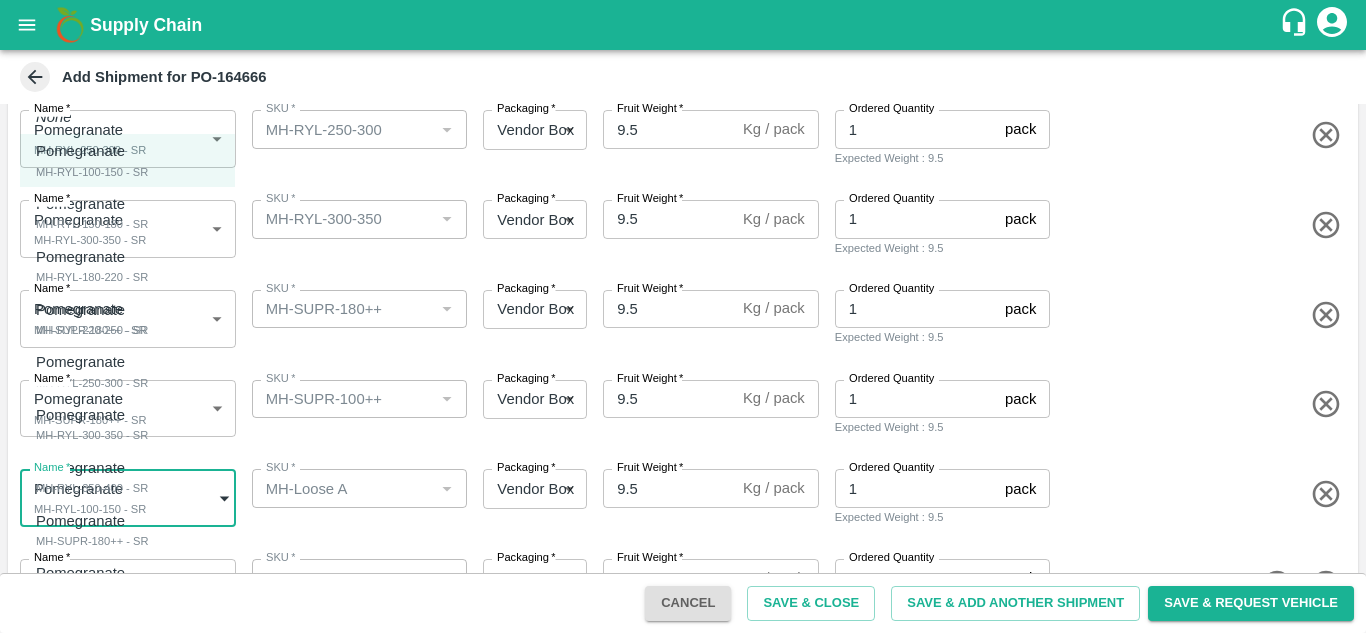 click on "Pomegranate" at bounding box center [80, 573] 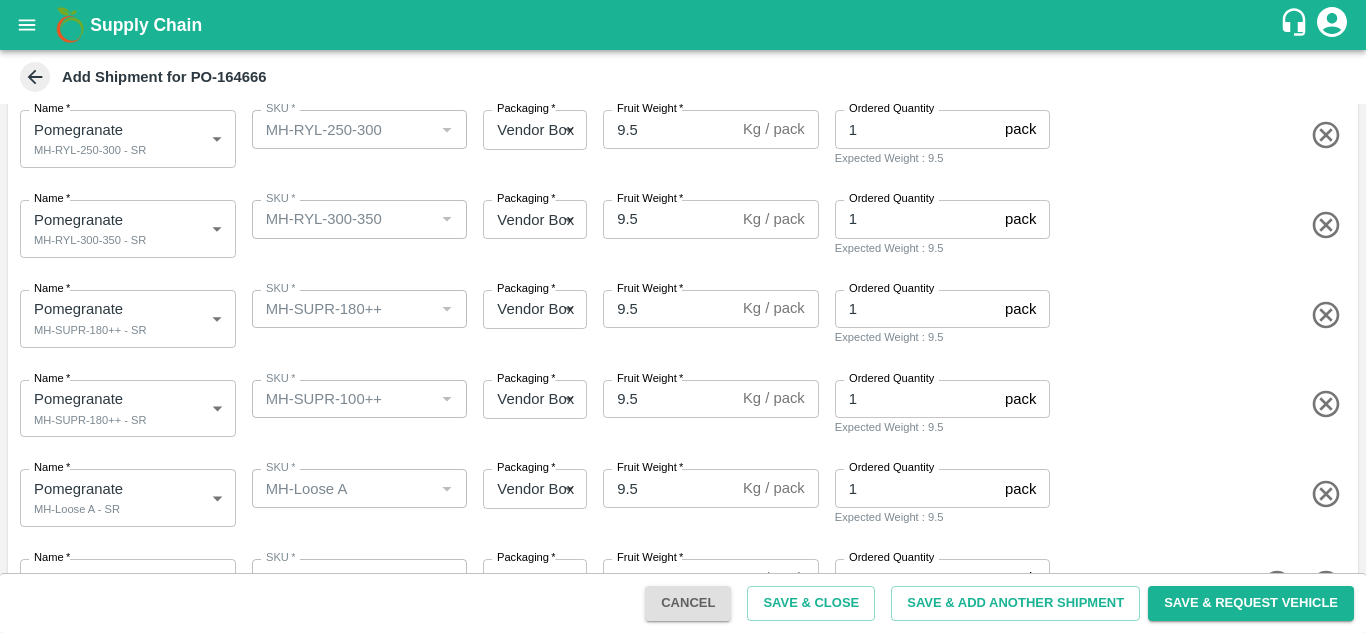 click on "SKU   * SKU   *" at bounding box center [356, 494] 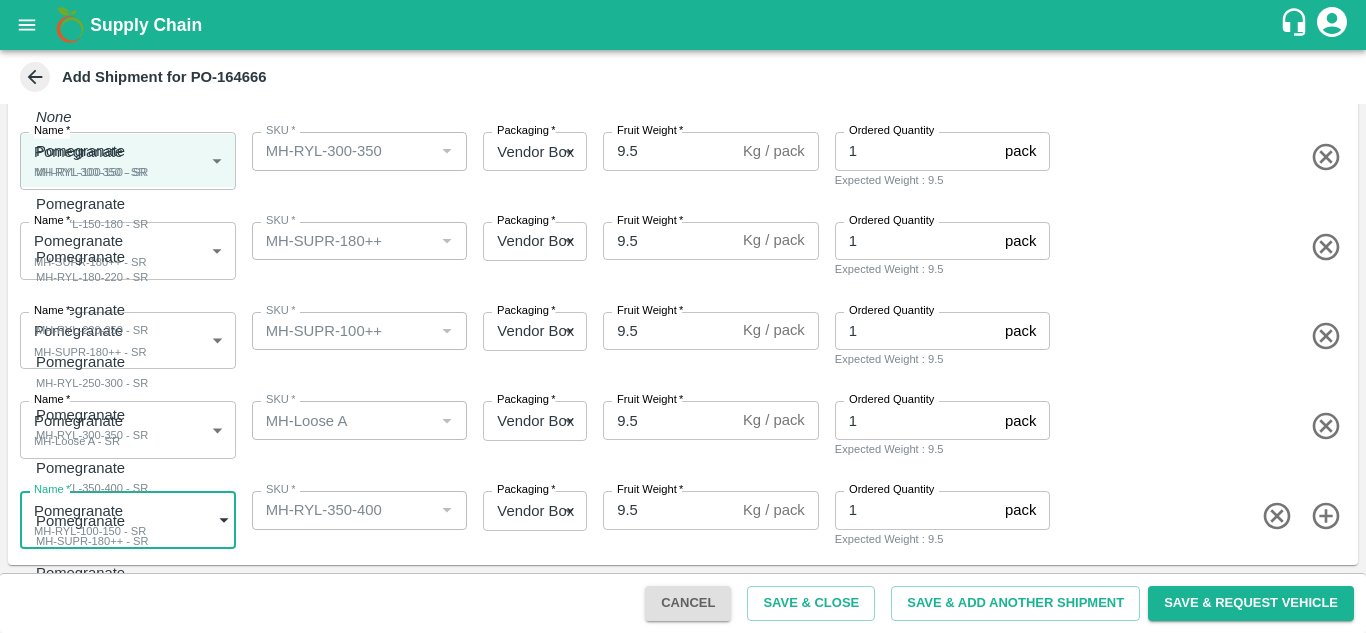 click on "Supply Chain Add Shipment for PO-164666 Type DC DC MO's Customer Customer (Material Orders)   * Customer (Material Orders)   * Instructions x Instructions NFI Source Warehouse   * NFI Source Warehouse   * VIEW Shipment Items Name   * Pomegranate MH-RYL-100-150 - SR  1836880 Name SKU   * SKU   * Packaging   * Vendor Box 276 Packaging Fruit Weight   * 9.5 Kg /   pack Fruit Weight Ordered Quantity 1 pack Ordered Quantity Expected Weight :   9.5 Name   * Pomegranate MH-RYL-150-180 - SR  1836881 Name SKU   * SKU   * Packaging   * Vendor Box 276 Packaging Fruit Weight   * 9.5 Kg /   pack Fruit Weight Ordered Quantity 1 pack Ordered Quantity Expected Weight :   9.5 Name   * Pomegranate MH-RYL-180-220 - SR  1836882 Name SKU   * SKU   * Packaging   * Vendor Box 276 Packaging Fruit Weight   * 9.5 Kg /   pack Fruit Weight Ordered Quantity 1 pack Ordered Quantity Expected Weight :   9.5 Name   * Pomegranate MH-RYL-220-250 - SR  1836883 Name SKU   * SKU   * Packaging   * 276 *" at bounding box center [683, 316] 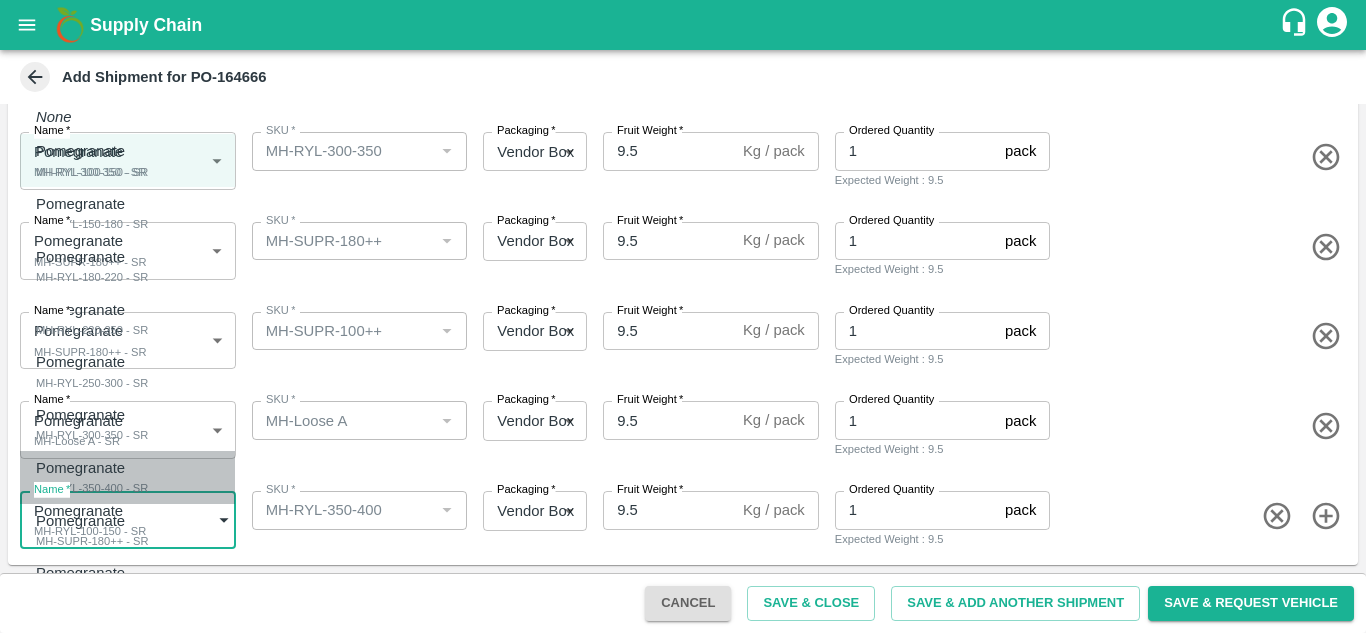click on "MH-RYL-350-400 - SR" at bounding box center (92, 488) 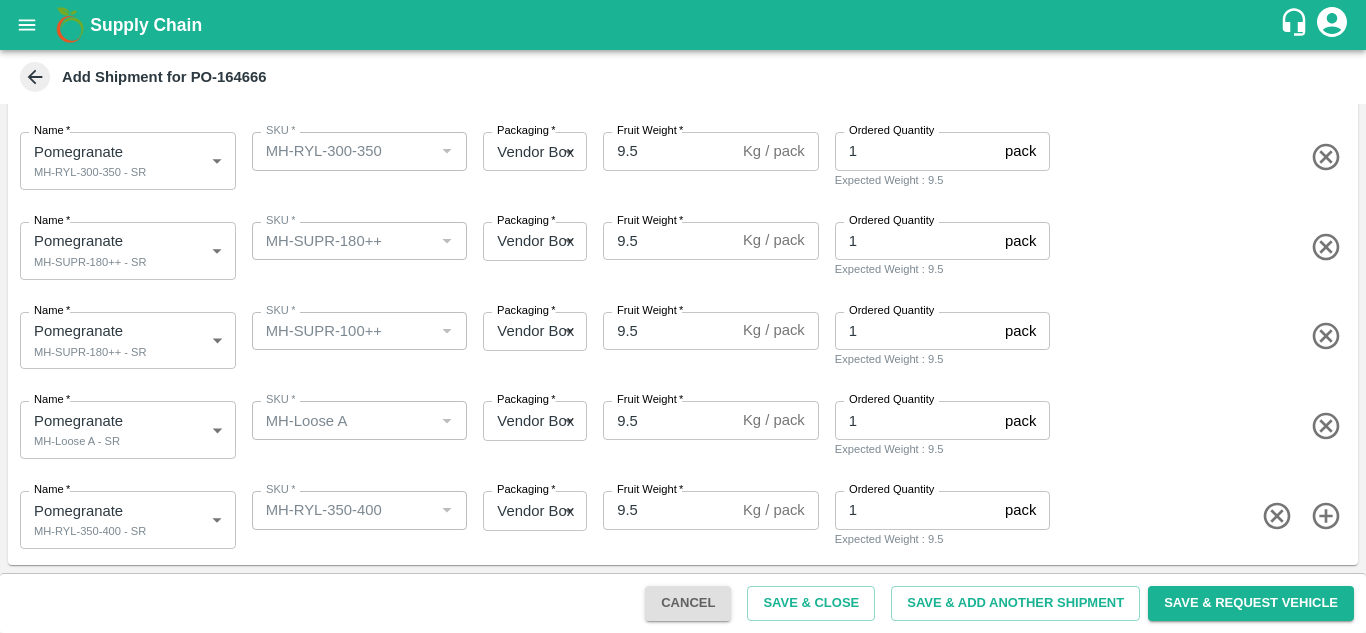 click on "Name   * Pomegranate MH-Loose A - SR  1836888 Name SKU   * SKU   * Packaging   * Vendor Box 276 Packaging Fruit Weight   * 9.5 Kg /   pack Fruit Weight Ordered Quantity 1 pack Ordered Quantity Expected Weight :   9.5" at bounding box center (679, 426) 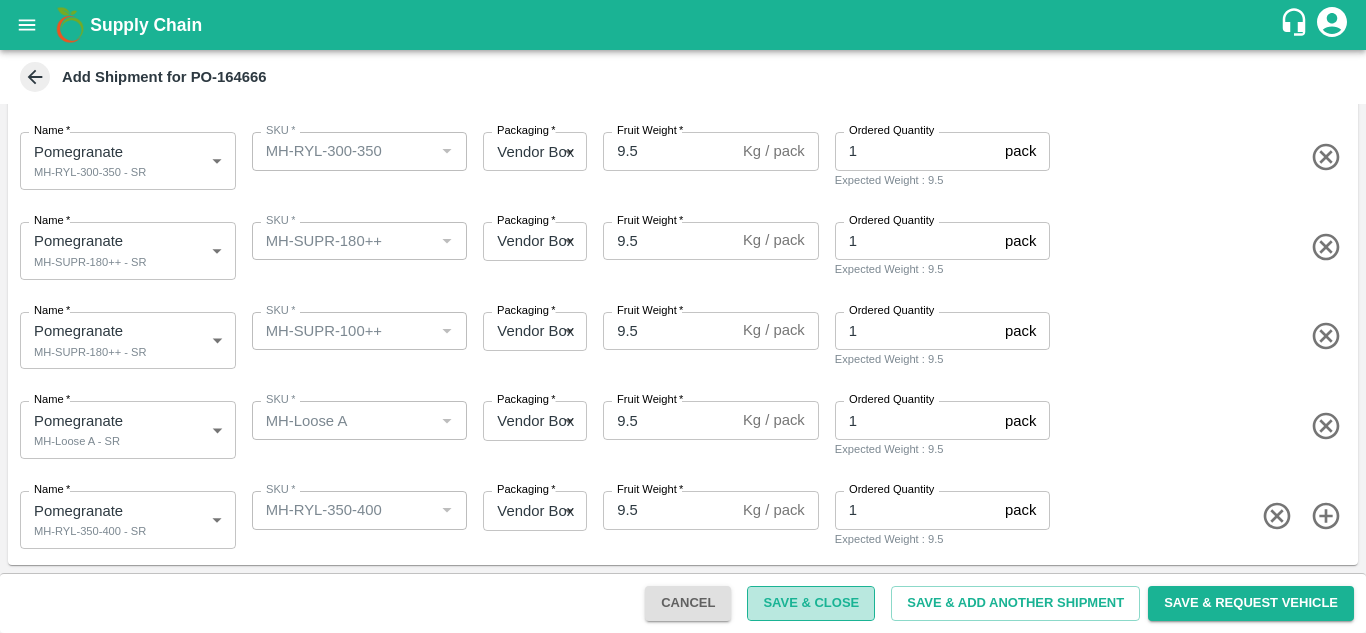 click on "Save & Close" at bounding box center [811, 603] 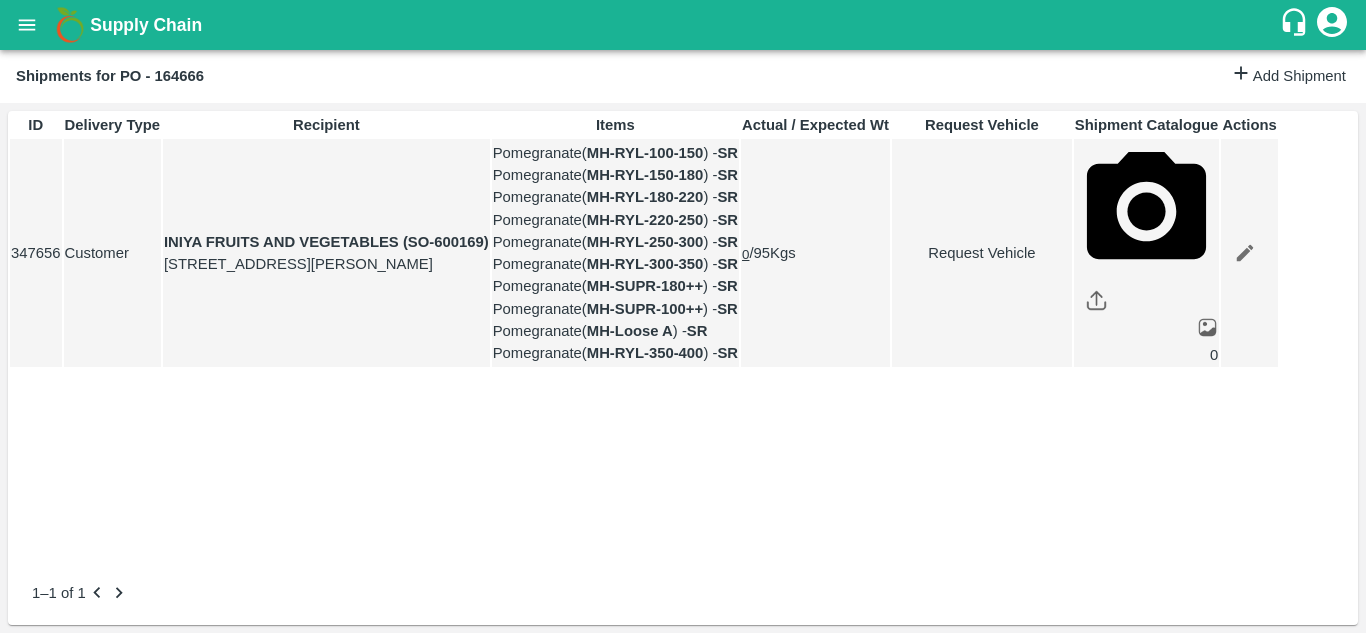 click on "Request Vehicle" at bounding box center [982, 253] 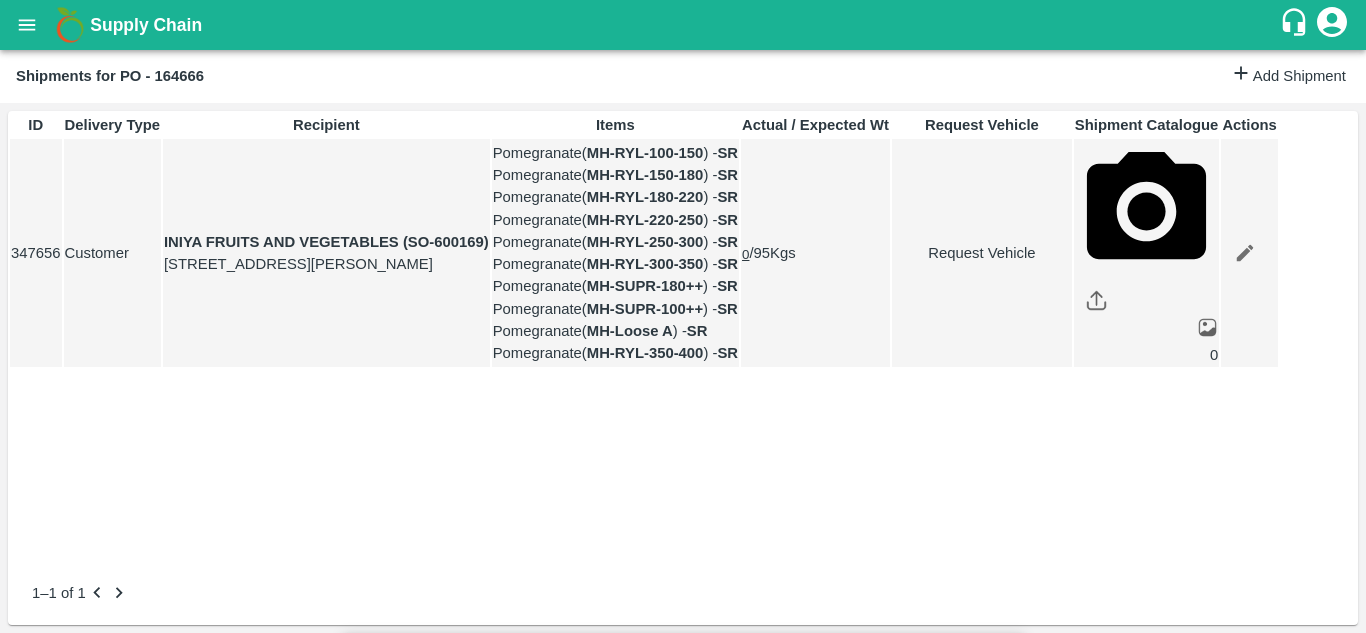 type on "DD/MM/YYYY hh:mm aa" 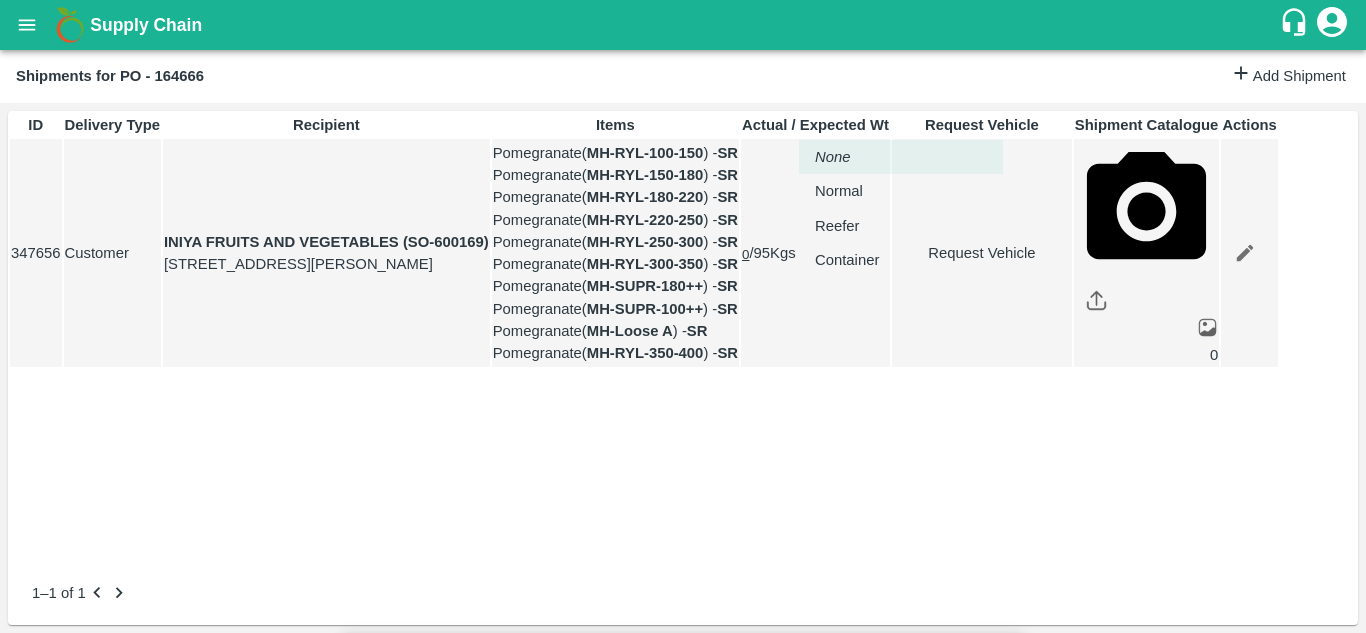 click on "Supply Chain Shipments for PO - 164666 Add Shipment ID Delivery Type Recipient Items Actual / Expected Wt Request Vehicle Shipment Catalogue Actions 347656 Customer INIYA FRUITS AND VEGETABLES (SO-600169) TC/73,  ANNA FRUITS MARKET KOYAMBEDU, Chennai, Chennai, TAMILNADU, 600092 Pomegranate  ( MH-RYL-100-150 )   -  SR Pomegranate  ( MH-RYL-150-180 )   -  SR Pomegranate  ( MH-RYL-180-220 )   -  SR Pomegranate  ( MH-RYL-220-250 )   -  SR Pomegranate  ( MH-RYL-250-300 )   -  SR Pomegranate  ( MH-RYL-300-350 )   -  SR Pomegranate  ( MH-SUPR-180++ )   -  SR Pomegranate  ( MH-SUPR-100++ )   -  SR Pomegranate  ( MH-Loose A )   -  SR Pomegranate  ( MH-RYL-350-400 )   -  SR 0 / 95  Kgs Request Vehicle   0 1–1 of 1 Jeewana CC Avinash kumar Logout Request Vehicle Expected Loading Time   * 22/07/2025 12:00 AM Expected Loading Time Expected Delivery Time   * 26/07/2025 10:50 AM Expected Delivery Time Vehicle type   * ​ Vehicle type Pick Up: PO/V/SHIVAJ/164666 Indapur, Pune, , Maharashtra Delivery: Brand/Marka Kgs" at bounding box center [683, 316] 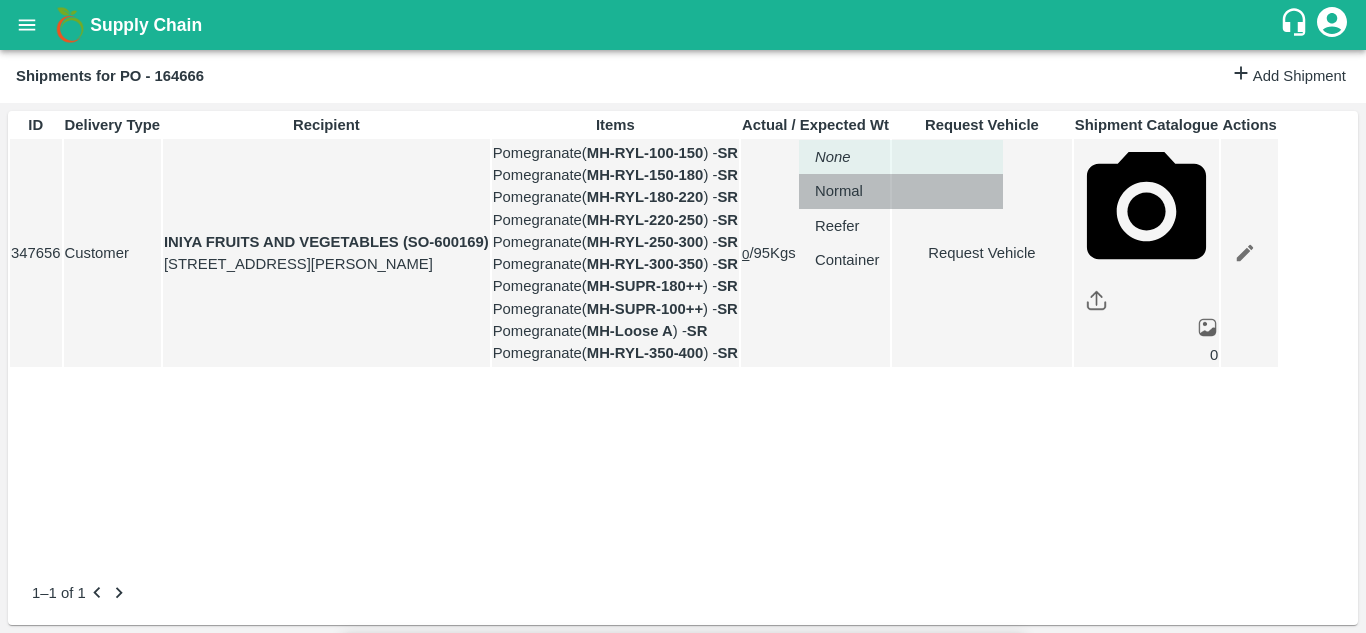click on "Normal" at bounding box center [839, 191] 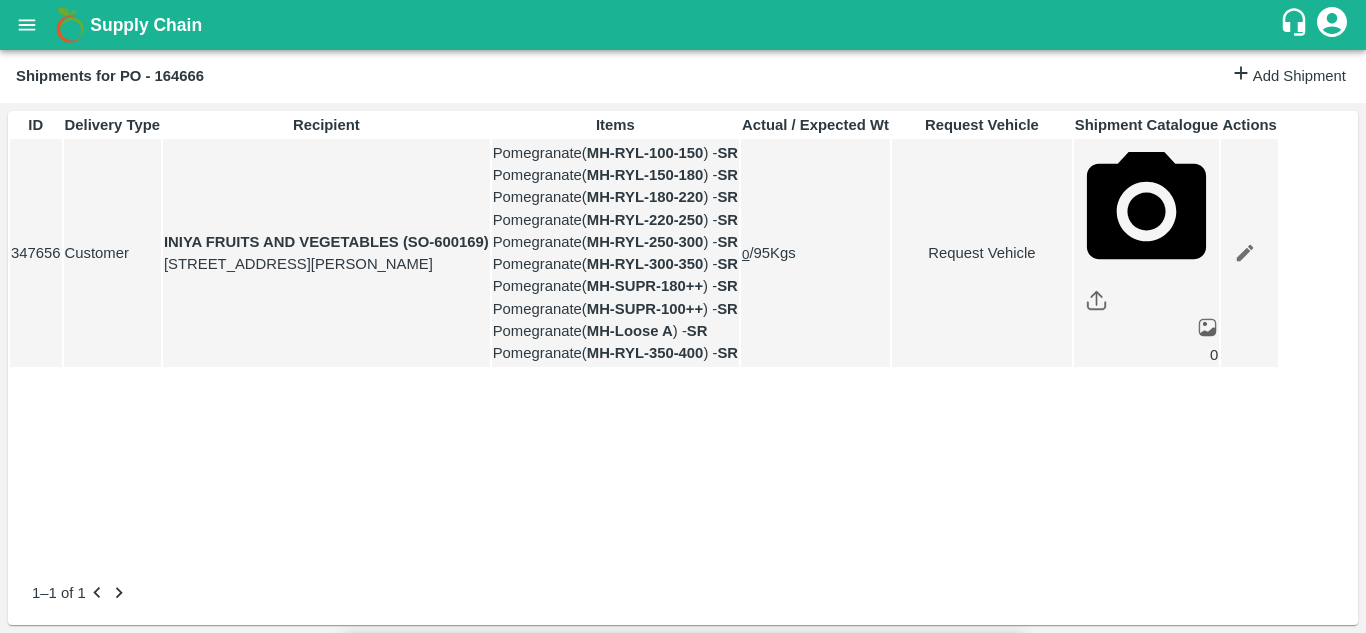 click on "Submit" at bounding box center [985, 1860] 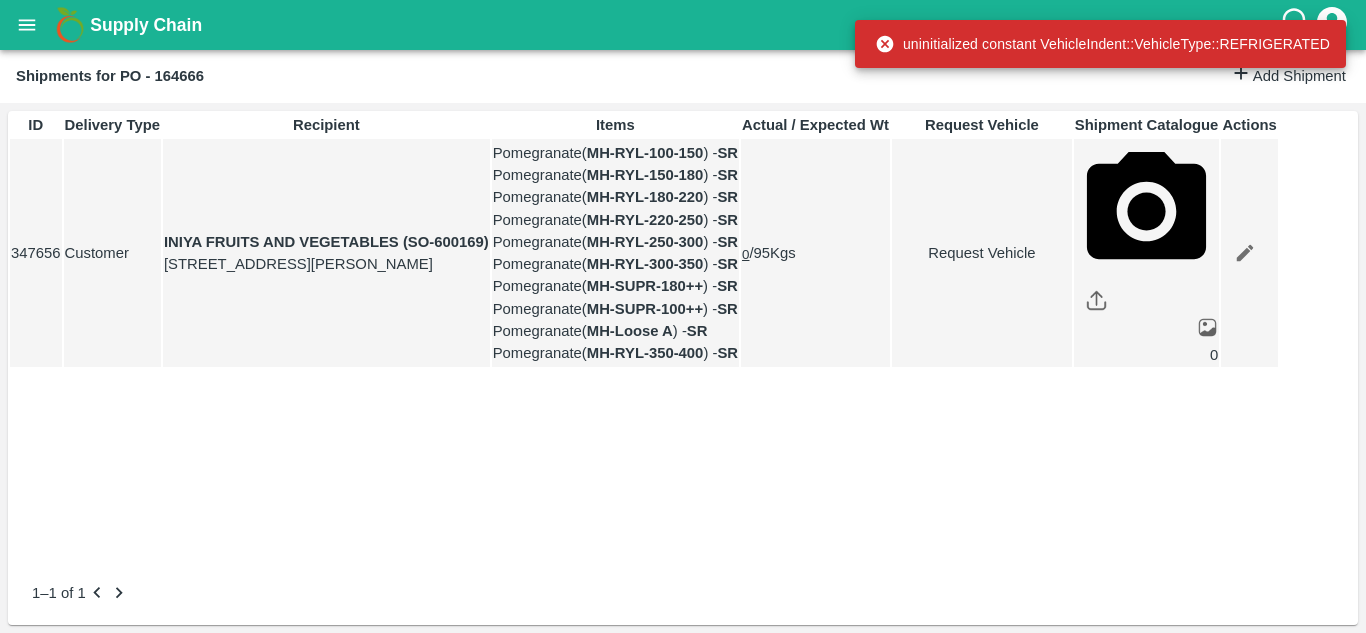 click on "Request Vehicle" at bounding box center (982, 253) 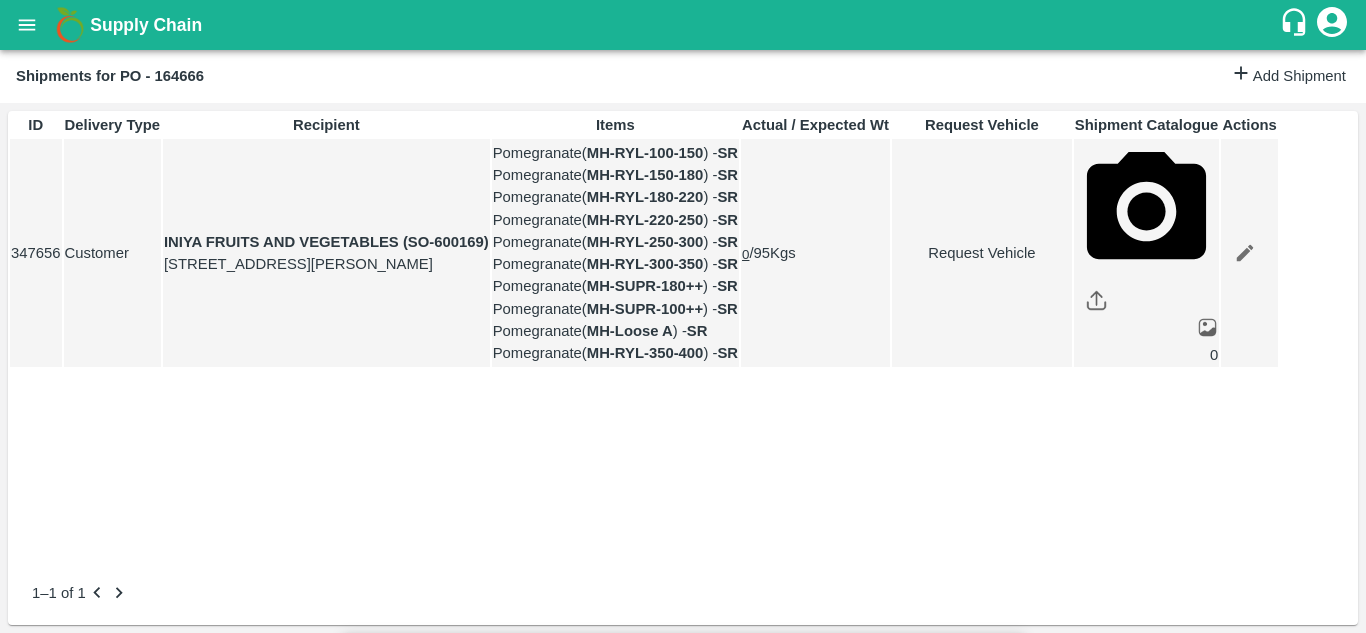 type on "1" 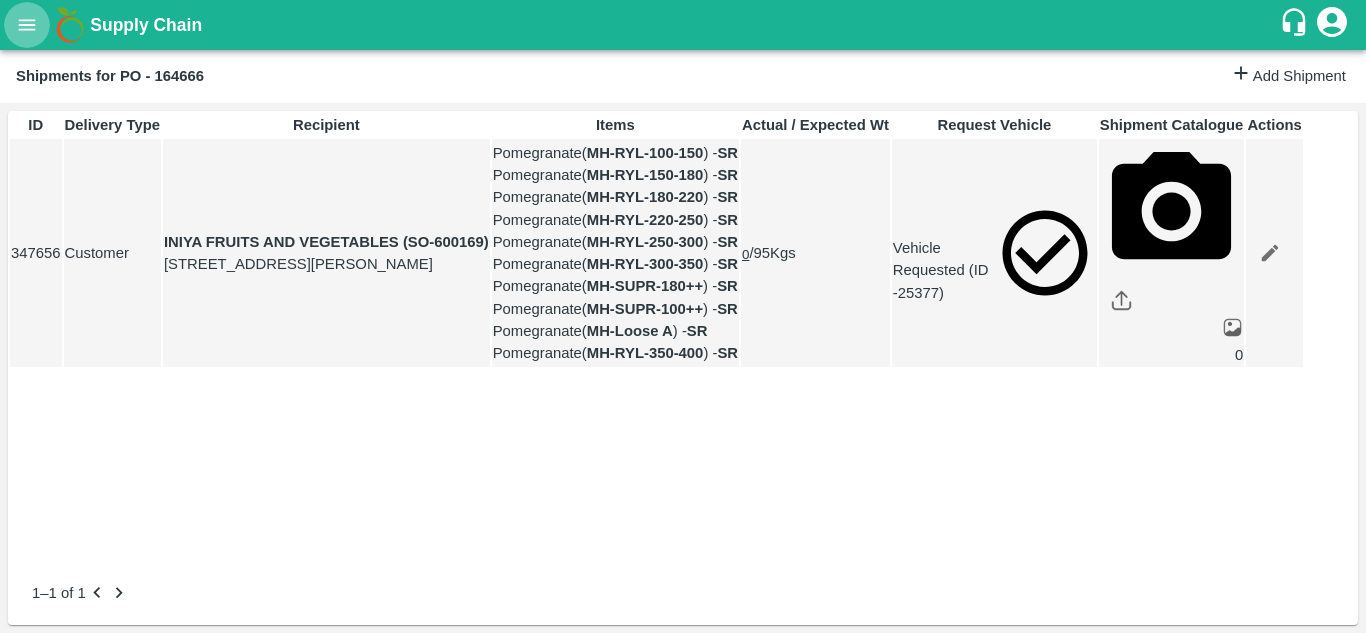 click 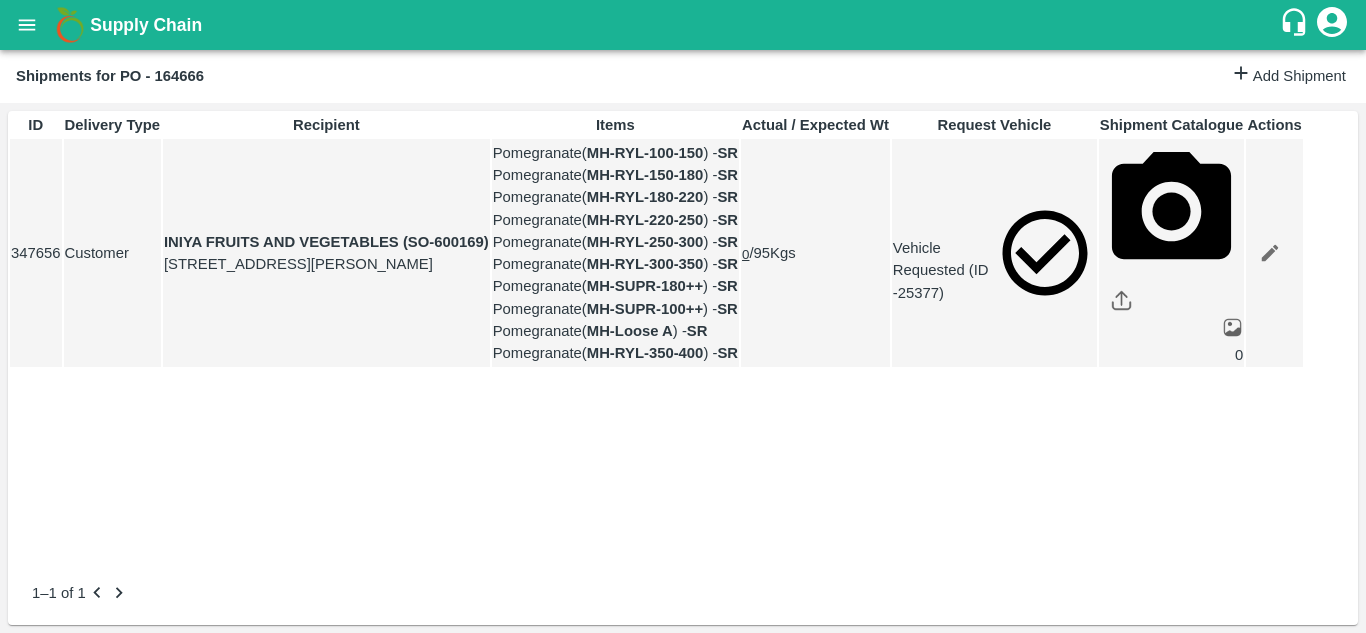 click on "Purchase Orders" at bounding box center (135, 738) 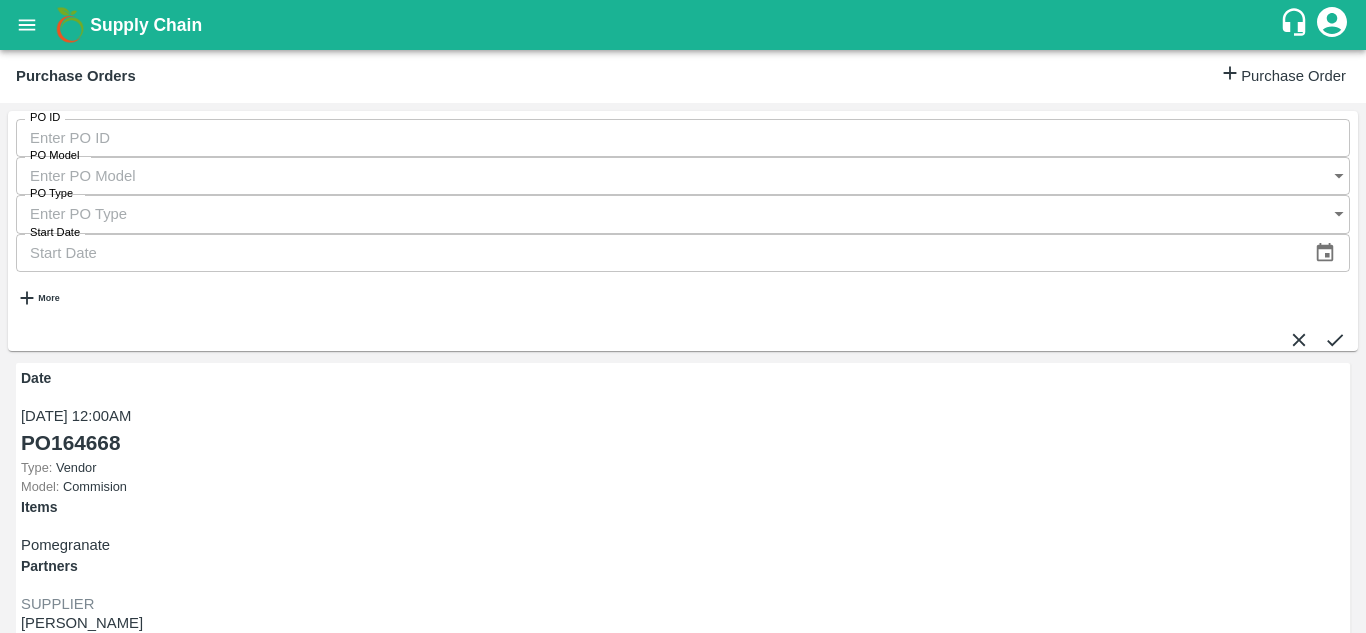 scroll, scrollTop: 194, scrollLeft: 0, axis: vertical 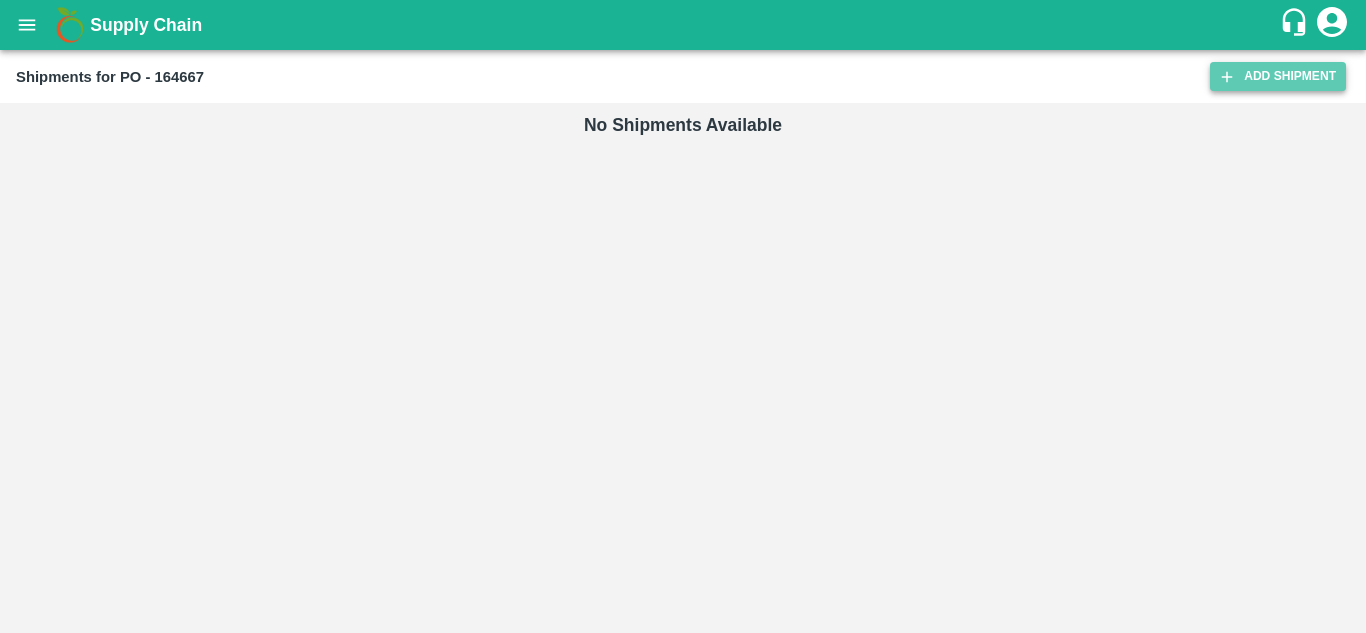 click on "Add Shipment" at bounding box center [1278, 76] 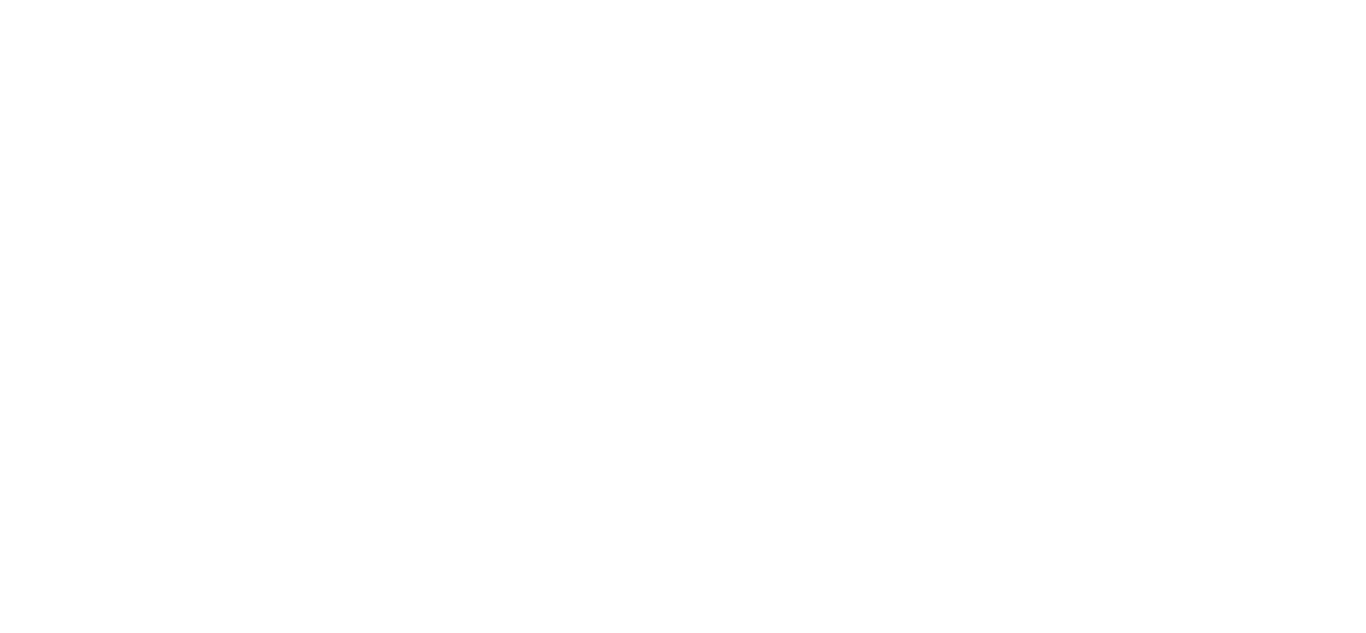 scroll, scrollTop: 0, scrollLeft: 0, axis: both 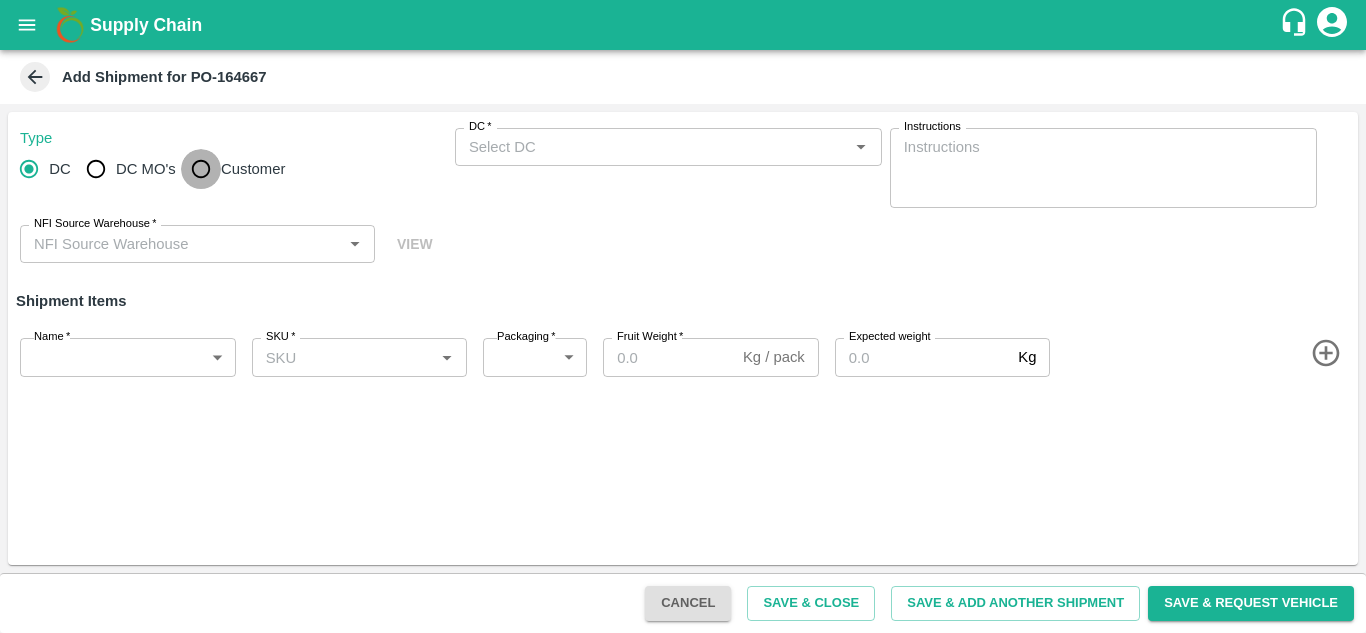 click on "Customer" at bounding box center [201, 169] 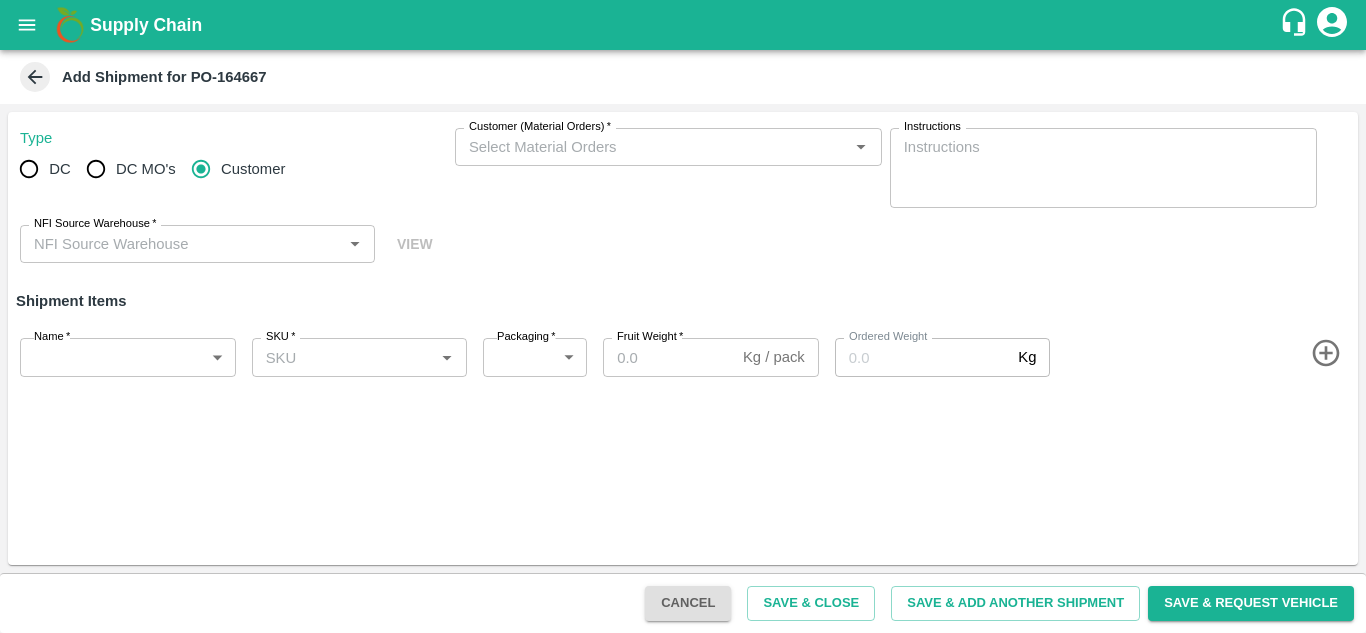 radio on "true" 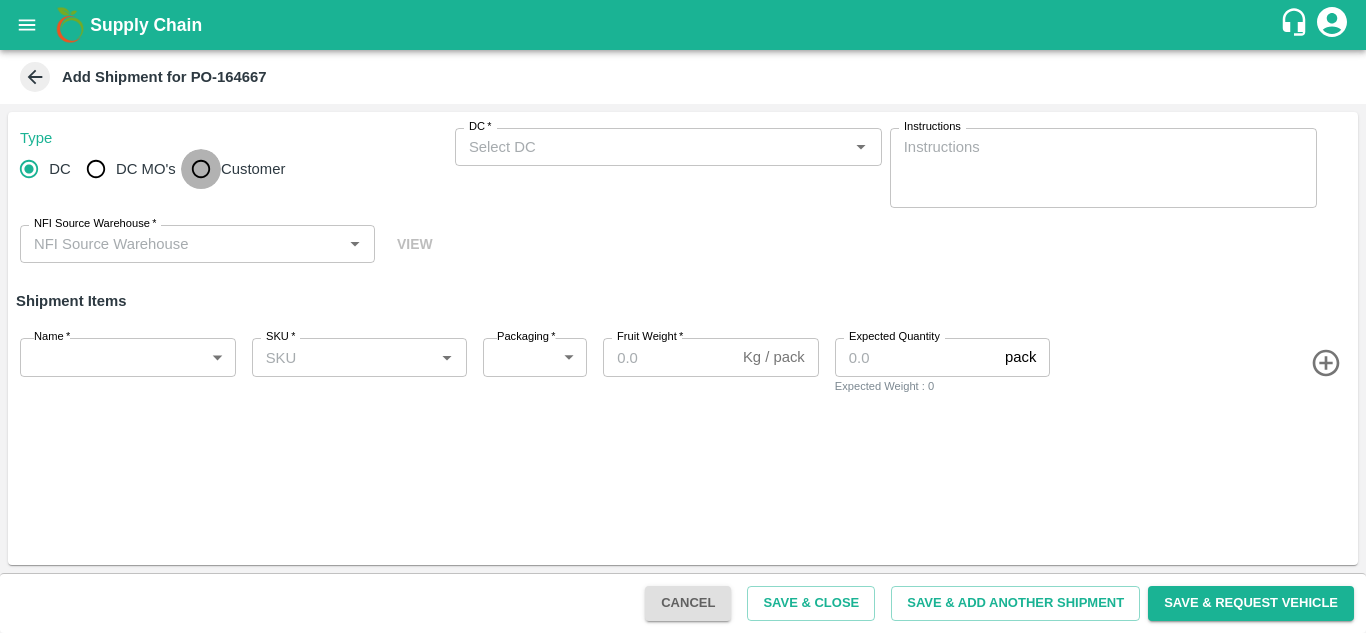 click on "Customer" at bounding box center [201, 169] 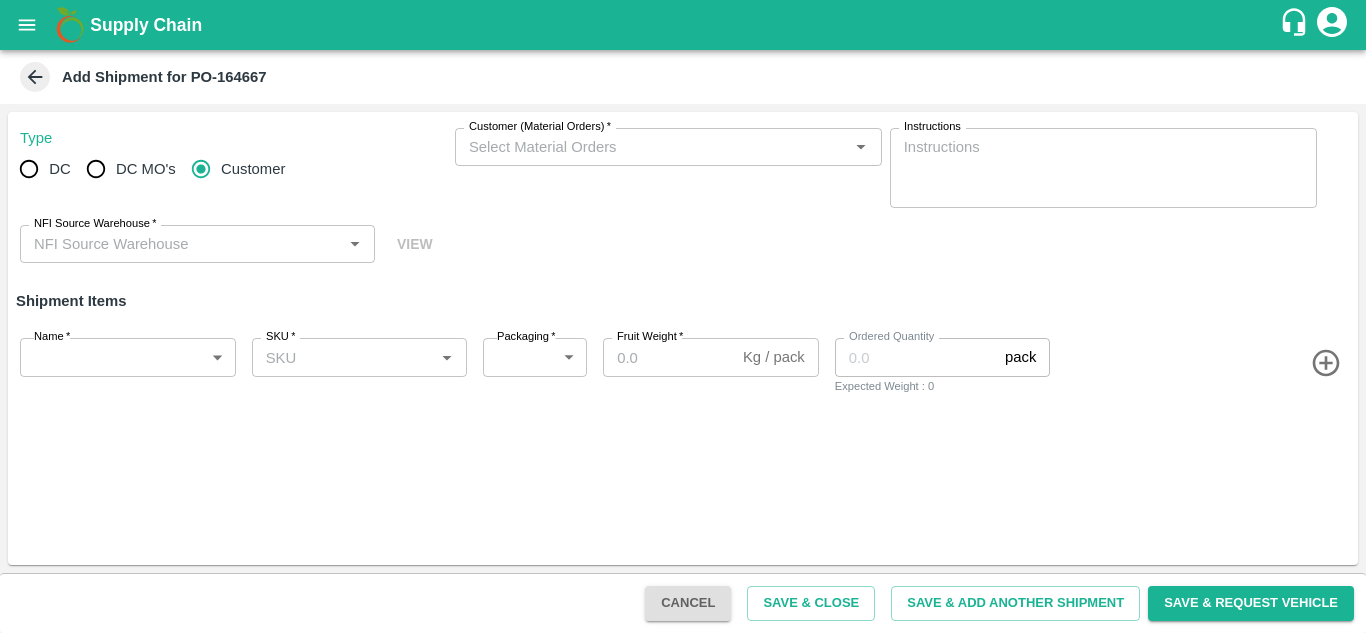 click on "Customer (Material Orders)   *" at bounding box center [540, 127] 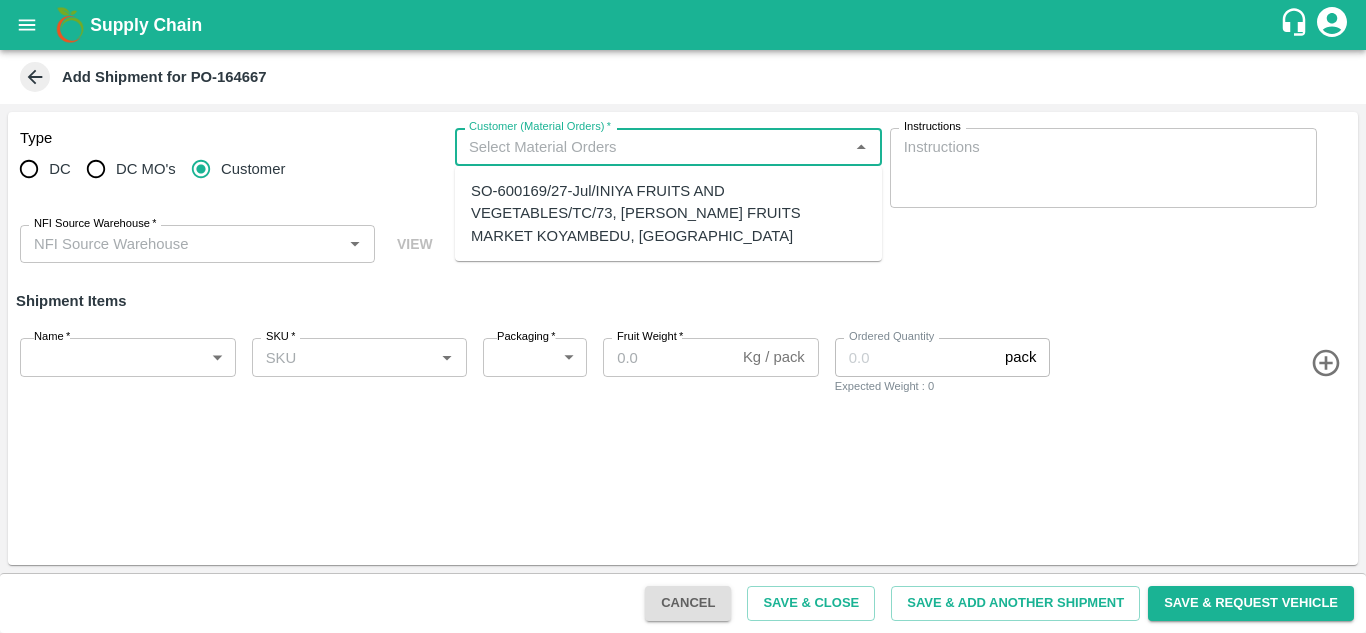 click on "Customer (Material Orders)   *" at bounding box center [652, 147] 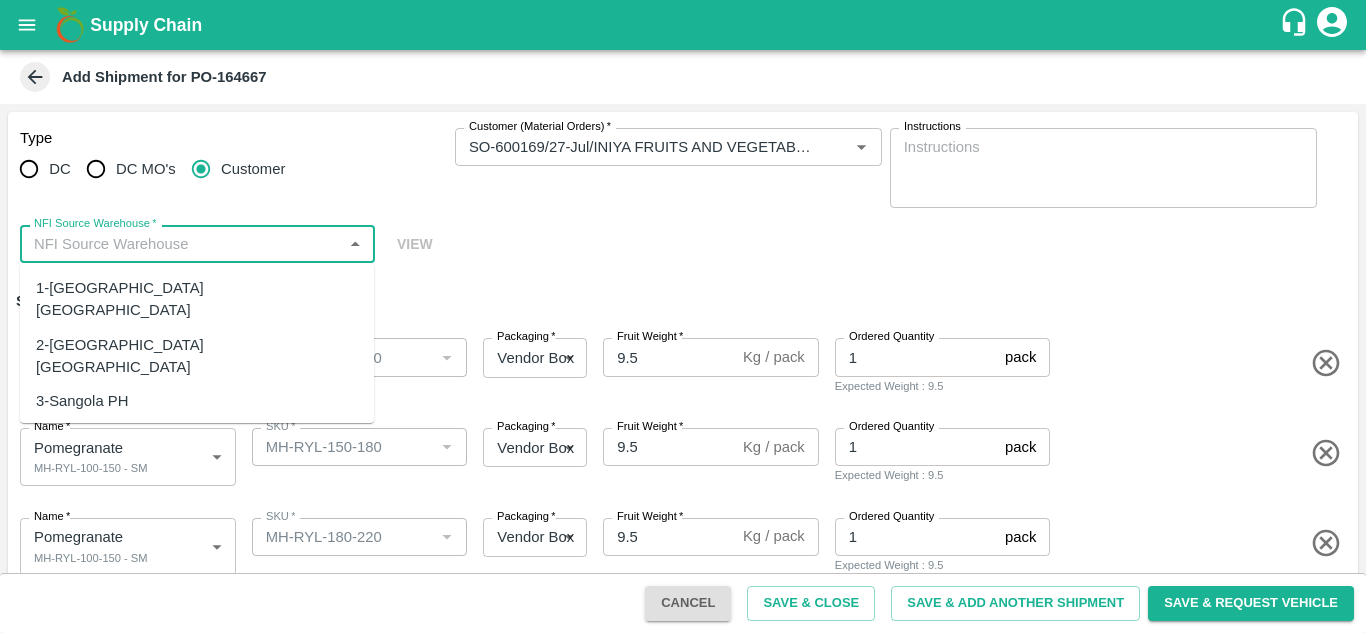 click on "NFI Source Warehouse   *" at bounding box center (181, 244) 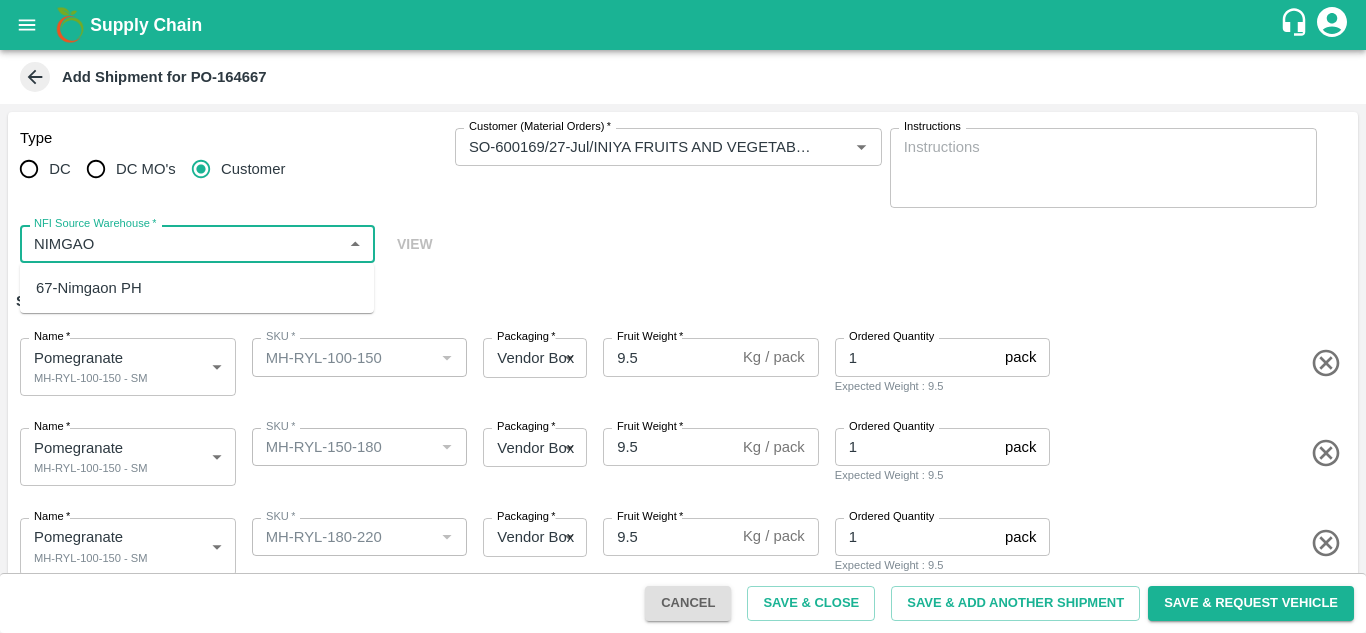 click on "67-Nimgaon PH" at bounding box center (89, 288) 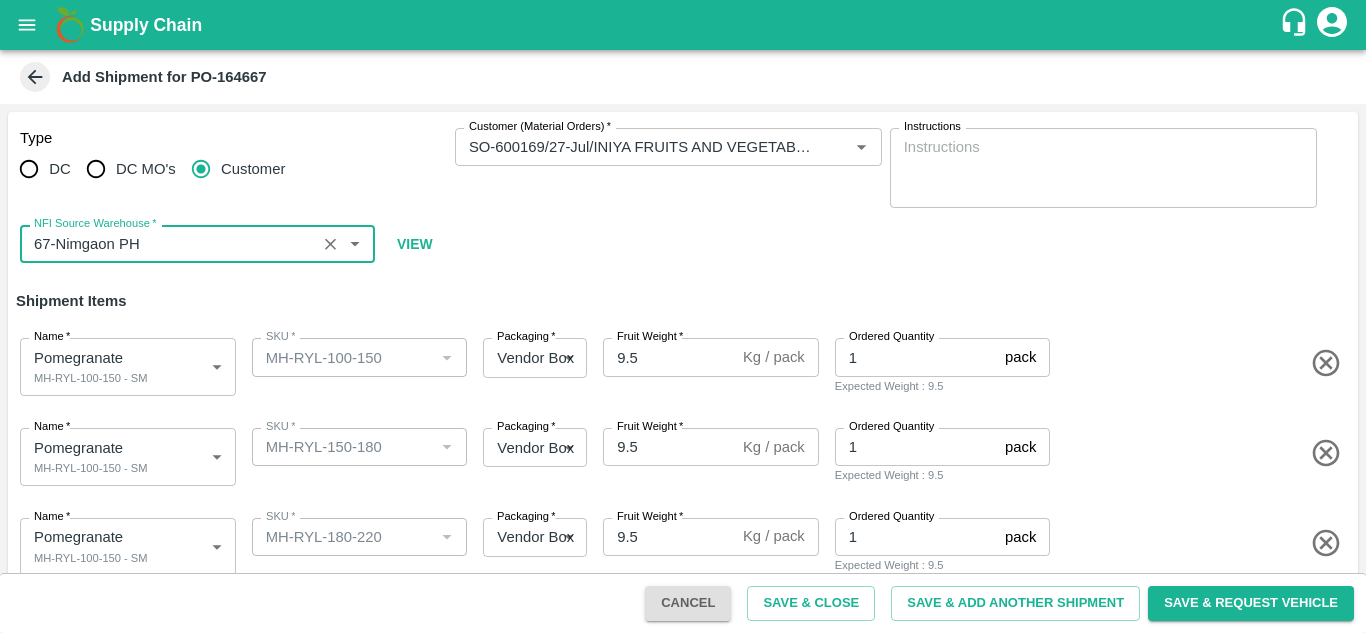 type on "67-Nimgaon PH" 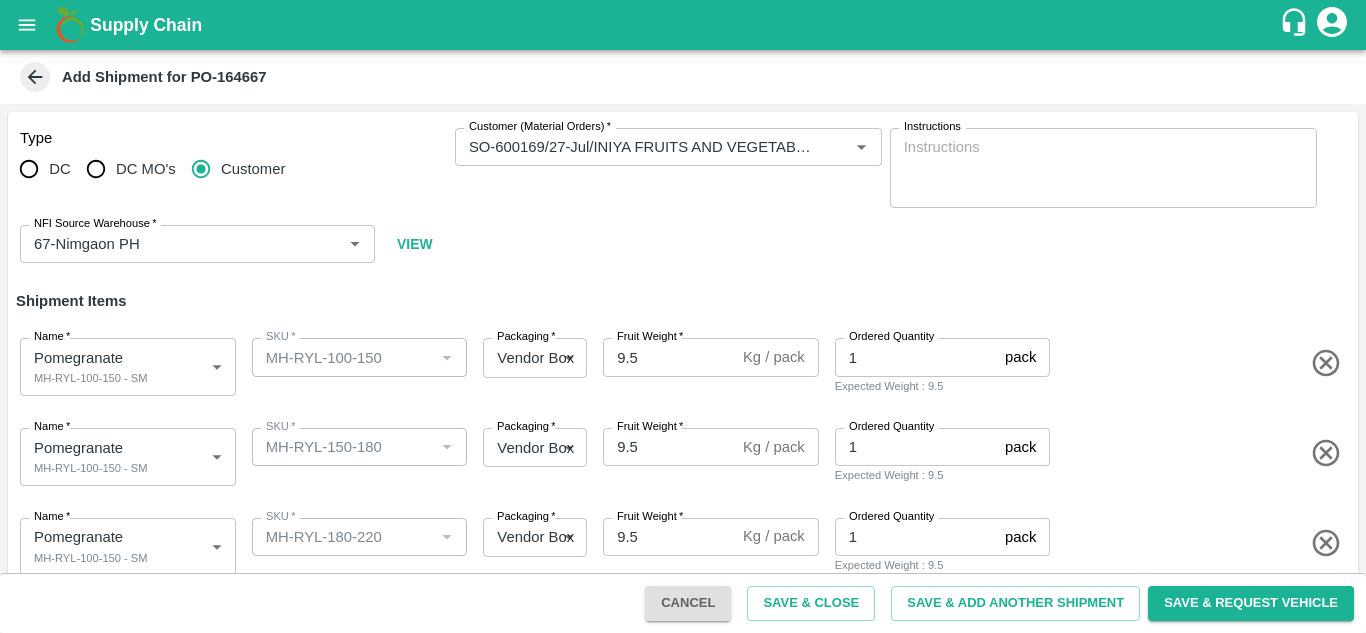 click on "Type DC DC MO's Customer Customer (Material Orders)   * Customer (Material Orders)   * Instructions x Instructions NFI Source Warehouse   * NFI Source Warehouse   * VIEW" at bounding box center [683, 196] 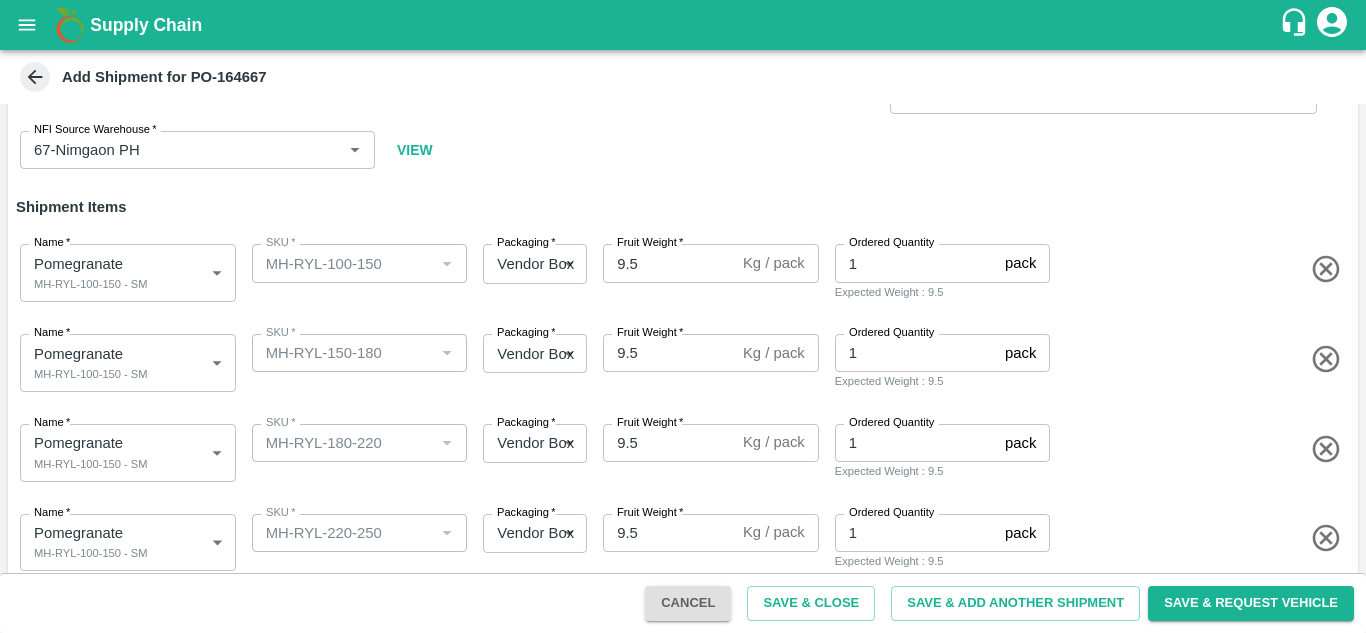 scroll, scrollTop: 96, scrollLeft: 0, axis: vertical 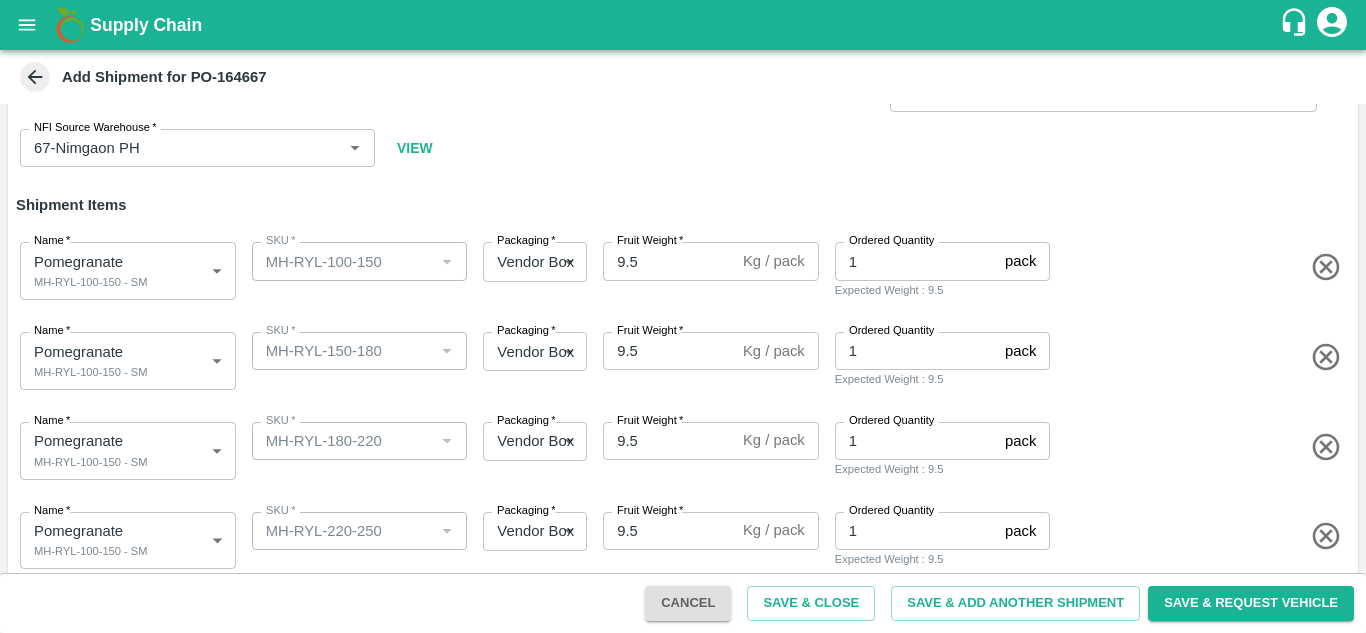 click on "Supply Chain Add Shipment for PO-164667 Type DC DC MO's Customer Customer (Material Orders)   * Customer (Material Orders)   * Instructions x Instructions NFI Source Warehouse   * NFI Source Warehouse   * VIEW Shipment Items Name   * Pomegranate MH-RYL-100-150 - SM  1836895 Name SKU   * SKU   * Packaging   * Vendor Box 276 Packaging Fruit Weight   * 9.5 Kg /   pack Fruit Weight Ordered Quantity 1 pack Ordered Quantity Expected Weight :   9.5 Name   * Pomegranate MH-RYL-100-150 - SM  1836895 Name SKU   * SKU   * Packaging   * Vendor Box 276 Packaging Fruit Weight   * 9.5 Kg /   pack Fruit Weight Ordered Quantity 1 pack Ordered Quantity Expected Weight :   9.5 Name   * Pomegranate MH-RYL-100-150 - SM  1836895 Name SKU   * SKU   * Packaging   * Vendor Box 276 Packaging Fruit Weight   * 9.5 Kg /   pack Fruit Weight Ordered Quantity 1 pack Ordered Quantity Expected Weight :   9.5 Name   * Pomegranate MH-RYL-100-150 - SM  1836895 Name SKU   * SKU   * Packaging   * 276 *" at bounding box center [683, 316] 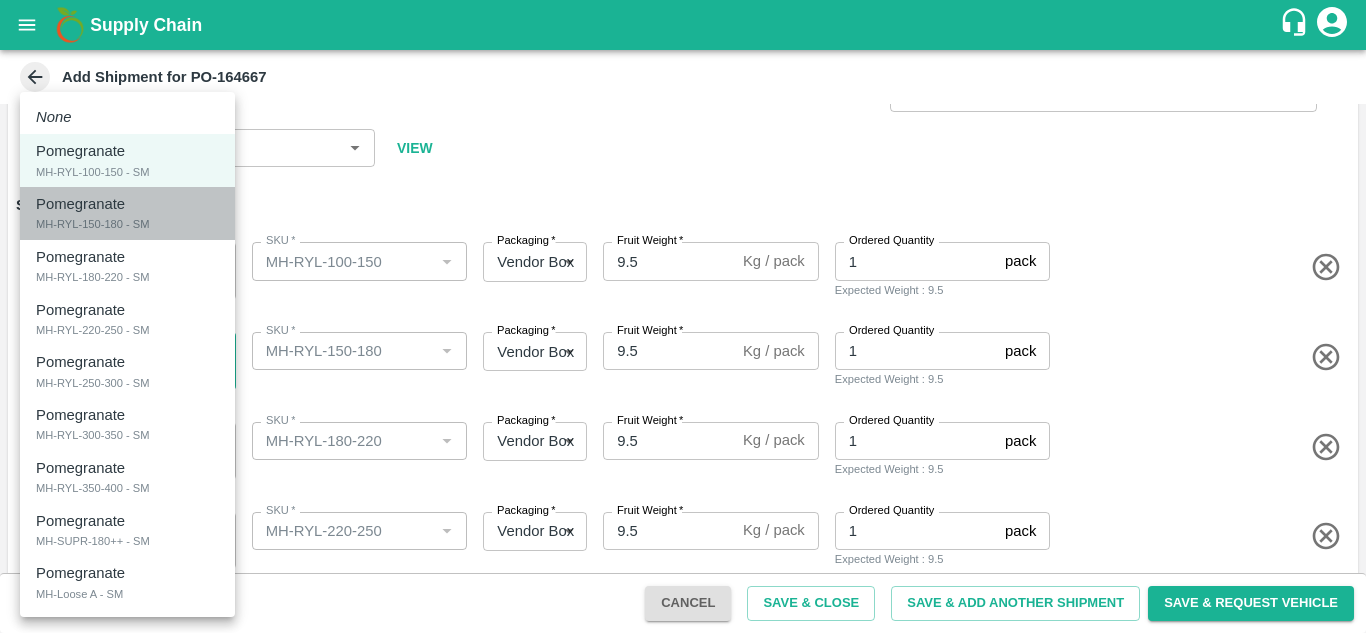 click on "MH-RYL-150-180 - SM" at bounding box center (93, 224) 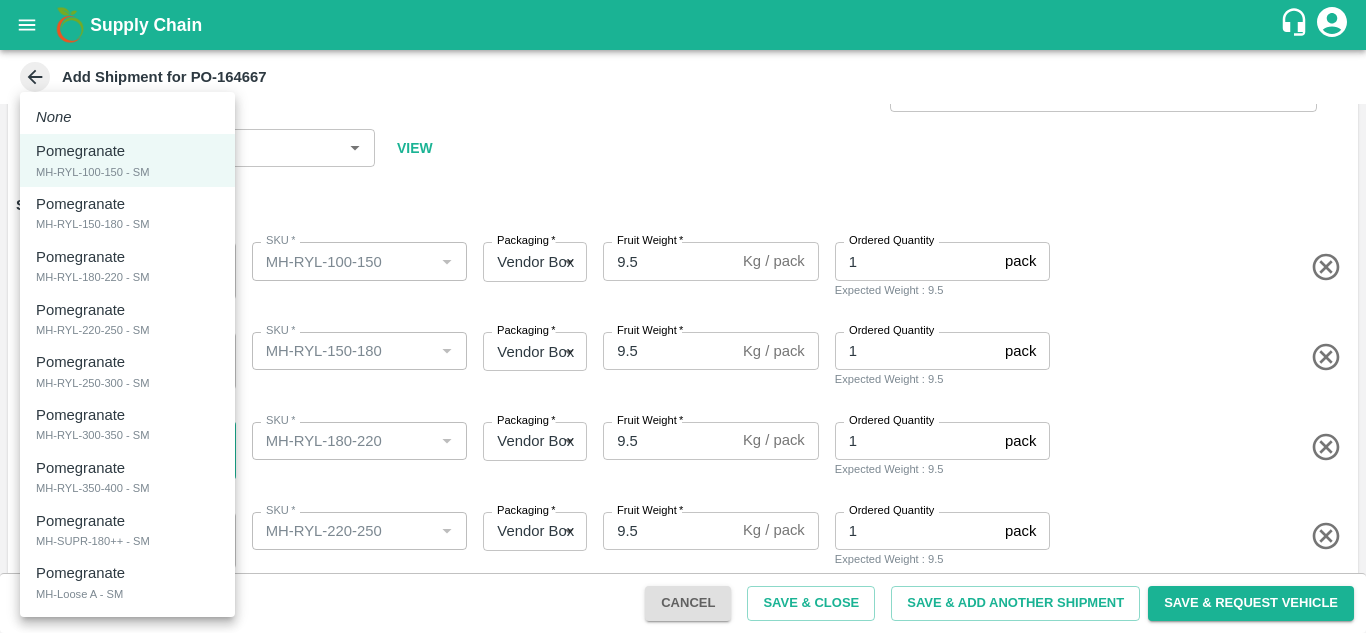 click on "Supply Chain Add Shipment for PO-164667 Type DC DC MO's Customer Customer (Material Orders)   * Customer (Material Orders)   * Instructions x Instructions NFI Source Warehouse   * NFI Source Warehouse   * VIEW Shipment Items Name   * Pomegranate MH-RYL-100-150 - SM  1836895 Name SKU   * SKU   * Packaging   * Vendor Box 276 Packaging Fruit Weight   * 9.5 Kg /   pack Fruit Weight Ordered Quantity 1 pack Ordered Quantity Expected Weight :   9.5 Name   * Pomegranate MH-RYL-150-180 - SM  1836896 Name SKU   * SKU   * Packaging   * Vendor Box 276 Packaging Fruit Weight   * 9.5 Kg /   pack Fruit Weight Ordered Quantity 1 pack Ordered Quantity Expected Weight :   9.5 Name   * Pomegranate MH-RYL-100-150 - SM  1836895 Name SKU   * SKU   * Packaging   * Vendor Box 276 Packaging Fruit Weight   * 9.5 Kg /   pack Fruit Weight Ordered Quantity 1 pack Ordered Quantity Expected Weight :   9.5 Name   * Pomegranate MH-RYL-100-150 - SM  1836895 Name SKU   * SKU   * Packaging   * 276 *" at bounding box center (683, 316) 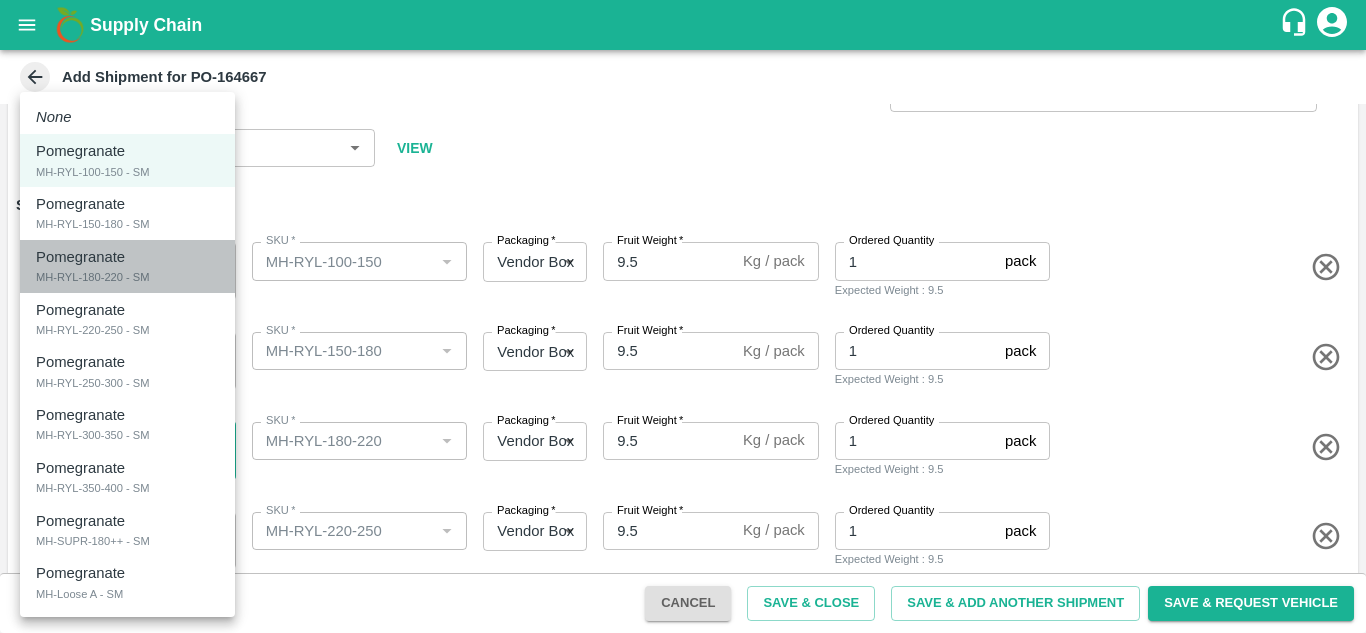 click on "MH-RYL-180-220 - SM" at bounding box center [93, 277] 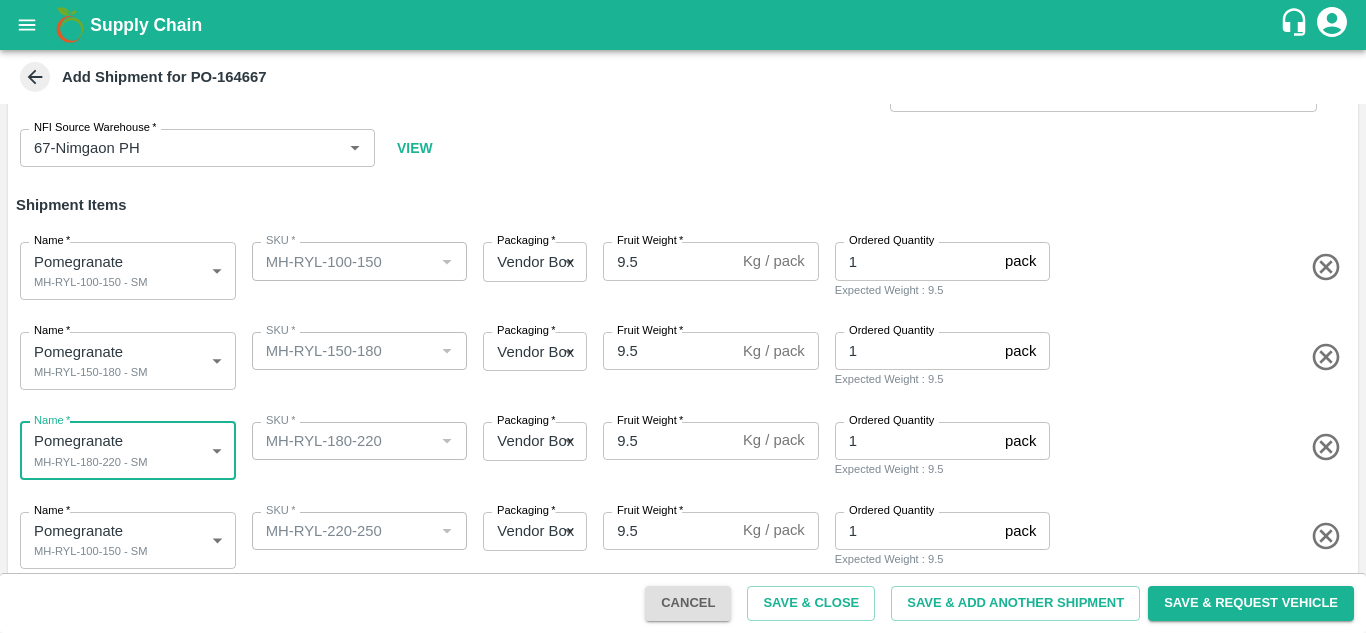 click on "Supply Chain Add Shipment for PO-164667 Type DC DC MO's Customer Customer (Material Orders)   * Customer (Material Orders)   * Instructions x Instructions NFI Source Warehouse   * NFI Source Warehouse   * VIEW Shipment Items Name   * Pomegranate MH-RYL-100-150 - SM  1836895 Name SKU   * SKU   * Packaging   * Vendor Box 276 Packaging Fruit Weight   * 9.5 Kg /   pack Fruit Weight Ordered Quantity 1 pack Ordered Quantity Expected Weight :   9.5 Name   * Pomegranate MH-RYL-150-180 - SM  1836896 Name SKU   * SKU   * Packaging   * Vendor Box 276 Packaging Fruit Weight   * 9.5 Kg /   pack Fruit Weight Ordered Quantity 1 pack Ordered Quantity Expected Weight :   9.5 Name   * Pomegranate MH-RYL-180-220 - SM  1836897 Name SKU   * SKU   * Packaging   * Vendor Box 276 Packaging Fruit Weight   * 9.5 Kg /   pack Fruit Weight Ordered Quantity 1 pack Ordered Quantity Expected Weight :   9.5 Name   * Pomegranate MH-RYL-100-150 - SM  1836895 Name SKU   * SKU   * Packaging   * 276 *" at bounding box center [683, 316] 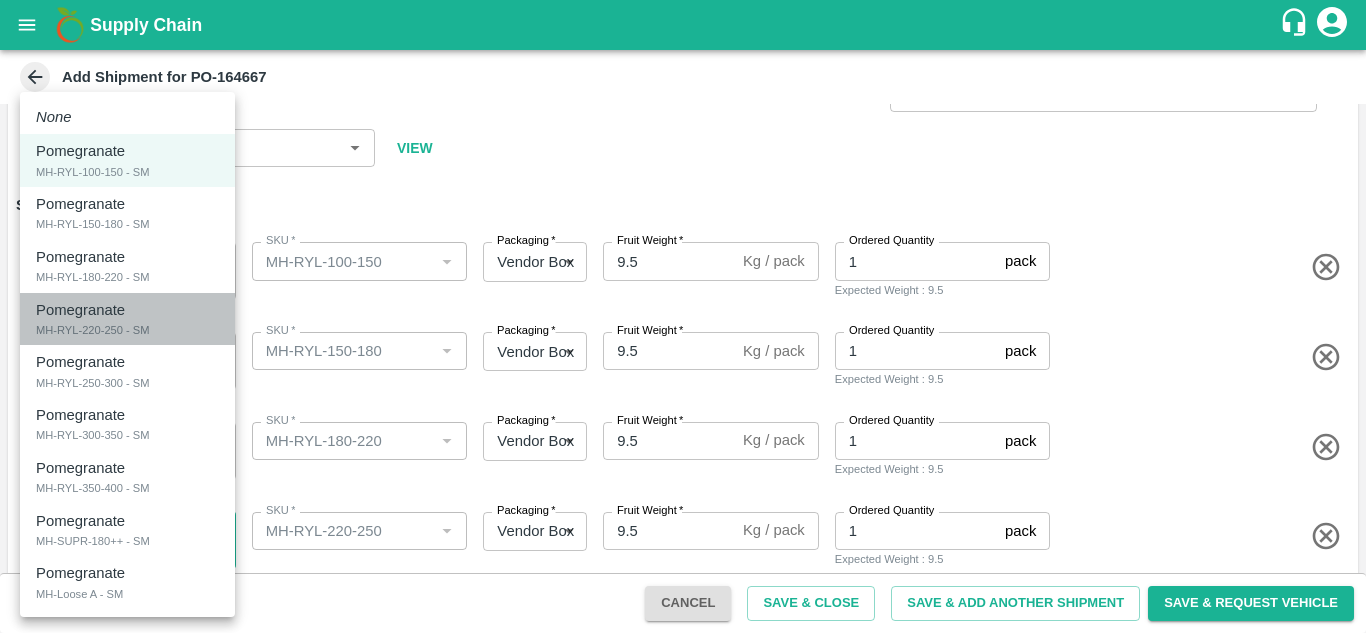 click on "MH-RYL-220-250 - SM" at bounding box center [93, 330] 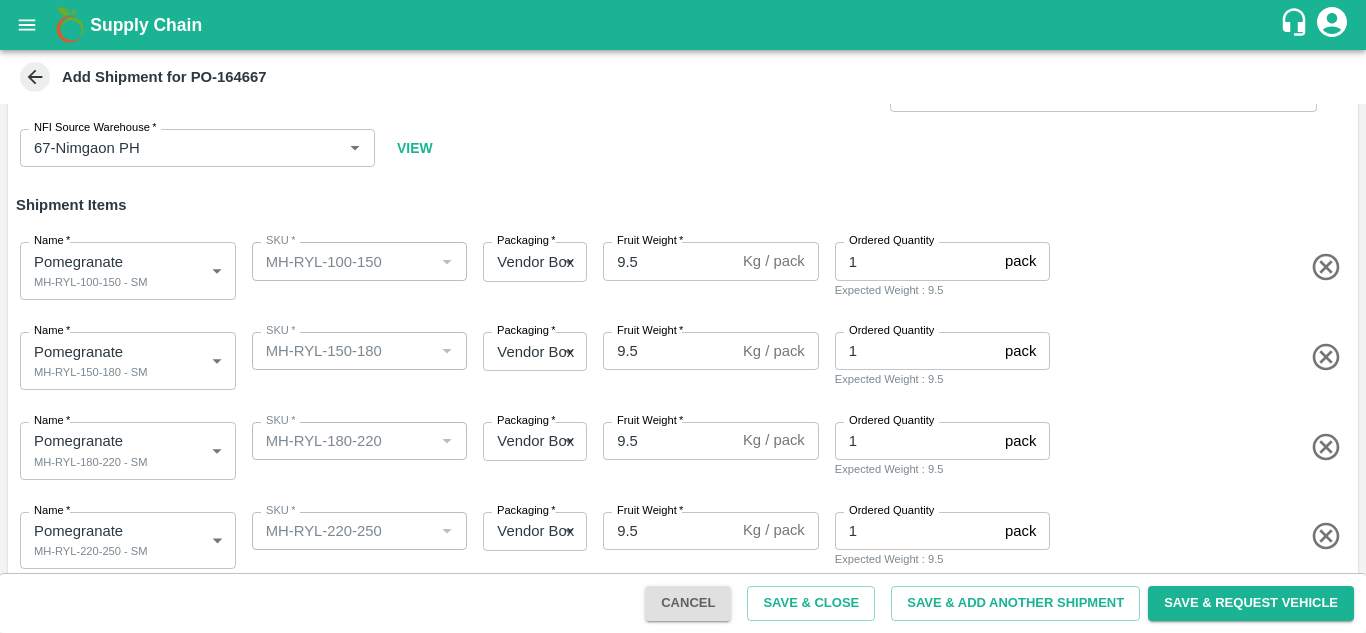 click on "Type DC DC MO's Customer Customer (Material Orders)   * Customer (Material Orders)   * Instructions x Instructions NFI Source Warehouse   * NFI Source Warehouse   * VIEW" at bounding box center [683, 100] 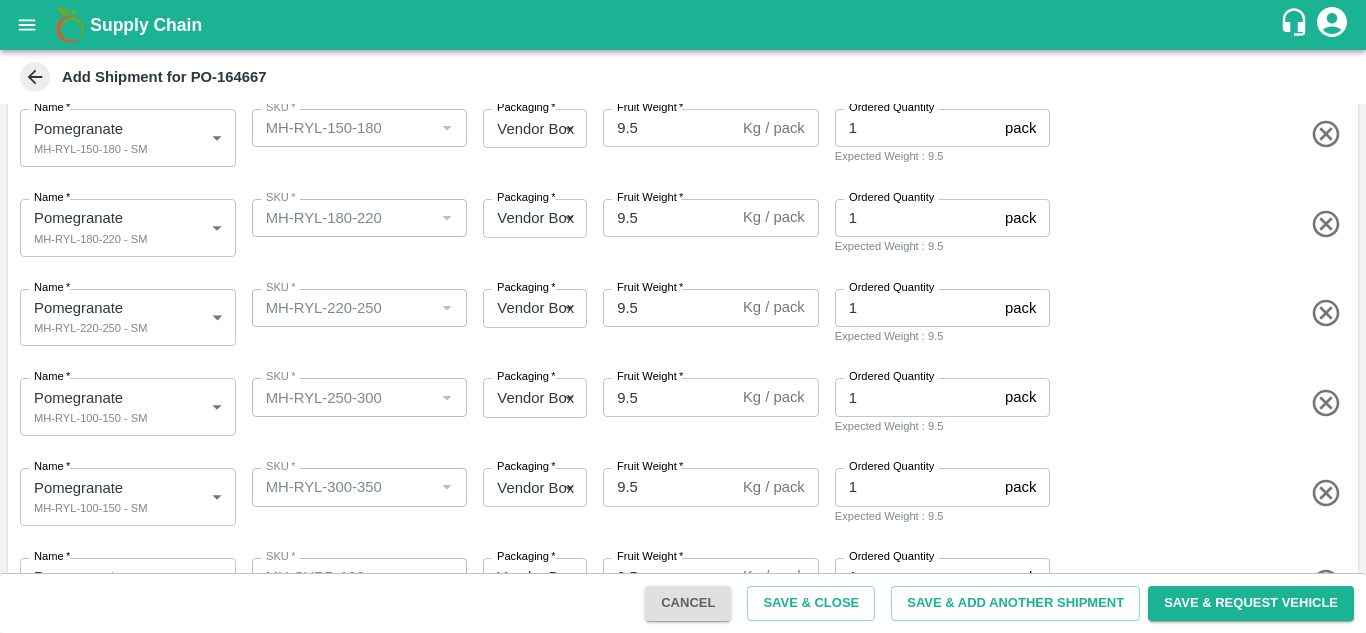 scroll, scrollTop: 321, scrollLeft: 0, axis: vertical 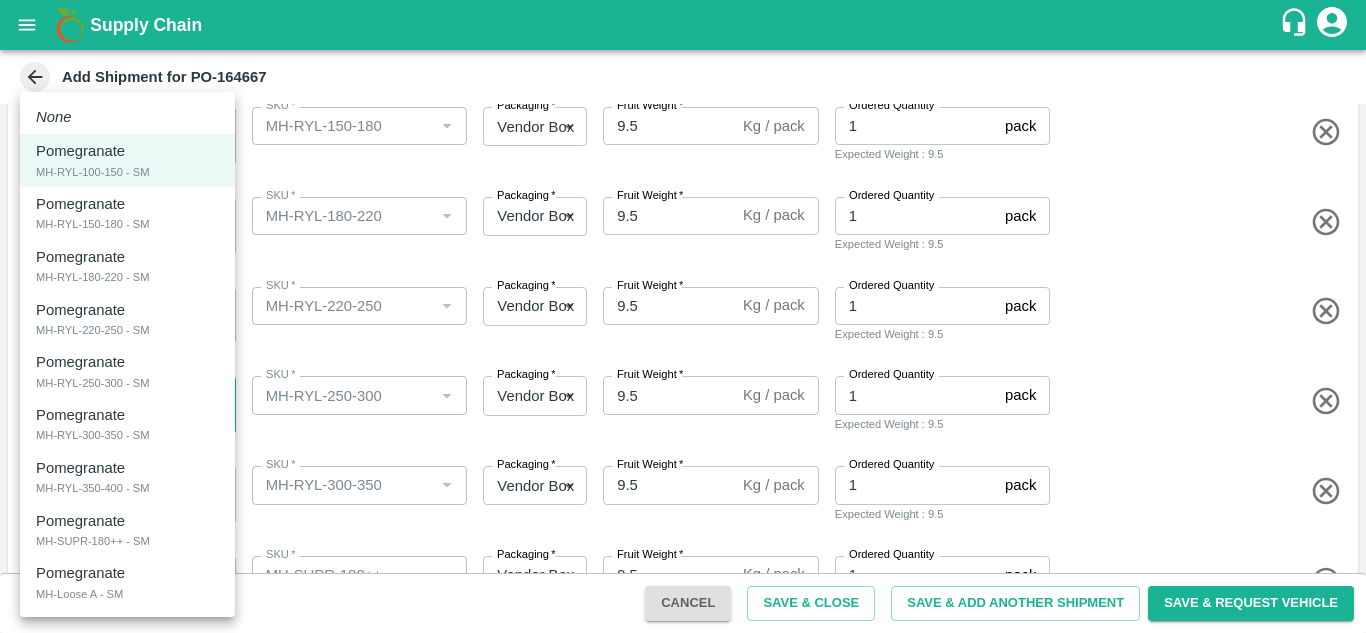 click on "Supply Chain Add Shipment for PO-164667 Type DC DC MO's Customer Customer (Material Orders)   * Customer (Material Orders)   * Instructions x Instructions NFI Source Warehouse   * NFI Source Warehouse   * VIEW Shipment Items Name   * Pomegranate MH-RYL-100-150 - SM  1836895 Name SKU   * SKU   * Packaging   * Vendor Box 276 Packaging Fruit Weight   * 9.5 Kg /   pack Fruit Weight Ordered Quantity 1 pack Ordered Quantity Expected Weight :   9.5 Name   * Pomegranate MH-RYL-150-180 - SM  1836896 Name SKU   * SKU   * Packaging   * Vendor Box 276 Packaging Fruit Weight   * 9.5 Kg /   pack Fruit Weight Ordered Quantity 1 pack Ordered Quantity Expected Weight :   9.5 Name   * Pomegranate MH-RYL-180-220 - SM  1836897 Name SKU   * SKU   * Packaging   * Vendor Box 276 Packaging Fruit Weight   * 9.5 Kg /   pack Fruit Weight Ordered Quantity 1 pack Ordered Quantity Expected Weight :   9.5 Name   * Pomegranate MH-RYL-220-250 - SM  1836898 Name SKU   * SKU   * Packaging   * 276 *" at bounding box center (683, 316) 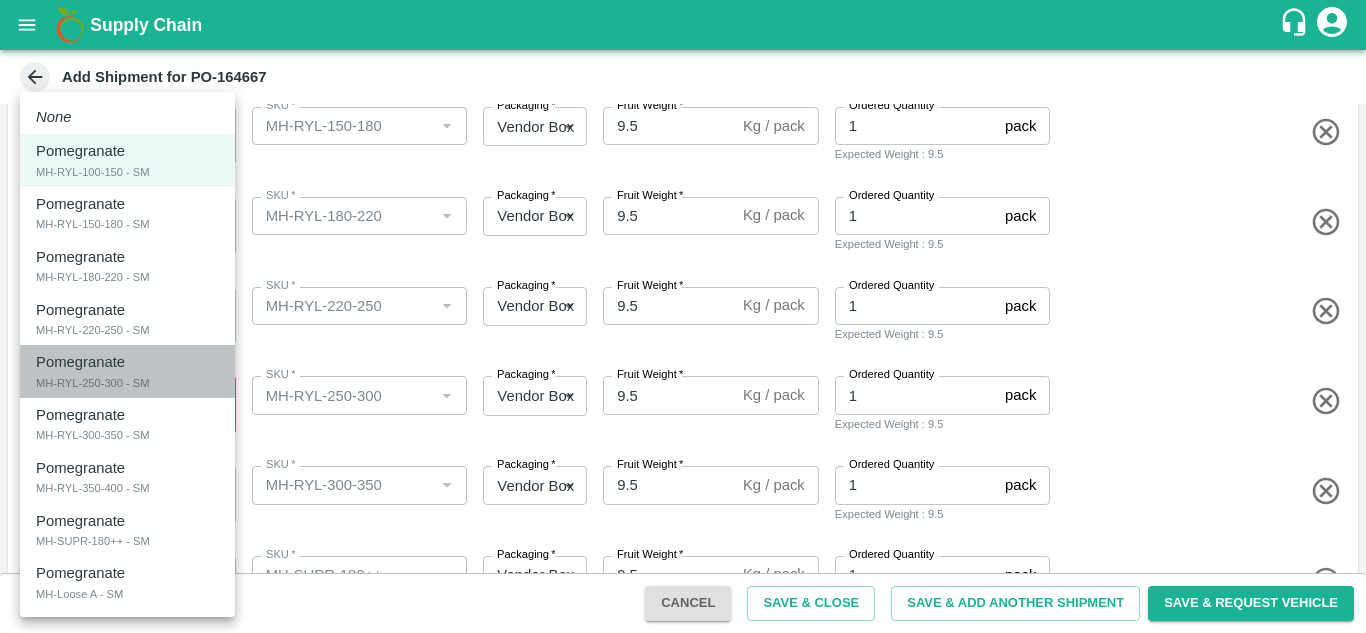 click on "Pomegranate" at bounding box center [80, 362] 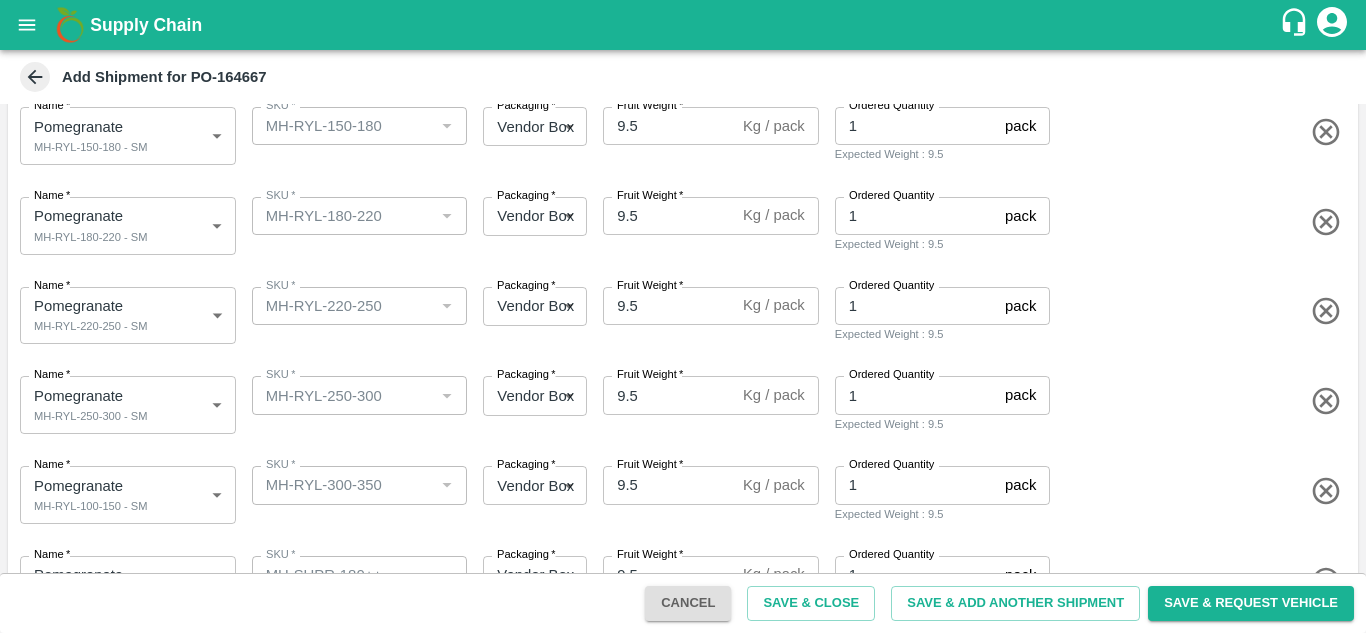 click on "Name   * Pomegranate MH-RYL-250-300 - SM  1836899 Name SKU   * SKU   * Packaging   * Vendor Box 276 Packaging Fruit Weight   * 9.5 Kg /   pack Fruit Weight Ordered Quantity 1 pack Ordered Quantity Expected Weight :   9.5" at bounding box center [679, 401] 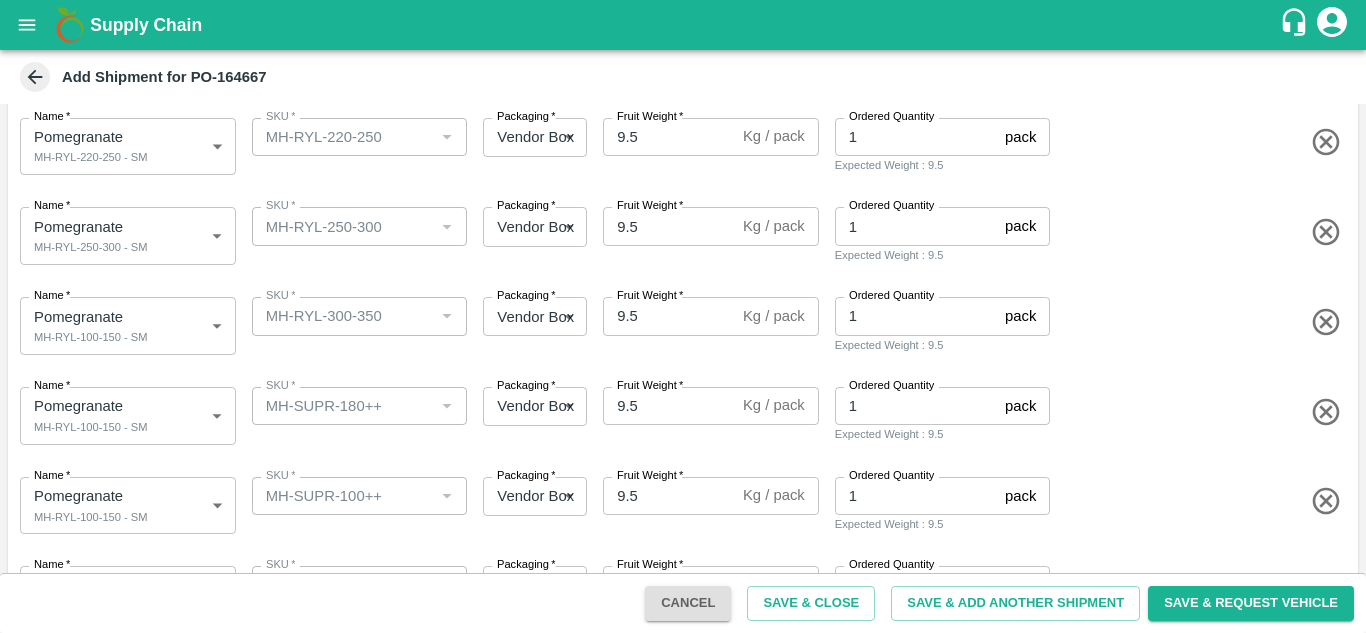 scroll, scrollTop: 491, scrollLeft: 0, axis: vertical 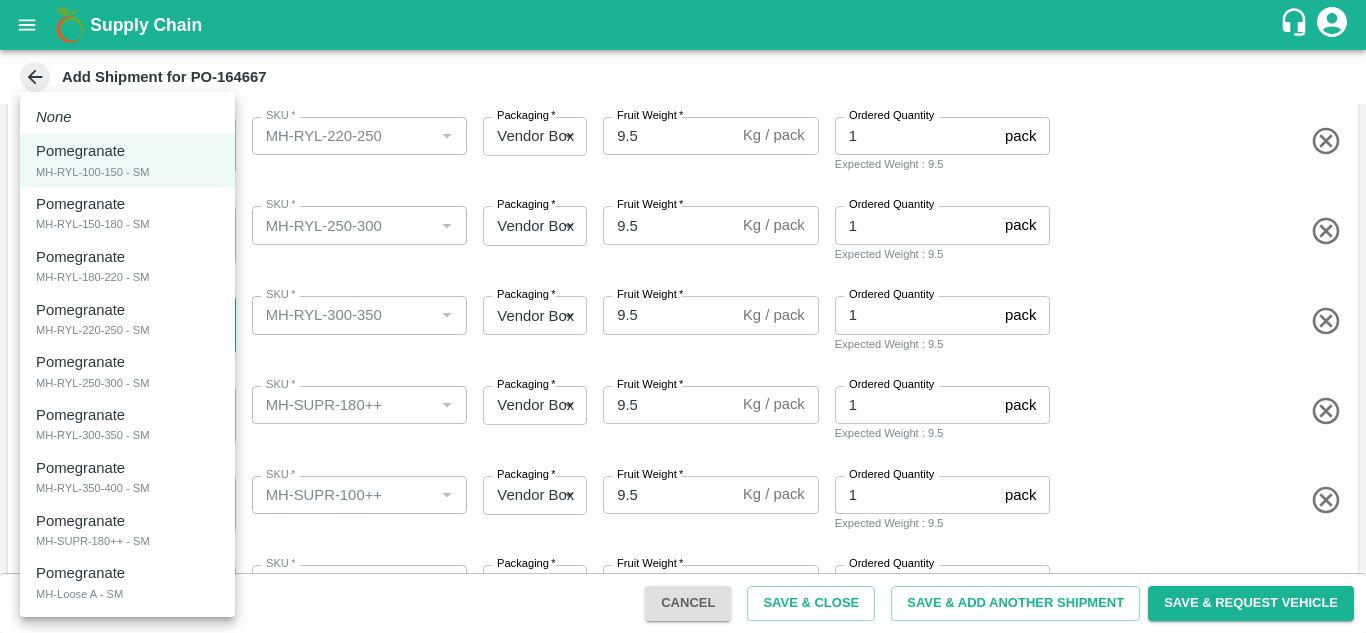 click on "Supply Chain Add Shipment for PO-164667 Type DC DC MO's Customer Customer (Material Orders)   * Customer (Material Orders)   * Instructions x Instructions NFI Source Warehouse   * NFI Source Warehouse   * VIEW Shipment Items Name   * Pomegranate MH-RYL-100-150 - SM  1836895 Name SKU   * SKU   * Packaging   * Vendor Box 276 Packaging Fruit Weight   * 9.5 Kg /   pack Fruit Weight Ordered Quantity 1 pack Ordered Quantity Expected Weight :   9.5 Name   * Pomegranate MH-RYL-150-180 - SM  1836896 Name SKU   * SKU   * Packaging   * Vendor Box 276 Packaging Fruit Weight   * 9.5 Kg /   pack Fruit Weight Ordered Quantity 1 pack Ordered Quantity Expected Weight :   9.5 Name   * Pomegranate MH-RYL-180-220 - SM  1836897 Name SKU   * SKU   * Packaging   * Vendor Box 276 Packaging Fruit Weight   * 9.5 Kg /   pack Fruit Weight Ordered Quantity 1 pack Ordered Quantity Expected Weight :   9.5 Name   * Pomegranate MH-RYL-220-250 - SM  1836898 Name SKU   * SKU   * Packaging   * 276 *" at bounding box center [683, 316] 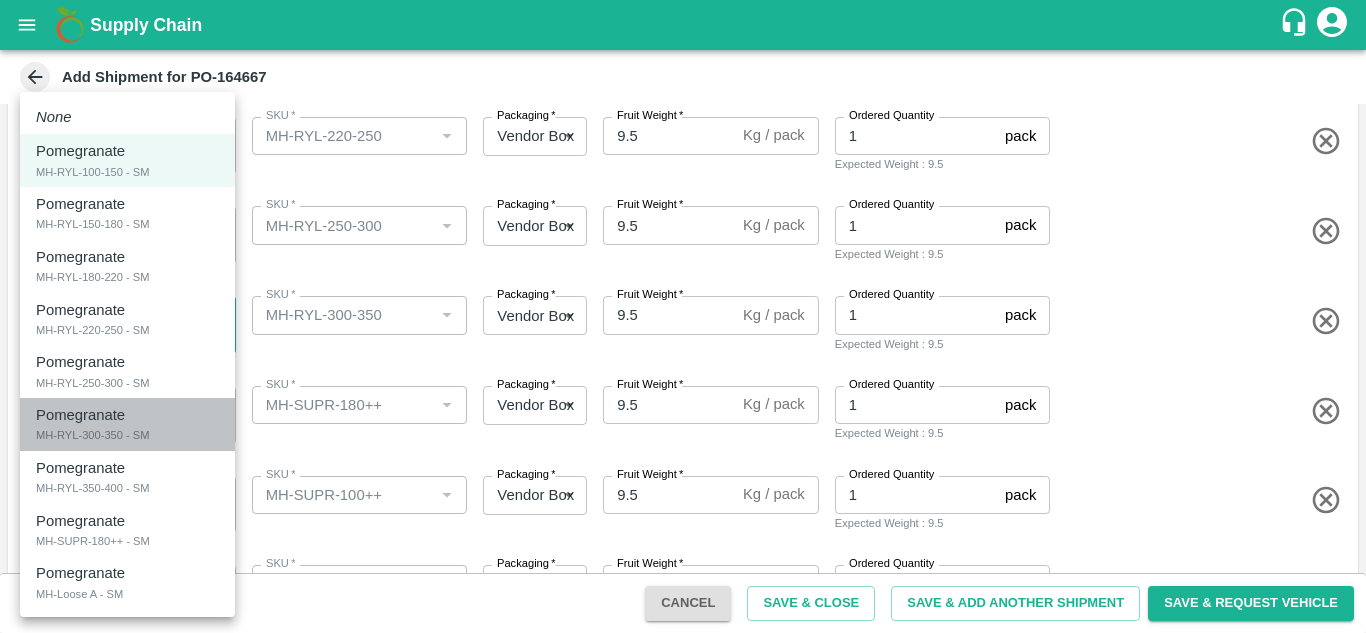 click on "MH-RYL-300-350 - SM" at bounding box center [93, 435] 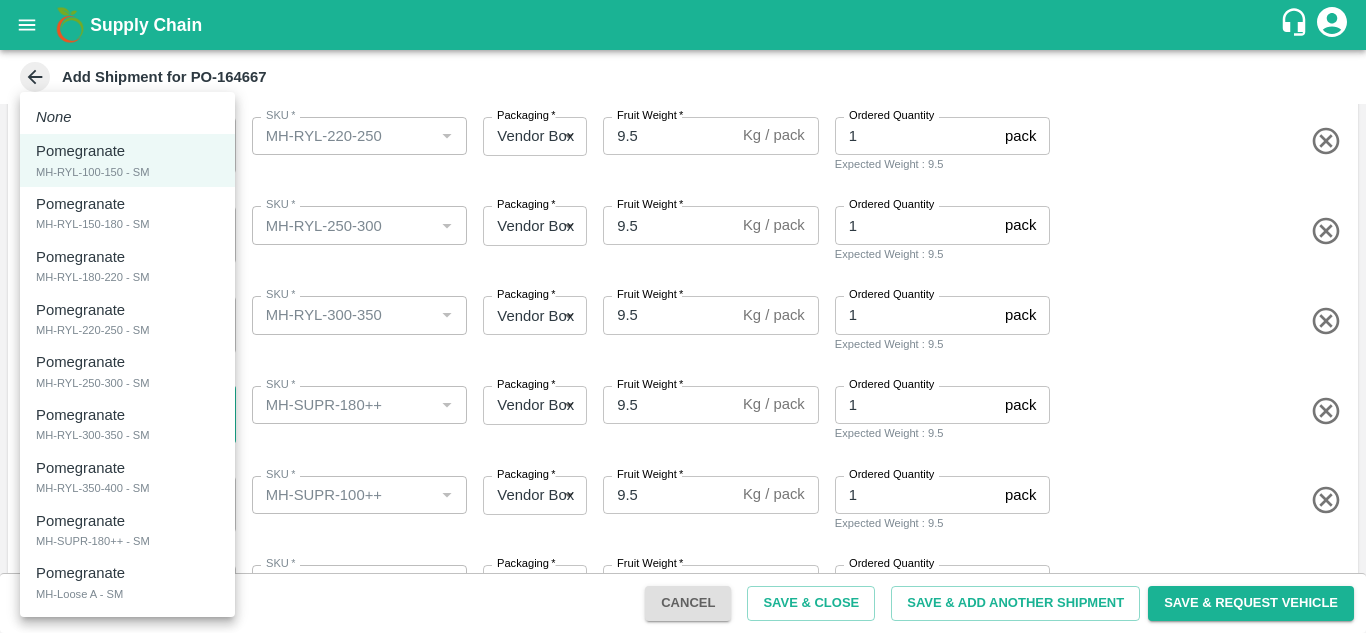 click on "Supply Chain Add Shipment for PO-164667 Type DC DC MO's Customer Customer (Material Orders)   * Customer (Material Orders)   * Instructions x Instructions NFI Source Warehouse   * NFI Source Warehouse   * VIEW Shipment Items Name   * Pomegranate MH-RYL-100-150 - SM  1836895 Name SKU   * SKU   * Packaging   * Vendor Box 276 Packaging Fruit Weight   * 9.5 Kg /   pack Fruit Weight Ordered Quantity 1 pack Ordered Quantity Expected Weight :   9.5 Name   * Pomegranate MH-RYL-150-180 - SM  1836896 Name SKU   * SKU   * Packaging   * Vendor Box 276 Packaging Fruit Weight   * 9.5 Kg /   pack Fruit Weight Ordered Quantity 1 pack Ordered Quantity Expected Weight :   9.5 Name   * Pomegranate MH-RYL-180-220 - SM  1836897 Name SKU   * SKU   * Packaging   * Vendor Box 276 Packaging Fruit Weight   * 9.5 Kg /   pack Fruit Weight Ordered Quantity 1 pack Ordered Quantity Expected Weight :   9.5 Name   * Pomegranate MH-RYL-220-250 - SM  1836898 Name SKU   * SKU   * Packaging   * 276 *" at bounding box center (683, 316) 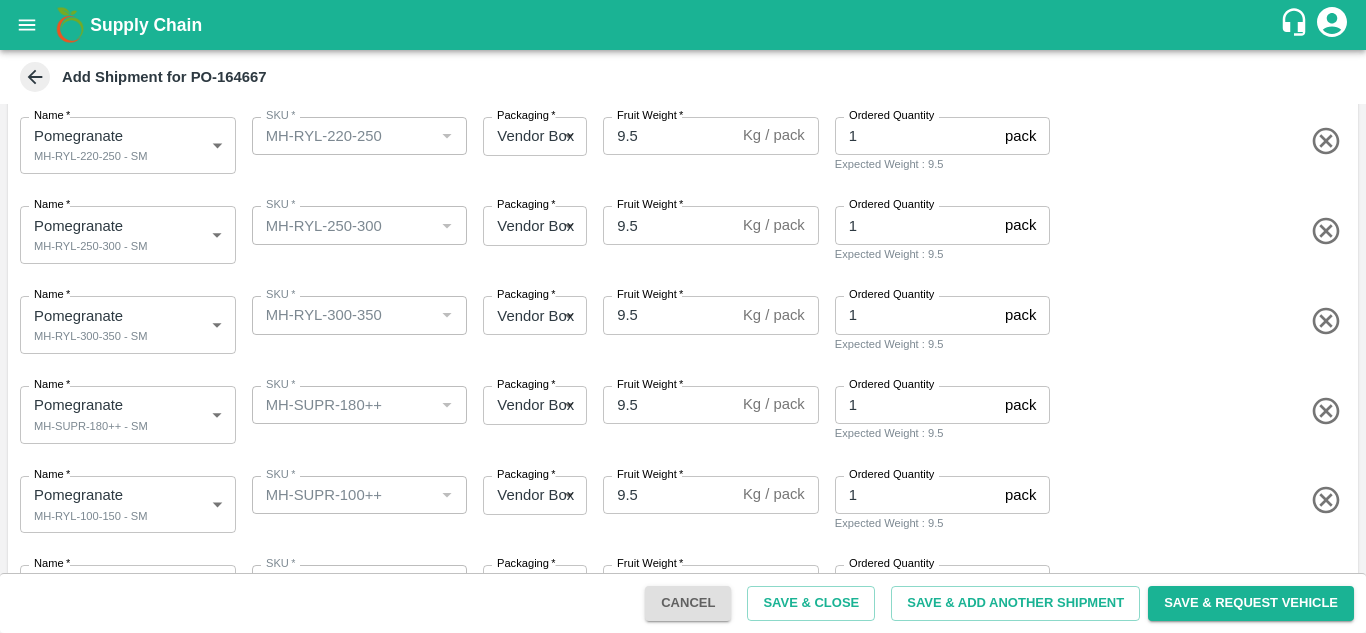 click on "Name   * Pomegranate MH-SUPR-180++ - SM  1836902 Name SKU   * SKU   * Packaging   * Vendor Box 276 Packaging Fruit Weight   * 9.5 Kg /   pack Fruit Weight Ordered Quantity 1 pack Ordered Quantity Expected Weight :   9.5" at bounding box center (679, 411) 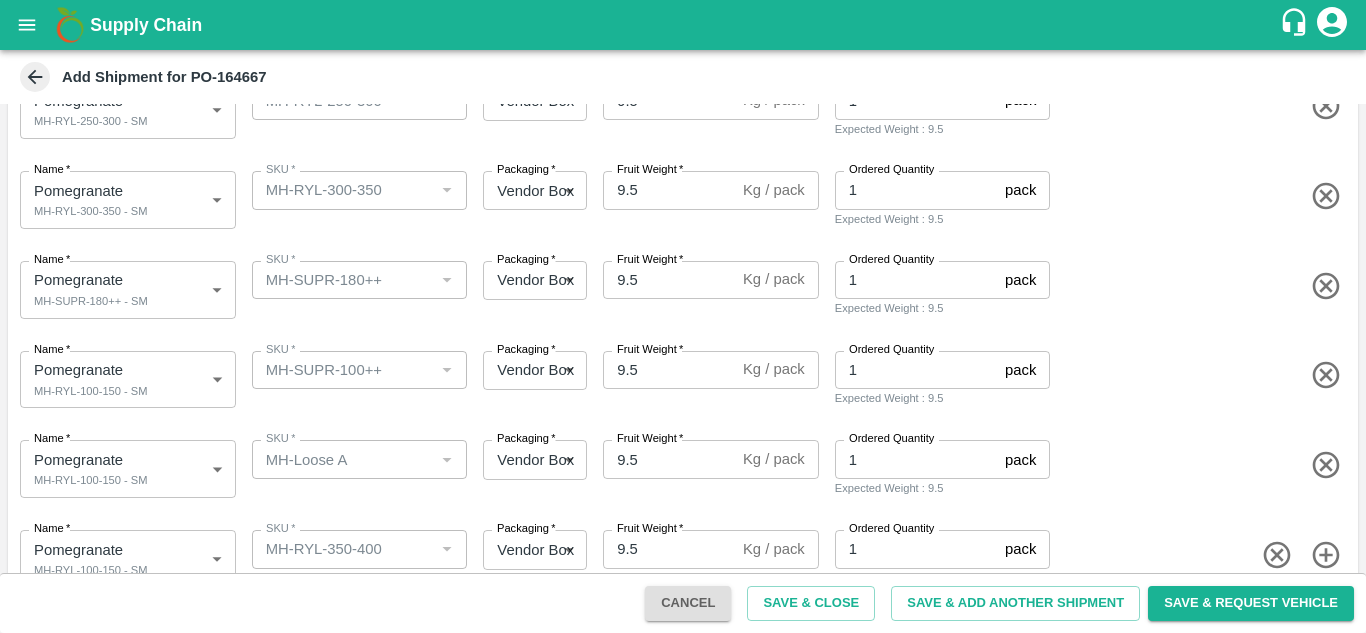 scroll, scrollTop: 655, scrollLeft: 0, axis: vertical 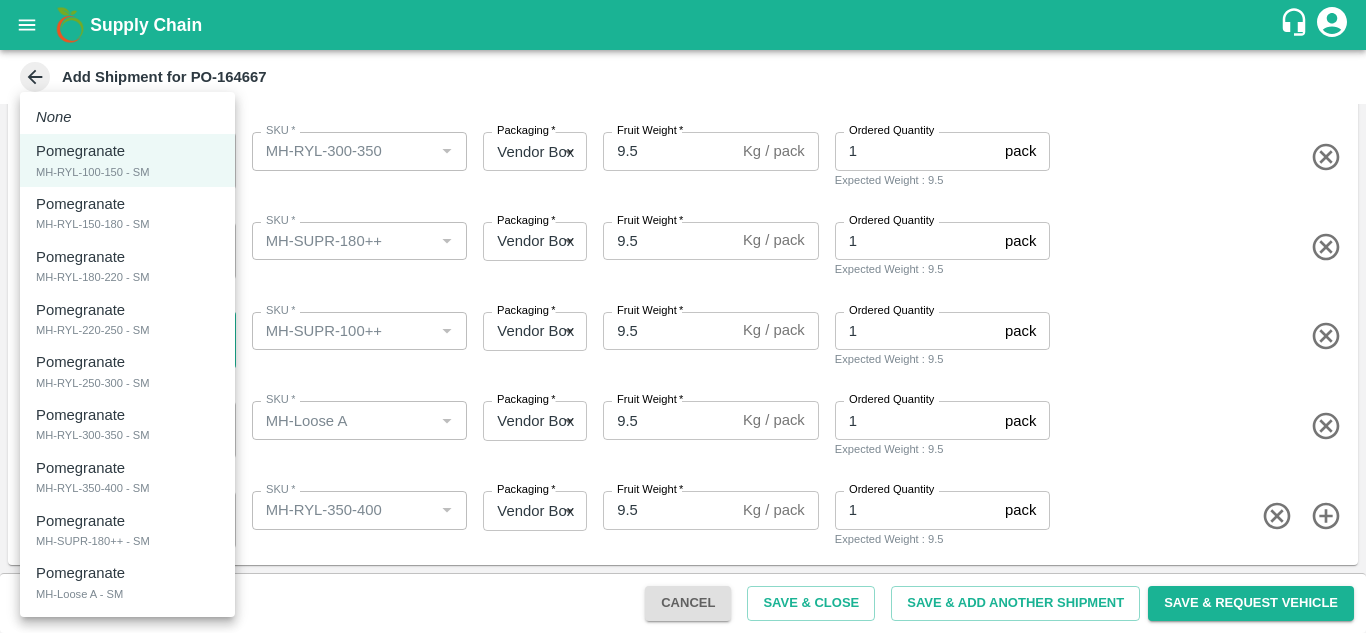 click on "Supply Chain Add Shipment for PO-164667 Type DC DC MO's Customer Customer (Material Orders)   * Customer (Material Orders)   * Instructions x Instructions NFI Source Warehouse   * NFI Source Warehouse   * VIEW Shipment Items Name   * Pomegranate MH-RYL-100-150 - SM  1836895 Name SKU   * SKU   * Packaging   * Vendor Box 276 Packaging Fruit Weight   * 9.5 Kg /   pack Fruit Weight Ordered Quantity 1 pack Ordered Quantity Expected Weight :   9.5 Name   * Pomegranate MH-RYL-150-180 - SM  1836896 Name SKU   * SKU   * Packaging   * Vendor Box 276 Packaging Fruit Weight   * 9.5 Kg /   pack Fruit Weight Ordered Quantity 1 pack Ordered Quantity Expected Weight :   9.5 Name   * Pomegranate MH-RYL-180-220 - SM  1836897 Name SKU   * SKU   * Packaging   * Vendor Box 276 Packaging Fruit Weight   * 9.5 Kg /   pack Fruit Weight Ordered Quantity 1 pack Ordered Quantity Expected Weight :   9.5 Name   * Pomegranate MH-RYL-220-250 - SM  1836898 Name SKU   * SKU   * Packaging   * 276 *" at bounding box center [683, 316] 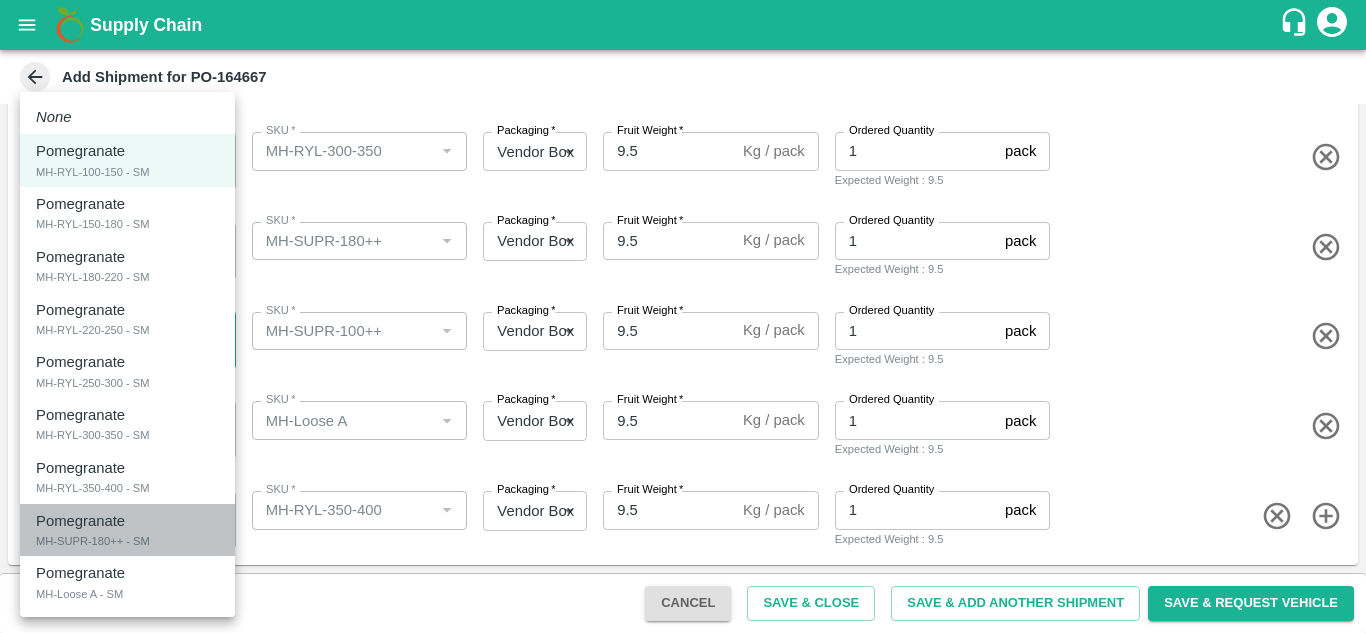 click on "MH-SUPR-180++ - SM" at bounding box center (93, 541) 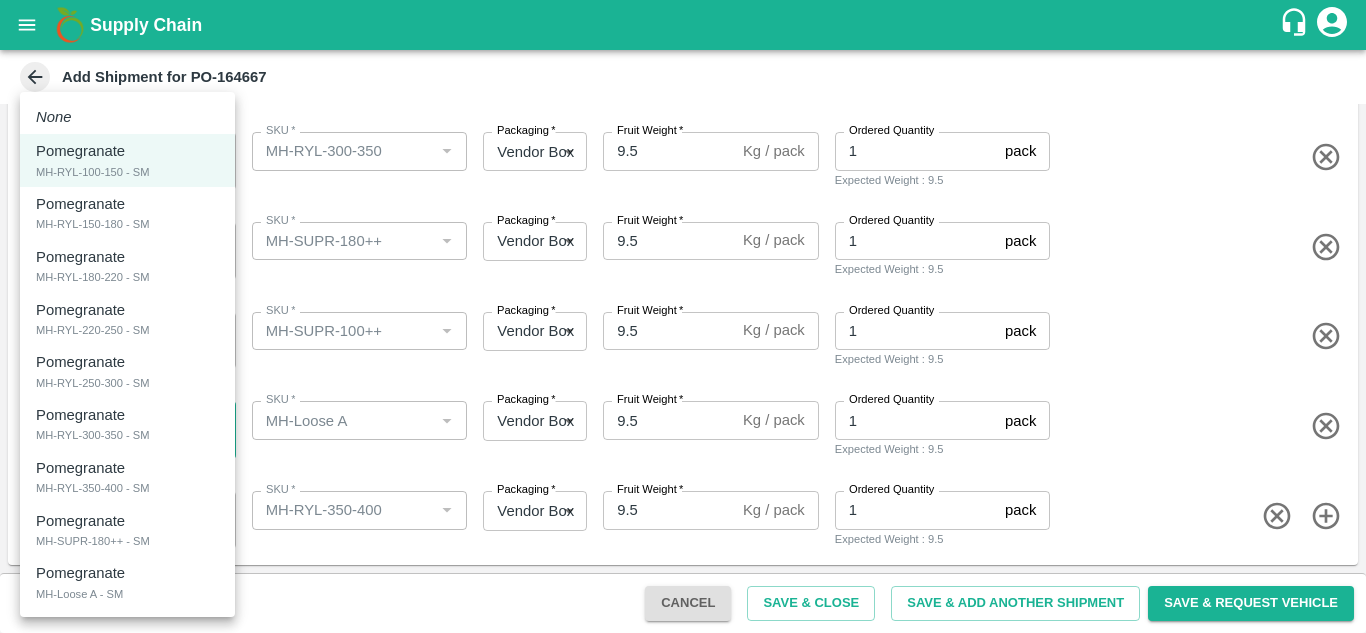 click on "Supply Chain Add Shipment for PO-164667 Type DC DC MO's Customer Customer (Material Orders)   * Customer (Material Orders)   * Instructions x Instructions NFI Source Warehouse   * NFI Source Warehouse   * VIEW Shipment Items Name   * Pomegranate MH-RYL-100-150 - SM  1836895 Name SKU   * SKU   * Packaging   * Vendor Box 276 Packaging Fruit Weight   * 9.5 Kg /   pack Fruit Weight Ordered Quantity 1 pack Ordered Quantity Expected Weight :   9.5 Name   * Pomegranate MH-RYL-150-180 - SM  1836896 Name SKU   * SKU   * Packaging   * Vendor Box 276 Packaging Fruit Weight   * 9.5 Kg /   pack Fruit Weight Ordered Quantity 1 pack Ordered Quantity Expected Weight :   9.5 Name   * Pomegranate MH-RYL-180-220 - SM  1836897 Name SKU   * SKU   * Packaging   * Vendor Box 276 Packaging Fruit Weight   * 9.5 Kg /   pack Fruit Weight Ordered Quantity 1 pack Ordered Quantity Expected Weight :   9.5 Name   * Pomegranate MH-RYL-220-250 - SM  1836898 Name SKU   * SKU   * Packaging   * 276 *" at bounding box center [683, 316] 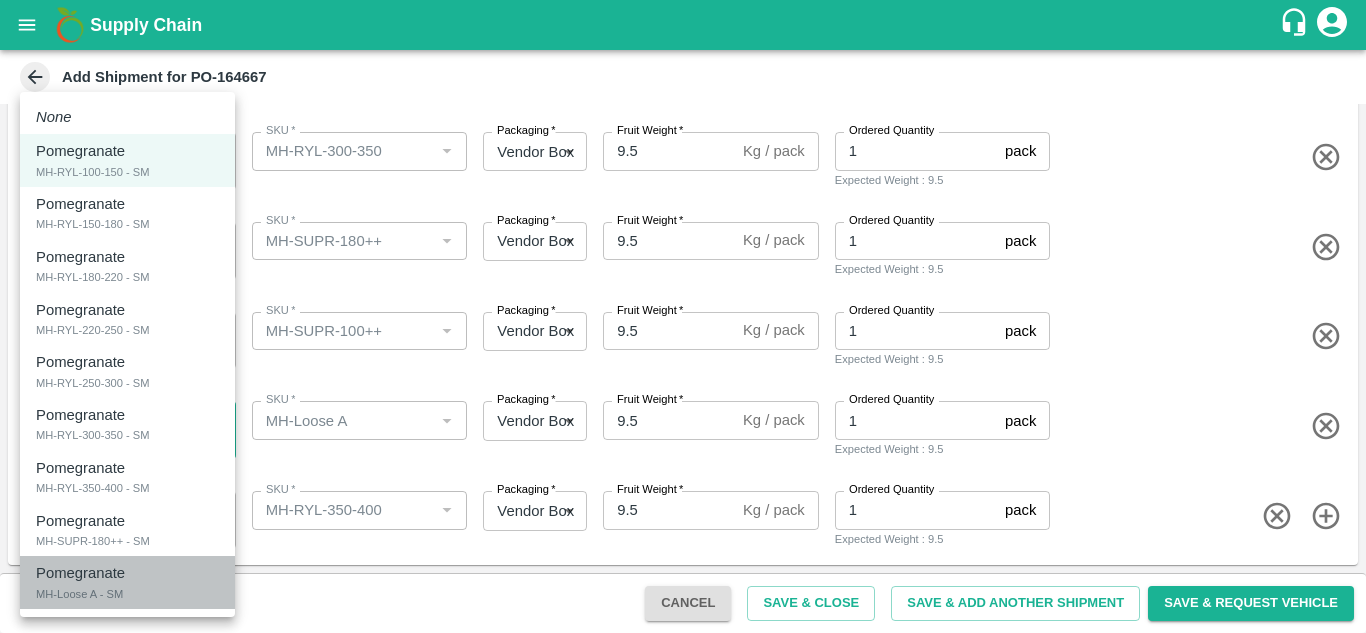 click on "Pomegranate" at bounding box center [80, 573] 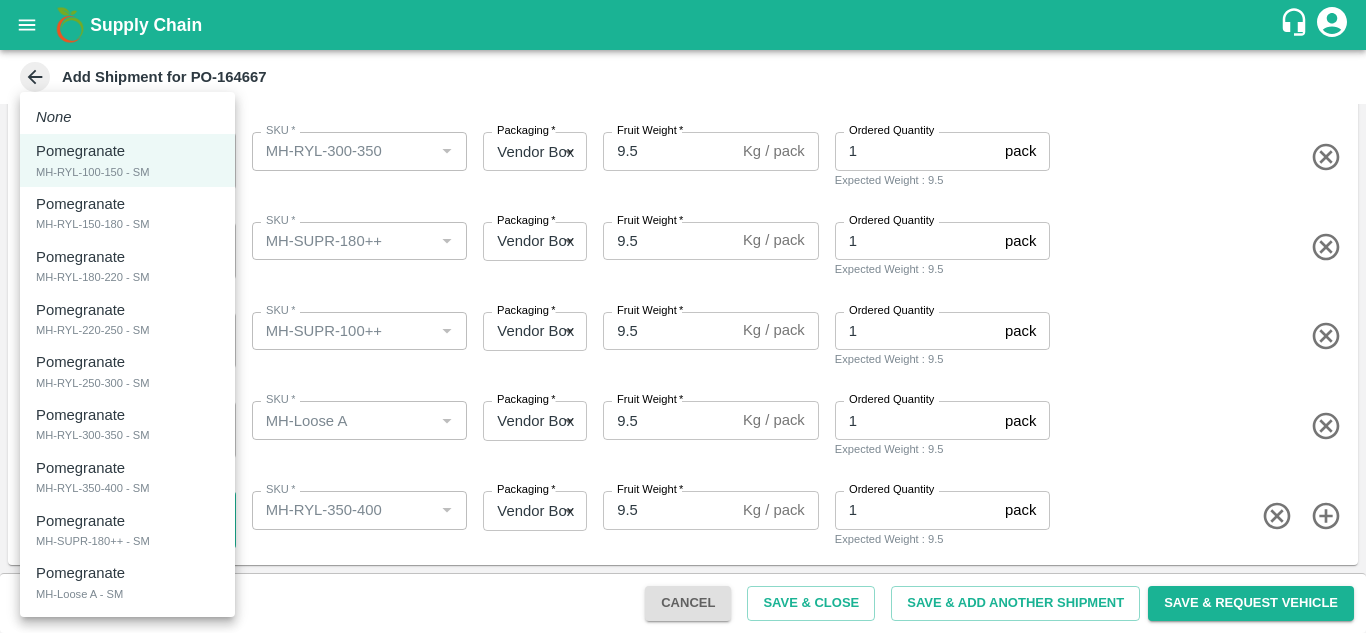 click on "Supply Chain Add Shipment for PO-164667 Type DC DC MO's Customer Customer (Material Orders)   * Customer (Material Orders)   * Instructions x Instructions NFI Source Warehouse   * NFI Source Warehouse   * VIEW Shipment Items Name   * Pomegranate MH-RYL-100-150 - SM  1836895 Name SKU   * SKU   * Packaging   * Vendor Box 276 Packaging Fruit Weight   * 9.5 Kg /   pack Fruit Weight Ordered Quantity 1 pack Ordered Quantity Expected Weight :   9.5 Name   * Pomegranate MH-RYL-150-180 - SM  1836896 Name SKU   * SKU   * Packaging   * Vendor Box 276 Packaging Fruit Weight   * 9.5 Kg /   pack Fruit Weight Ordered Quantity 1 pack Ordered Quantity Expected Weight :   9.5 Name   * Pomegranate MH-RYL-180-220 - SM  1836897 Name SKU   * SKU   * Packaging   * Vendor Box 276 Packaging Fruit Weight   * 9.5 Kg /   pack Fruit Weight Ordered Quantity 1 pack Ordered Quantity Expected Weight :   9.5 Name   * Pomegranate MH-RYL-220-250 - SM  1836898 Name SKU   * SKU   * Packaging   * 276 *" at bounding box center (683, 316) 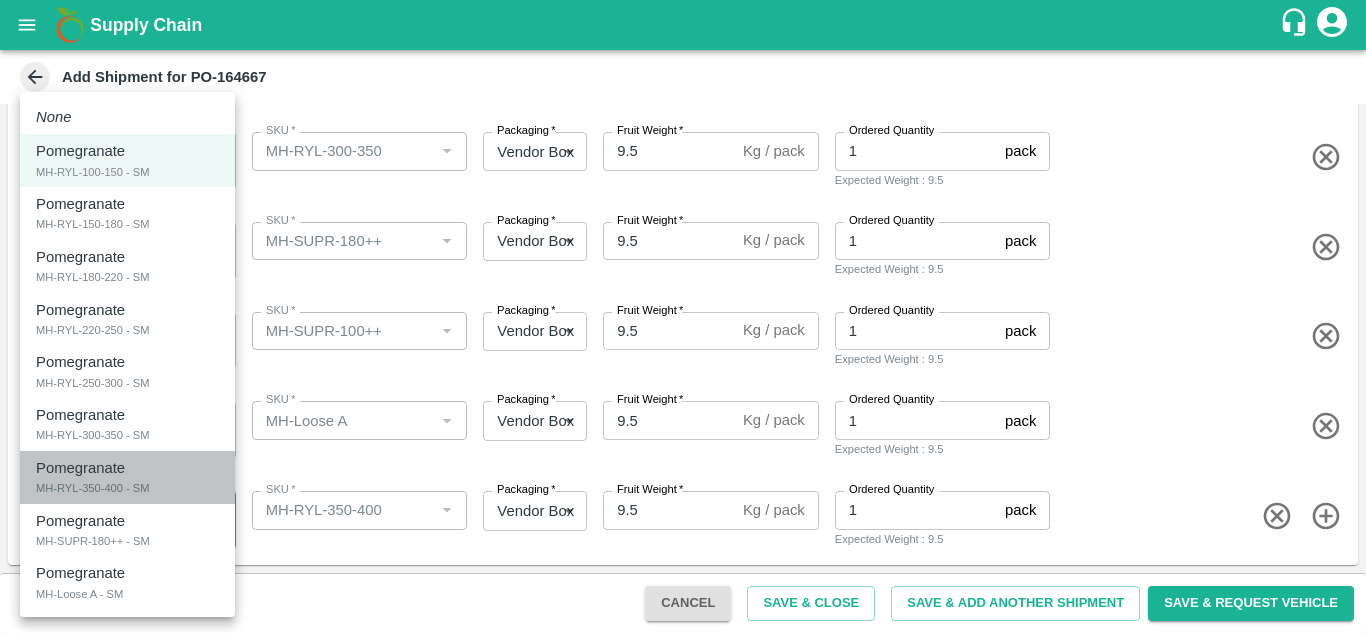 click on "Pomegranate" at bounding box center [80, 468] 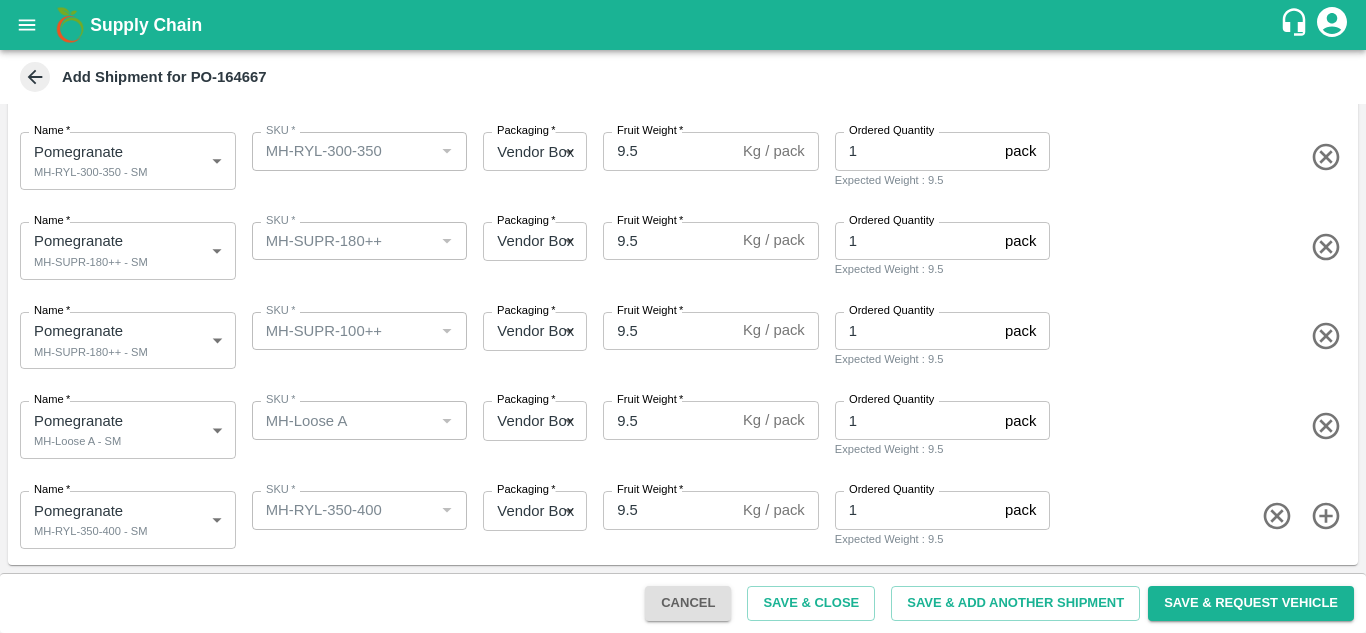 click on "Name   * Pomegranate MH-Loose A - SM  1836903 Name SKU   * SKU   * Packaging   * Vendor Box 276 Packaging Fruit Weight   * 9.5 Kg /   pack Fruit Weight Ordered Quantity 1 pack Ordered Quantity Expected Weight :   9.5" at bounding box center [679, 426] 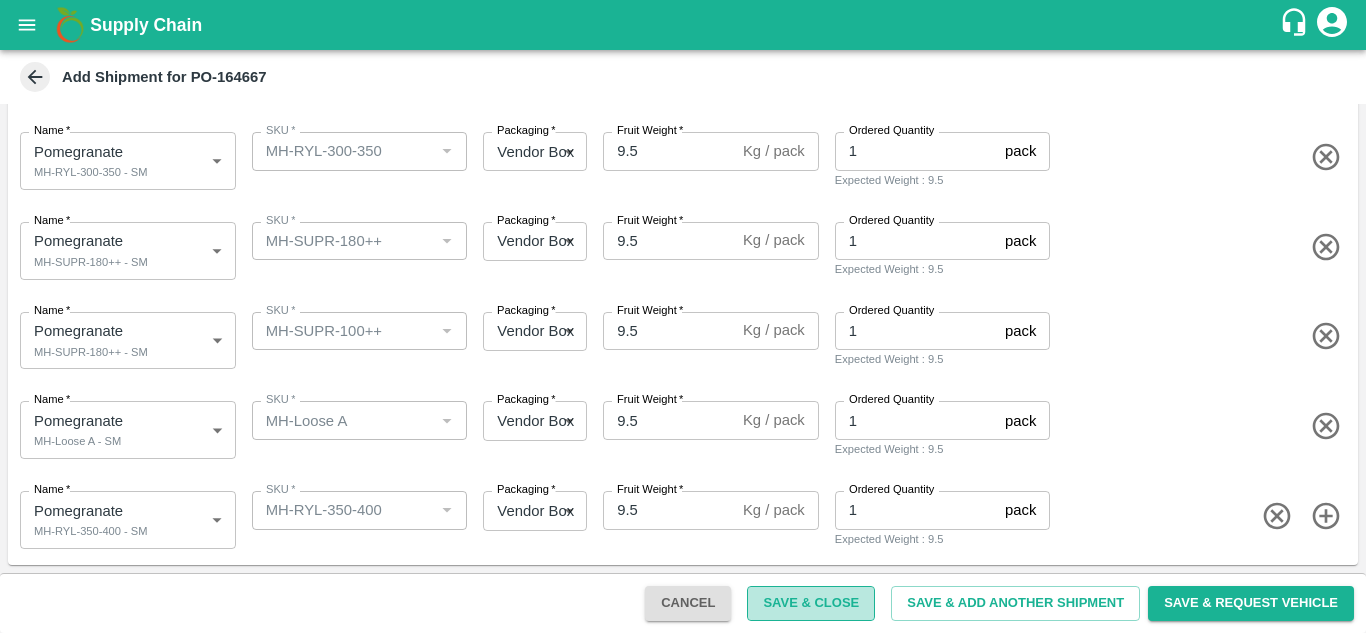 click on "Save & Close" at bounding box center (811, 603) 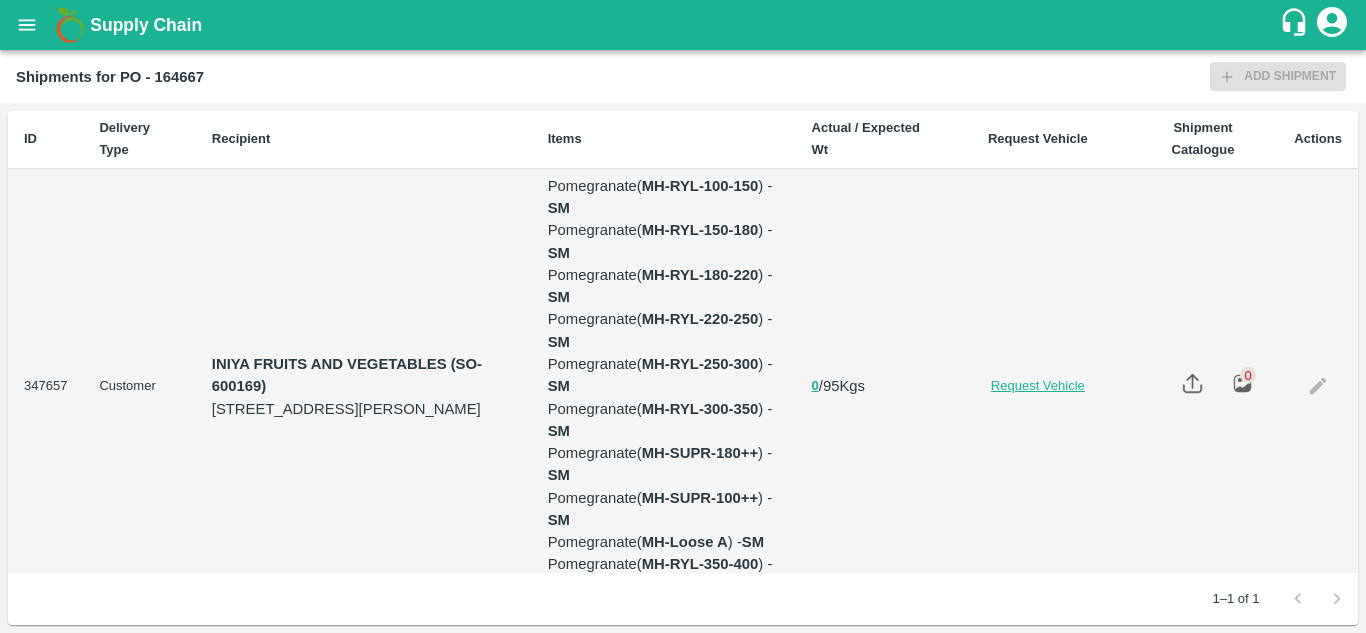 click on "Request Vehicle" at bounding box center (1038, 386) 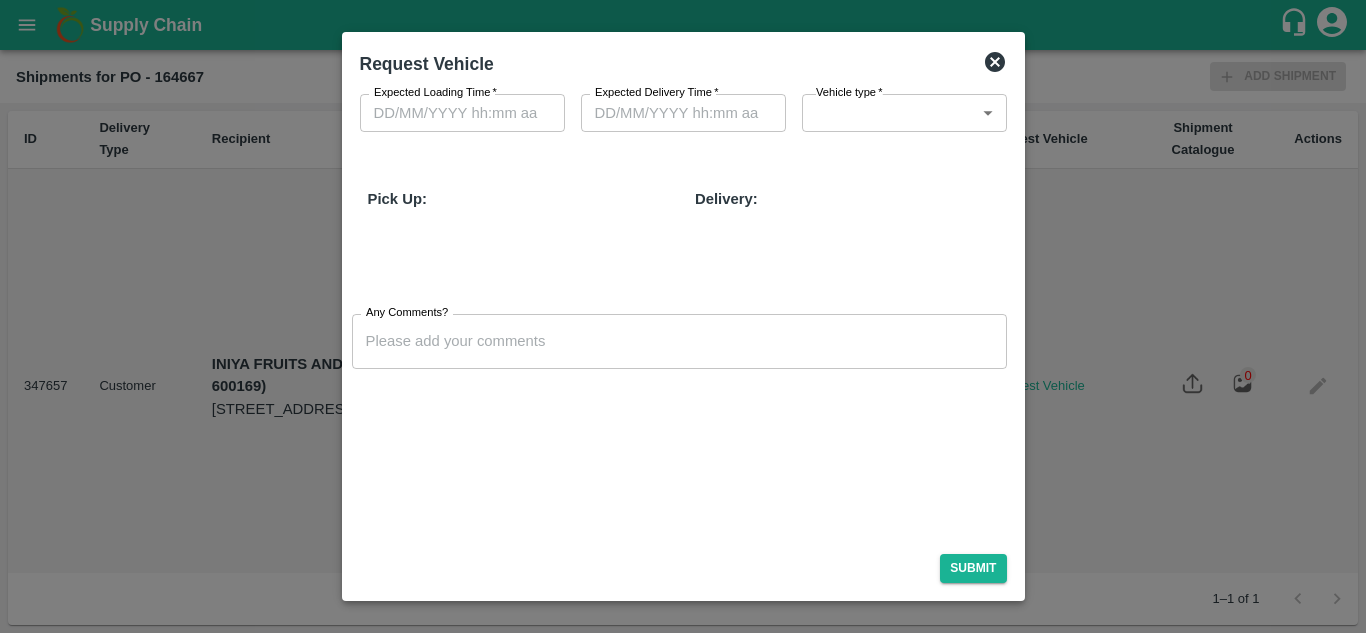 type on "DD/MM/YYYY hh:mm aa" 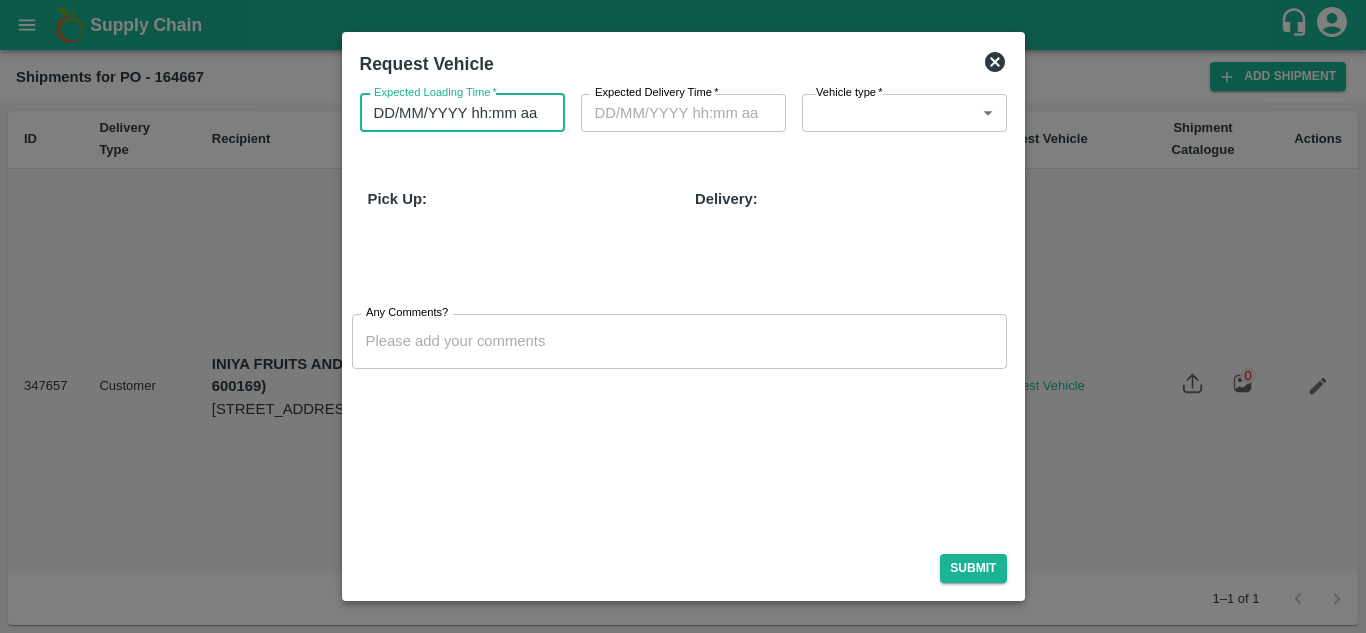 click on "DD/MM/YYYY hh:mm aa" at bounding box center (455, 113) 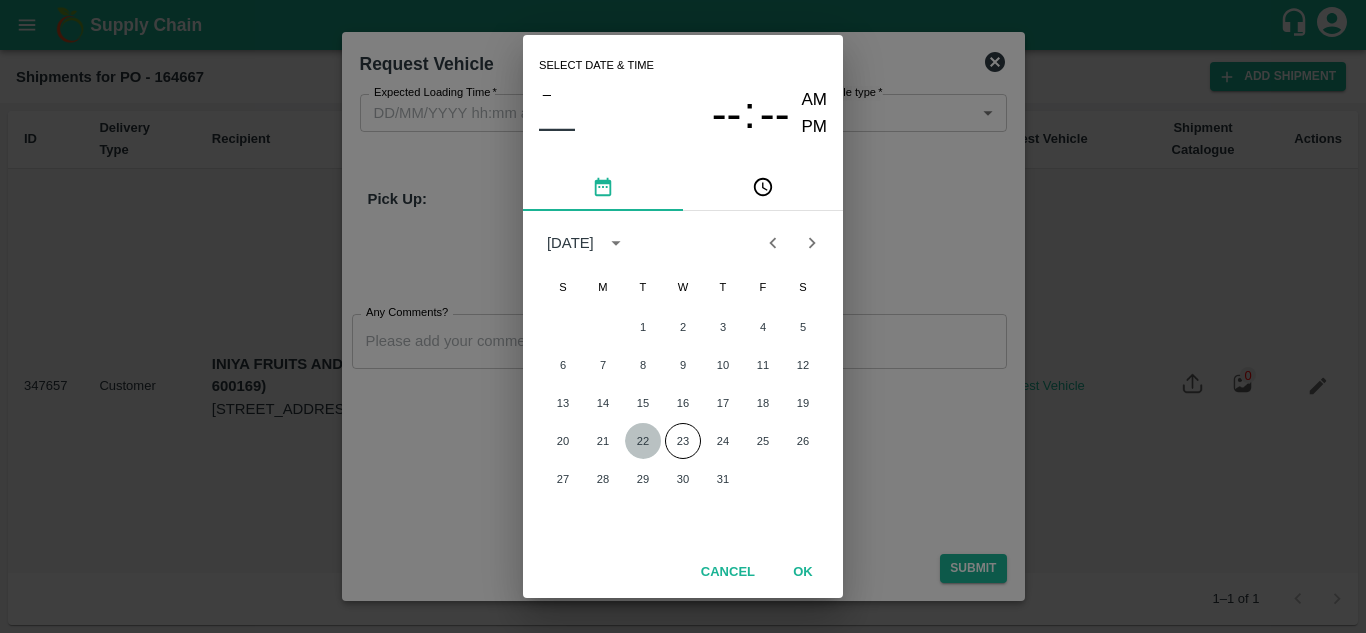 click on "22" at bounding box center [643, 441] 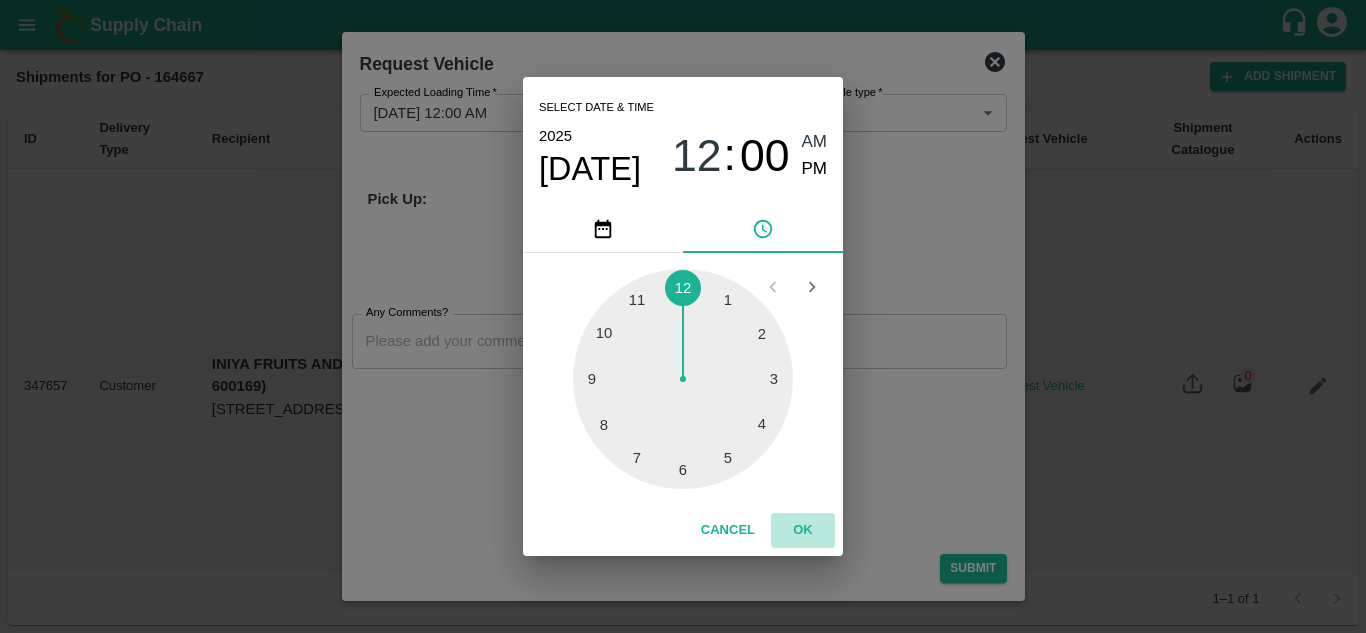click on "OK" at bounding box center (803, 530) 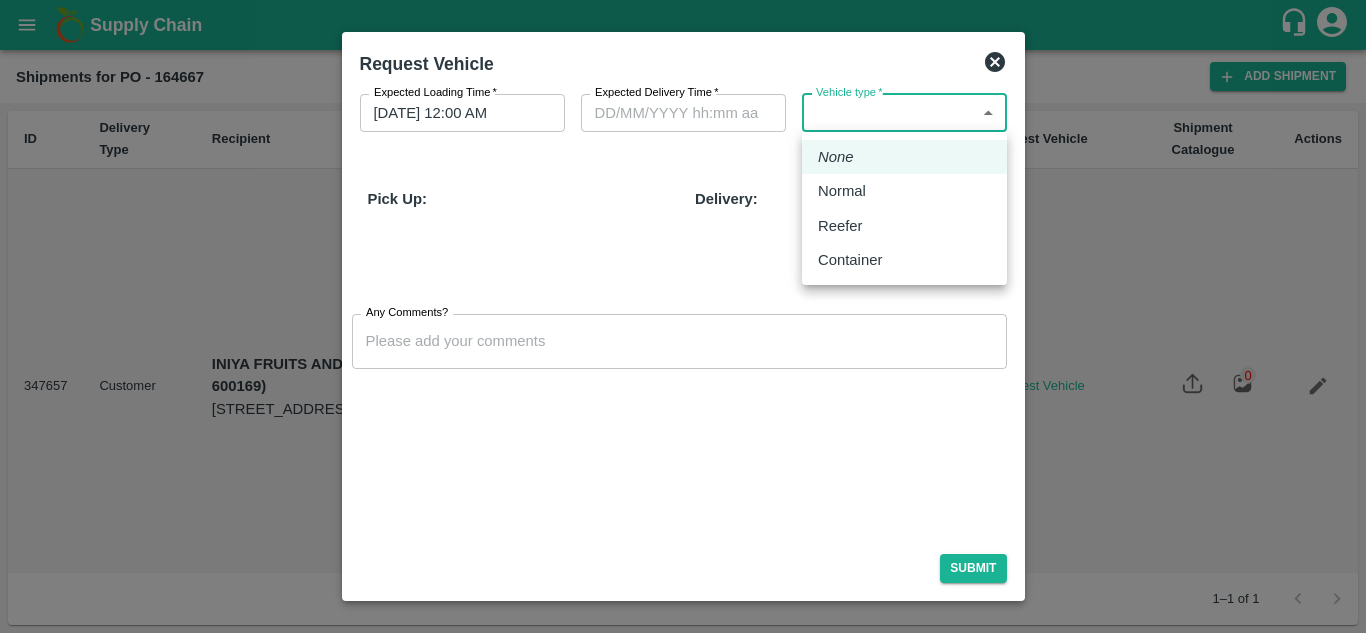 click on "Supply Chain Shipments for PO - 164667 Add Shipment ID Delivery Type Recipient Items Actual / Expected Wt Request Vehicle Shipment Catalogue Actions 347657 Customer INIYA FRUITS AND VEGETABLES (SO-600169) TC/73,  ANNA FRUITS MARKET KOYAMBEDU, Chennai, Chennai, TAMILNADU, 600092 Pomegranate  ( MH-RYL-100-150 )   -  SM Pomegranate  ( MH-RYL-150-180 )   -  SM Pomegranate  ( MH-RYL-180-220 )   -  SM Pomegranate  ( MH-RYL-220-250 )   -  SM Pomegranate  ( MH-RYL-250-300 )   -  SM Pomegranate  ( MH-RYL-300-350 )   -  SM Pomegranate  ( MH-SUPR-180++ )   -  SM Pomegranate  ( MH-SUPR-100++ )   -  SM Pomegranate  ( MH-Loose A )   -  SM Pomegranate  ( MH-RYL-350-400 )   -  SM 0 / 95  Kgs Request Vehicle   0 1–1 of 1 Jeewana CC Avinash kumar Logout Request Vehicle Expected Loading Time   * 22/07/2025 12:00 AM Expected Loading Time Expected Delivery Time   * Expected Delivery Time Vehicle type   * ​ Vehicle type Pick Up: Delivery: Any Comments? Any Comments? Submit None Normal Reefer Container" at bounding box center [683, 316] 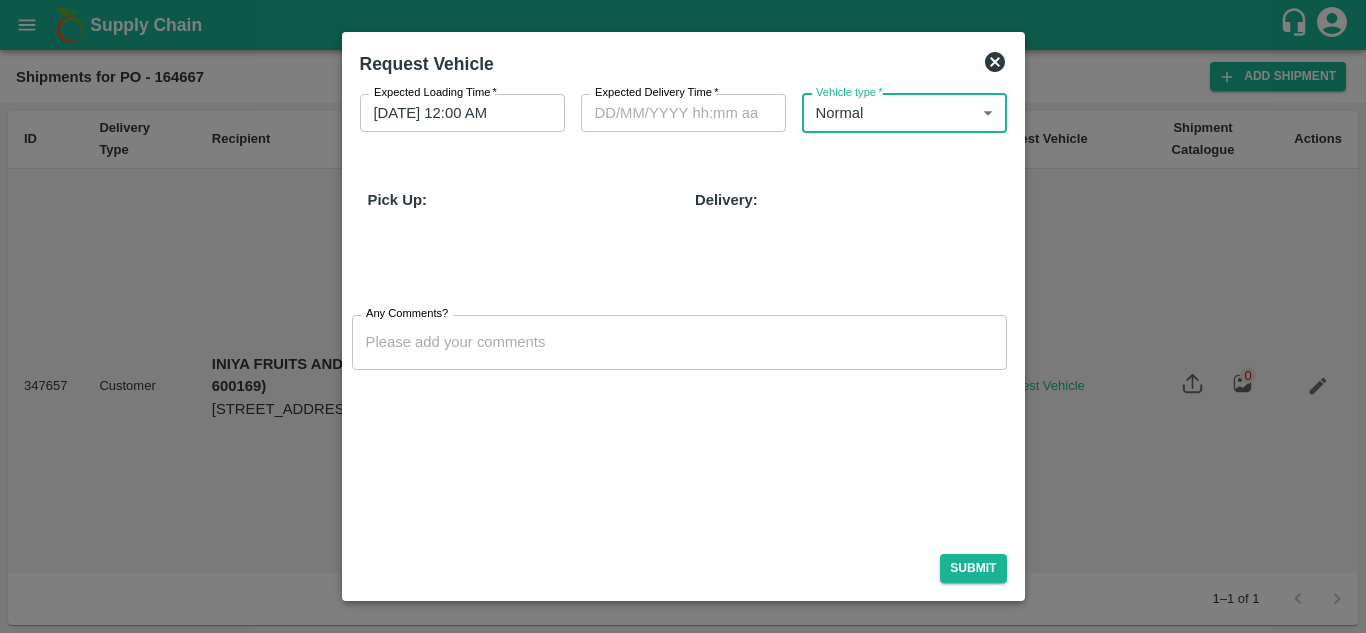 type on "1" 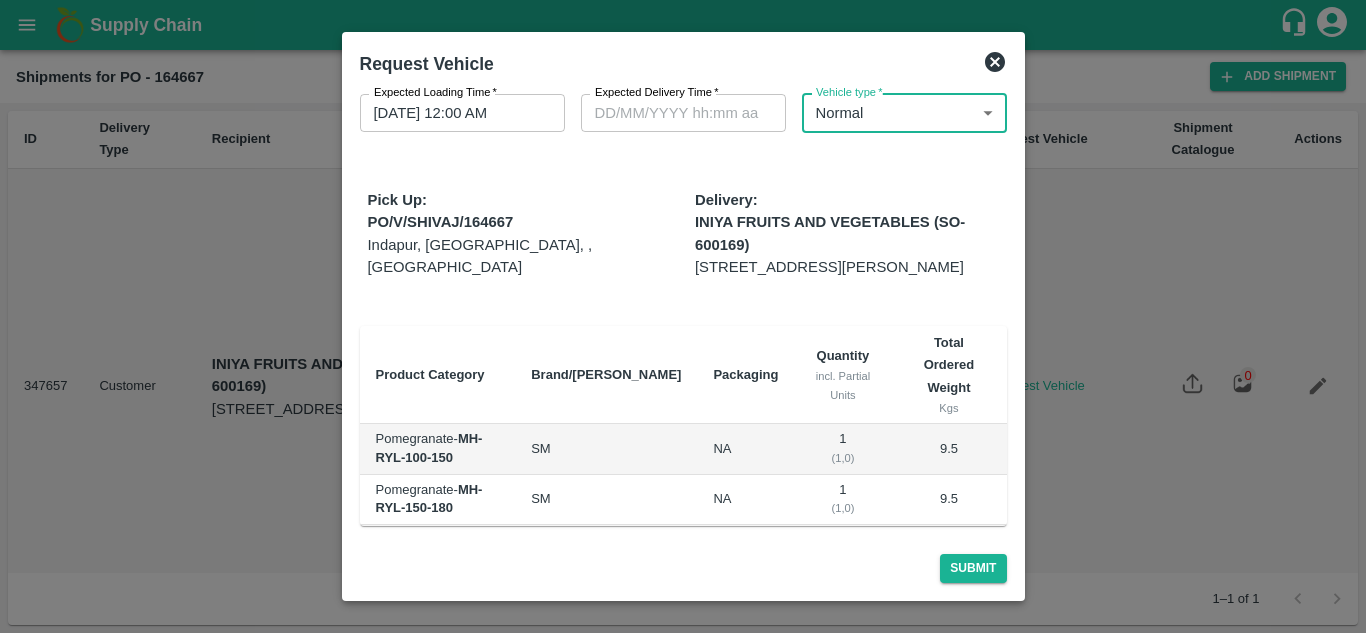type 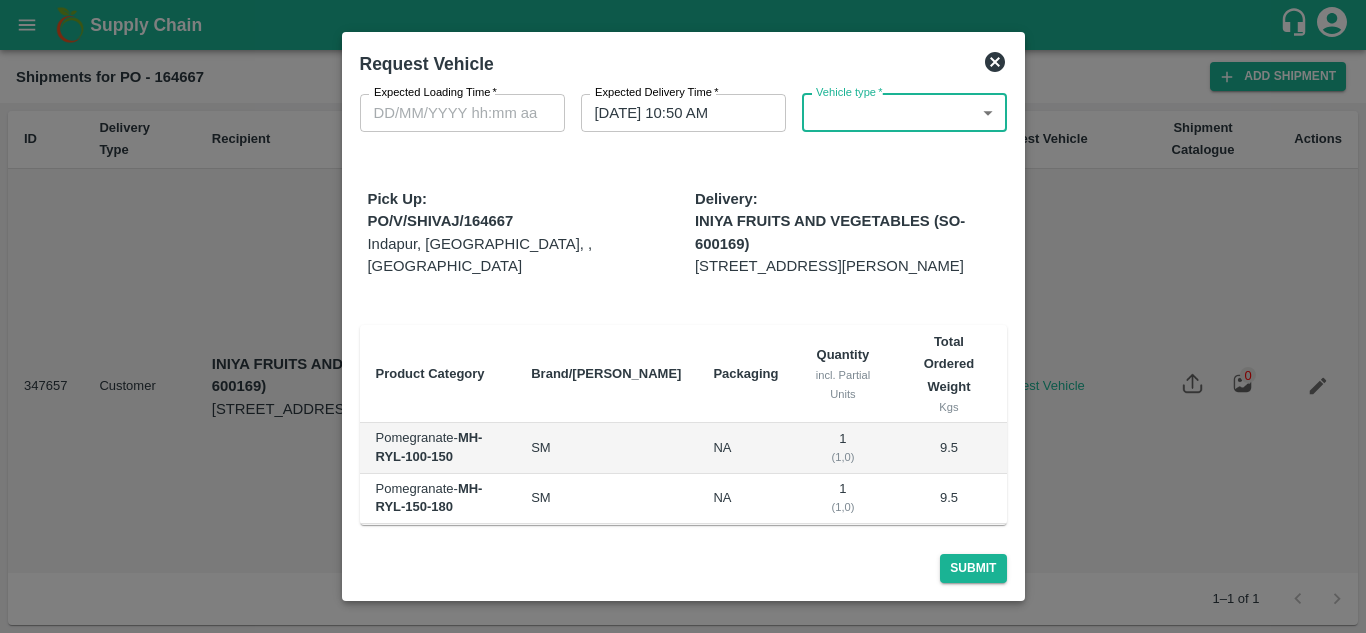 type on "DD/MM/YYYY hh:mm aa" 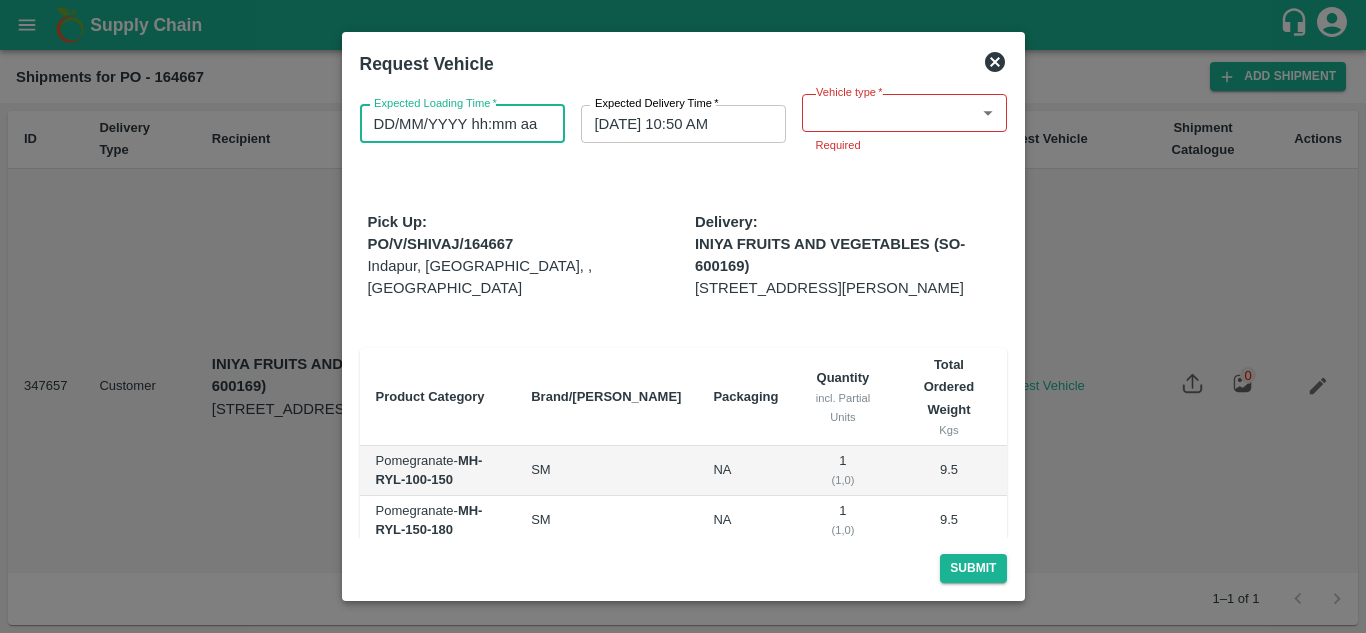 click on "Expected Loading Time   * DD/MM/YYYY hh:mm aa Expected Loading Time" at bounding box center [462, 124] 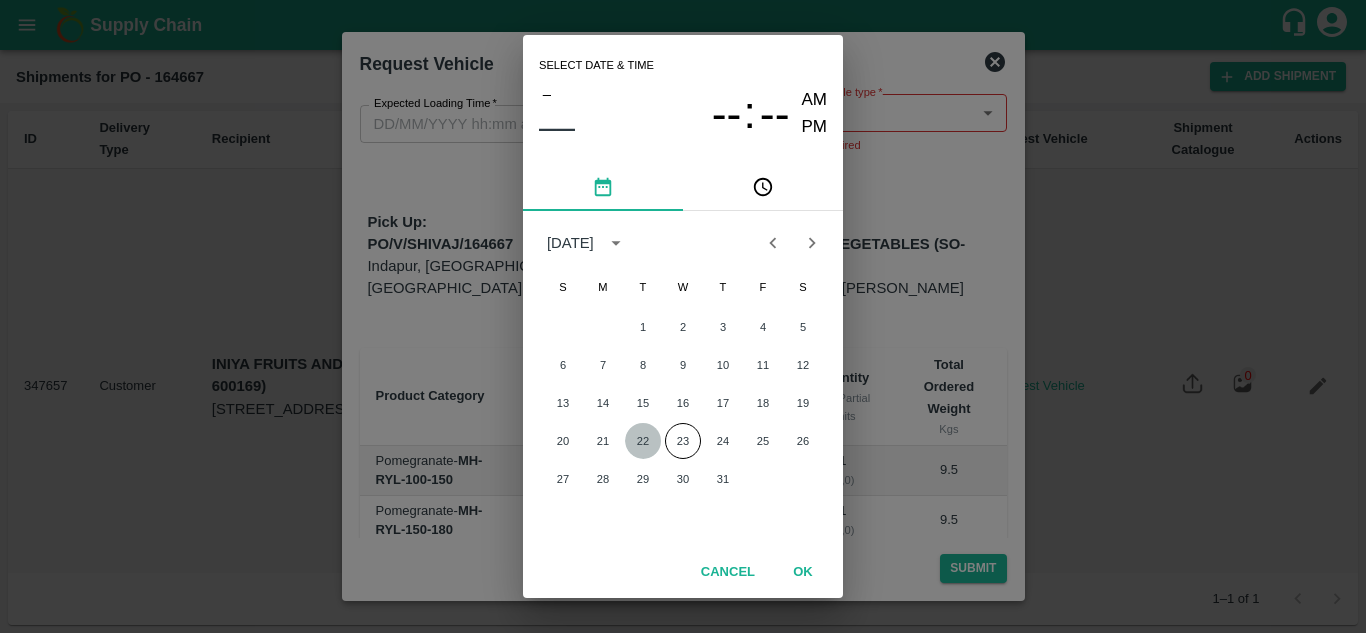 click on "22" at bounding box center [643, 441] 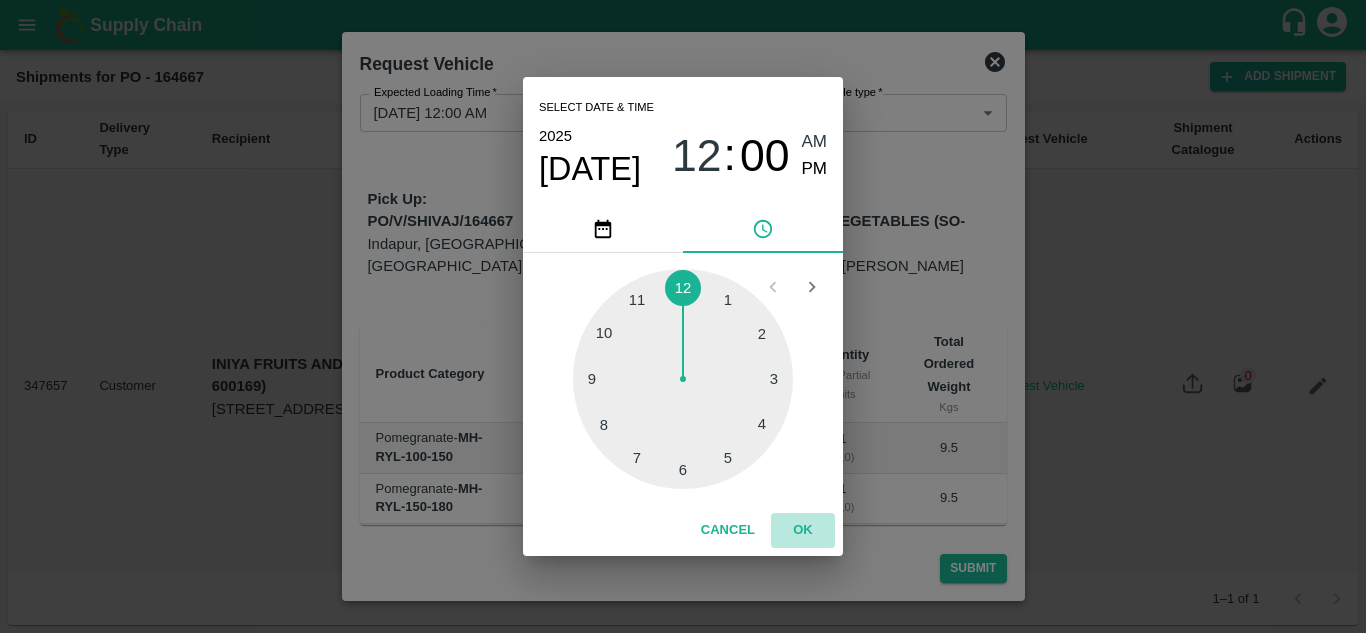 click on "OK" at bounding box center [803, 530] 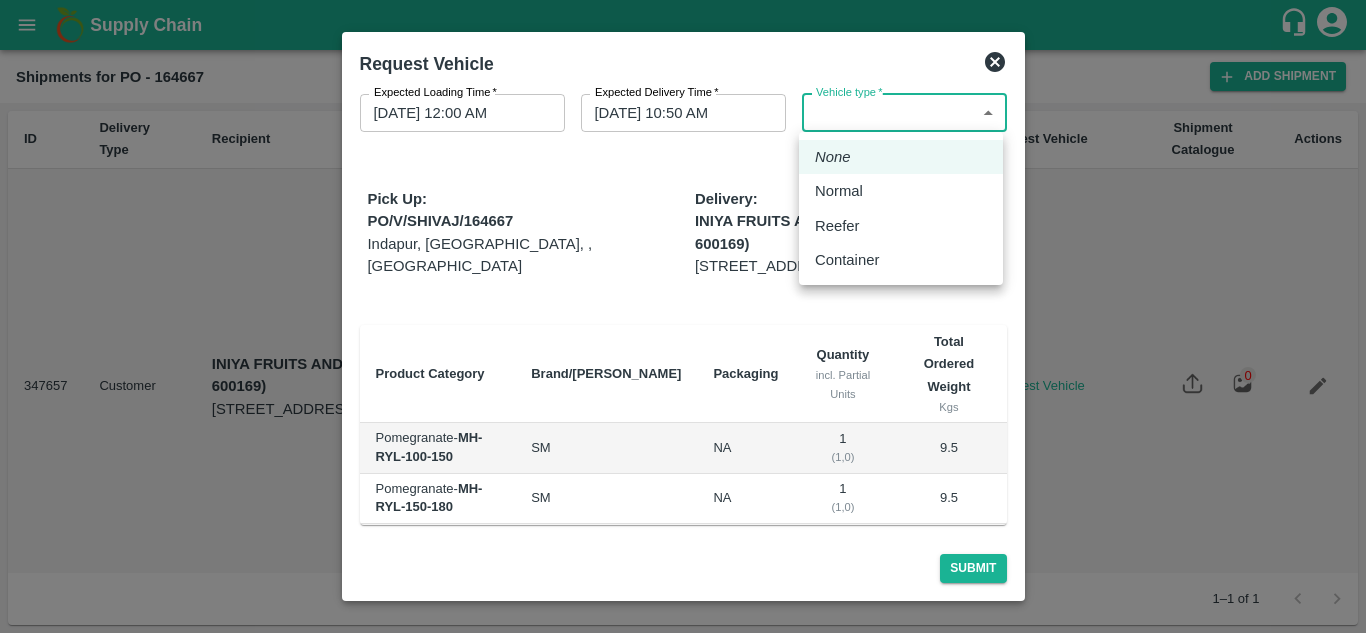 click on "Supply Chain Shipments for PO - 164667 Add Shipment ID Delivery Type Recipient Items Actual / Expected Wt Request Vehicle Shipment Catalogue Actions 347657 Customer INIYA FRUITS AND VEGETABLES (SO-600169) TC/73,  ANNA FRUITS MARKET KOYAMBEDU, Chennai, Chennai, TAMILNADU, 600092 Pomegranate  ( MH-RYL-100-150 )   -  SM Pomegranate  ( MH-RYL-150-180 )   -  SM Pomegranate  ( MH-RYL-180-220 )   -  SM Pomegranate  ( MH-RYL-220-250 )   -  SM Pomegranate  ( MH-RYL-250-300 )   -  SM Pomegranate  ( MH-RYL-300-350 )   -  SM Pomegranate  ( MH-SUPR-180++ )   -  SM Pomegranate  ( MH-SUPR-100++ )   -  SM Pomegranate  ( MH-Loose A )   -  SM Pomegranate  ( MH-RYL-350-400 )   -  SM 0 / 95  Kgs Request Vehicle   0 1–1 of 1 Jeewana CC Avinash kumar Logout Request Vehicle Expected Loading Time   * 22/07/2025 12:00 AM Expected Loading Time Expected Delivery Time   * 26/07/2025 10:50 AM Expected Delivery Time Vehicle type   * ​ Vehicle type Pick Up: PO/V/SHIVAJ/164667 Indapur, Pune, , Maharashtra Delivery: Brand/Marka Kgs" at bounding box center (683, 316) 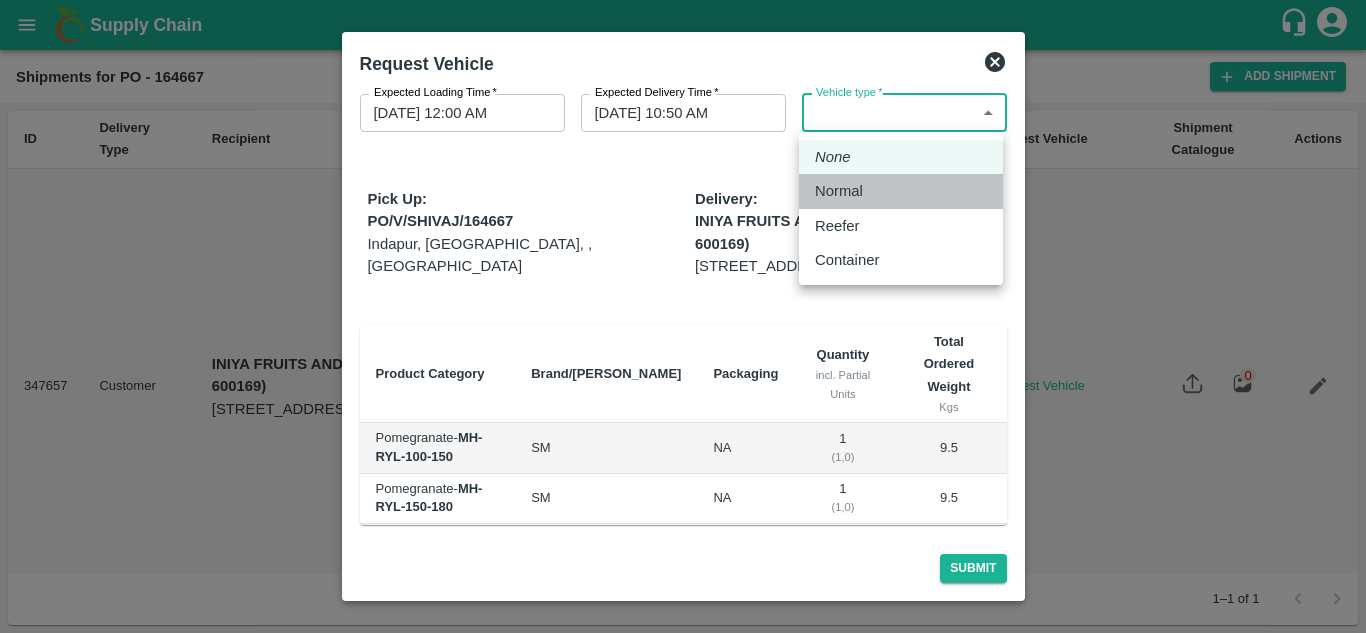 click on "Normal" at bounding box center [901, 191] 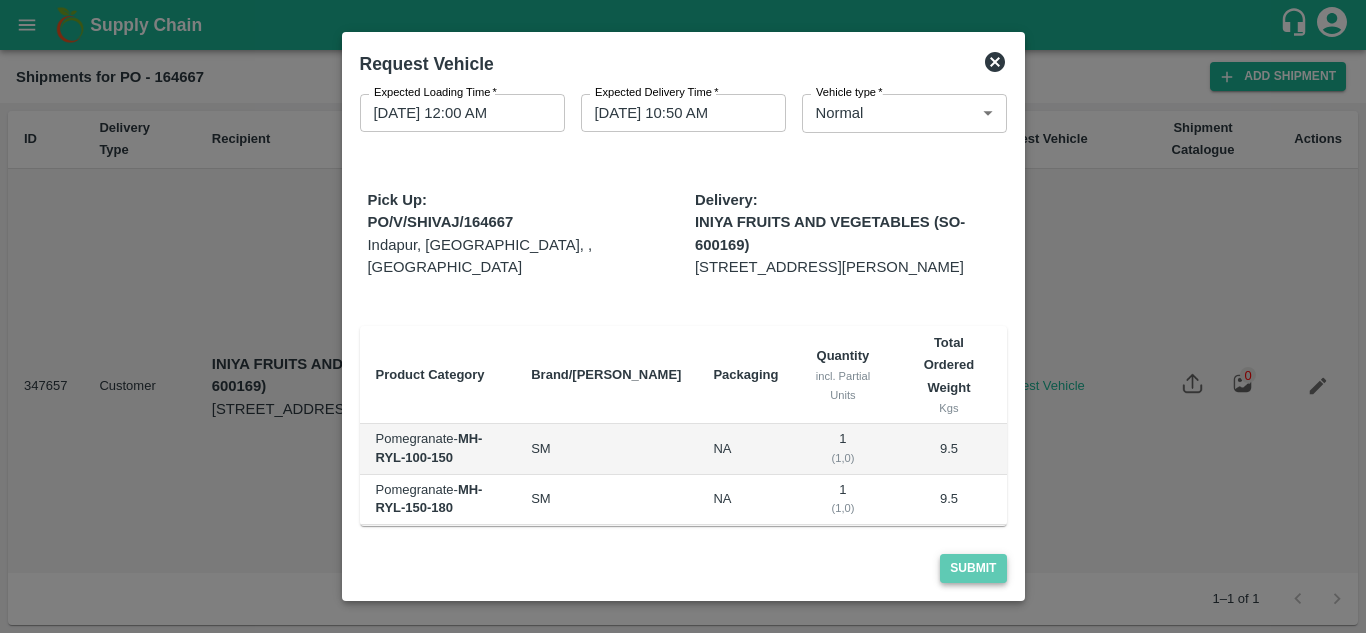 click on "Submit" at bounding box center (973, 568) 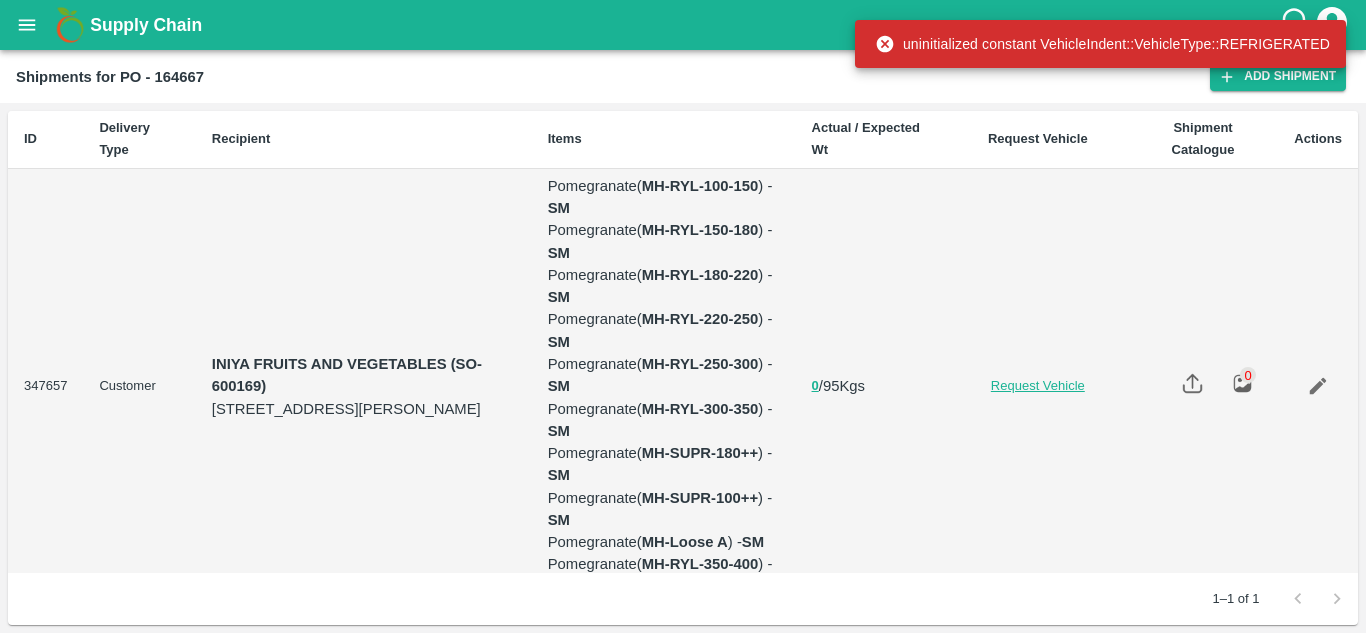 click on "Request Vehicle" at bounding box center (1038, 386) 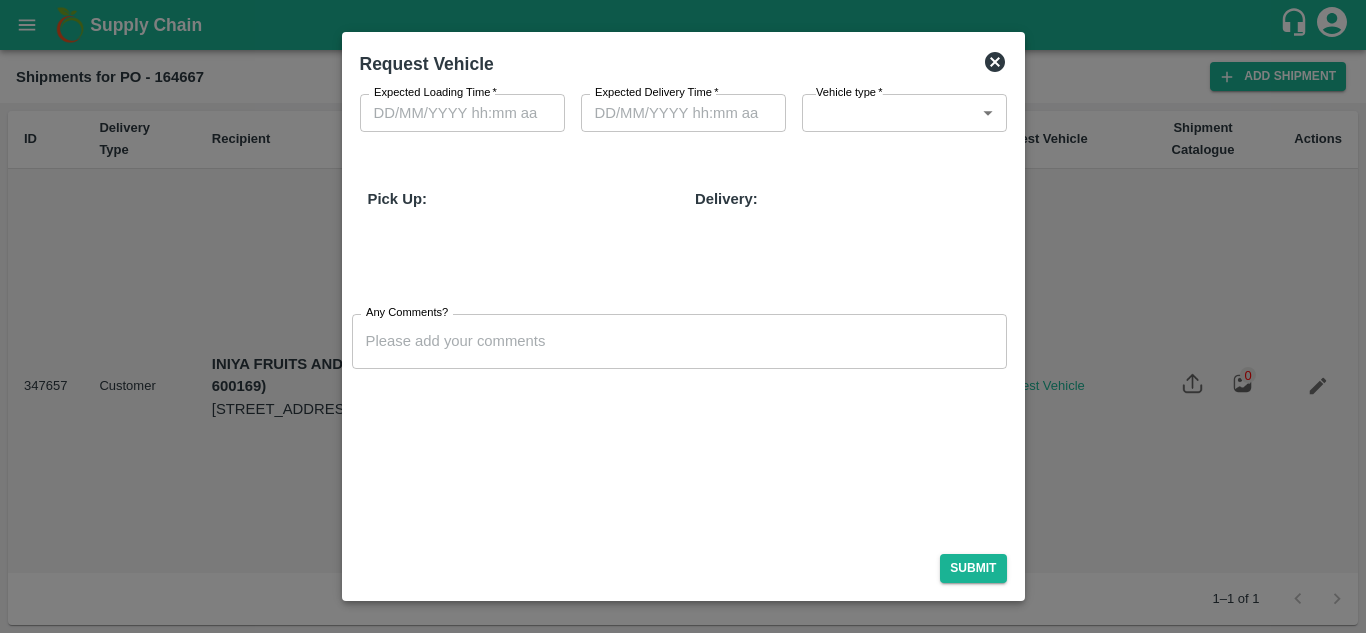 type on "DD/MM/YYYY hh:mm aa" 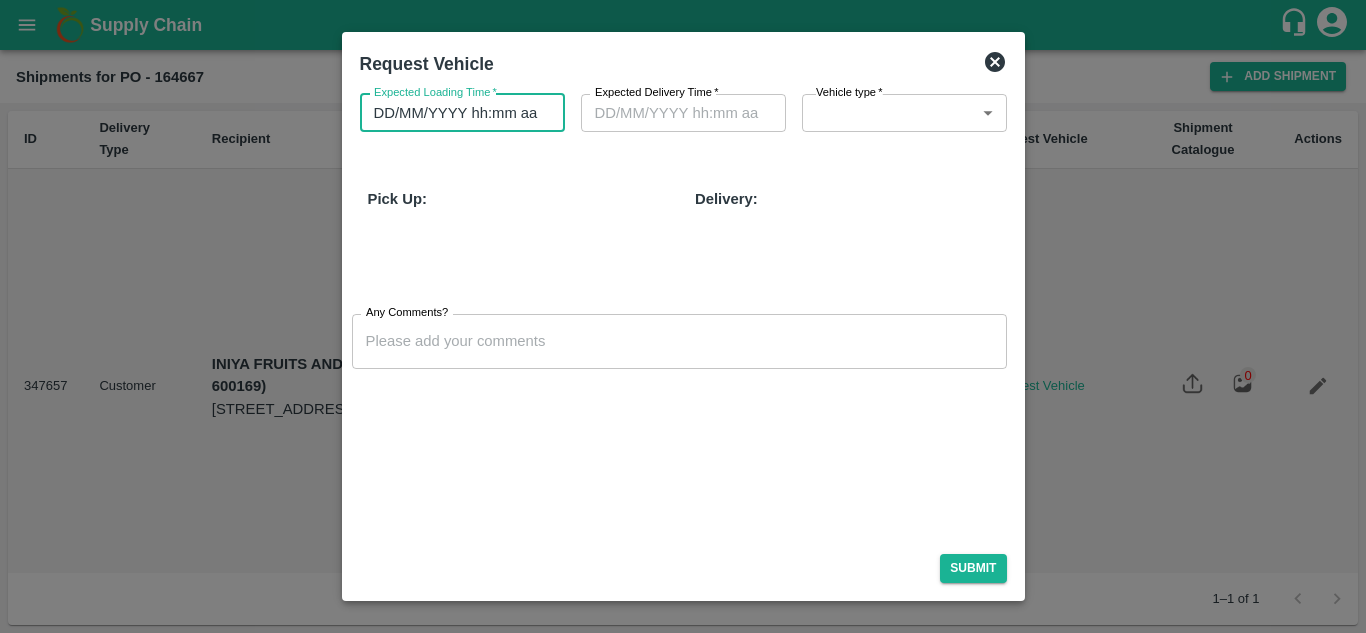 click on "DD/MM/YYYY hh:mm aa" at bounding box center (455, 113) 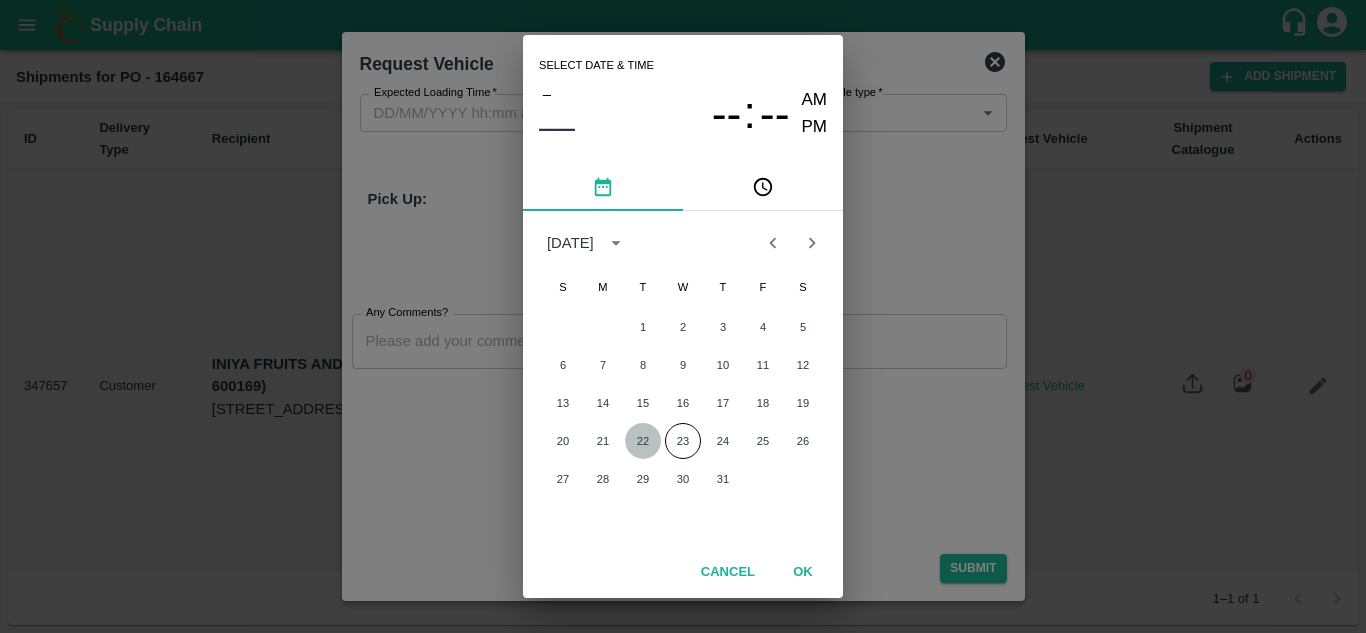 click on "22" at bounding box center [643, 441] 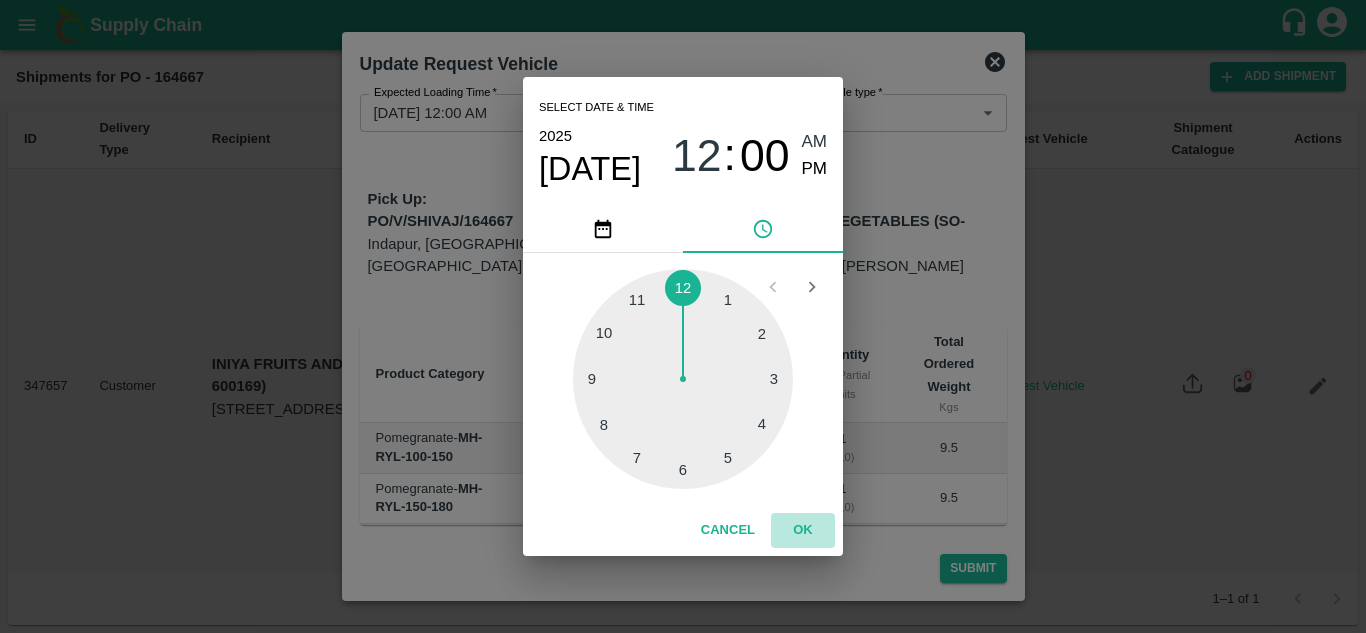 click on "OK" at bounding box center (803, 530) 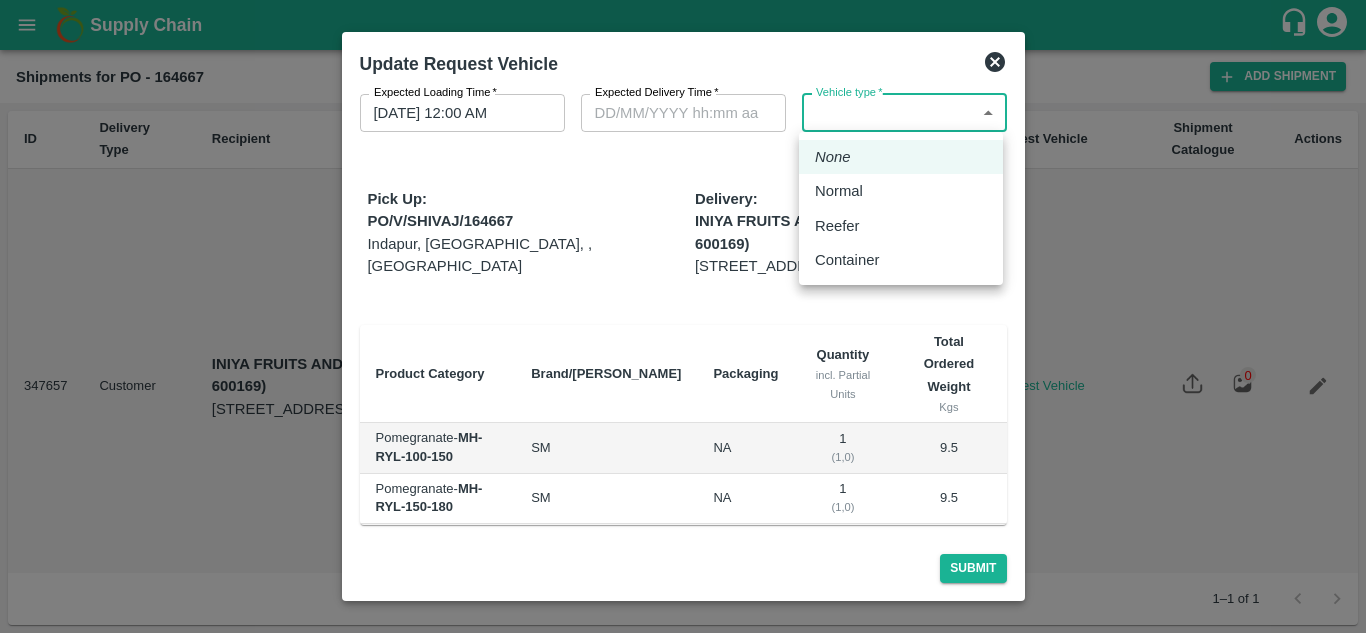 click on "Supply Chain Shipments for PO - 164667 Add Shipment ID Delivery Type Recipient Items Actual / Expected Wt Request Vehicle Shipment Catalogue Actions 347657 Customer INIYA FRUITS AND VEGETABLES (SO-600169) TC/73,  ANNA FRUITS MARKET KOYAMBEDU, Chennai, Chennai, TAMILNADU, 600092 Pomegranate  ( MH-RYL-100-150 )   -  SM Pomegranate  ( MH-RYL-150-180 )   -  SM Pomegranate  ( MH-RYL-180-220 )   -  SM Pomegranate  ( MH-RYL-220-250 )   -  SM Pomegranate  ( MH-RYL-250-300 )   -  SM Pomegranate  ( MH-RYL-300-350 )   -  SM Pomegranate  ( MH-SUPR-180++ )   -  SM Pomegranate  ( MH-SUPR-100++ )   -  SM Pomegranate  ( MH-Loose A )   -  SM Pomegranate  ( MH-RYL-350-400 )   -  SM 0 / 95  Kgs Request Vehicle   0 1–1 of 1 Jeewana CC Avinash kumar Logout Update Request Vehicle Expected Loading Time   * 22/07/2025 12:00 AM Expected Loading Time Expected Delivery Time   * Expected Delivery Time Vehicle type   * ​ Vehicle type Pick Up: PO/V/SHIVAJ/164667 Indapur, Pune, , Maharashtra Delivery: Product Category Brand/Marka" at bounding box center [683, 316] 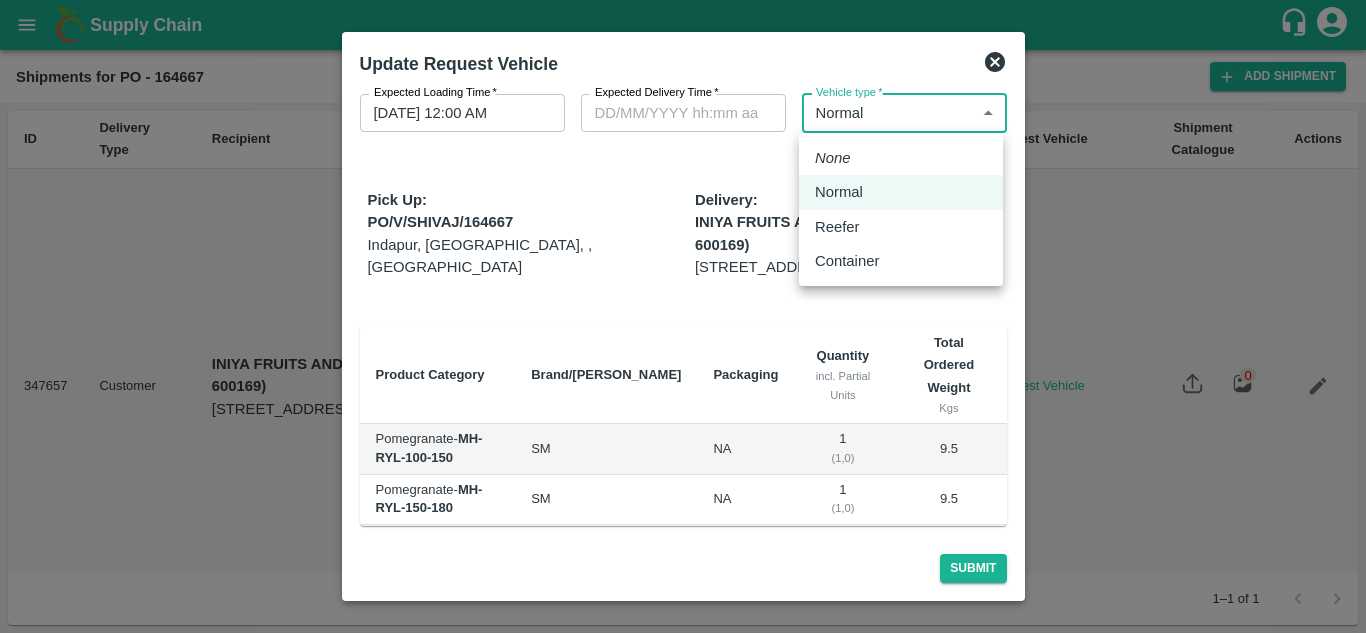 type on "1" 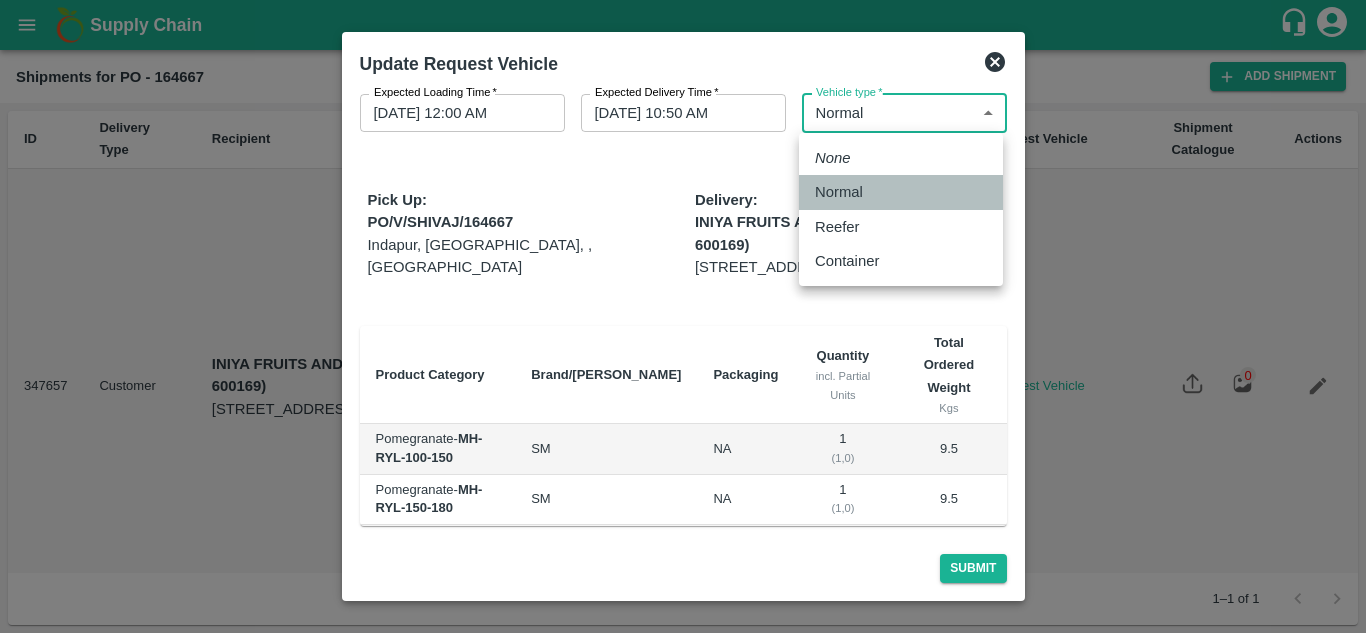click on "Normal" at bounding box center [839, 192] 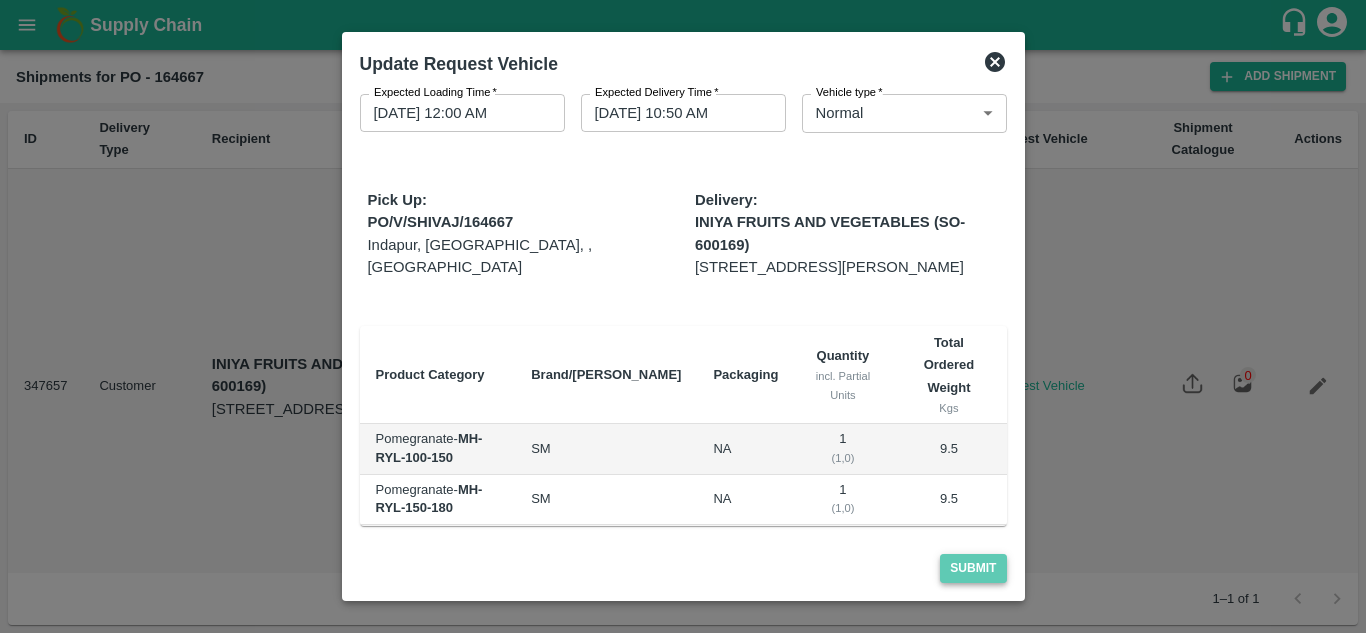 click on "Submit" at bounding box center (973, 568) 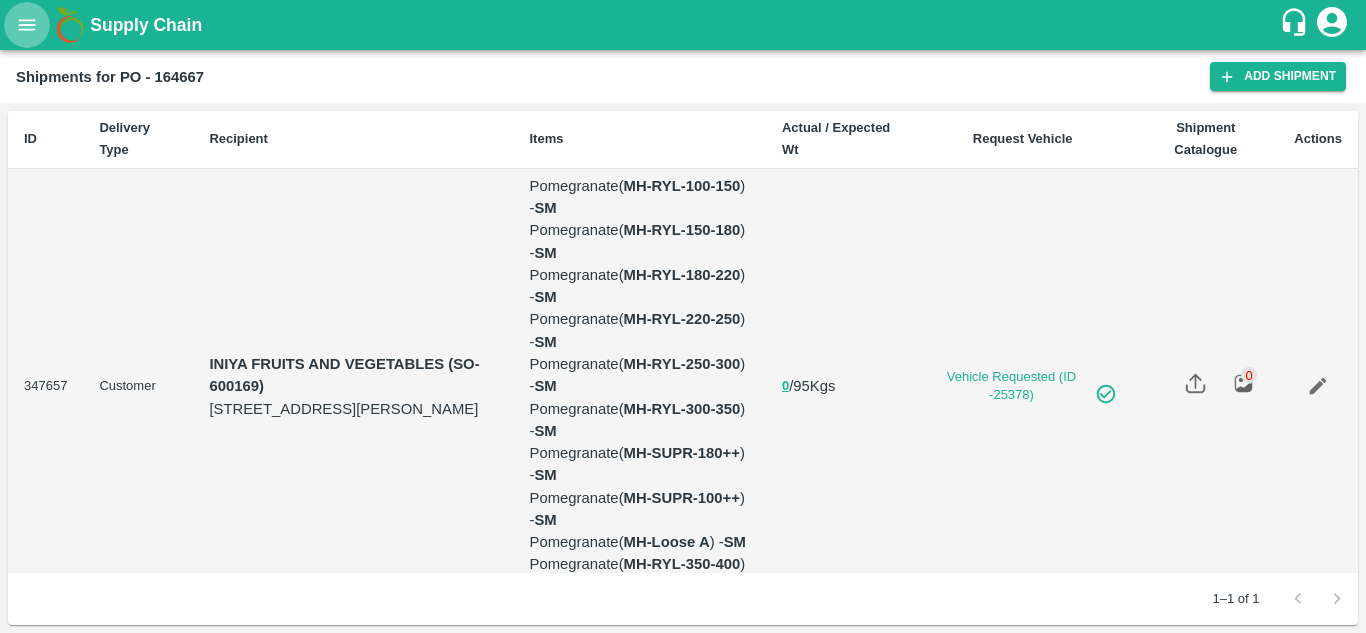 click at bounding box center (27, 25) 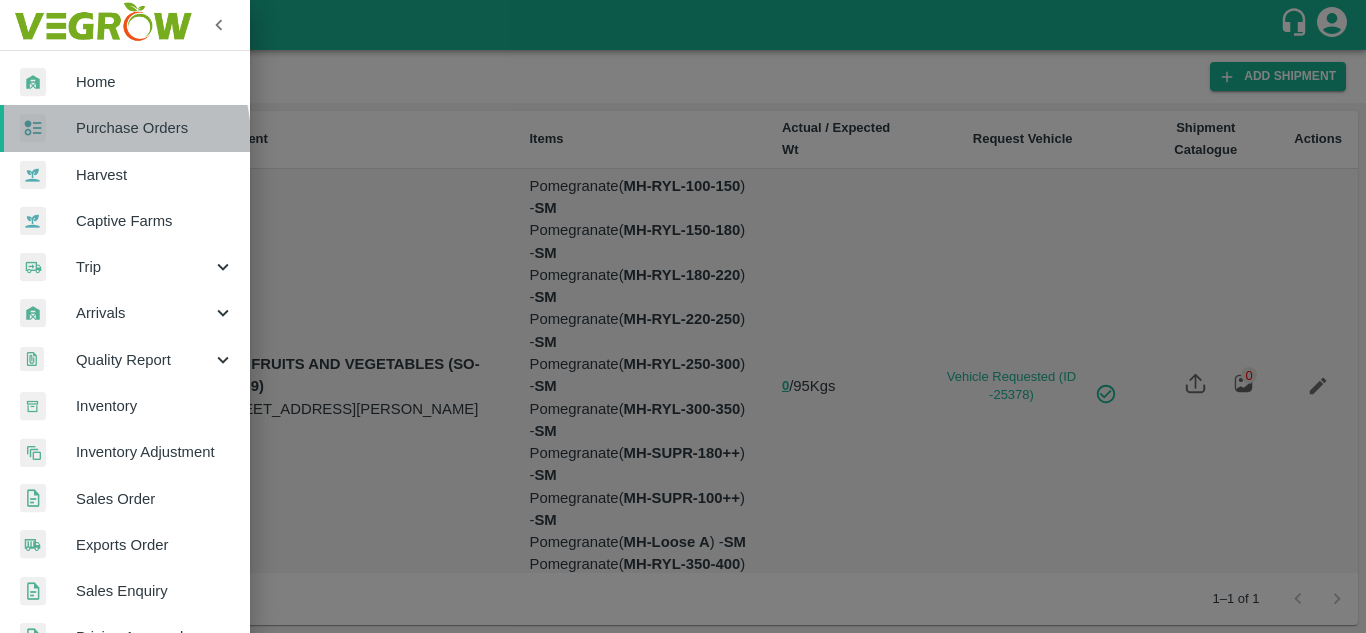 click on "Purchase Orders" at bounding box center [155, 128] 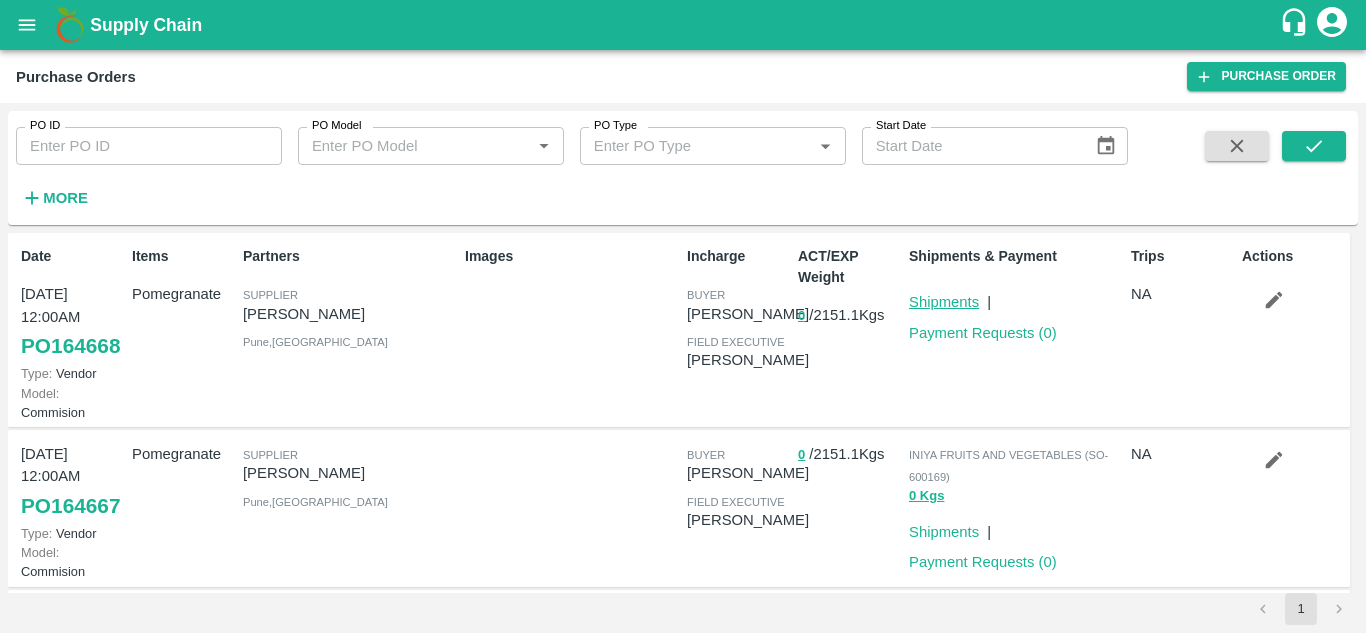click on "Shipments" at bounding box center (944, 302) 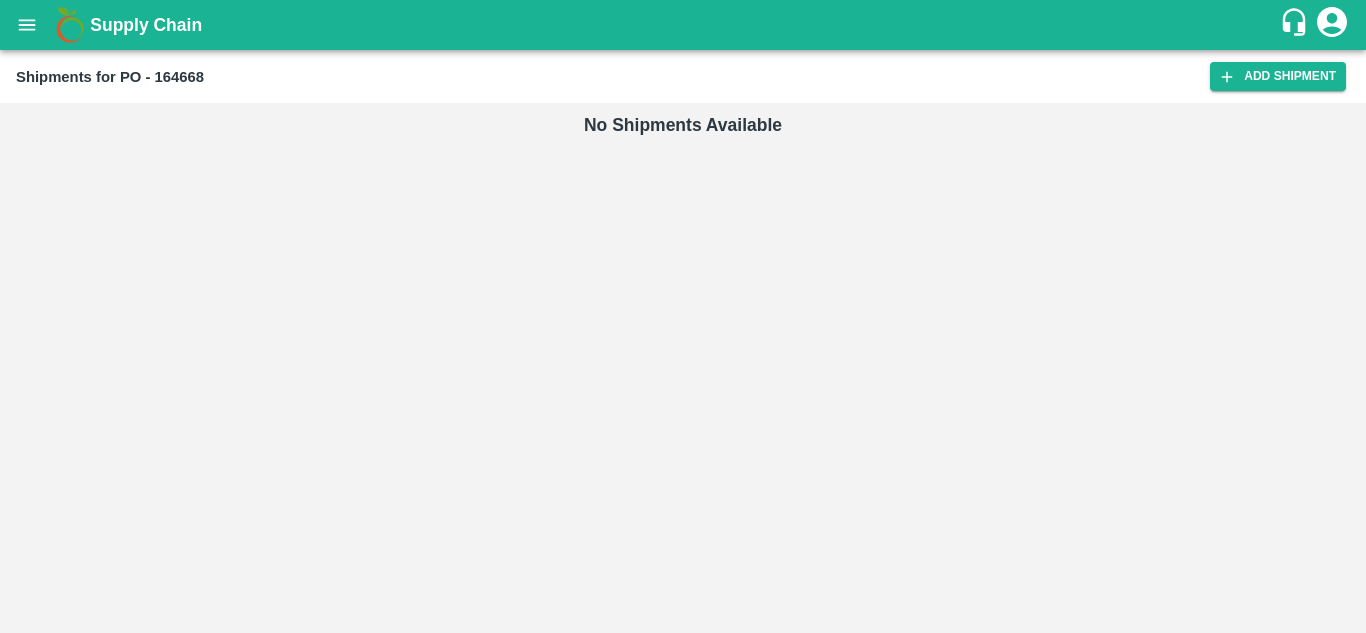 scroll, scrollTop: 0, scrollLeft: 0, axis: both 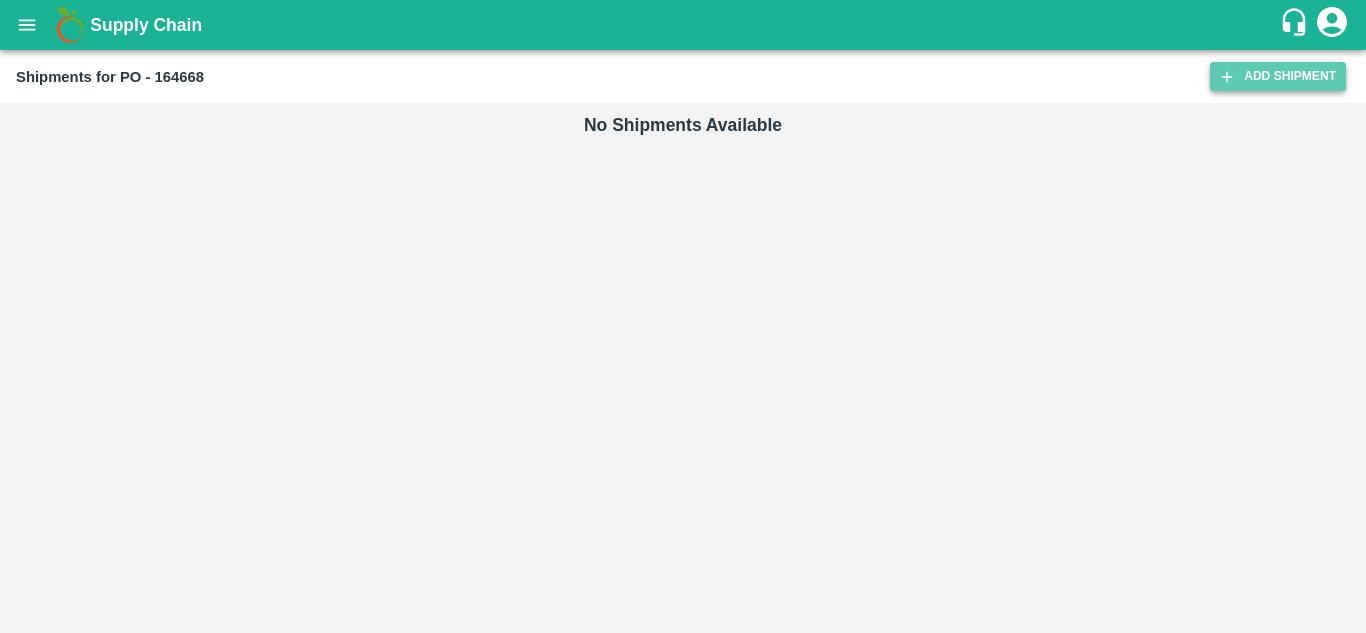 click on "Add Shipment" at bounding box center [1278, 76] 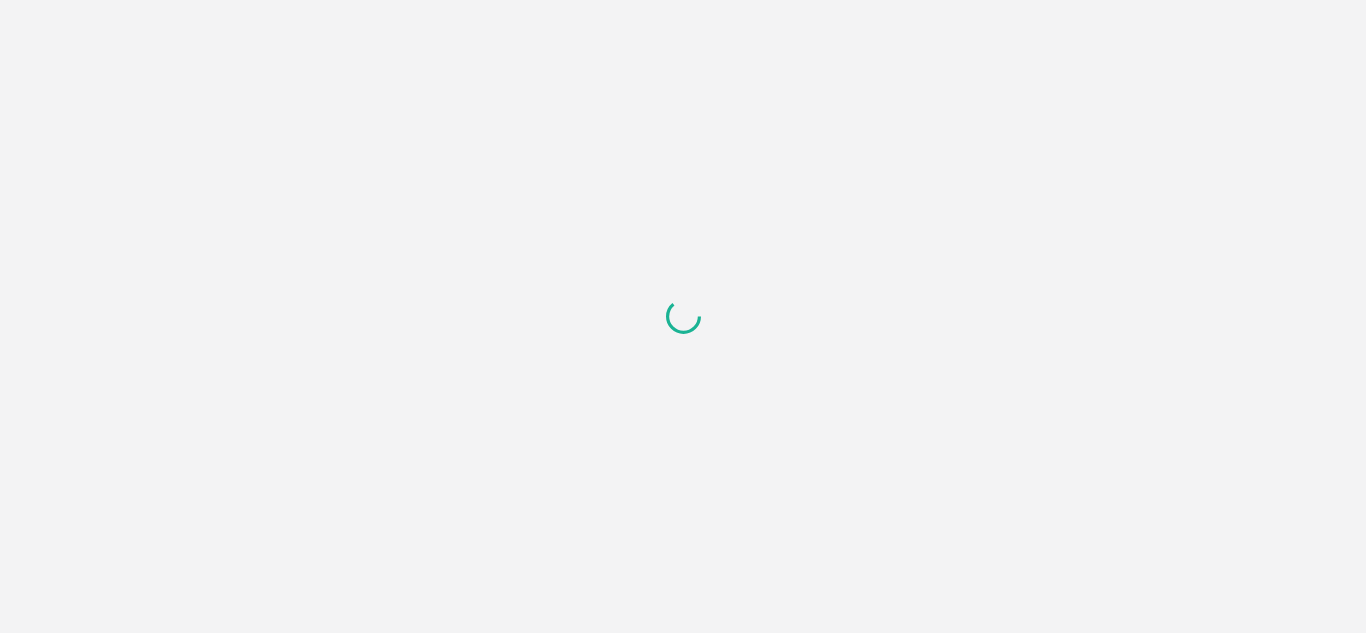 scroll, scrollTop: 0, scrollLeft: 0, axis: both 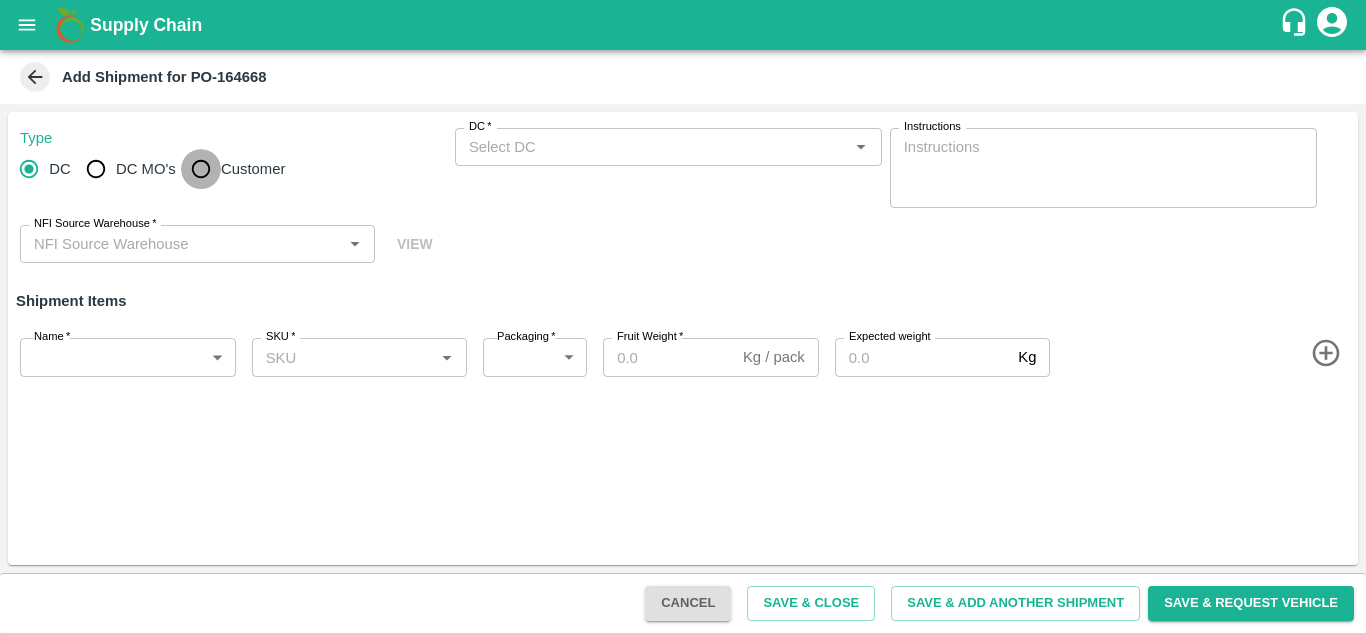 click on "Customer" at bounding box center [201, 169] 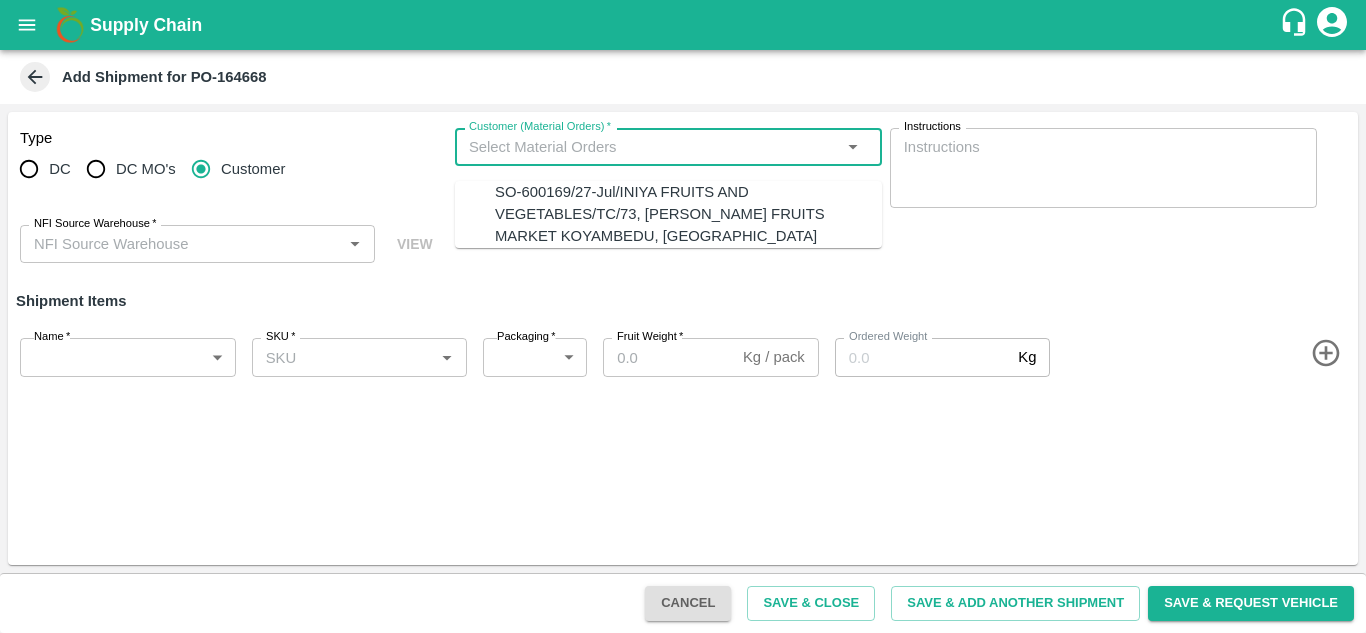 click on "Customer (Material Orders)   *" at bounding box center (652, 147) 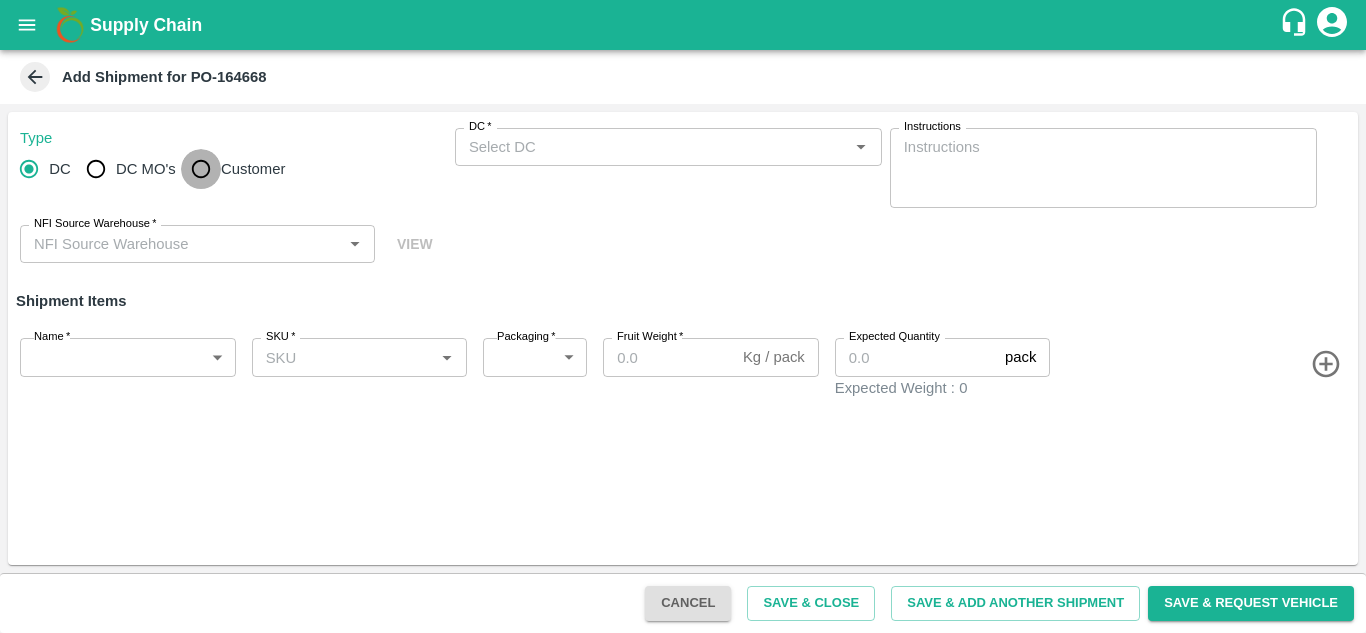 click on "Customer" at bounding box center [201, 169] 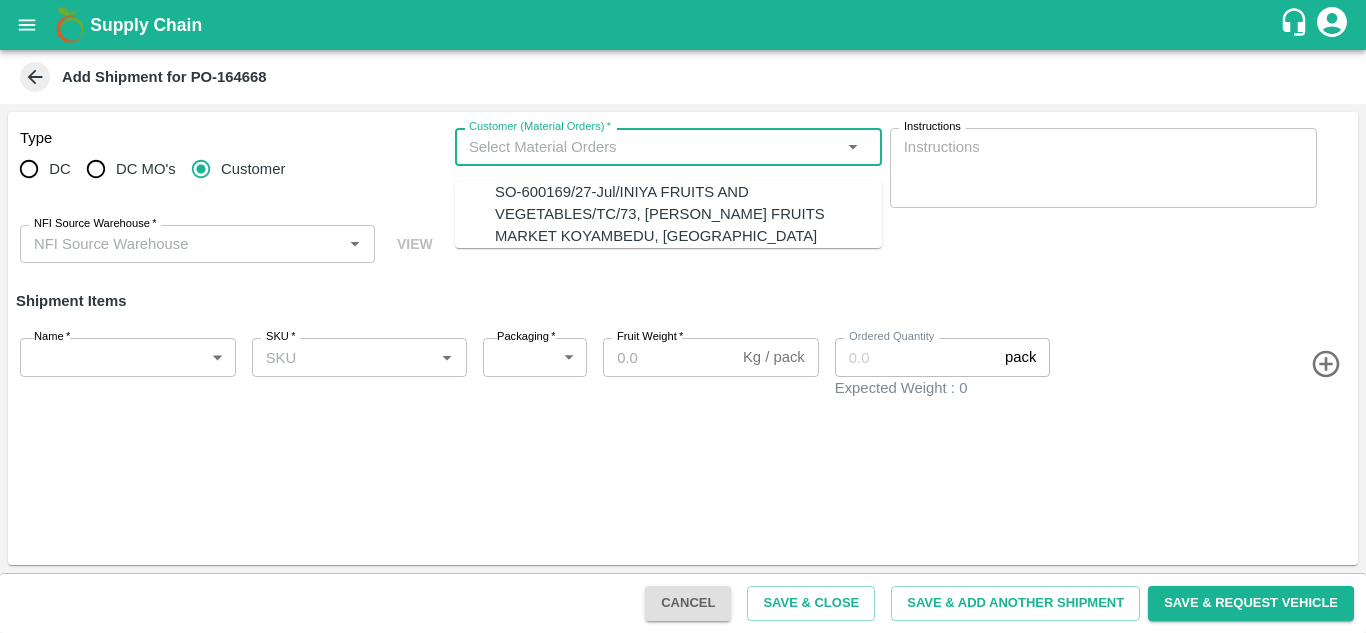 click on "Customer (Material Orders)   *" at bounding box center [652, 147] 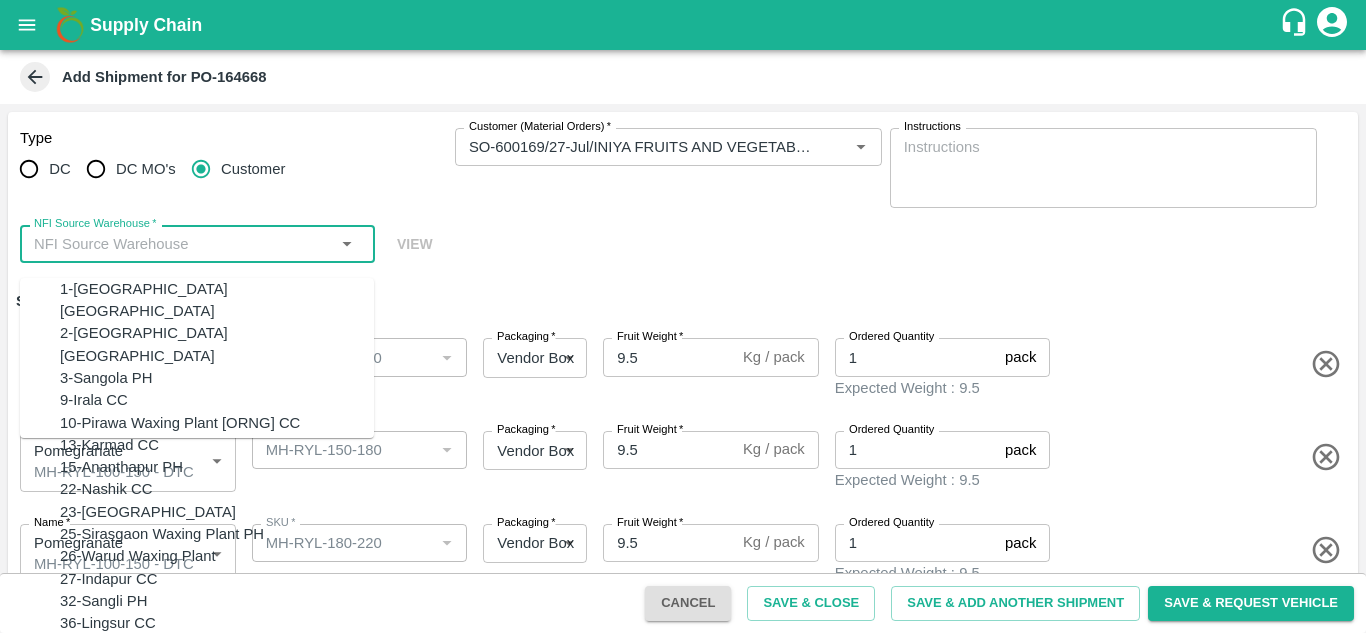 click on "NFI Source Warehouse   *" at bounding box center (181, 244) 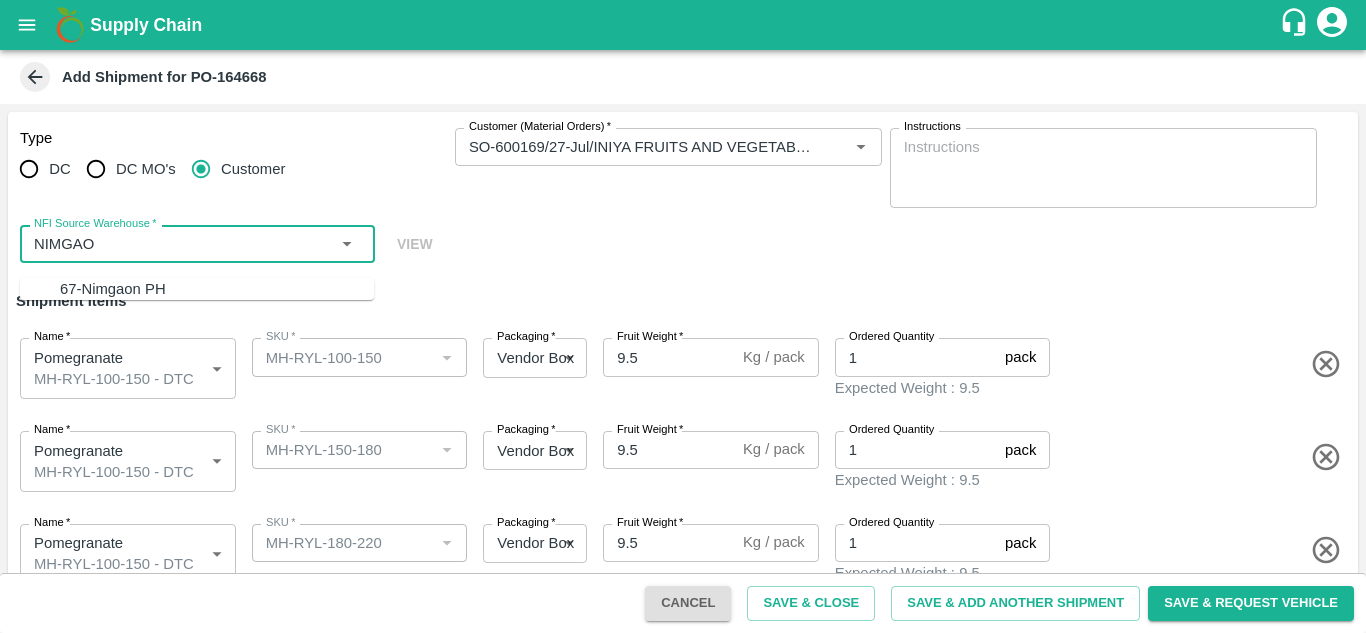 click on "67-Nimgaon PH" at bounding box center (217, 289) 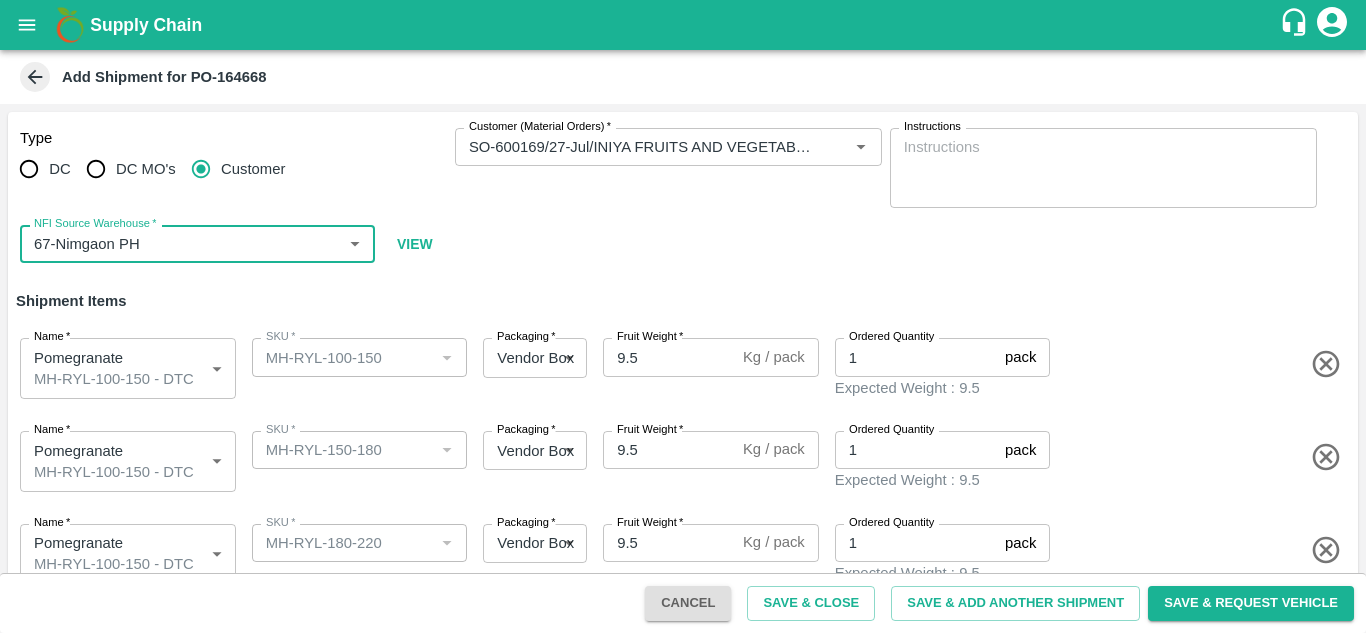 type on "67-Nimgaon PH" 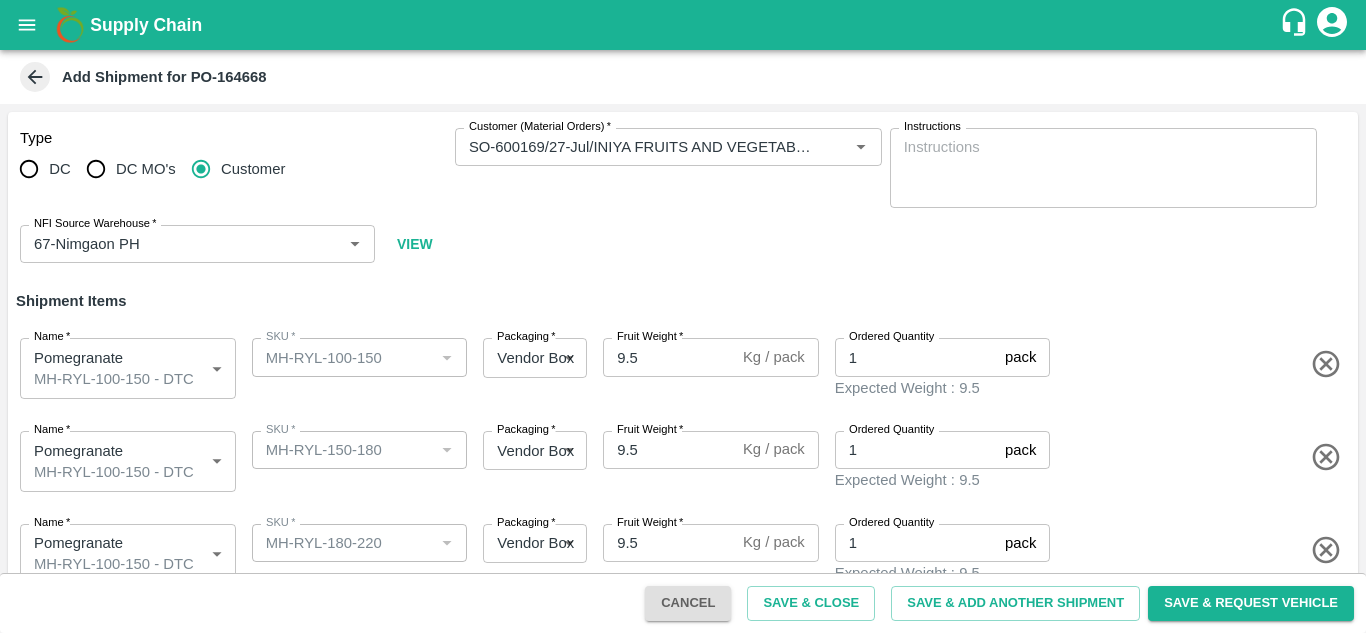click on "Type DC DC MO's Customer Customer (Material Orders)   * Customer (Material Orders)   * Instructions x Instructions NFI Source Warehouse   * NFI Source Warehouse   * VIEW" at bounding box center (683, 196) 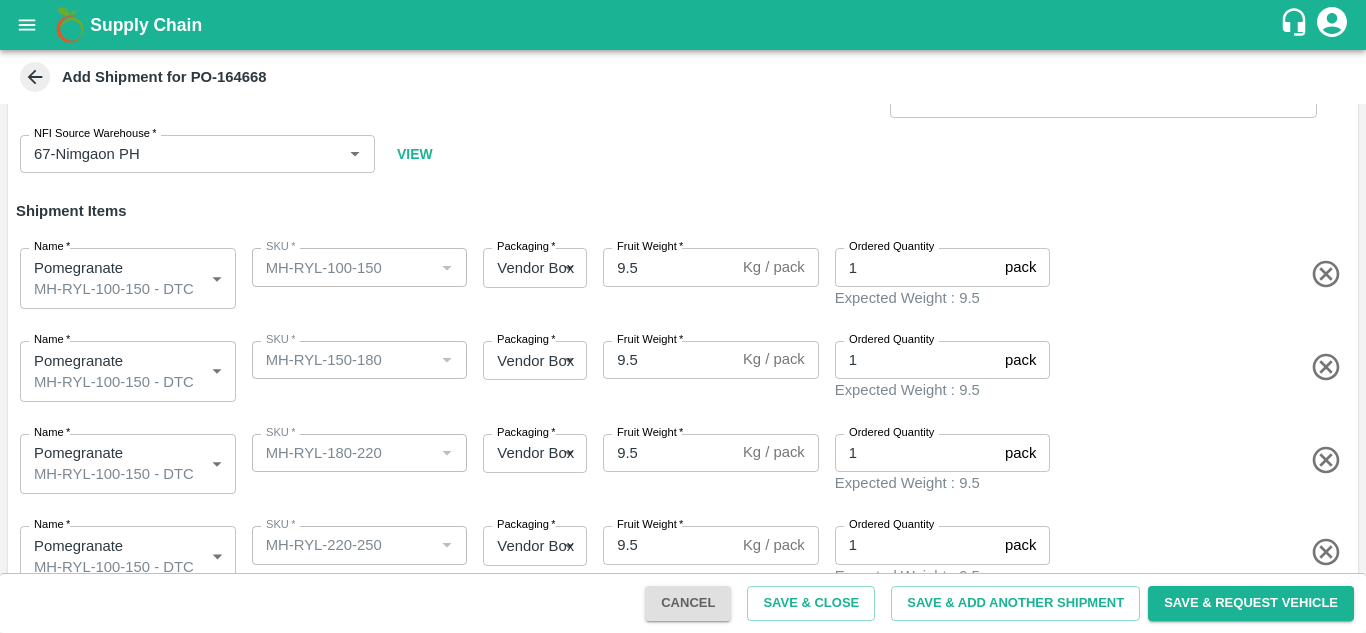 scroll, scrollTop: 93, scrollLeft: 0, axis: vertical 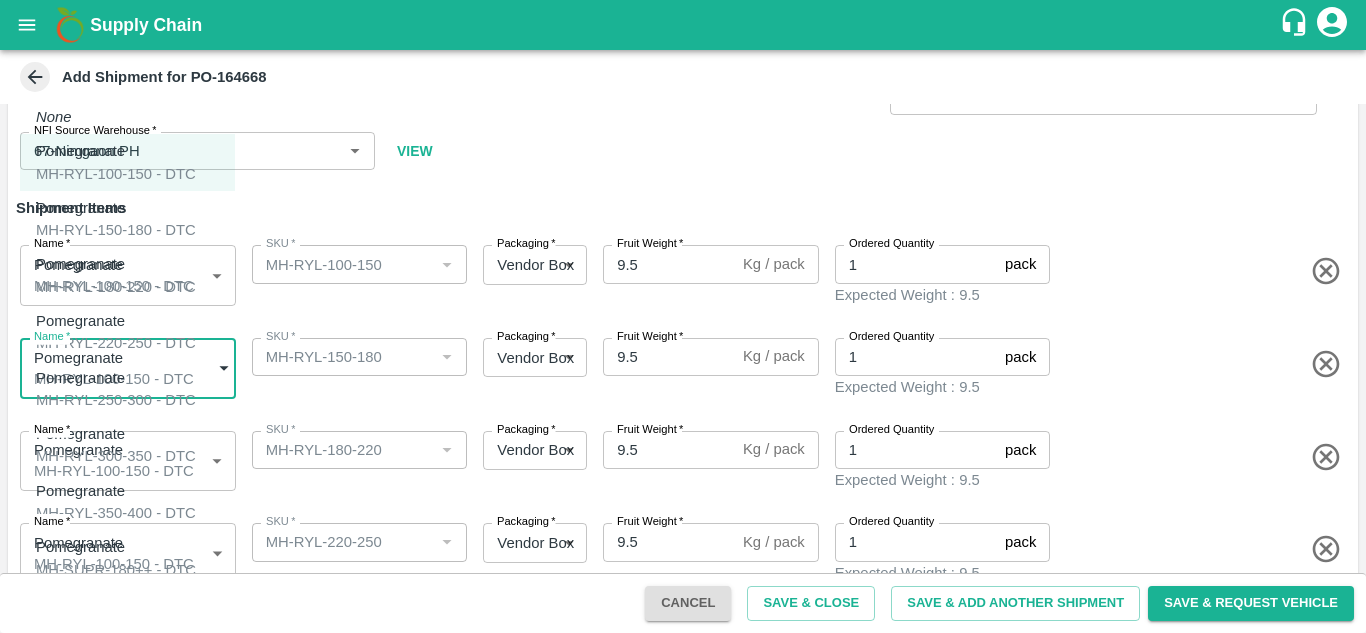 click on "Supply Chain Add Shipment for PO-164668 Type DC DC MO's Customer Customer (Material Orders)   * Customer (Material Orders)   * Instructions x Instructions NFI Source Warehouse   * NFI Source Warehouse   * VIEW Shipment Items Name   * Pomegranate MH-RYL-100-150 - DTC  1836904 Name SKU   * SKU   * Packaging   * Vendor Box 276 Packaging Fruit Weight   * 9.5 Kg /   pack Fruit Weight Ordered Quantity 1 pack Ordered Quantity Expected Weight :   9.5 Name   * Pomegranate MH-RYL-100-150 - DTC  1836904 Name SKU   * SKU   * Packaging   * Vendor Box 276 Packaging Fruit Weight   * 9.5 Kg /   pack Fruit Weight Ordered Quantity 1 pack Ordered Quantity Expected Weight :   9.5 Name   * Pomegranate MH-RYL-100-150 - DTC  1836904 Name SKU   * SKU   * Packaging   * Vendor Box 276 Packaging Fruit Weight   * 9.5 Kg /   pack Fruit Weight Ordered Quantity 1 pack Ordered Quantity Expected Weight :   9.5 Name   * Pomegranate MH-RYL-100-150 - DTC  1836904 Name SKU   * SKU   * Packaging   * *" at bounding box center [683, 316] 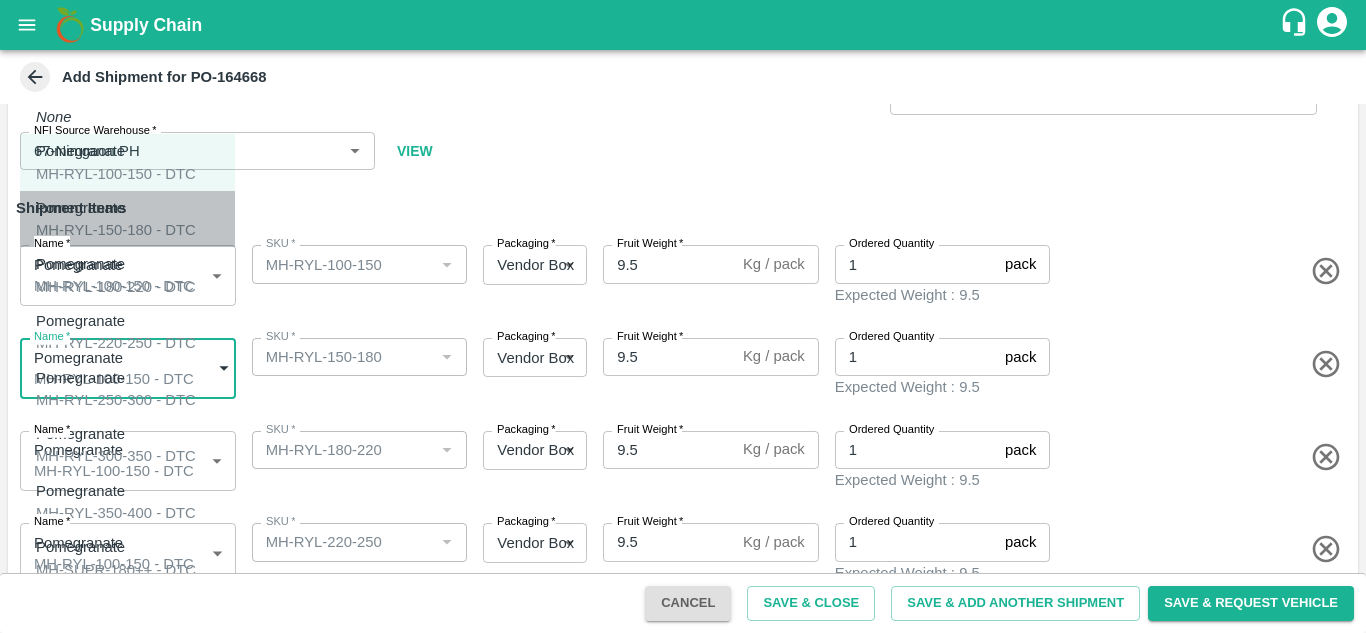 click on "MH-RYL-150-180 - DTC" at bounding box center (116, 230) 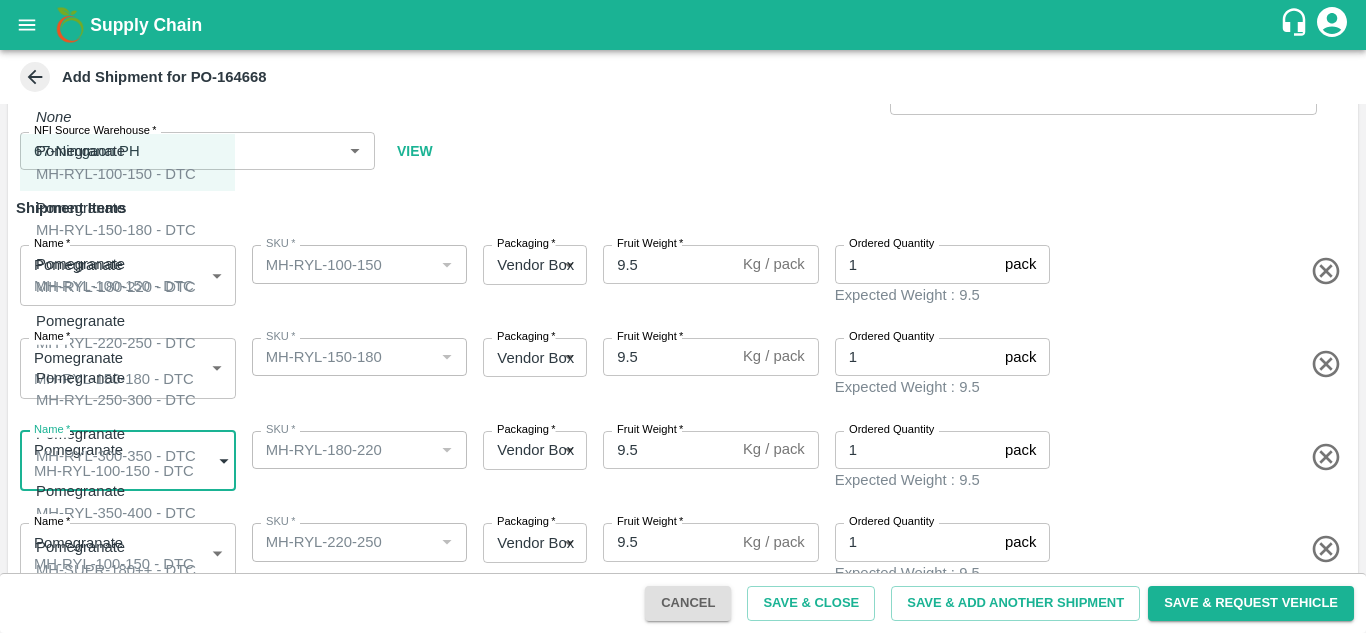 click on "Supply Chain Add Shipment for PO-164668 Type DC DC MO's Customer Customer (Material Orders)   * Customer (Material Orders)   * Instructions x Instructions NFI Source Warehouse   * NFI Source Warehouse   * VIEW Shipment Items Name   * Pomegranate MH-RYL-100-150 - DTC  1836904 Name SKU   * SKU   * Packaging   * Vendor Box 276 Packaging Fruit Weight   * 9.5 Kg /   pack Fruit Weight Ordered Quantity 1 pack Ordered Quantity Expected Weight :   9.5 Name   * Pomegranate MH-RYL-150-180 - DTC  1836905 Name SKU   * SKU   * Packaging   * Vendor Box 276 Packaging Fruit Weight   * 9.5 Kg /   pack Fruit Weight Ordered Quantity 1 pack Ordered Quantity Expected Weight :   9.5 Name   * Pomegranate MH-RYL-100-150 - DTC  1836904 Name SKU   * SKU   * Packaging   * Vendor Box 276 Packaging Fruit Weight   * 9.5 Kg /   pack Fruit Weight Ordered Quantity 1 pack Ordered Quantity Expected Weight :   9.5 Name   * Pomegranate MH-RYL-100-150 - DTC  1836904 Name SKU   * SKU   * Packaging   * *" at bounding box center (683, 316) 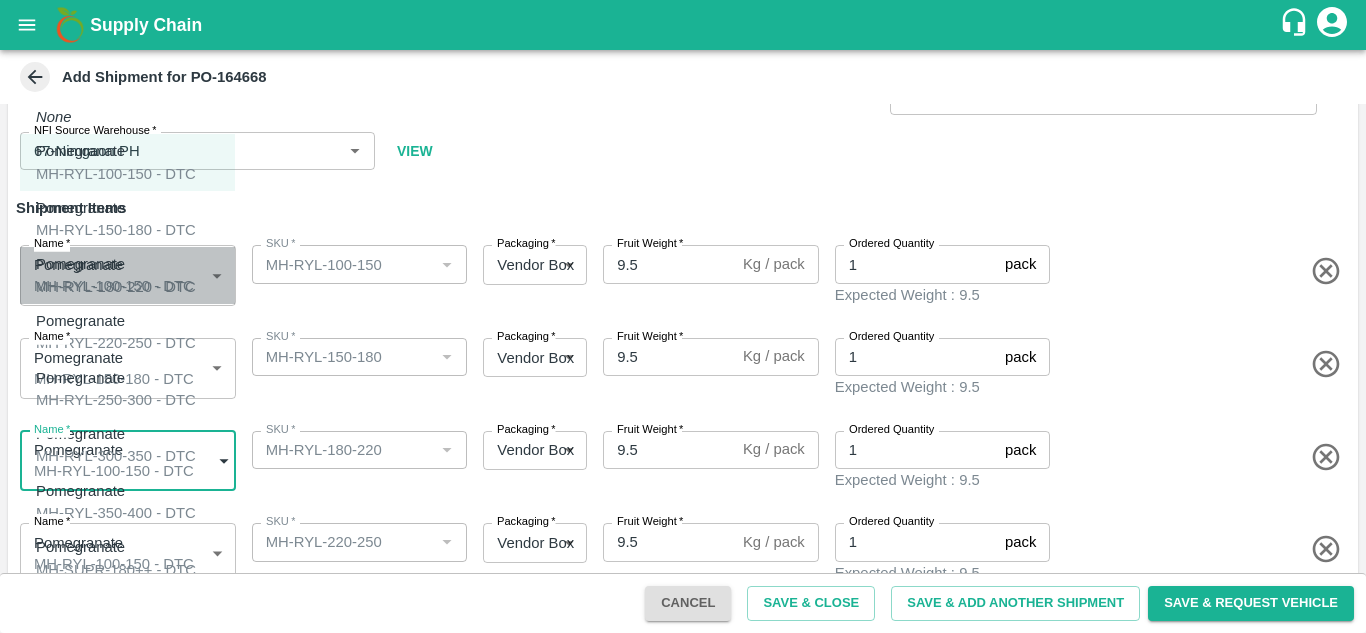 click on "MH-RYL-180-220 - DTC" at bounding box center [116, 287] 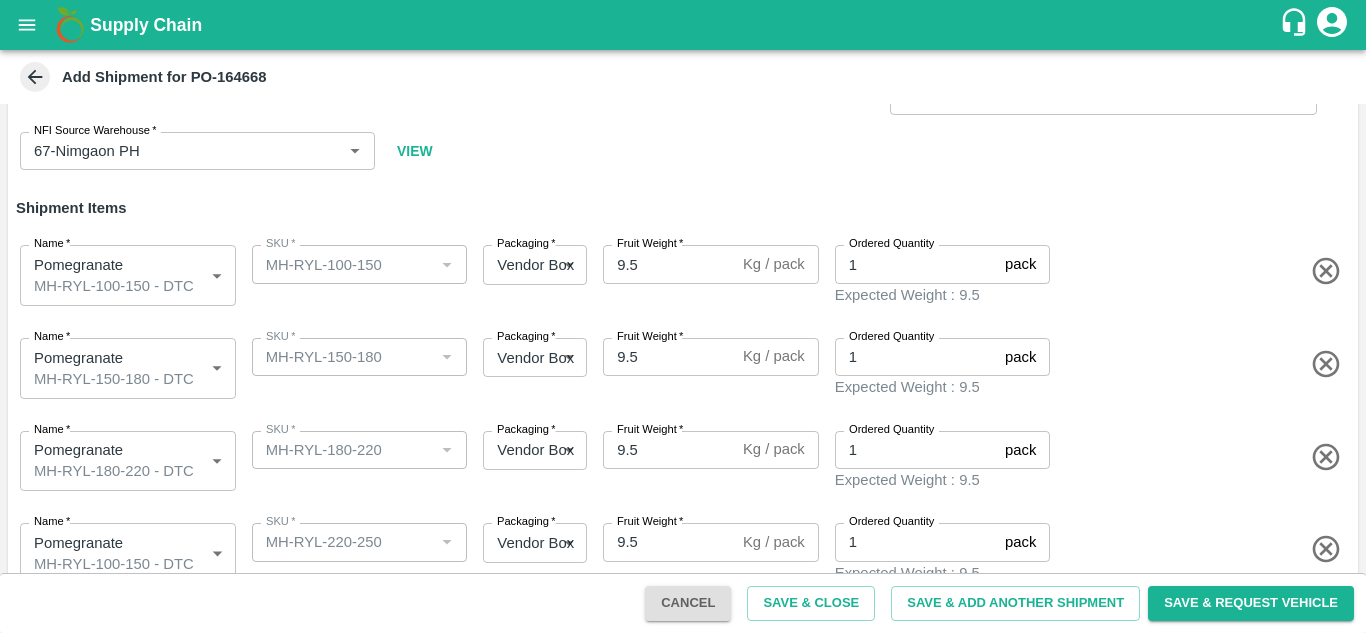 click on "Name   * Pomegranate MH-RYL-180-220 - DTC  1836906 Name SKU   * SKU   * Packaging   * Vendor Box 276 Packaging Fruit Weight   * 9.5 Kg /   pack Fruit Weight Ordered Quantity 1 pack Ordered Quantity Expected Weight :   9.5" at bounding box center [679, 457] 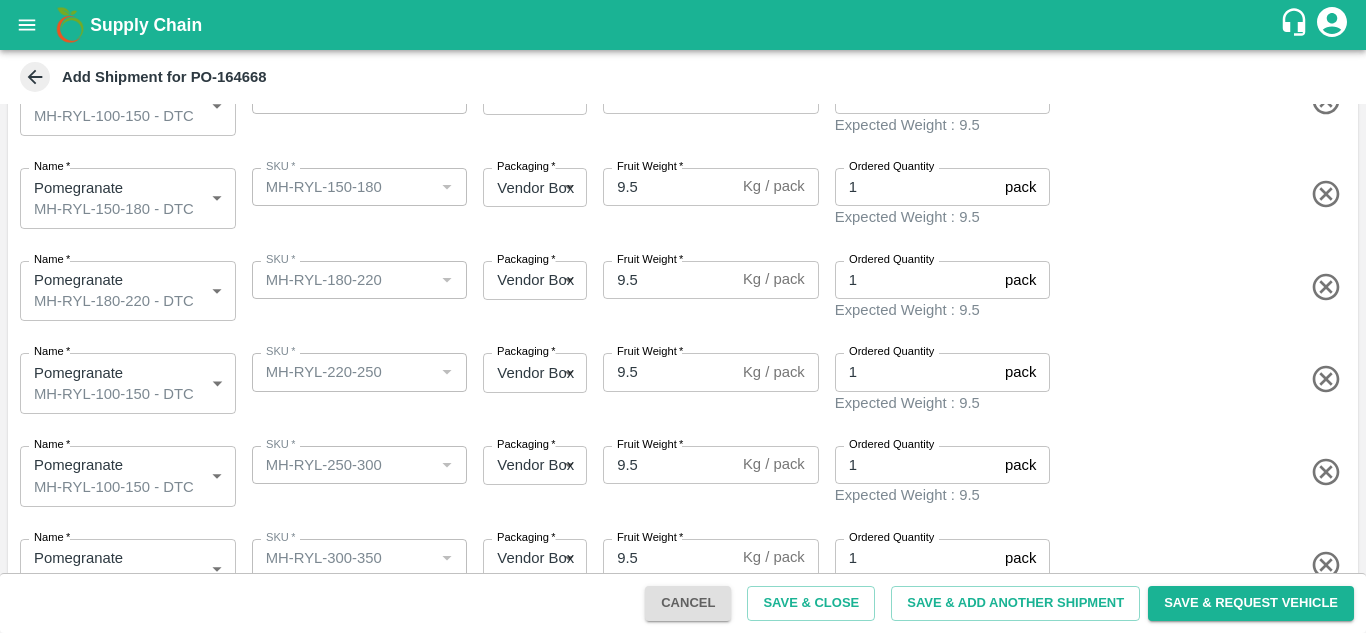 scroll, scrollTop: 264, scrollLeft: 0, axis: vertical 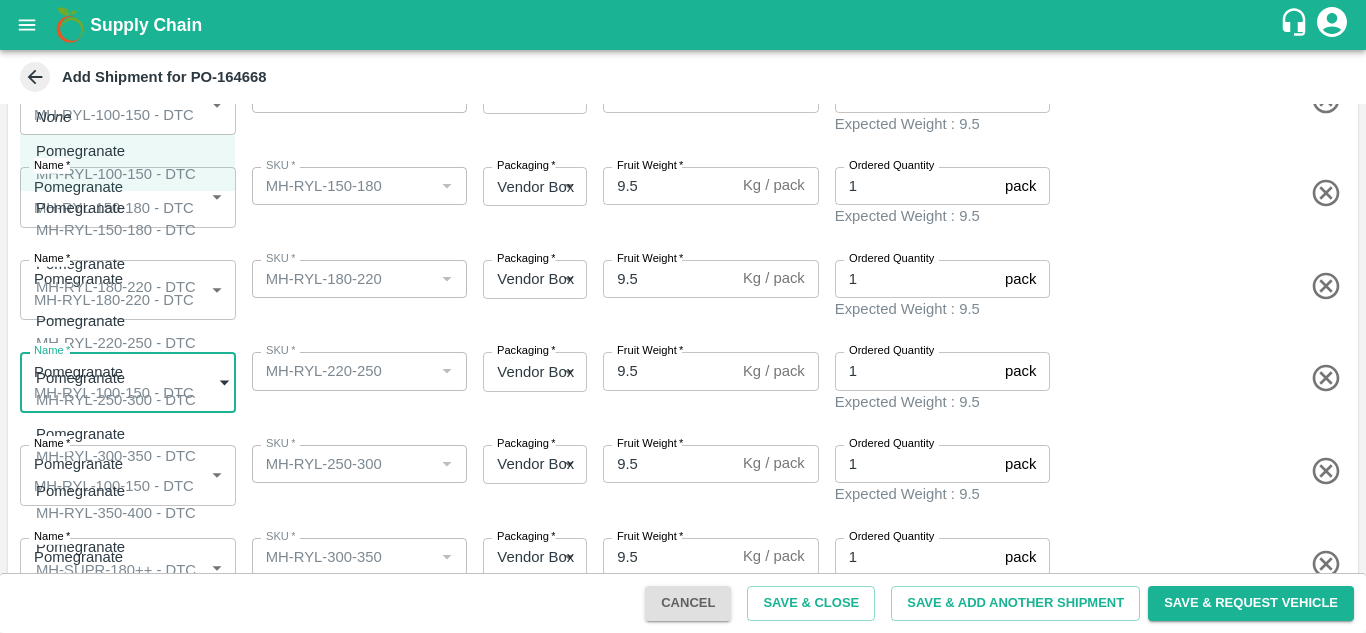 click on "Supply Chain Add Shipment for PO-164668 Type DC DC MO's Customer Customer (Material Orders)   * Customer (Material Orders)   * Instructions x Instructions NFI Source Warehouse   * NFI Source Warehouse   * VIEW Shipment Items Name   * Pomegranate MH-RYL-100-150 - DTC  1836904 Name SKU   * SKU   * Packaging   * Vendor Box 276 Packaging Fruit Weight   * 9.5 Kg /   pack Fruit Weight Ordered Quantity 1 pack Ordered Quantity Expected Weight :   9.5 Name   * Pomegranate MH-RYL-150-180 - DTC  1836905 Name SKU   * SKU   * Packaging   * Vendor Box 276 Packaging Fruit Weight   * 9.5 Kg /   pack Fruit Weight Ordered Quantity 1 pack Ordered Quantity Expected Weight :   9.5 Name   * Pomegranate MH-RYL-180-220 - DTC  1836906 Name SKU   * SKU   * Packaging   * Vendor Box 276 Packaging Fruit Weight   * 9.5 Kg /   pack Fruit Weight Ordered Quantity 1 pack Ordered Quantity Expected Weight :   9.5 Name   * Pomegranate MH-RYL-100-150 - DTC  1836904 Name SKU   * SKU   * Packaging   * *" at bounding box center (683, 316) 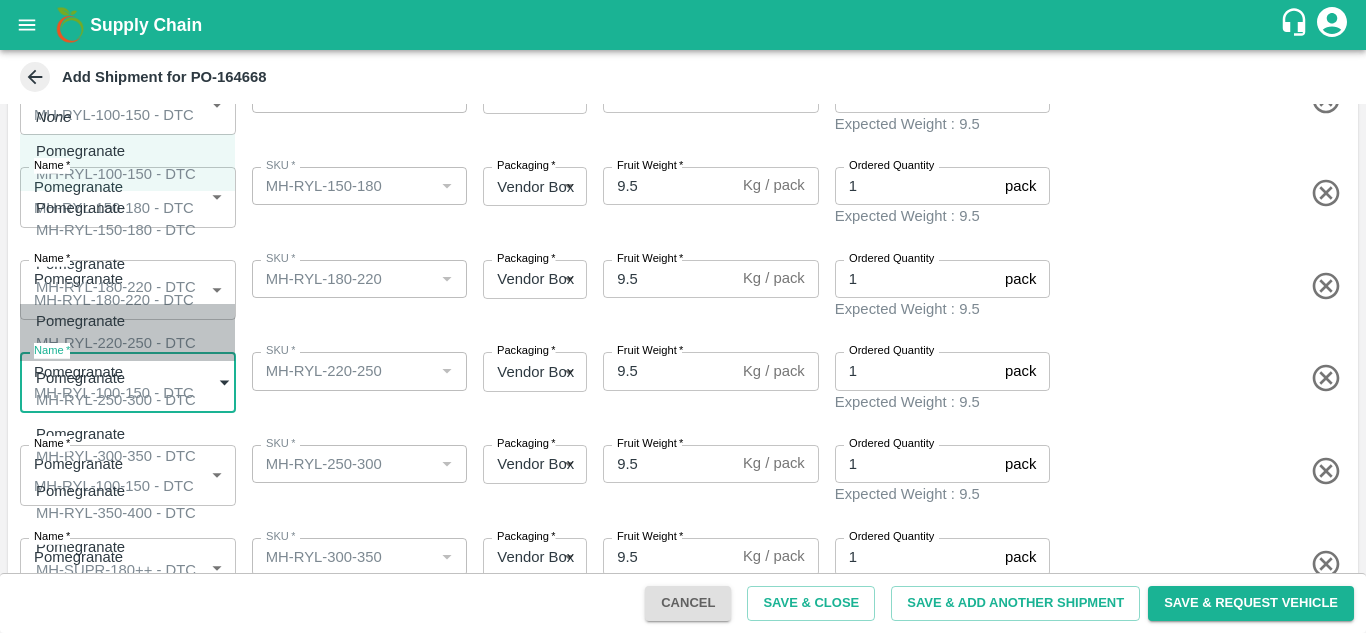 click on "Pomegranate" at bounding box center (111, 321) 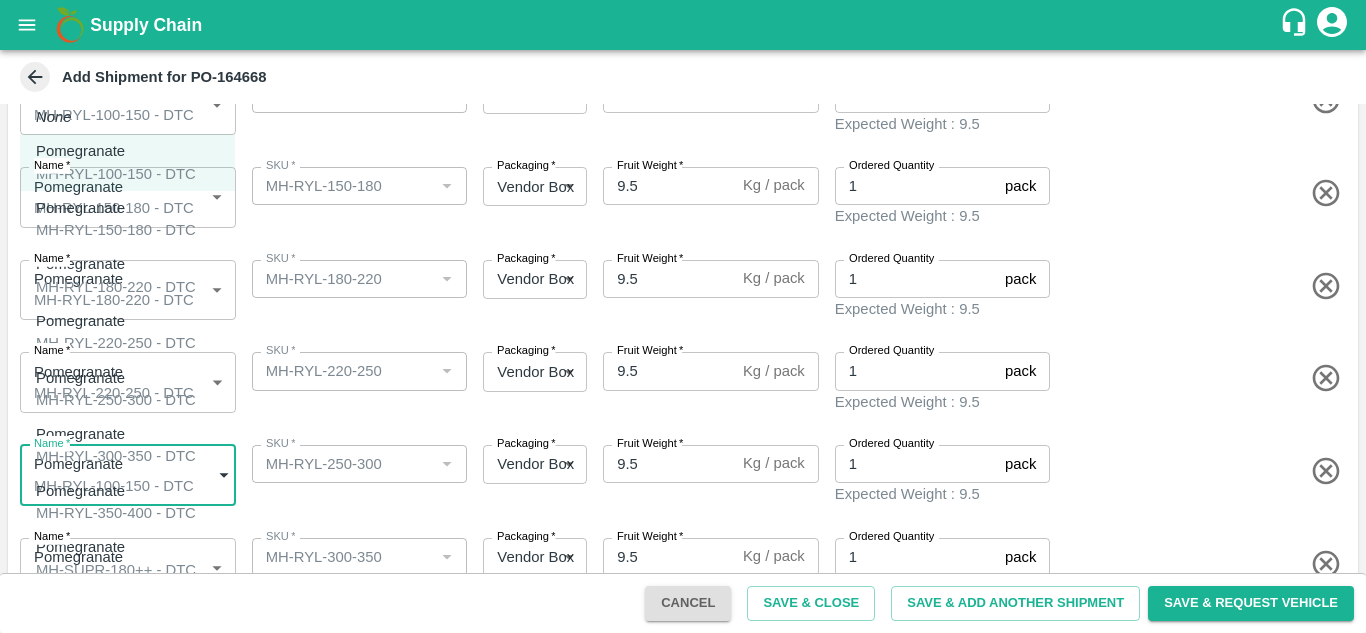 click on "Supply Chain Add Shipment for PO-164668 Type DC DC MO's Customer Customer (Material Orders)   * Customer (Material Orders)   * Instructions x Instructions NFI Source Warehouse   * NFI Source Warehouse   * VIEW Shipment Items Name   * Pomegranate MH-RYL-100-150 - DTC  1836904 Name SKU   * SKU   * Packaging   * Vendor Box 276 Packaging Fruit Weight   * 9.5 Kg /   pack Fruit Weight Ordered Quantity 1 pack Ordered Quantity Expected Weight :   9.5 Name   * Pomegranate MH-RYL-150-180 - DTC  1836905 Name SKU   * SKU   * Packaging   * Vendor Box 276 Packaging Fruit Weight   * 9.5 Kg /   pack Fruit Weight Ordered Quantity 1 pack Ordered Quantity Expected Weight :   9.5 Name   * Pomegranate MH-RYL-180-220 - DTC  1836906 Name SKU   * SKU   * Packaging   * Vendor Box 276 Packaging Fruit Weight   * 9.5 Kg /   pack Fruit Weight Ordered Quantity 1 pack Ordered Quantity Expected Weight :   9.5 Name   * Pomegranate MH-RYL-220-250 - DTC  1836907 Name SKU   * SKU   * Packaging   * *" at bounding box center [683, 316] 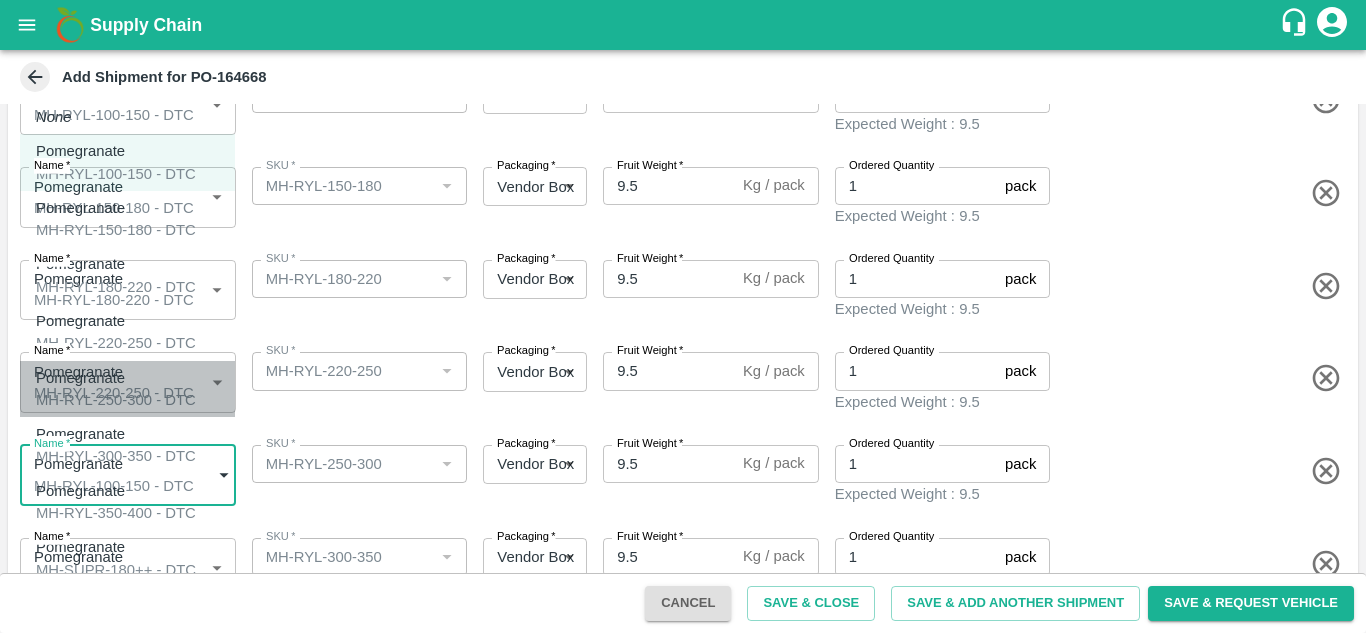click on "Pomegranate" at bounding box center (111, 378) 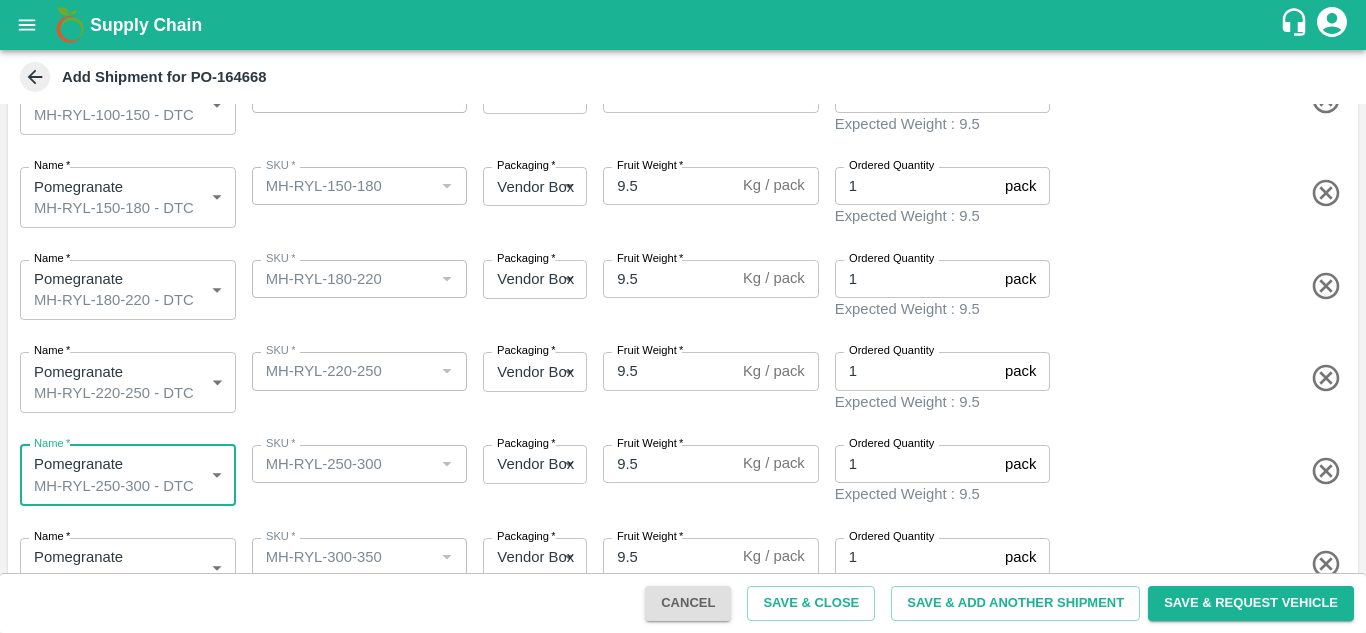 click on "Name   * Pomegranate MH-RYL-220-250 - DTC  1836907 Name SKU   * SKU   * Packaging   * Vendor Box 276 Packaging Fruit Weight   * 9.5 Kg /   pack Fruit Weight Ordered Quantity 1 pack Ordered Quantity Expected Weight :   9.5" at bounding box center [679, 378] 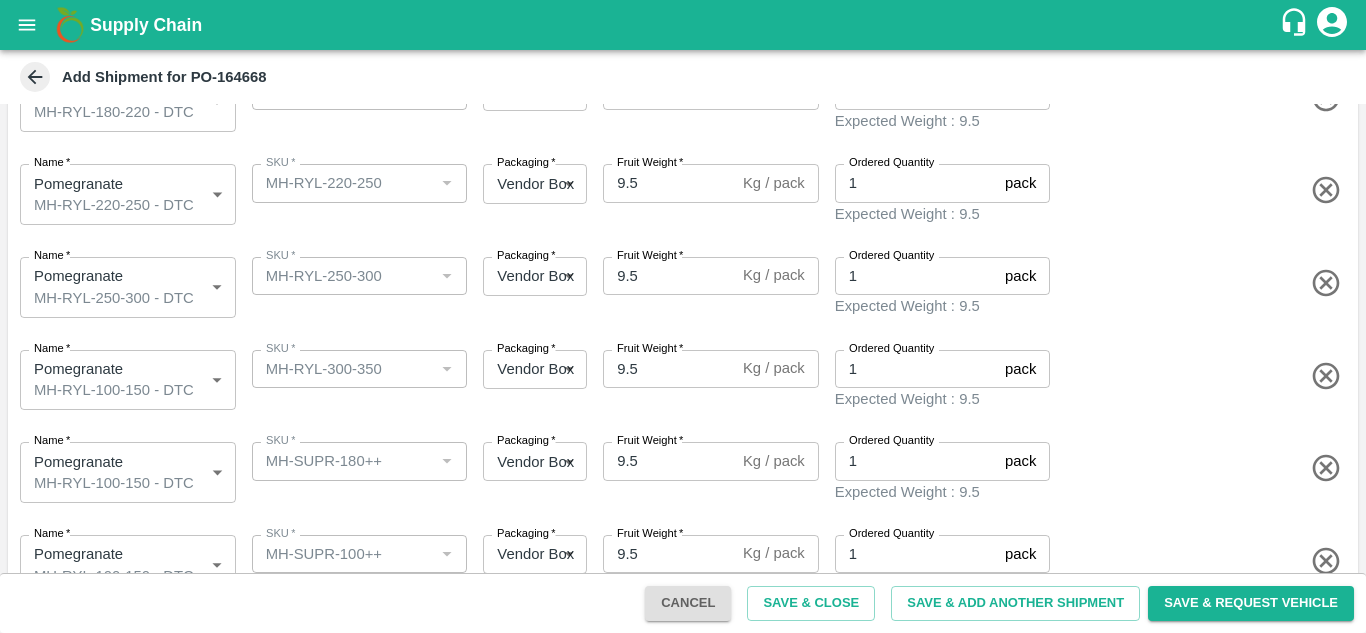 scroll, scrollTop: 456, scrollLeft: 0, axis: vertical 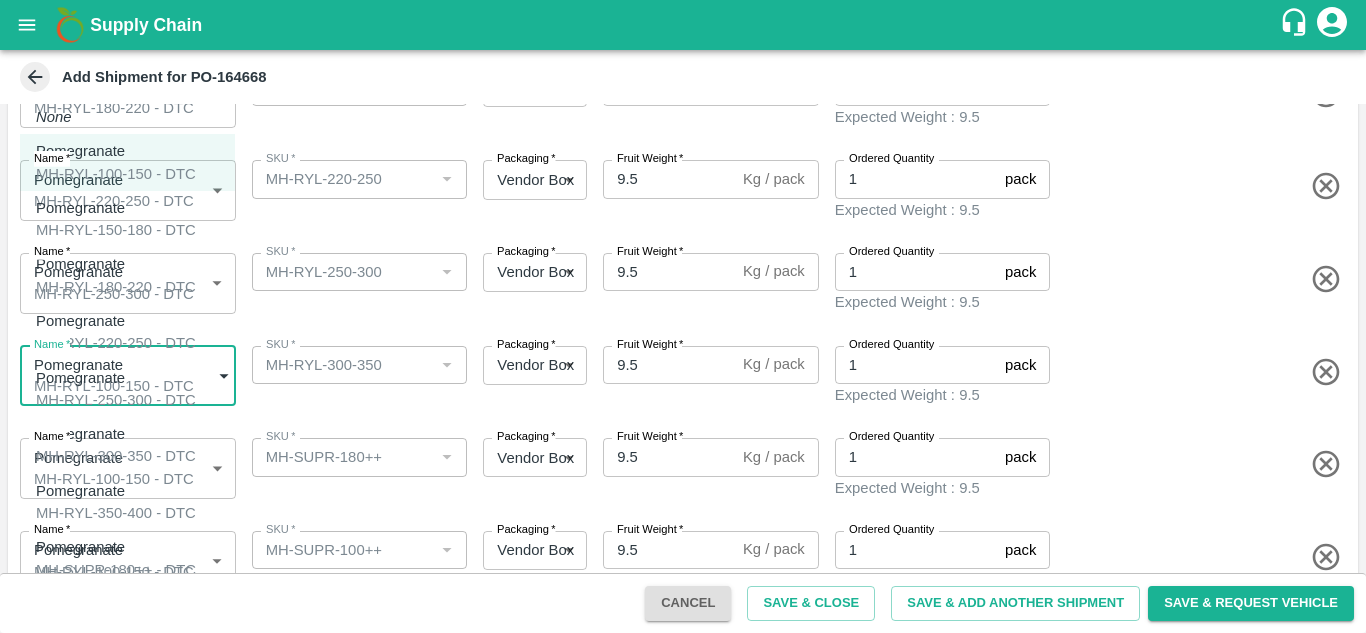 click on "Supply Chain Add Shipment for PO-164668 Type DC DC MO's Customer Customer (Material Orders)   * Customer (Material Orders)   * Instructions x Instructions NFI Source Warehouse   * NFI Source Warehouse   * VIEW Shipment Items Name   * Pomegranate MH-RYL-100-150 - DTC  1836904 Name SKU   * SKU   * Packaging   * Vendor Box 276 Packaging Fruit Weight   * 9.5 Kg /   pack Fruit Weight Ordered Quantity 1 pack Ordered Quantity Expected Weight :   9.5 Name   * Pomegranate MH-RYL-150-180 - DTC  1836905 Name SKU   * SKU   * Packaging   * Vendor Box 276 Packaging Fruit Weight   * 9.5 Kg /   pack Fruit Weight Ordered Quantity 1 pack Ordered Quantity Expected Weight :   9.5 Name   * Pomegranate MH-RYL-180-220 - DTC  1836906 Name SKU   * SKU   * Packaging   * Vendor Box 276 Packaging Fruit Weight   * 9.5 Kg /   pack Fruit Weight Ordered Quantity 1 pack Ordered Quantity Expected Weight :   9.5 Name   * Pomegranate MH-RYL-220-250 - DTC  1836907 Name SKU   * SKU   * Packaging   * *" at bounding box center (683, 316) 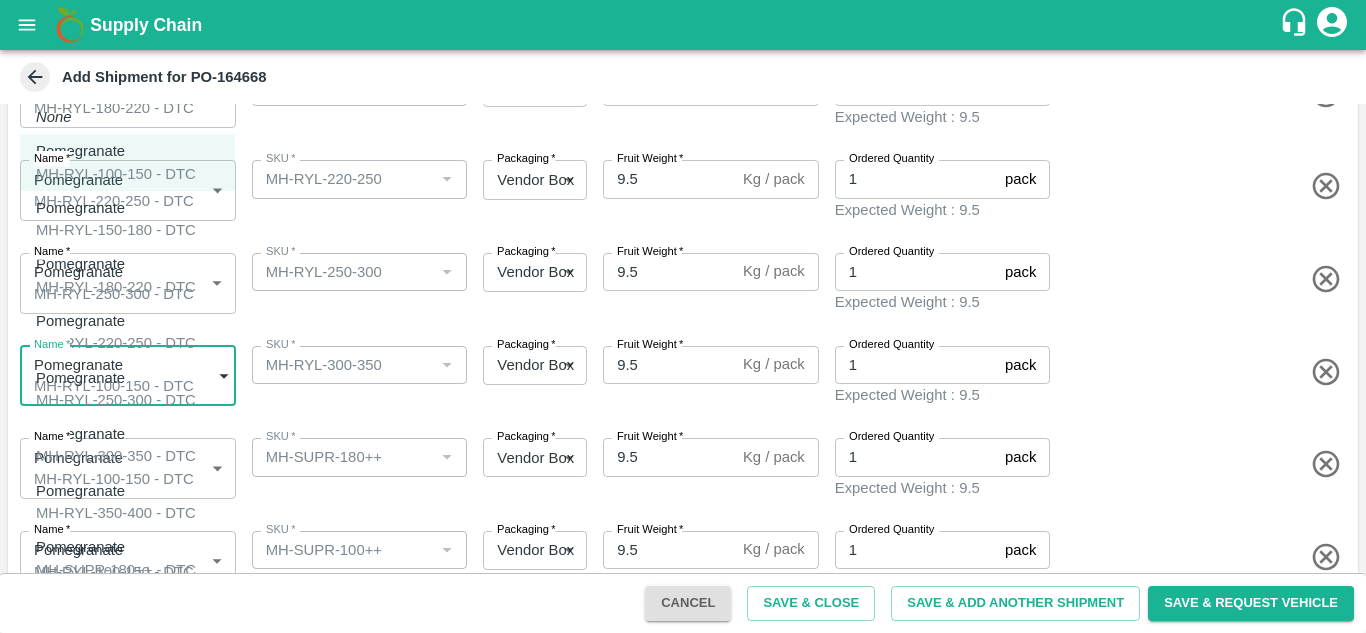 click on "MH-RYL-300-350 - DTC" at bounding box center (116, 456) 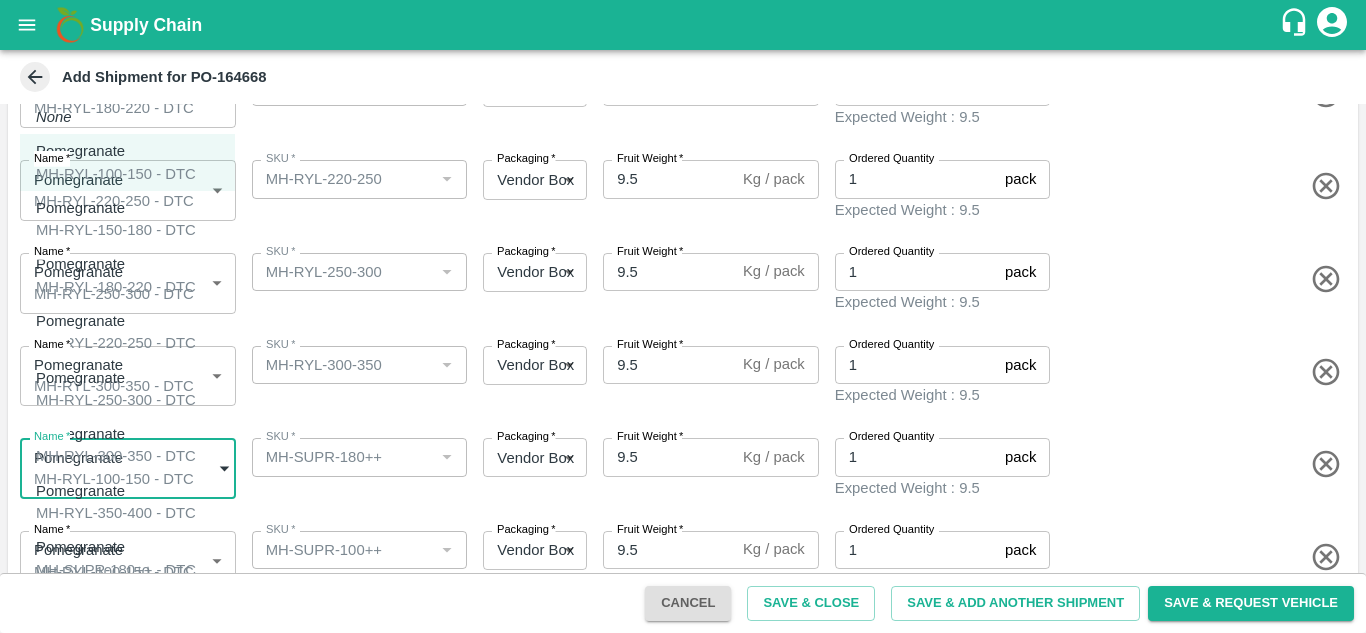 click on "Supply Chain Add Shipment for PO-164668 Type DC DC MO's Customer Customer (Material Orders)   * Customer (Material Orders)   * Instructions x Instructions NFI Source Warehouse   * NFI Source Warehouse   * VIEW Shipment Items Name   * Pomegranate MH-RYL-100-150 - DTC  1836904 Name SKU   * SKU   * Packaging   * Vendor Box 276 Packaging Fruit Weight   * 9.5 Kg /   pack Fruit Weight Ordered Quantity 1 pack Ordered Quantity Expected Weight :   9.5 Name   * Pomegranate MH-RYL-150-180 - DTC  1836905 Name SKU   * SKU   * Packaging   * Vendor Box 276 Packaging Fruit Weight   * 9.5 Kg /   pack Fruit Weight Ordered Quantity 1 pack Ordered Quantity Expected Weight :   9.5 Name   * Pomegranate MH-RYL-180-220 - DTC  1836906 Name SKU   * SKU   * Packaging   * Vendor Box 276 Packaging Fruit Weight   * 9.5 Kg /   pack Fruit Weight Ordered Quantity 1 pack Ordered Quantity Expected Weight :   9.5 Name   * Pomegranate MH-RYL-220-250 - DTC  1836907 Name SKU   * SKU   * Packaging   * *" at bounding box center (683, 316) 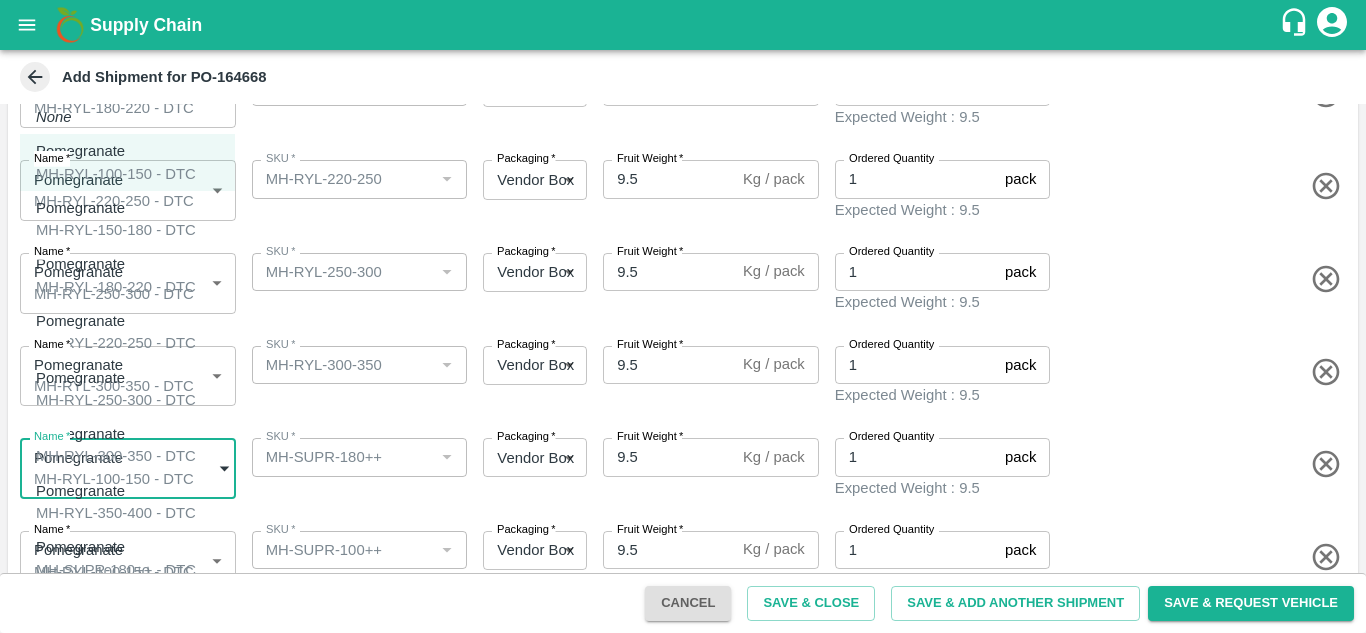 click on "Pomegranate" at bounding box center [111, 547] 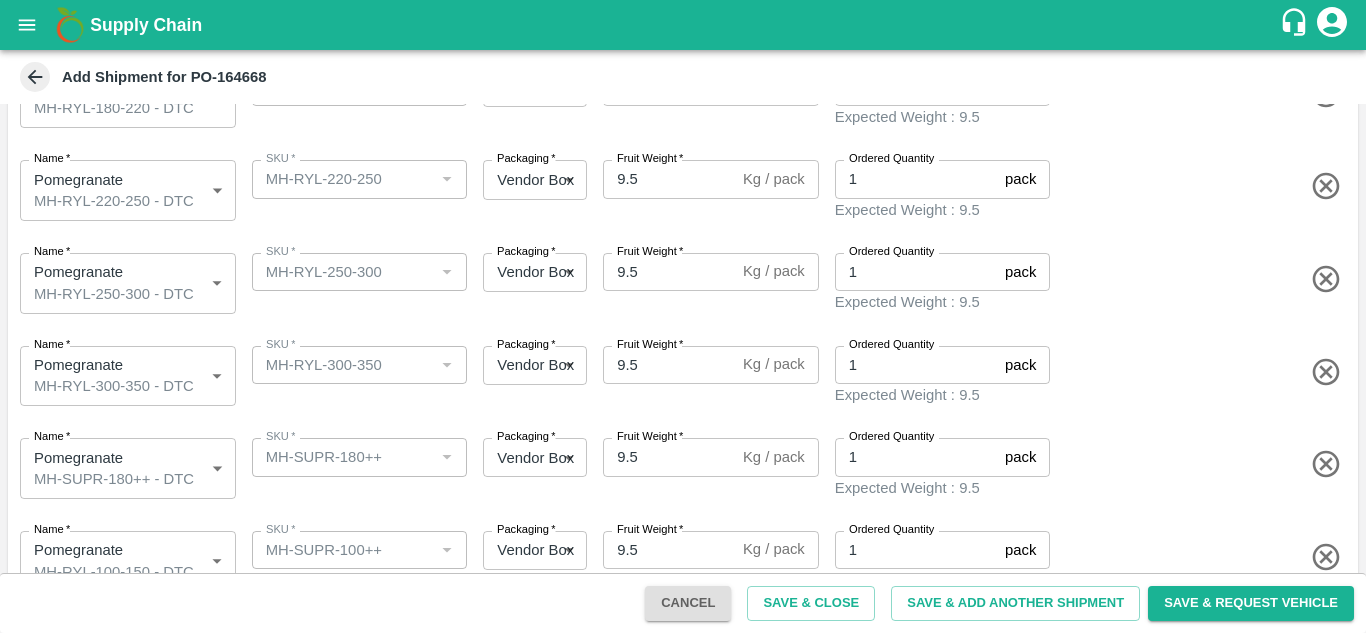 click on "SKU   * SKU   *" at bounding box center (356, 464) 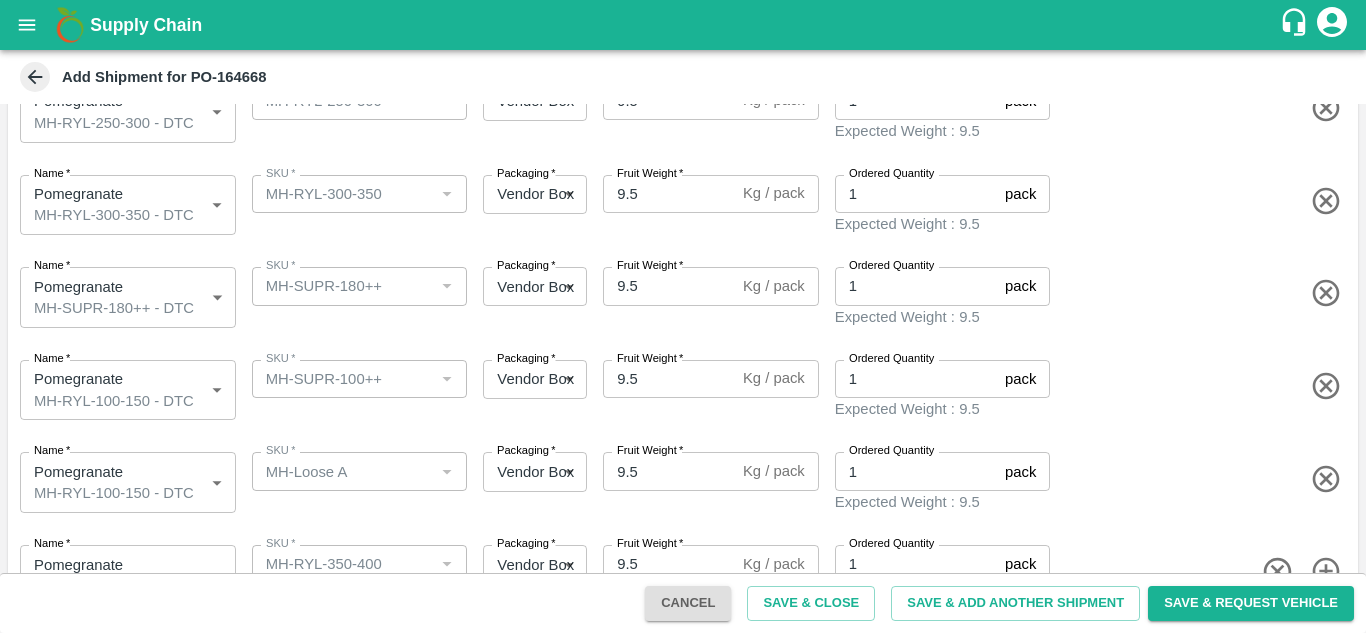scroll, scrollTop: 632, scrollLeft: 0, axis: vertical 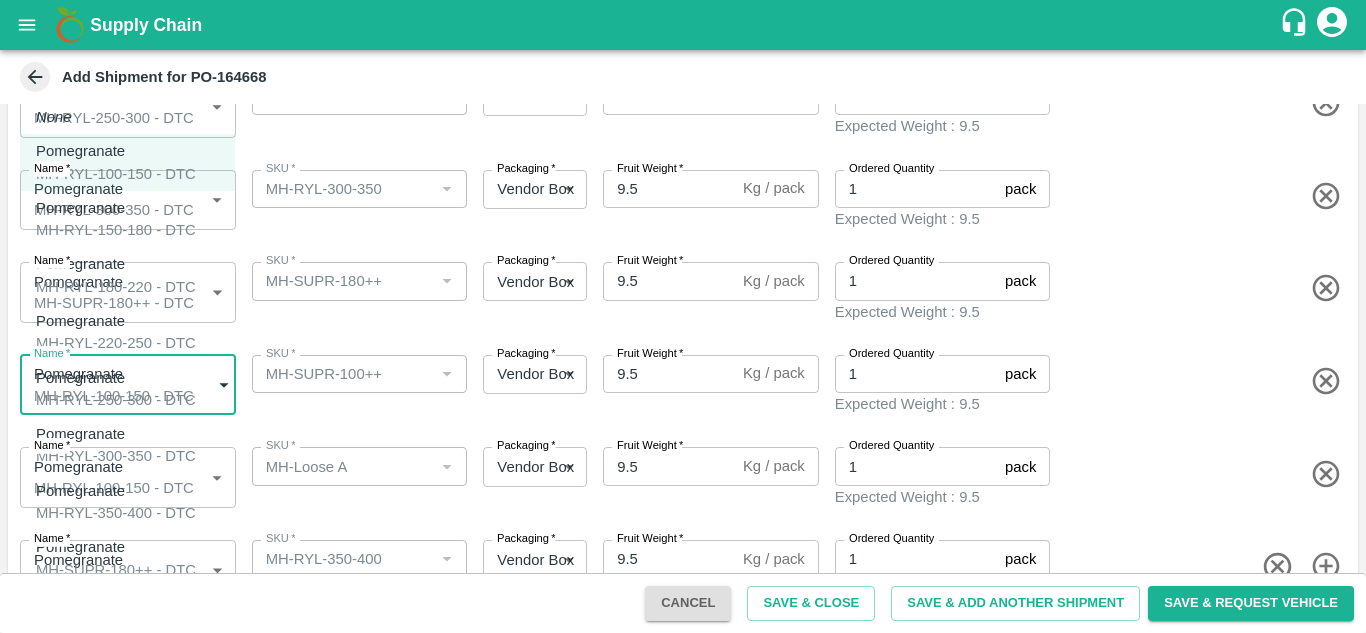 click on "Supply Chain Add Shipment for PO-164668 Type DC DC MO's Customer Customer (Material Orders)   * Customer (Material Orders)   * Instructions x Instructions NFI Source Warehouse   * NFI Source Warehouse   * VIEW Shipment Items Name   * Pomegranate MH-RYL-100-150 - DTC  1836904 Name SKU   * SKU   * Packaging   * Vendor Box 276 Packaging Fruit Weight   * 9.5 Kg /   pack Fruit Weight Ordered Quantity 1 pack Ordered Quantity Expected Weight :   9.5 Name   * Pomegranate MH-RYL-150-180 - DTC  1836905 Name SKU   * SKU   * Packaging   * Vendor Box 276 Packaging Fruit Weight   * 9.5 Kg /   pack Fruit Weight Ordered Quantity 1 pack Ordered Quantity Expected Weight :   9.5 Name   * Pomegranate MH-RYL-180-220 - DTC  1836906 Name SKU   * SKU   * Packaging   * Vendor Box 276 Packaging Fruit Weight   * 9.5 Kg /   pack Fruit Weight Ordered Quantity 1 pack Ordered Quantity Expected Weight :   9.5 Name   * Pomegranate MH-RYL-220-250 - DTC  1836907 Name SKU   * SKU   * Packaging   * *" at bounding box center [683, 316] 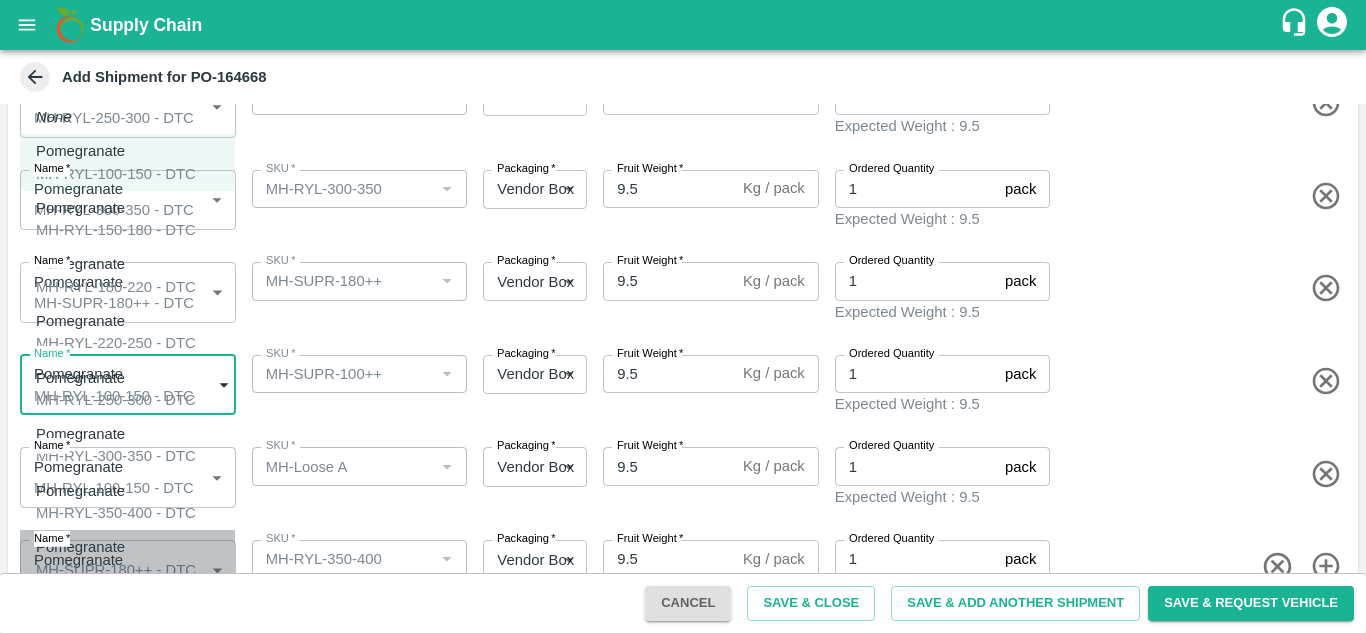 click on "Pomegranate" at bounding box center [111, 547] 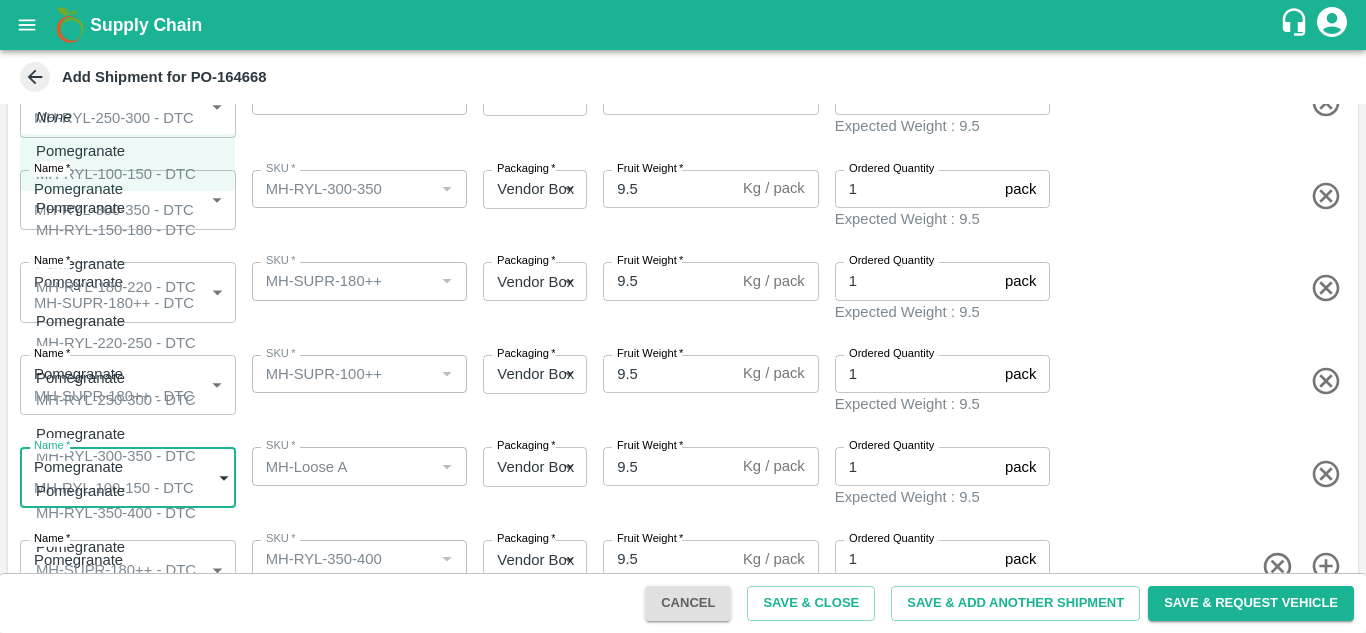 click on "Supply Chain Add Shipment for PO-164668 Type DC DC MO's Customer Customer (Material Orders)   * Customer (Material Orders)   * Instructions x Instructions NFI Source Warehouse   * NFI Source Warehouse   * VIEW Shipment Items Name   * Pomegranate MH-RYL-100-150 - DTC  1836904 Name SKU   * SKU   * Packaging   * Vendor Box 276 Packaging Fruit Weight   * 9.5 Kg /   pack Fruit Weight Ordered Quantity 1 pack Ordered Quantity Expected Weight :   9.5 Name   * Pomegranate MH-RYL-150-180 - DTC  1836905 Name SKU   * SKU   * Packaging   * Vendor Box 276 Packaging Fruit Weight   * 9.5 Kg /   pack Fruit Weight Ordered Quantity 1 pack Ordered Quantity Expected Weight :   9.5 Name   * Pomegranate MH-RYL-180-220 - DTC  1836906 Name SKU   * SKU   * Packaging   * Vendor Box 276 Packaging Fruit Weight   * 9.5 Kg /   pack Fruit Weight Ordered Quantity 1 pack Ordered Quantity Expected Weight :   9.5 Name   * Pomegranate MH-RYL-220-250 - DTC  1836907 Name SKU   * SKU   * Packaging   * *" at bounding box center [683, 316] 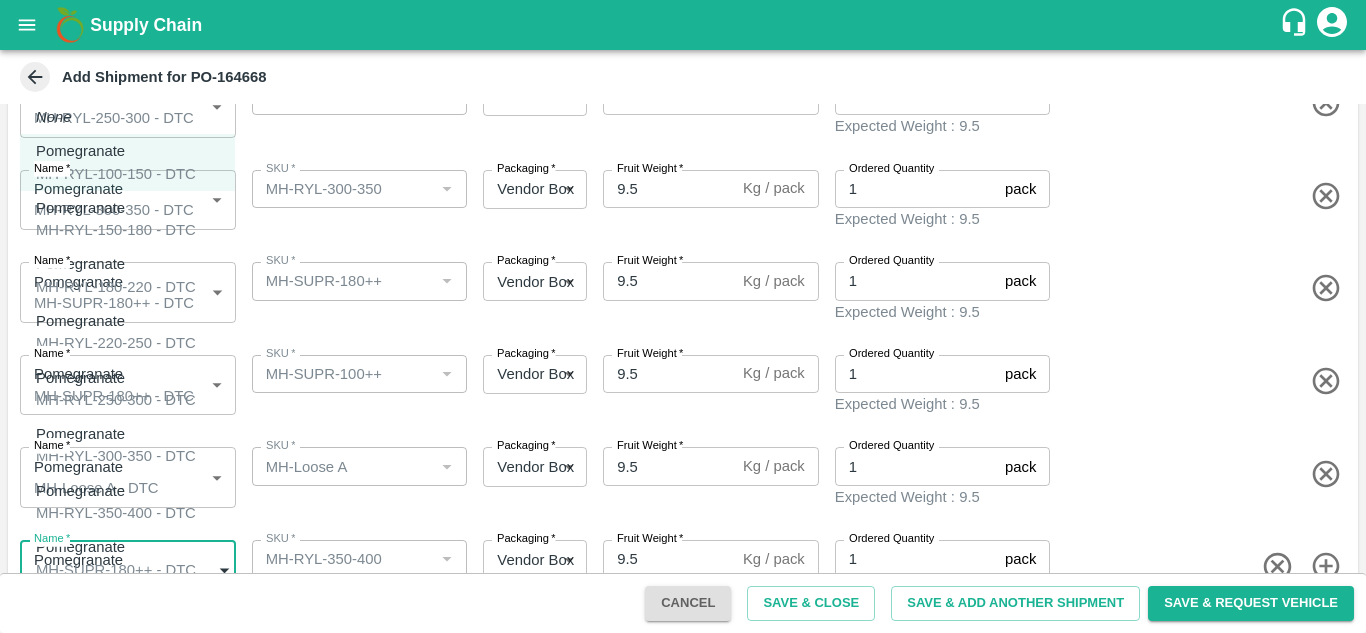 click on "Supply Chain Add Shipment for PO-164668 Type DC DC MO's Customer Customer (Material Orders)   * Customer (Material Orders)   * Instructions x Instructions NFI Source Warehouse   * NFI Source Warehouse   * VIEW Shipment Items Name   * Pomegranate MH-RYL-100-150 - DTC  1836904 Name SKU   * SKU   * Packaging   * Vendor Box 276 Packaging Fruit Weight   * 9.5 Kg /   pack Fruit Weight Ordered Quantity 1 pack Ordered Quantity Expected Weight :   9.5 Name   * Pomegranate MH-RYL-150-180 - DTC  1836905 Name SKU   * SKU   * Packaging   * Vendor Box 276 Packaging Fruit Weight   * 9.5 Kg /   pack Fruit Weight Ordered Quantity 1 pack Ordered Quantity Expected Weight :   9.5 Name   * Pomegranate MH-RYL-180-220 - DTC  1836906 Name SKU   * SKU   * Packaging   * Vendor Box 276 Packaging Fruit Weight   * 9.5 Kg /   pack Fruit Weight Ordered Quantity 1 pack Ordered Quantity Expected Weight :   9.5 Name   * Pomegranate MH-RYL-220-250 - DTC  1836907 Name SKU   * SKU   * Packaging   * *" at bounding box center [683, 316] 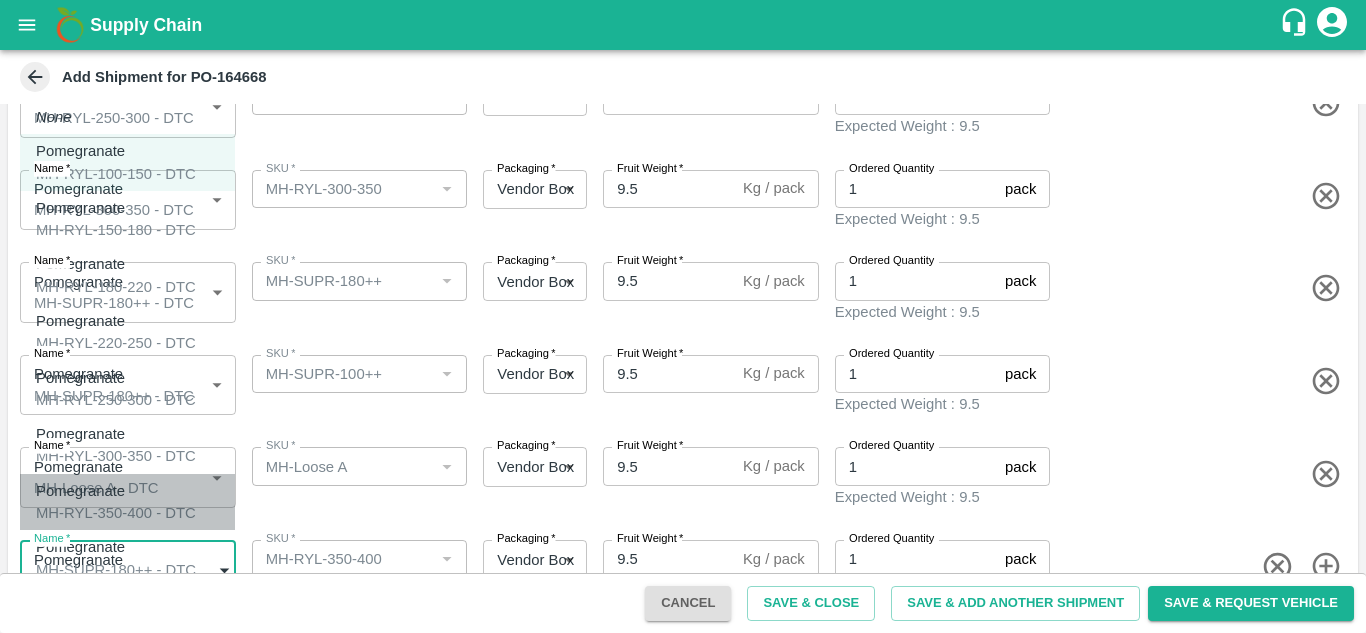 click on "MH-RYL-350-400 - DTC" at bounding box center [116, 513] 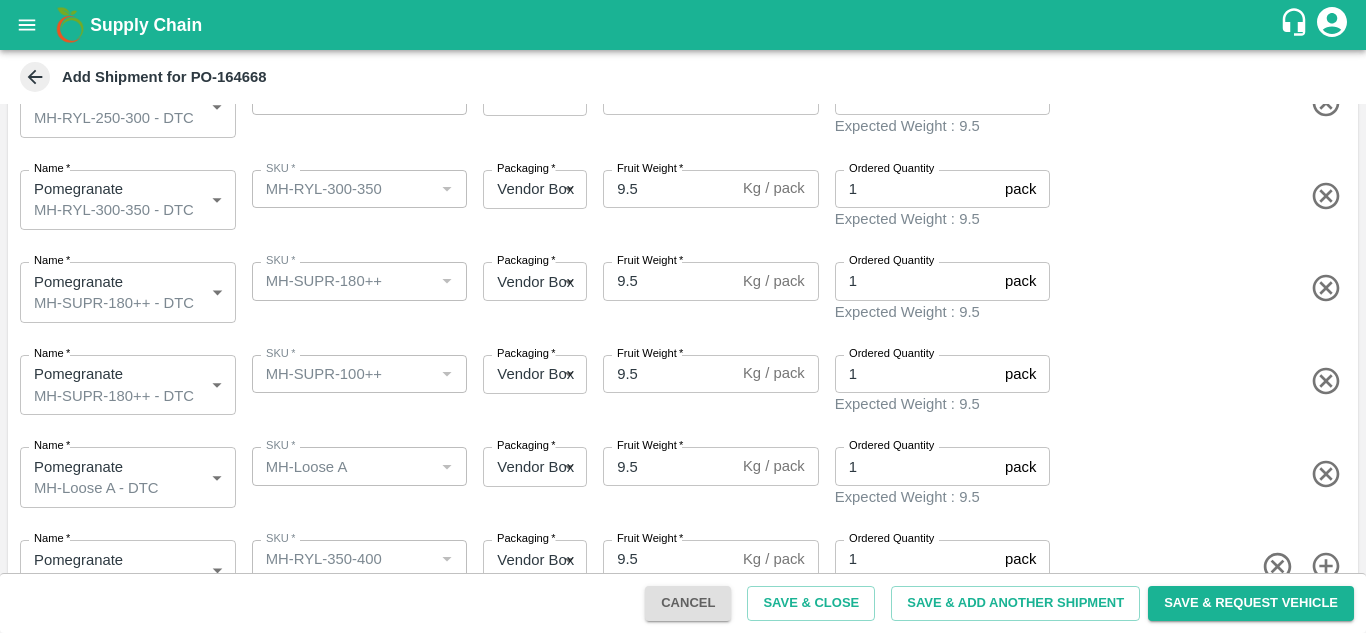 click on "SKU   * SKU   *" at bounding box center (356, 473) 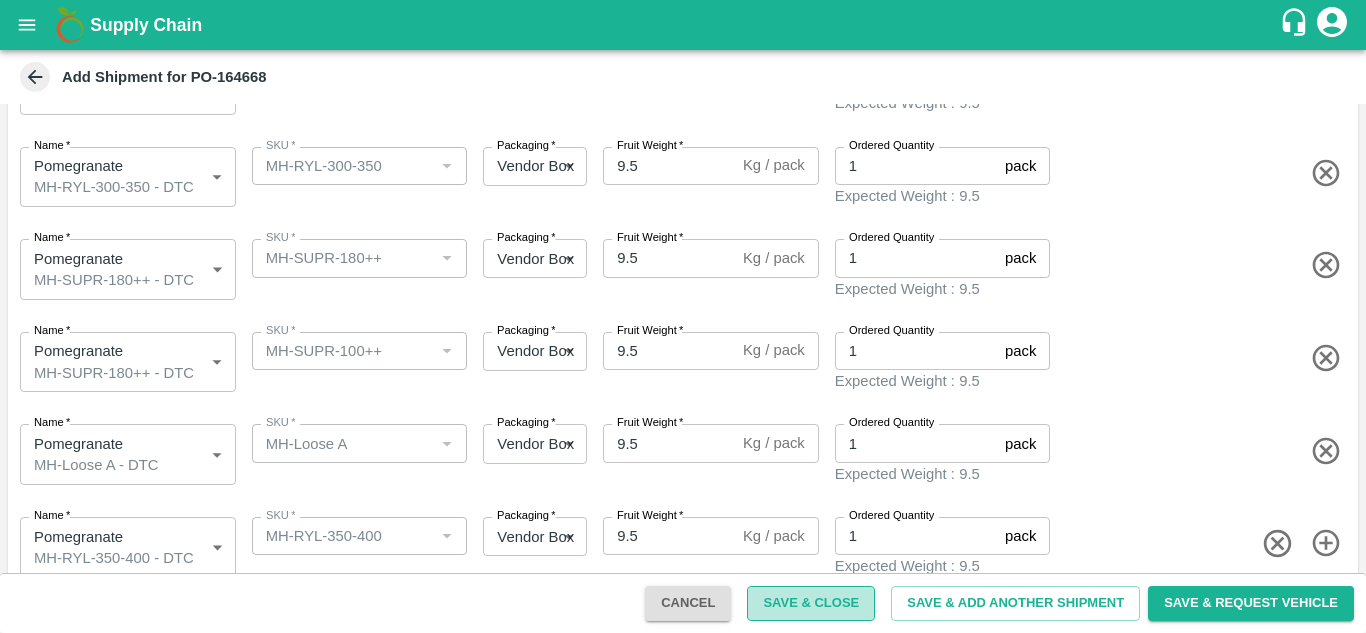 click on "Save & Close" at bounding box center [811, 603] 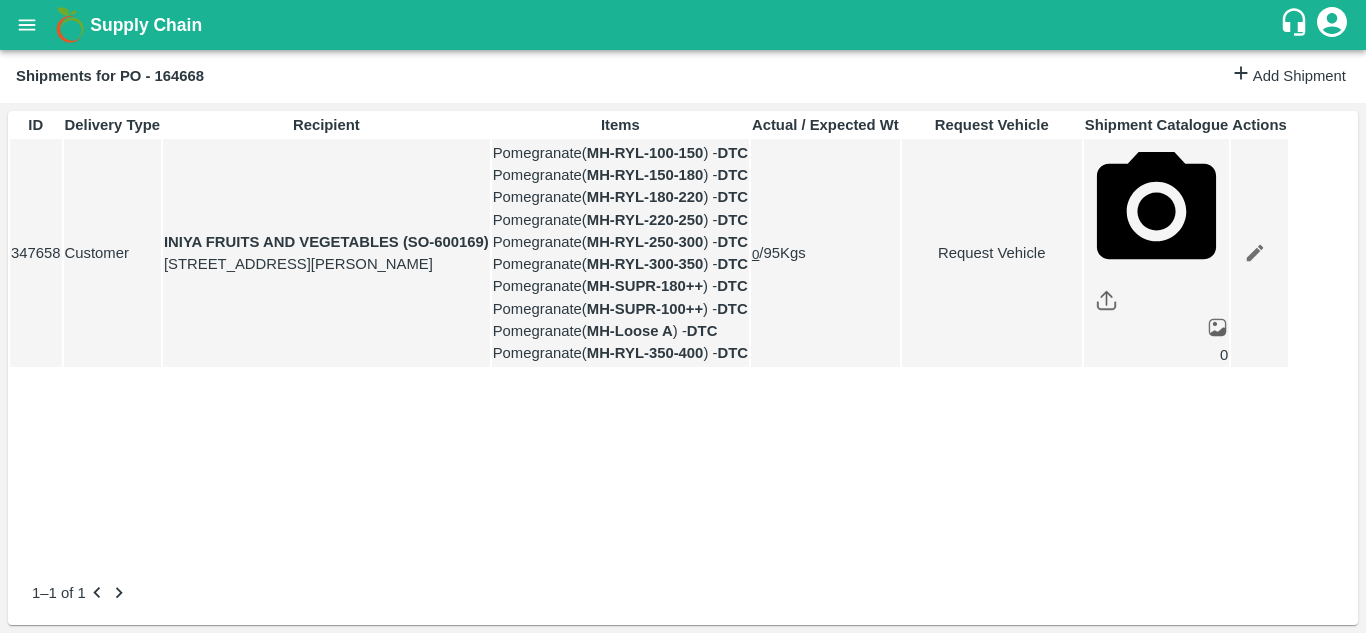 click on "Request Vehicle" at bounding box center (992, 253) 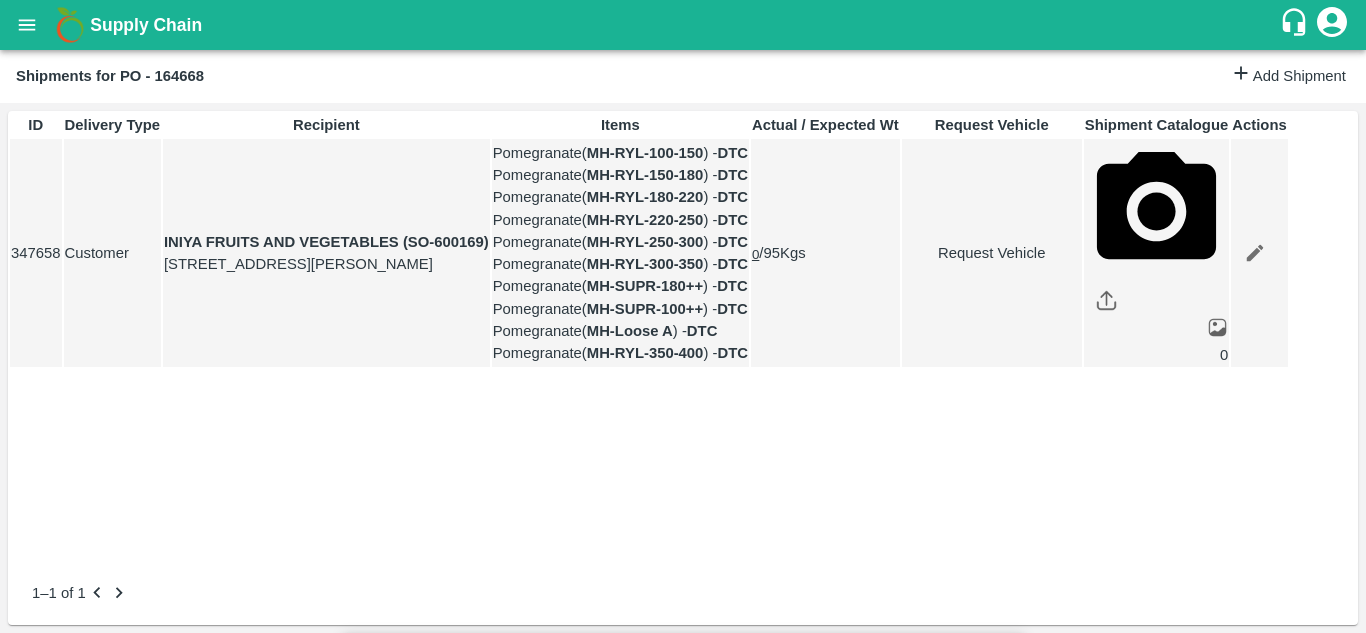 type on "DD/MM/YYYY hh:mm aa" 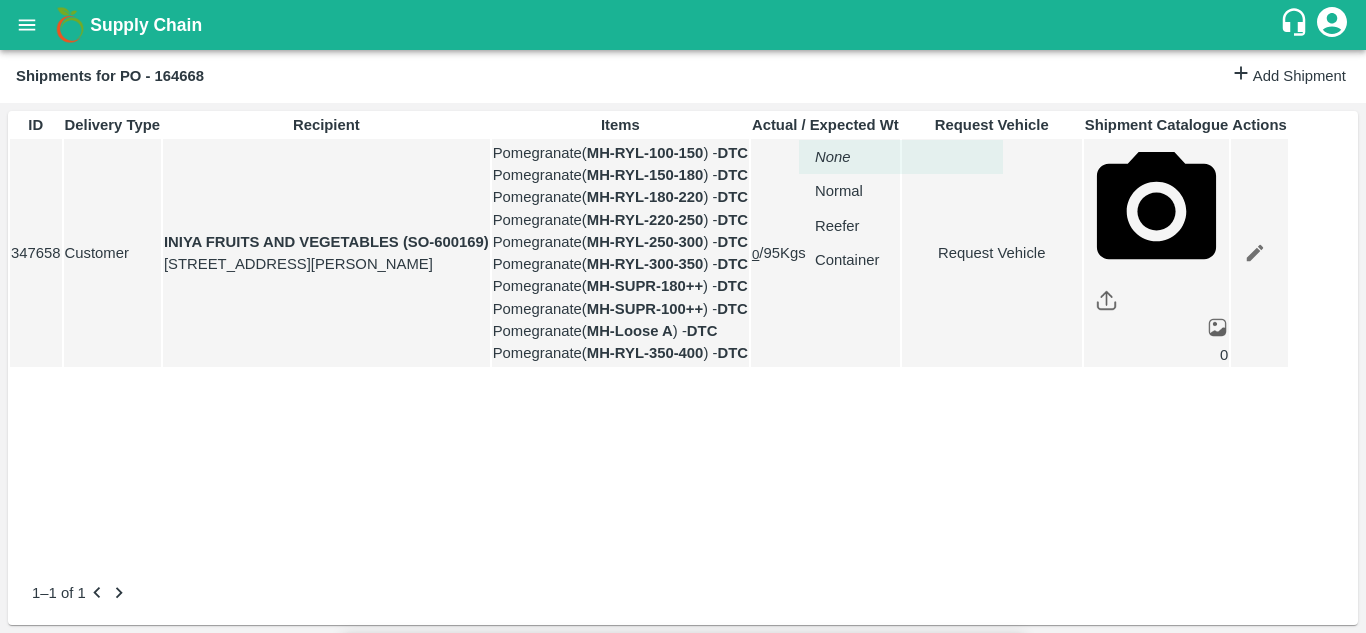 click on "Supply Chain Shipments for PO - 164668 Add Shipment ID Delivery Type Recipient Items Actual / Expected Wt Request Vehicle Shipment Catalogue Actions 347658 Customer INIYA FRUITS AND VEGETABLES (SO-600169) TC/73,  ANNA FRUITS MARKET KOYAMBEDU, Chennai, Chennai, TAMILNADU, 600092 Pomegranate  ( MH-RYL-100-150 )   -  DTC Pomegranate  ( MH-RYL-150-180 )   -  DTC Pomegranate  ( MH-RYL-180-220 )   -  DTC Pomegranate  ( MH-RYL-220-250 )   -  DTC Pomegranate  ( MH-RYL-250-300 )   -  DTC Pomegranate  ( MH-RYL-300-350 )   -  DTC Pomegranate  ( MH-SUPR-180++ )   -  DTC Pomegranate  ( MH-SUPR-100++ )   -  DTC Pomegranate  ( MH-Loose A )   -  DTC Pomegranate  ( MH-RYL-350-400 )   -  DTC 0 / 95  Kgs Request Vehicle   0 1–1 of 1 Jeewana CC Avinash kumar Logout Request Vehicle Expected Loading Time   * 22/07/2025 12:00 AM Expected Loading Time Expected Delivery Time   * 26/07/2025 10:50 AM Expected Delivery Time Vehicle type   * ​ Vehicle type Pick Up: PO/V/SHIVAJ/164668 Indapur, Pune, , Maharashtra Delivery: Kgs" at bounding box center (683, 316) 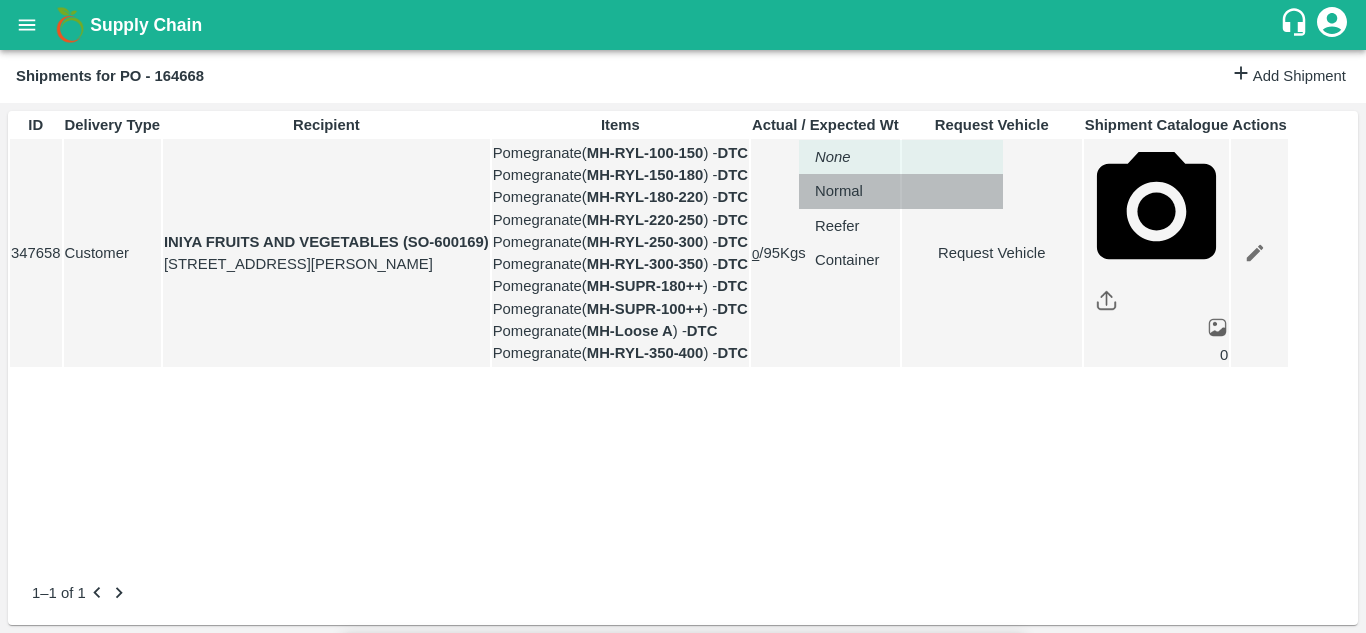click on "Normal" at bounding box center [839, 191] 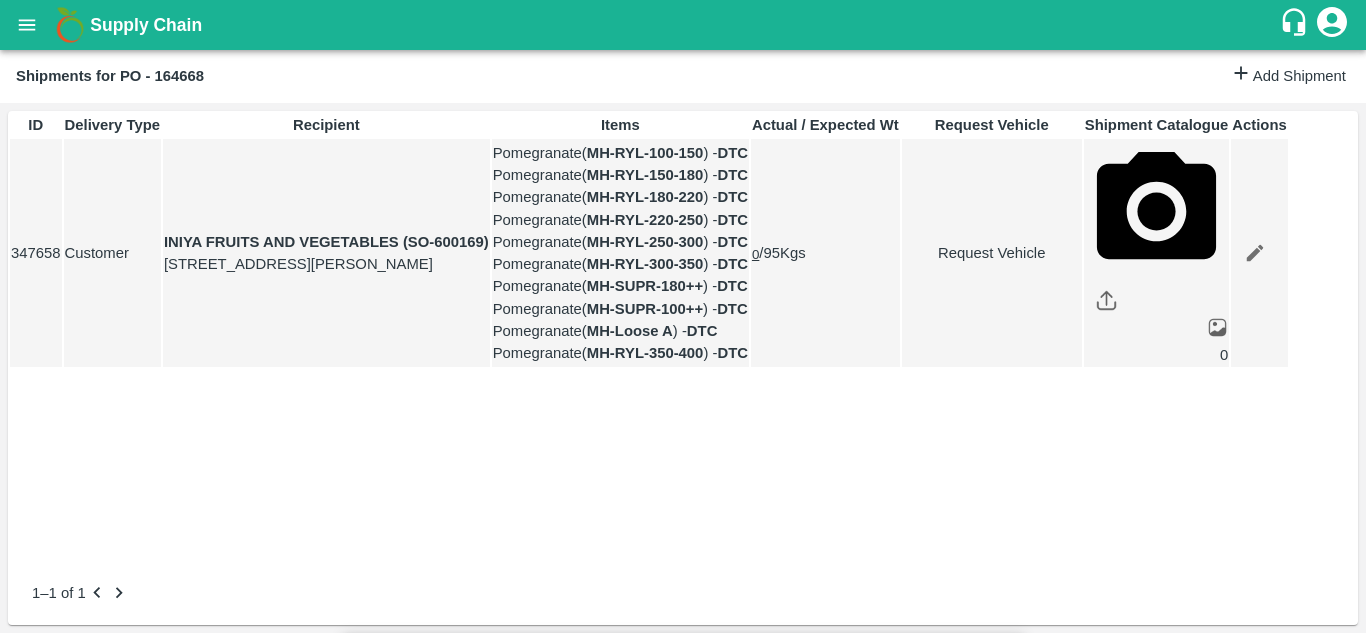 click on "Submit" at bounding box center [985, 1864] 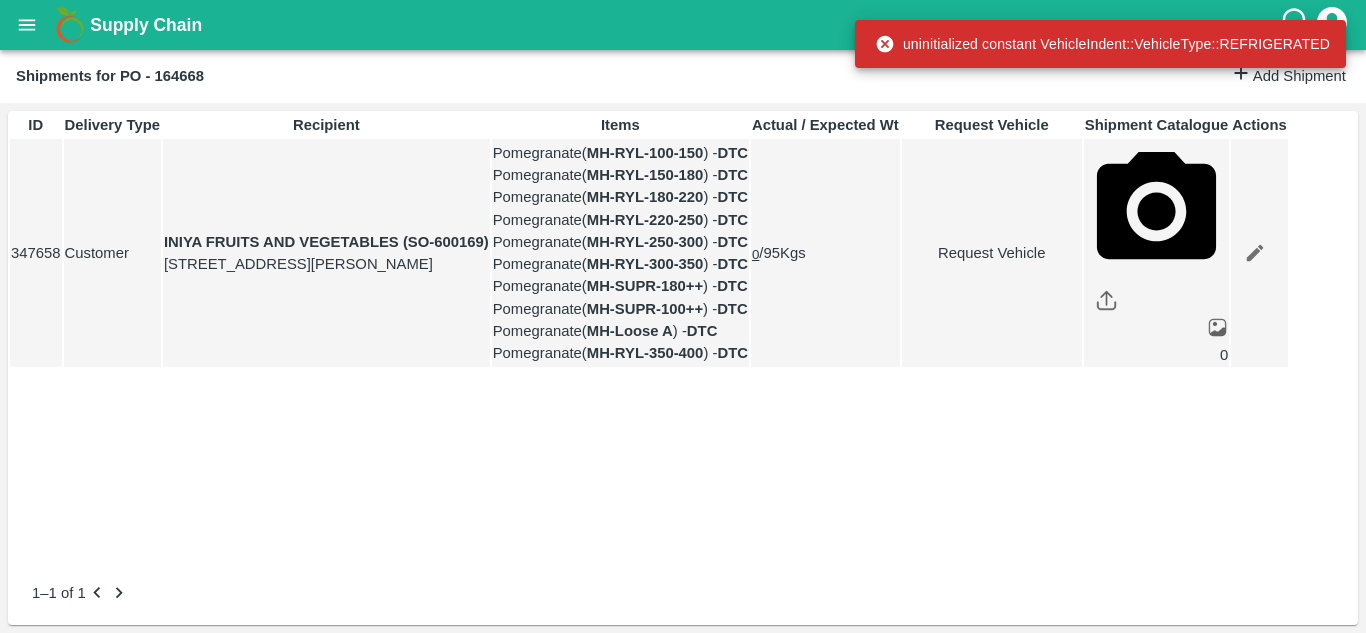 click on "Request Vehicle" at bounding box center (992, 253) 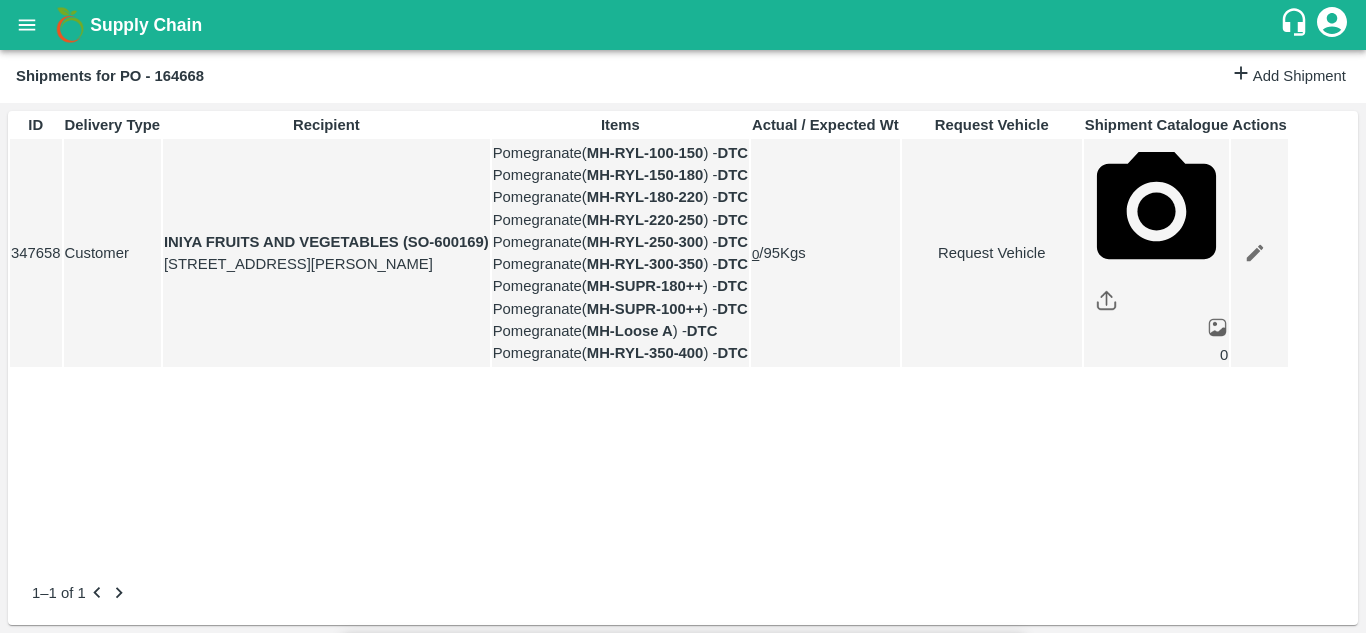 type on "1" 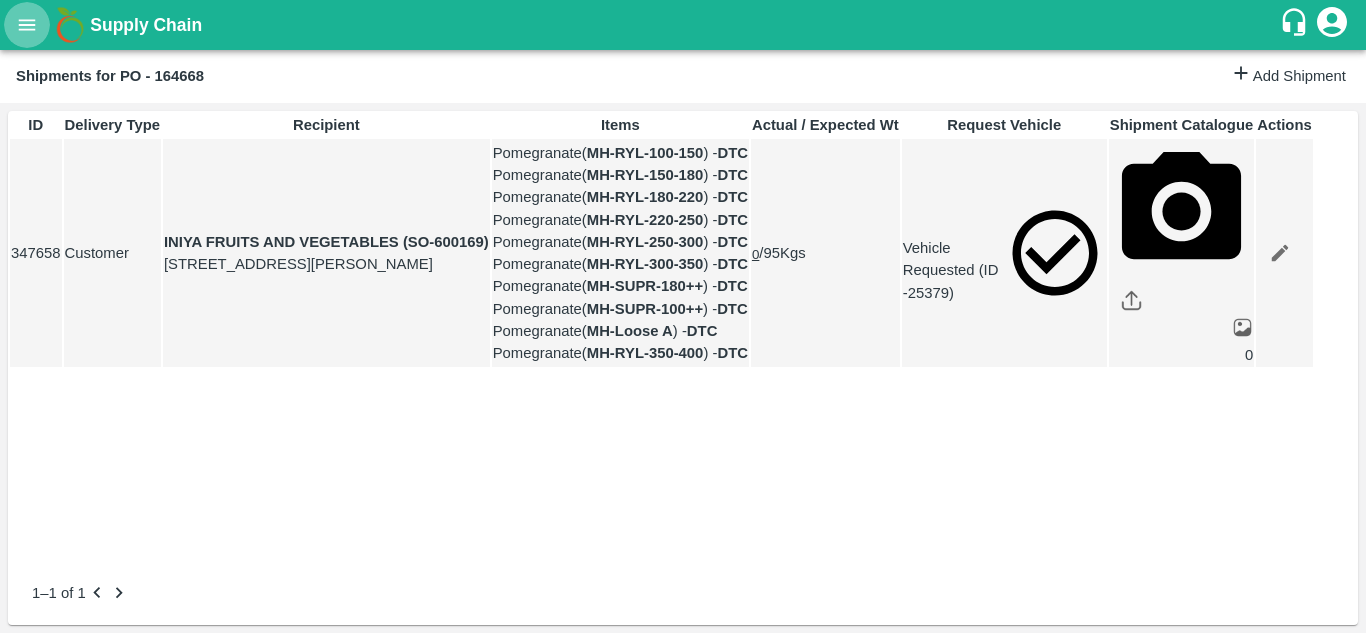 click 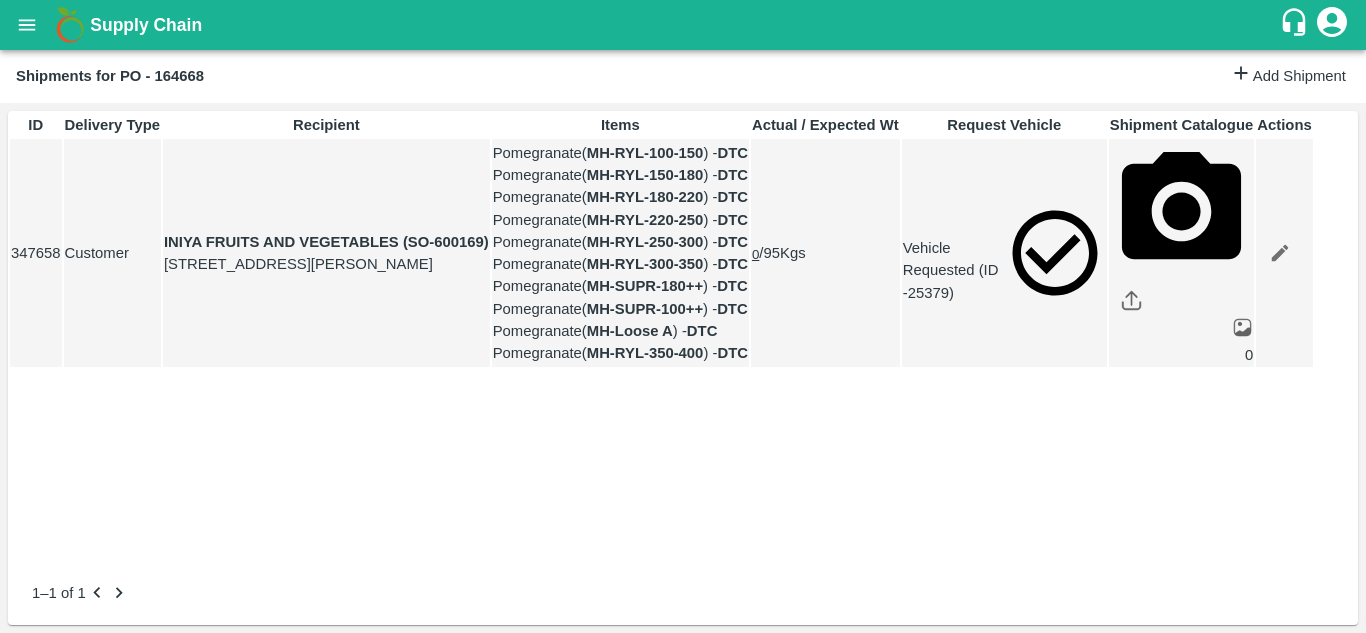 click on "Purchase Orders" at bounding box center (148, 738) 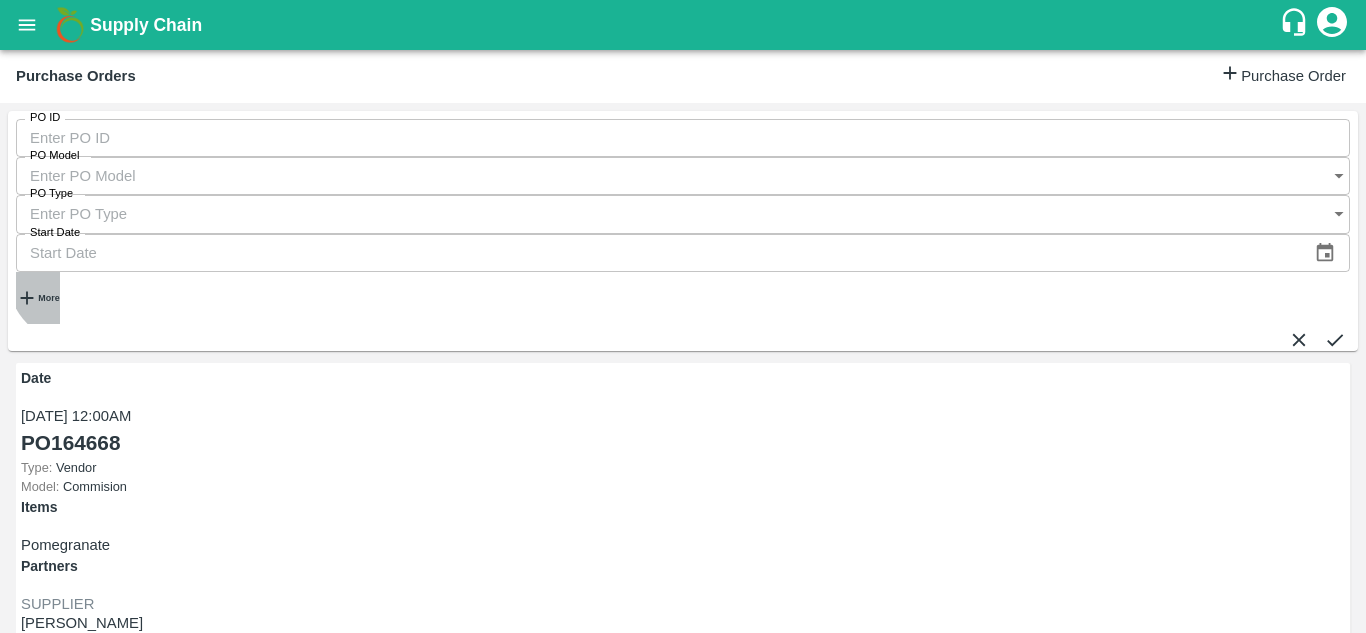 click on "More" at bounding box center [38, 298] 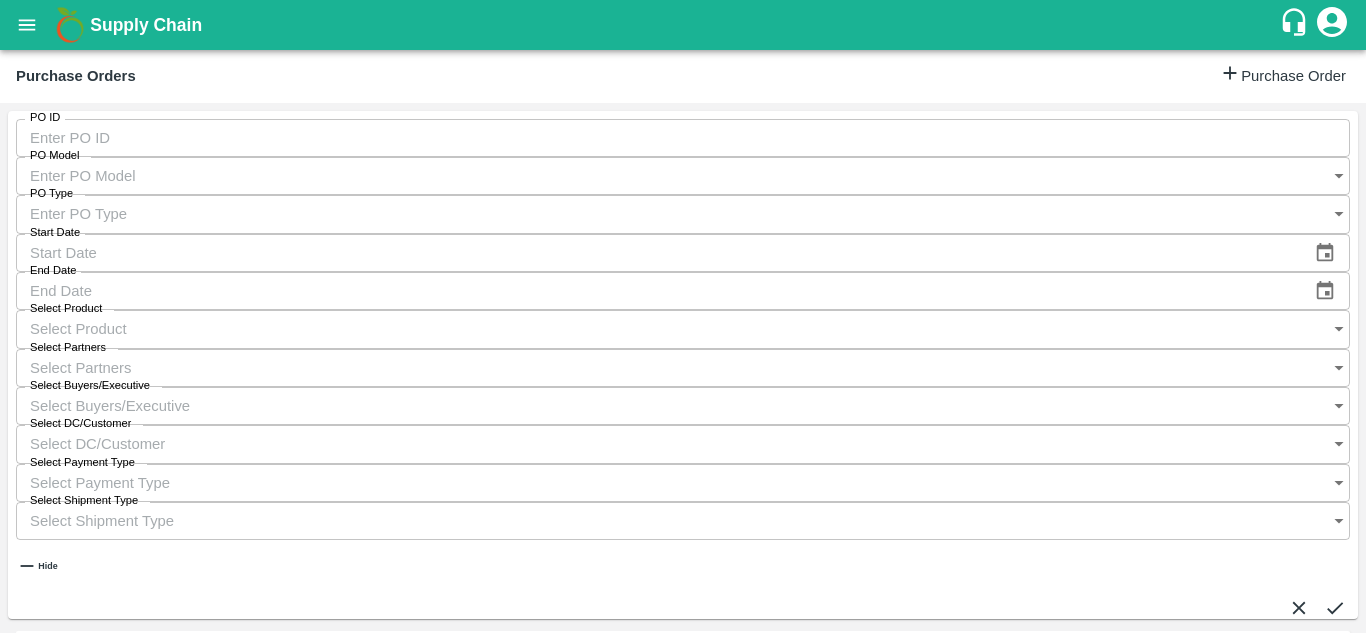click on "Select Buyers/Executive" at bounding box center (663, 406) 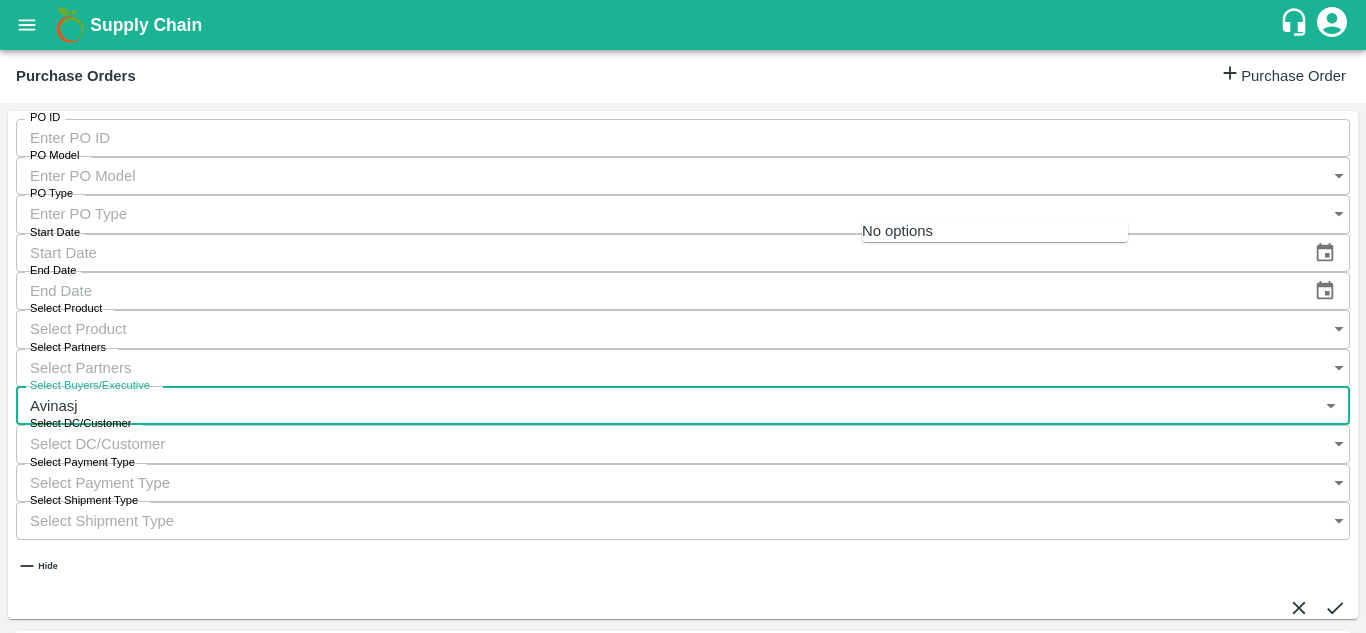 type on "Avinas" 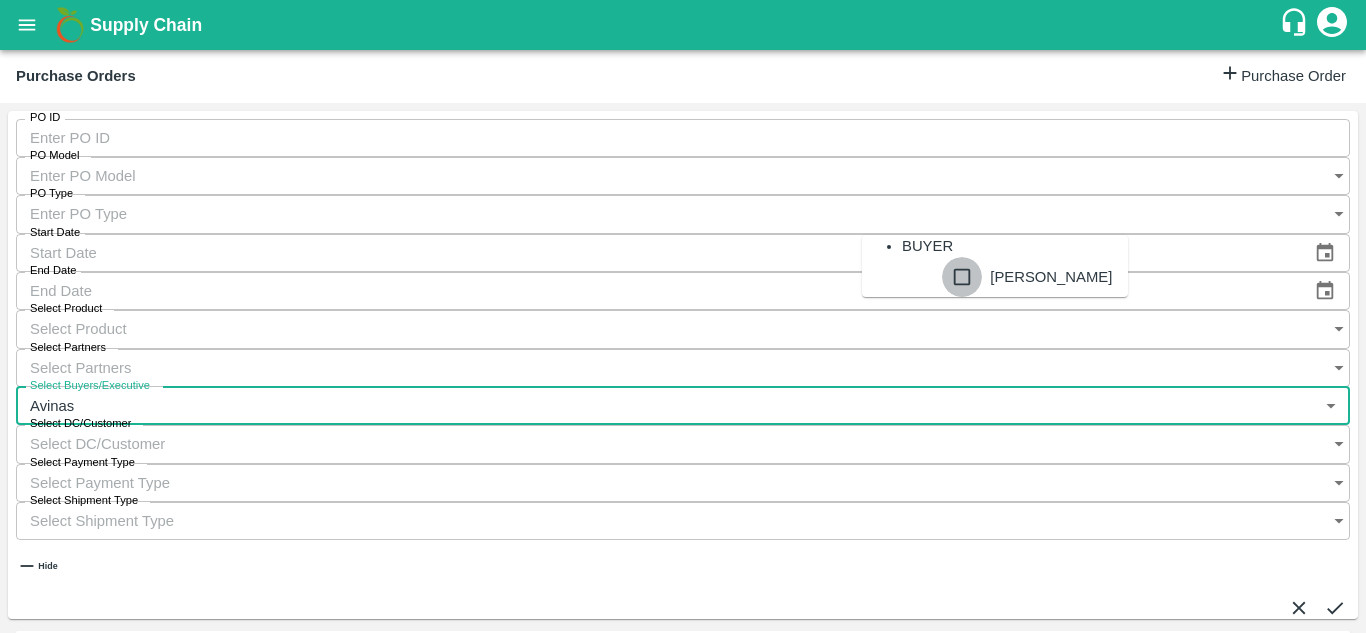 click at bounding box center [962, 277] 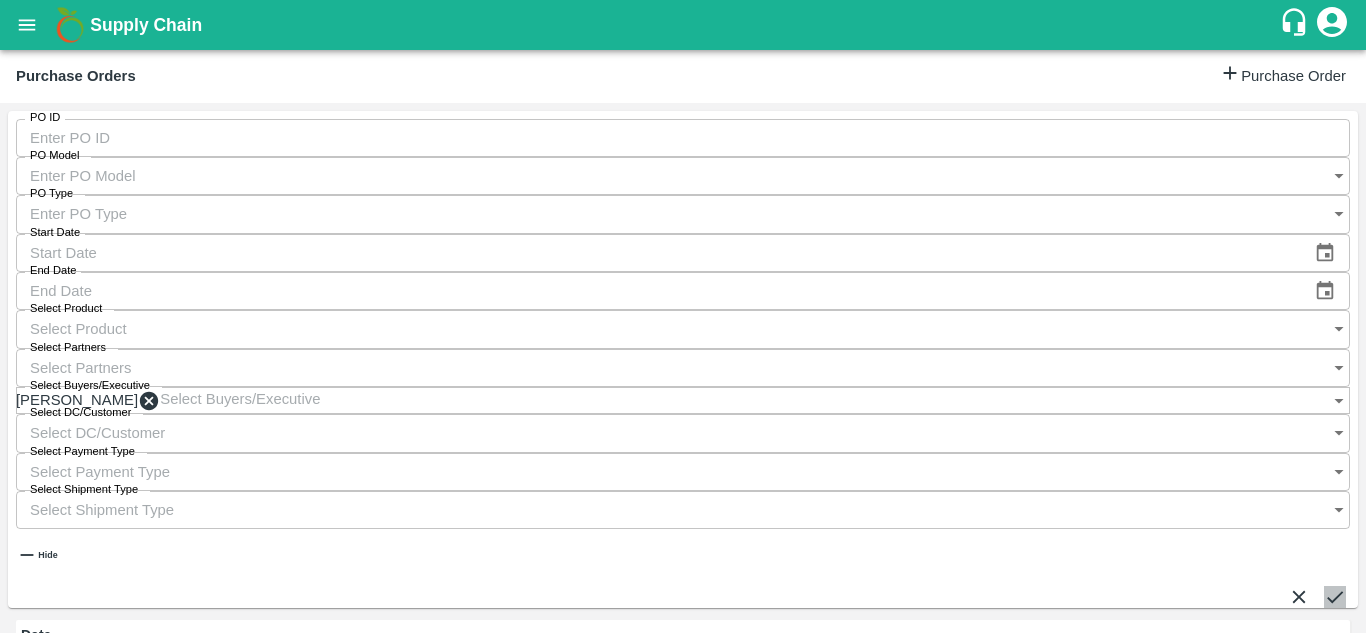 click 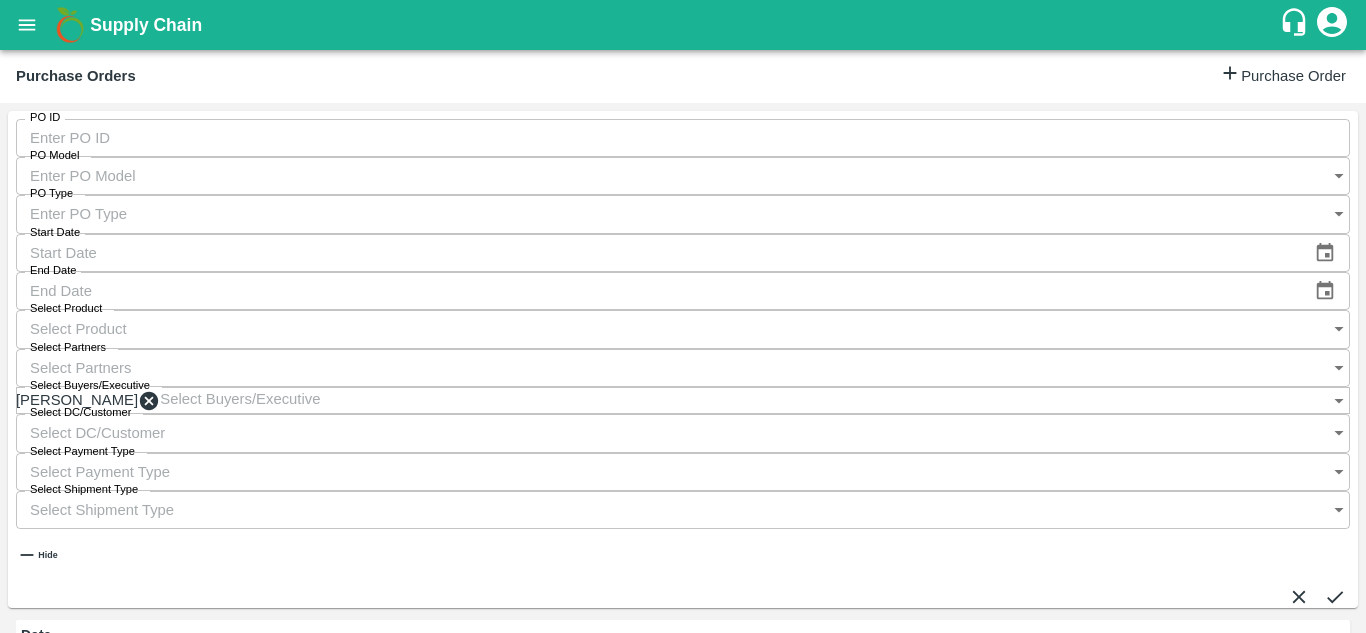 scroll, scrollTop: 948, scrollLeft: 0, axis: vertical 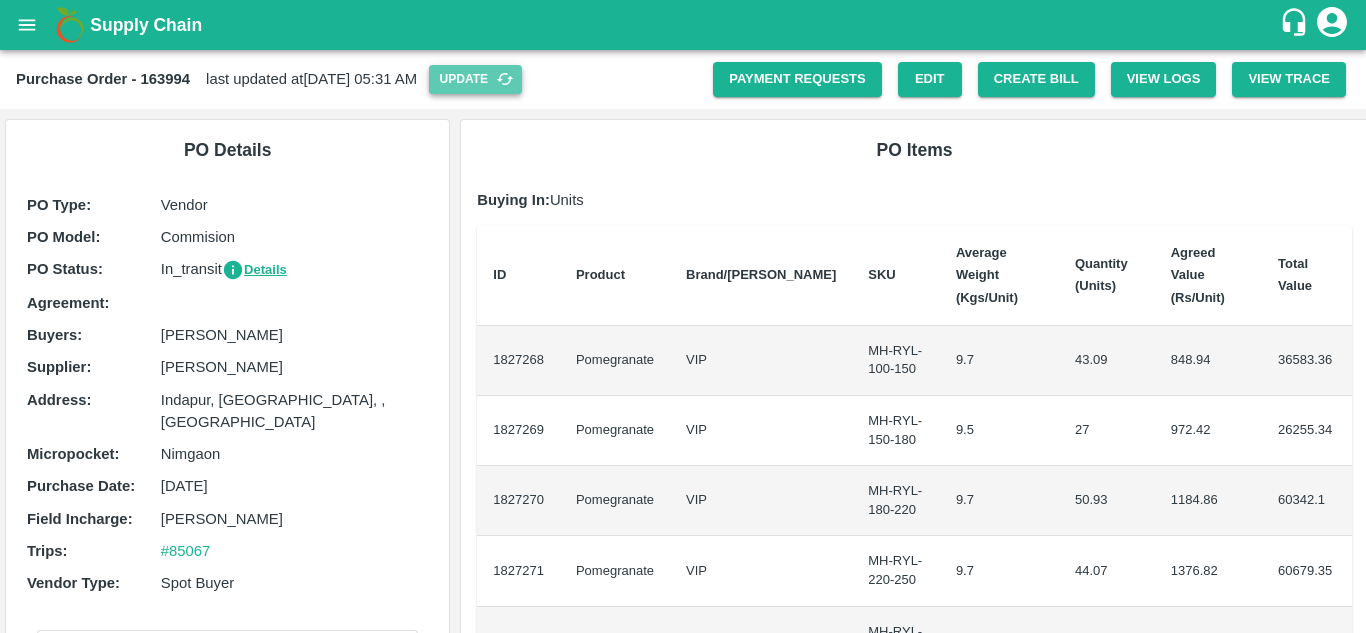 click on "Update" at bounding box center [475, 79] 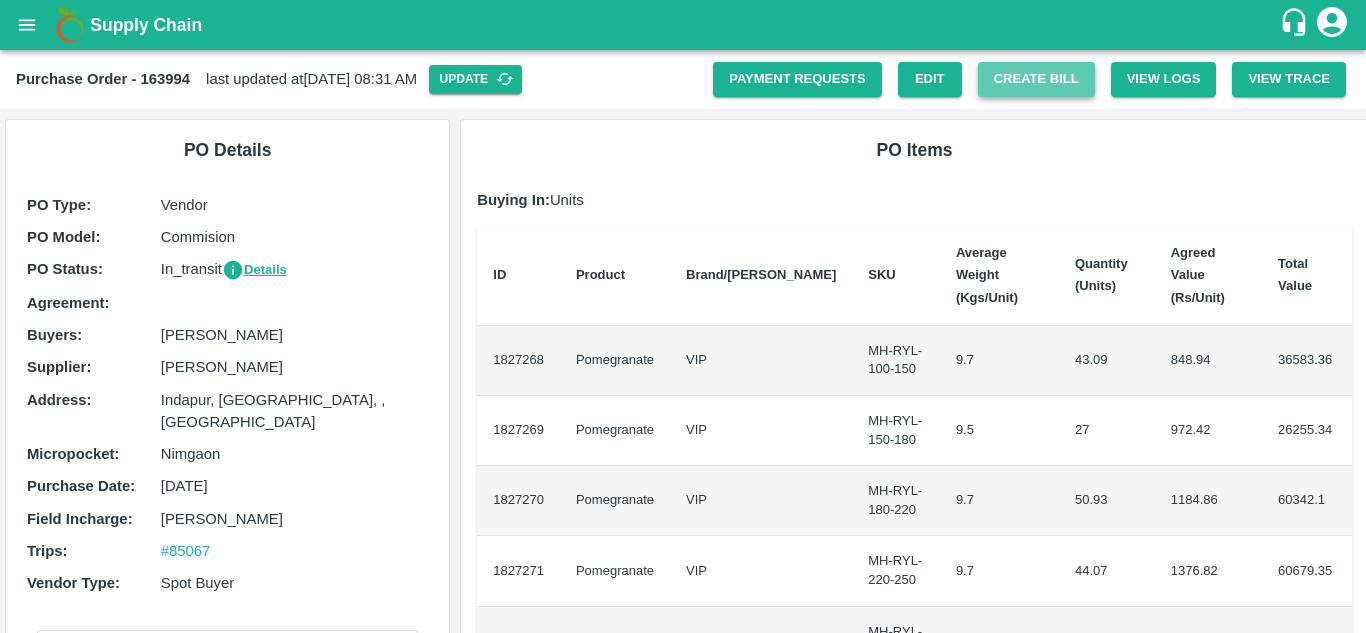 click on "Create Bill" at bounding box center [1036, 79] 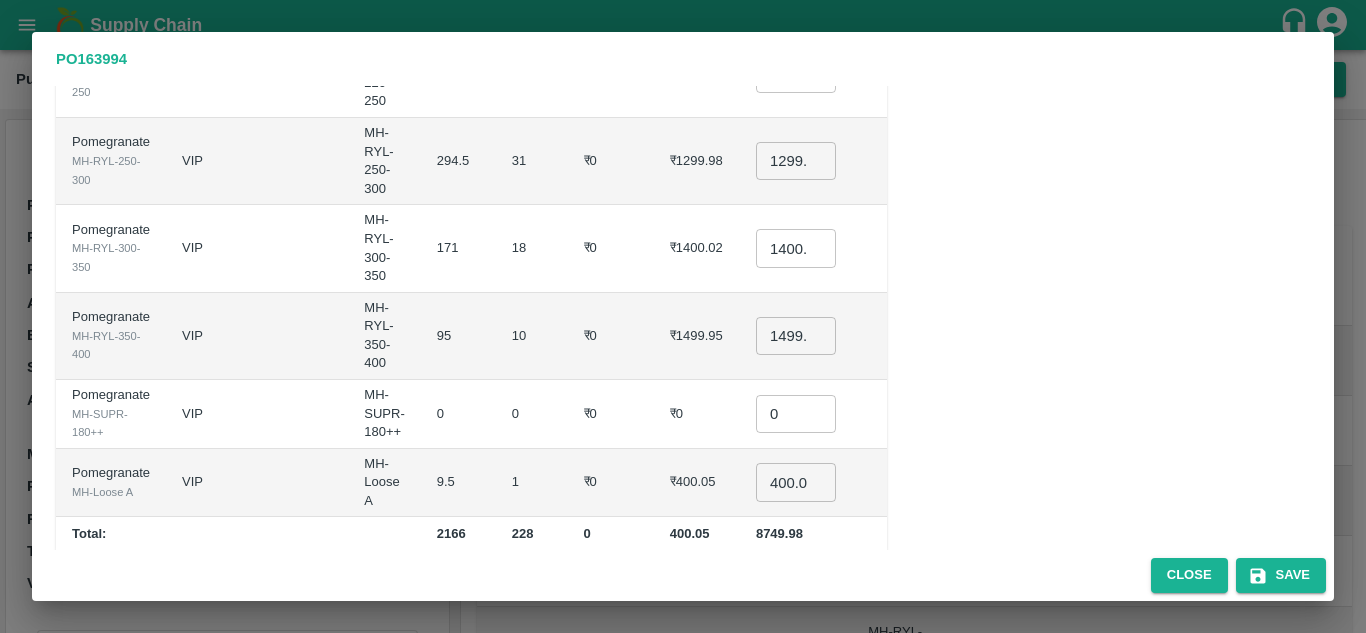 scroll, scrollTop: 0, scrollLeft: 0, axis: both 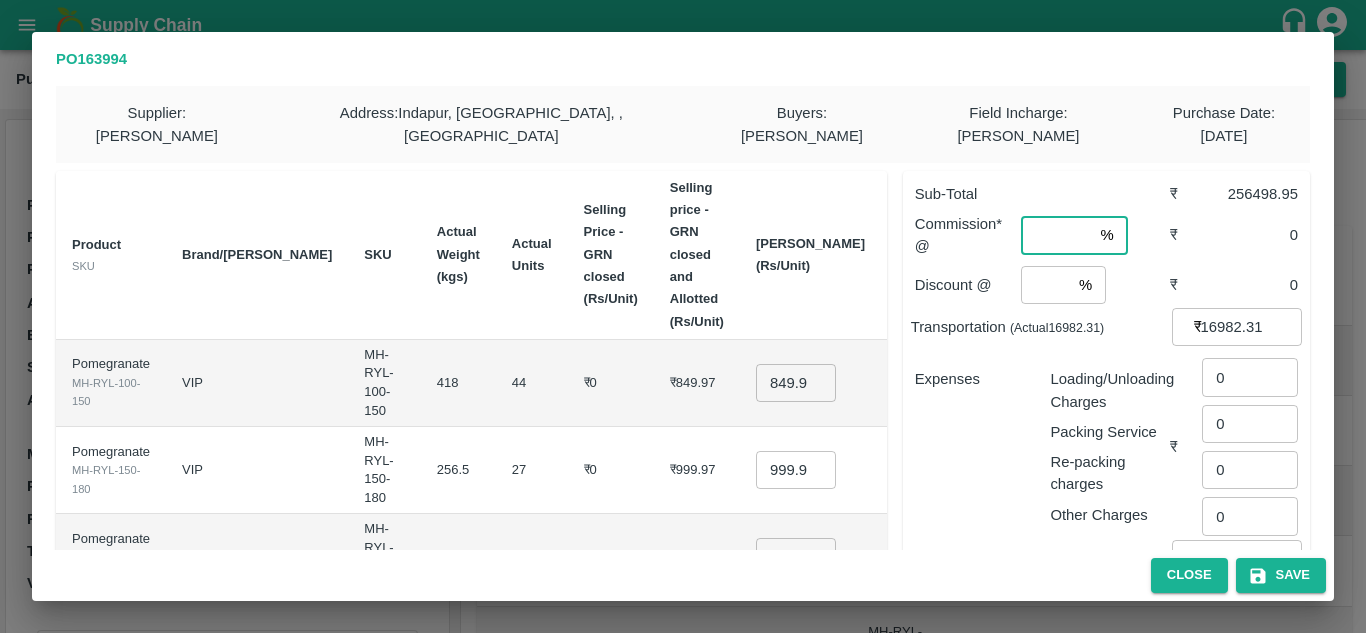 click at bounding box center (1056, 235) 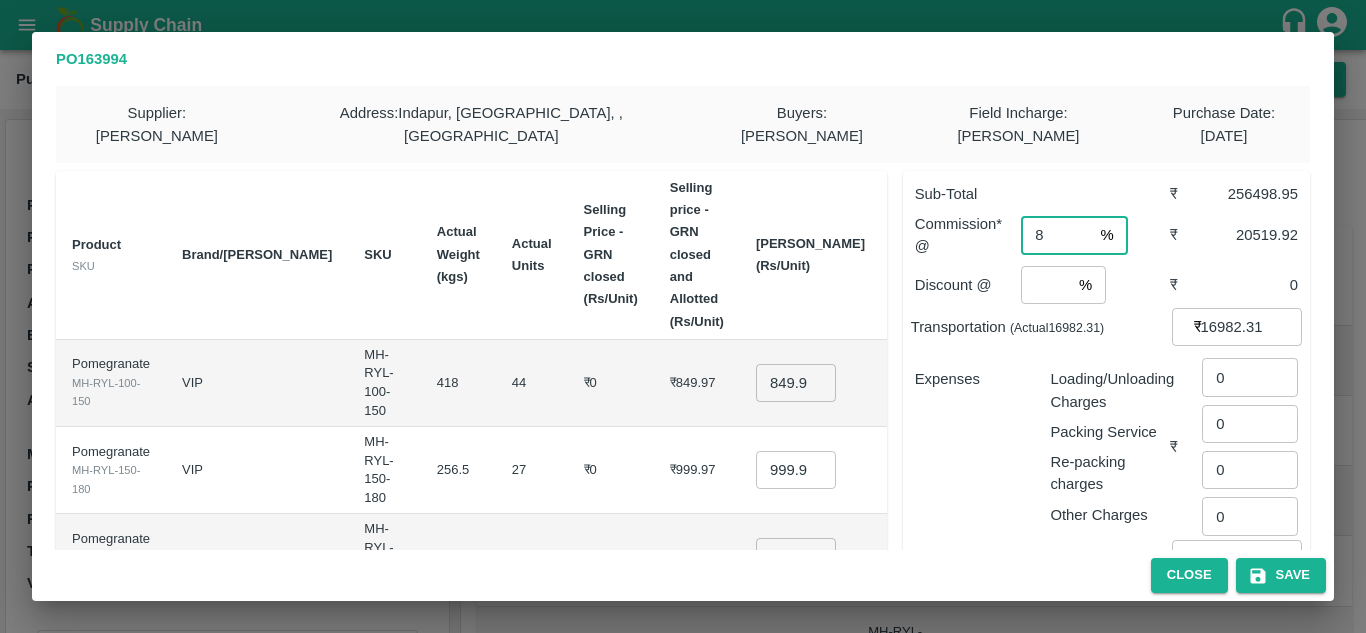 type on "8" 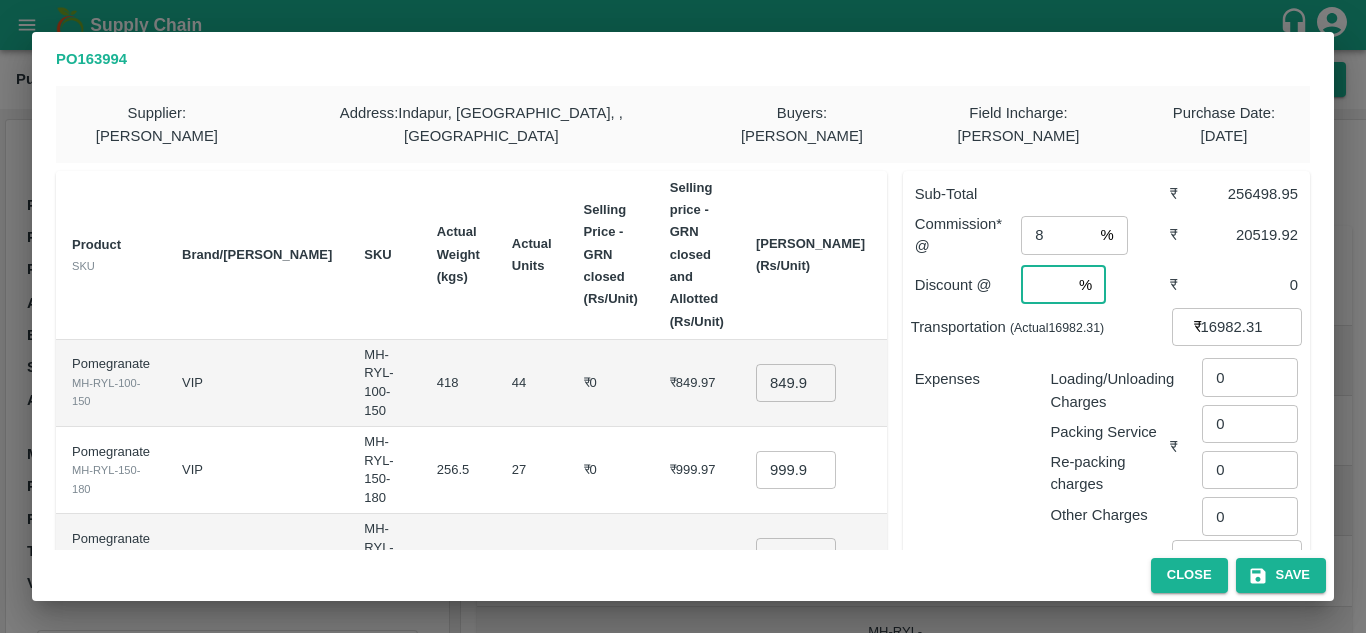 click at bounding box center [1046, 285] 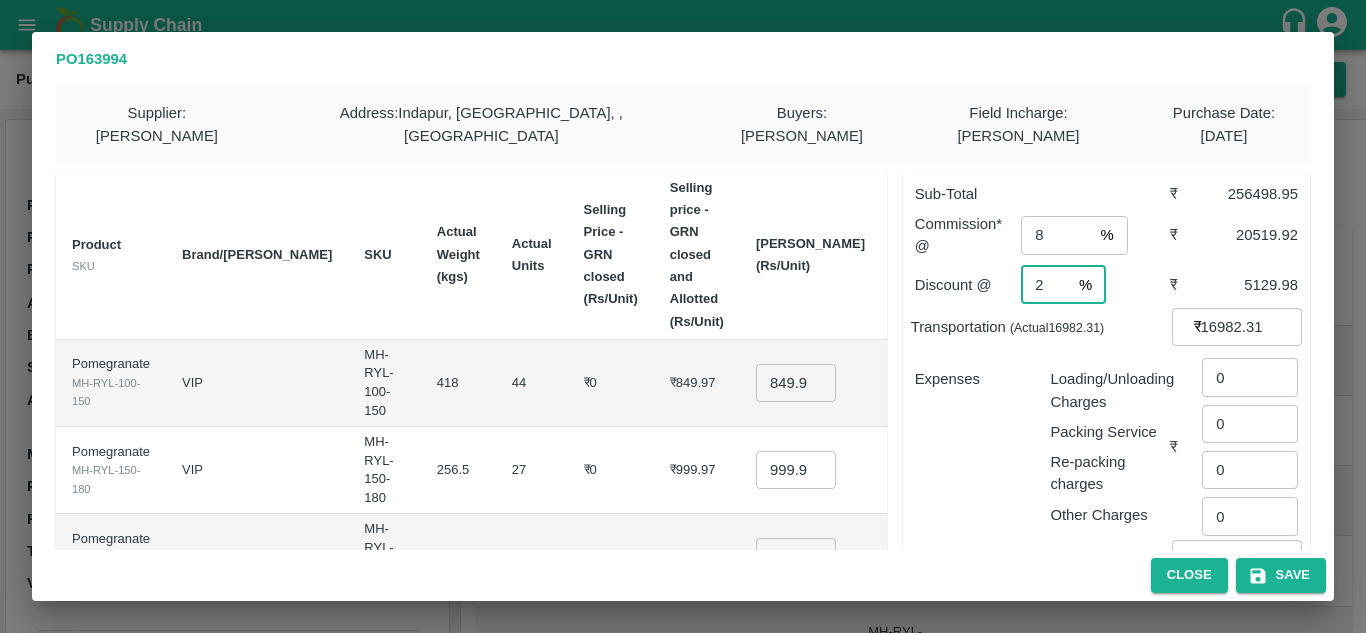 type on "2" 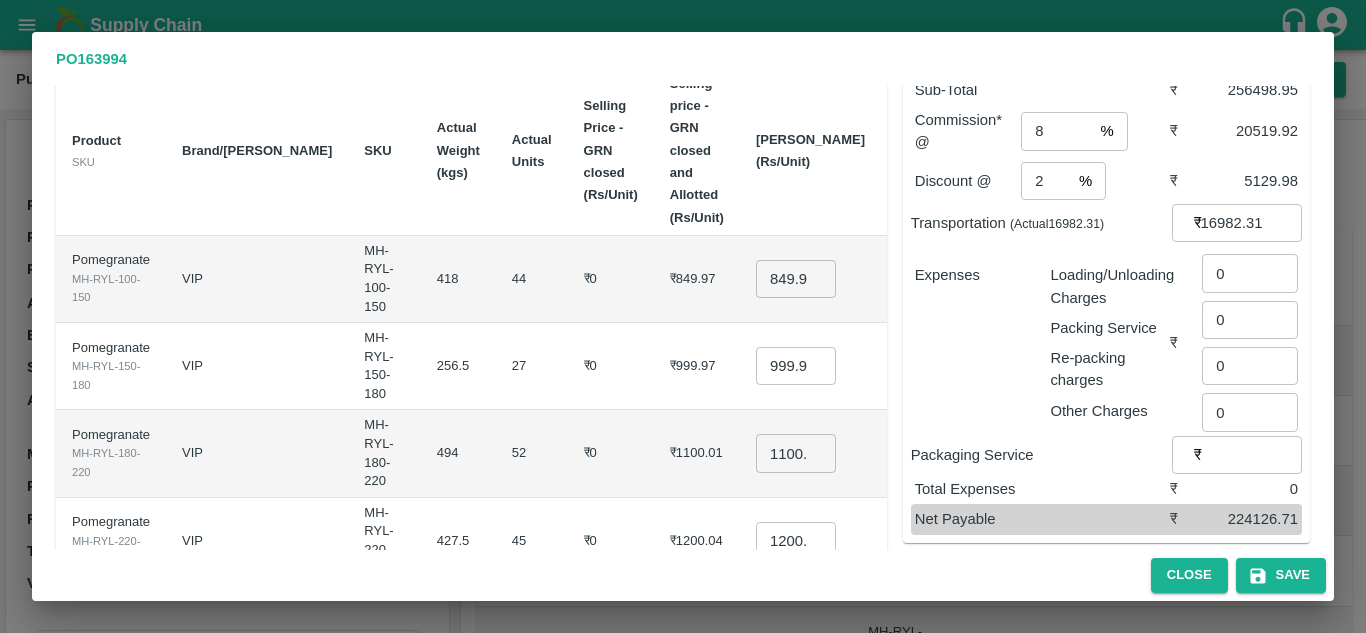 scroll, scrollTop: 105, scrollLeft: 0, axis: vertical 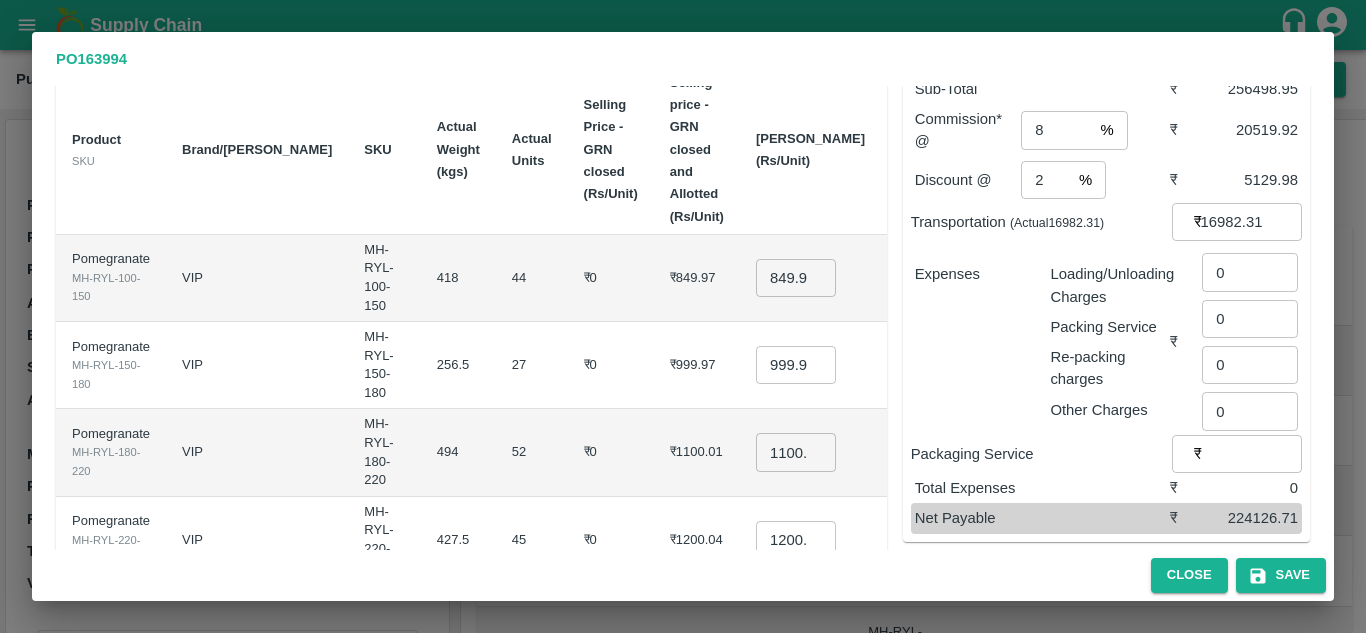 click on "849.965" at bounding box center (796, 278) 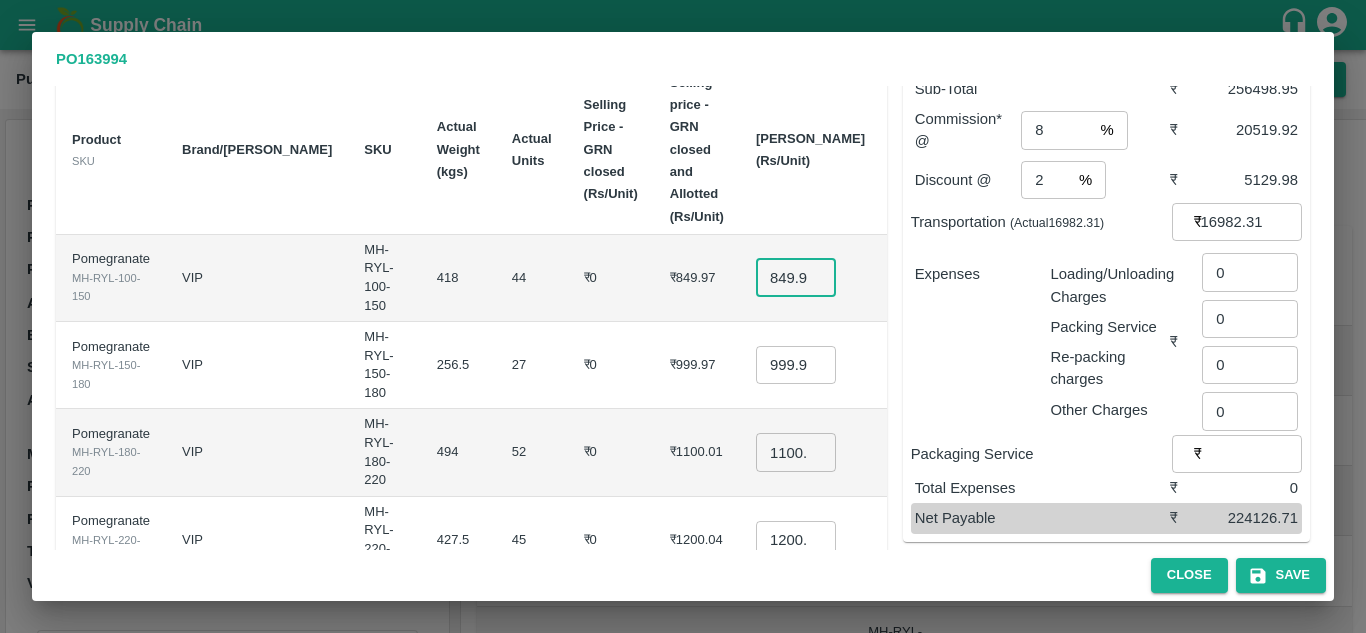 click on "849.965" at bounding box center [796, 278] 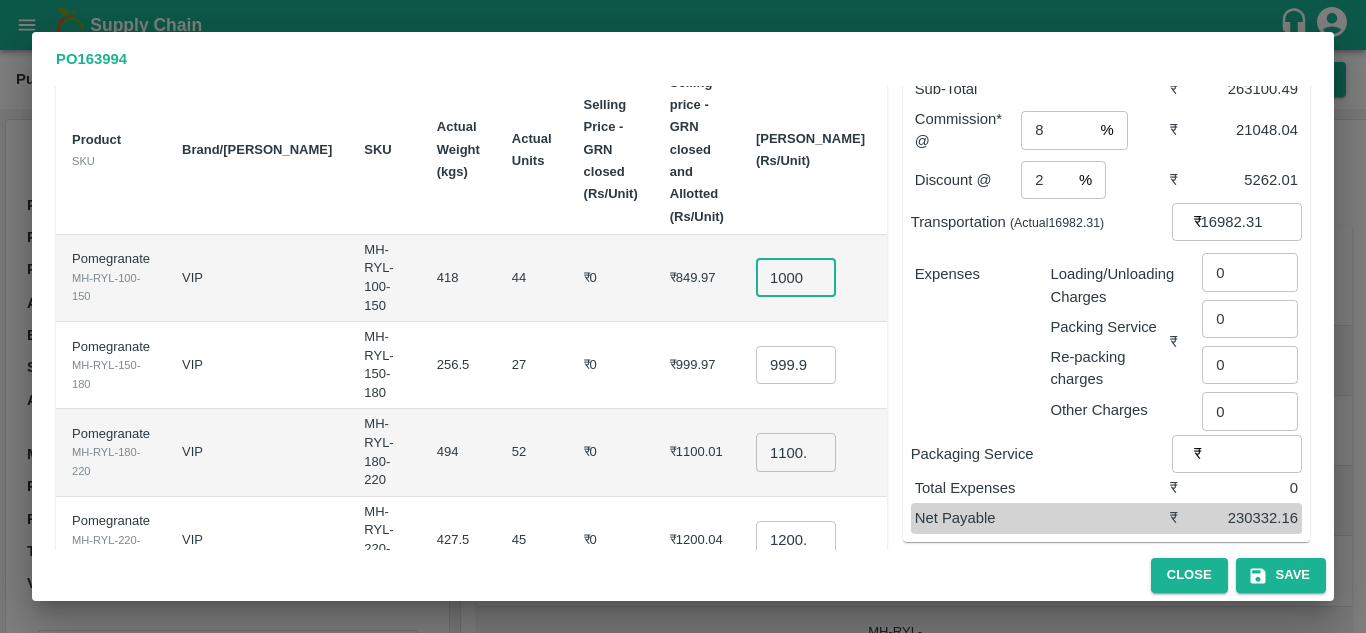 scroll, scrollTop: 0, scrollLeft: 4, axis: horizontal 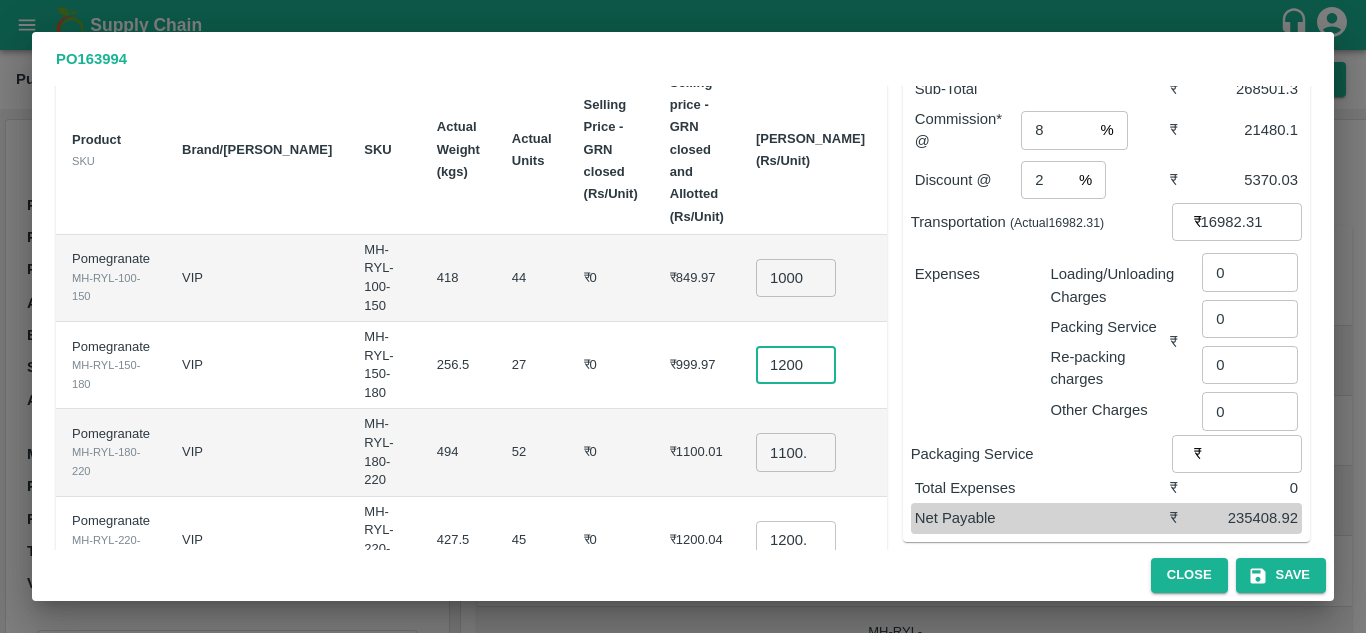 type on "1200" 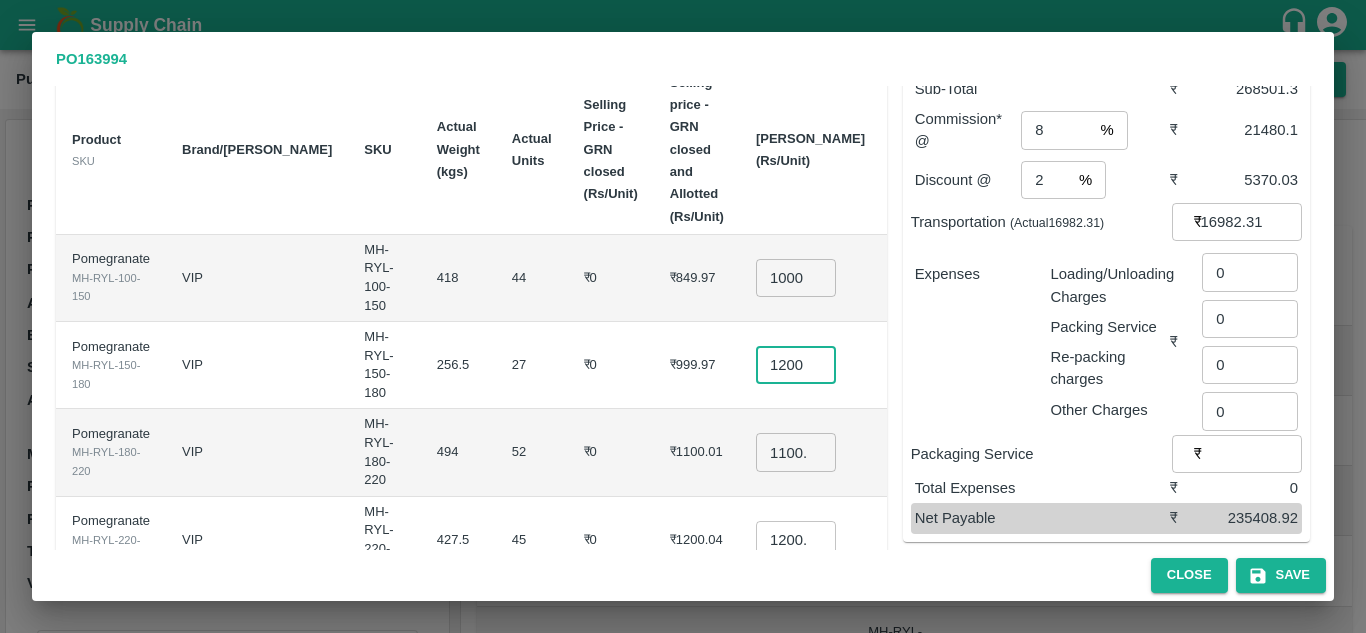 scroll, scrollTop: 0, scrollLeft: 0, axis: both 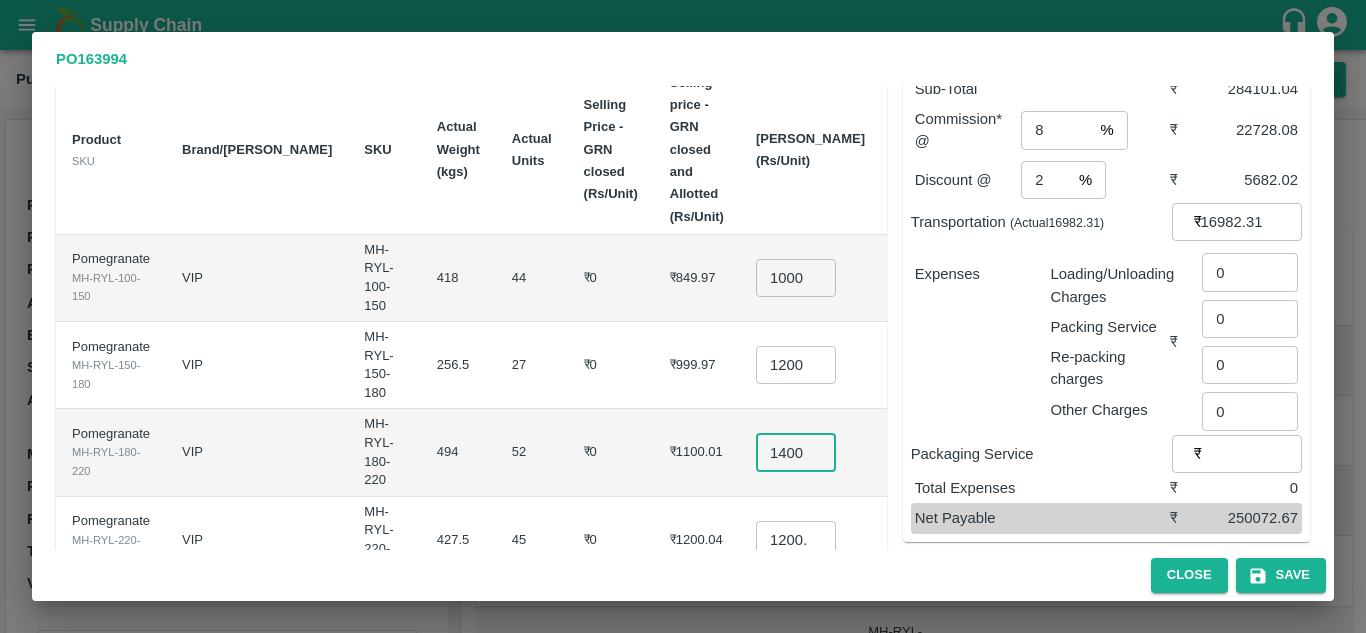 type on "1400" 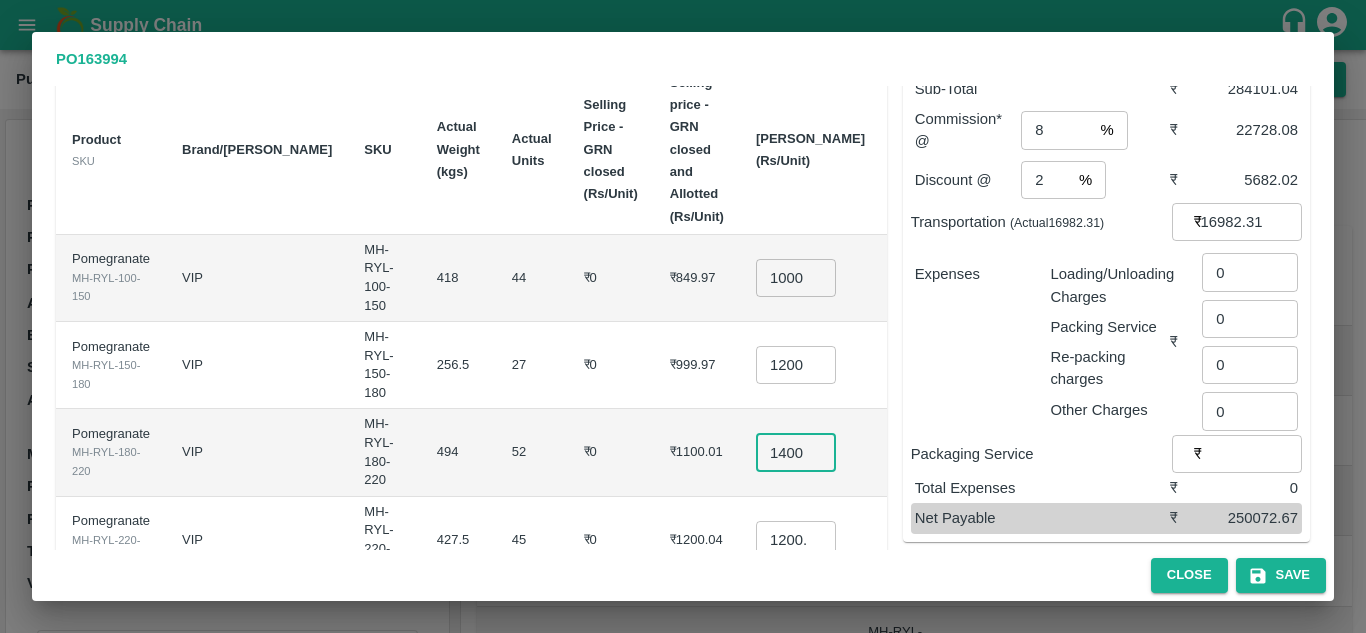 scroll, scrollTop: 0, scrollLeft: 0, axis: both 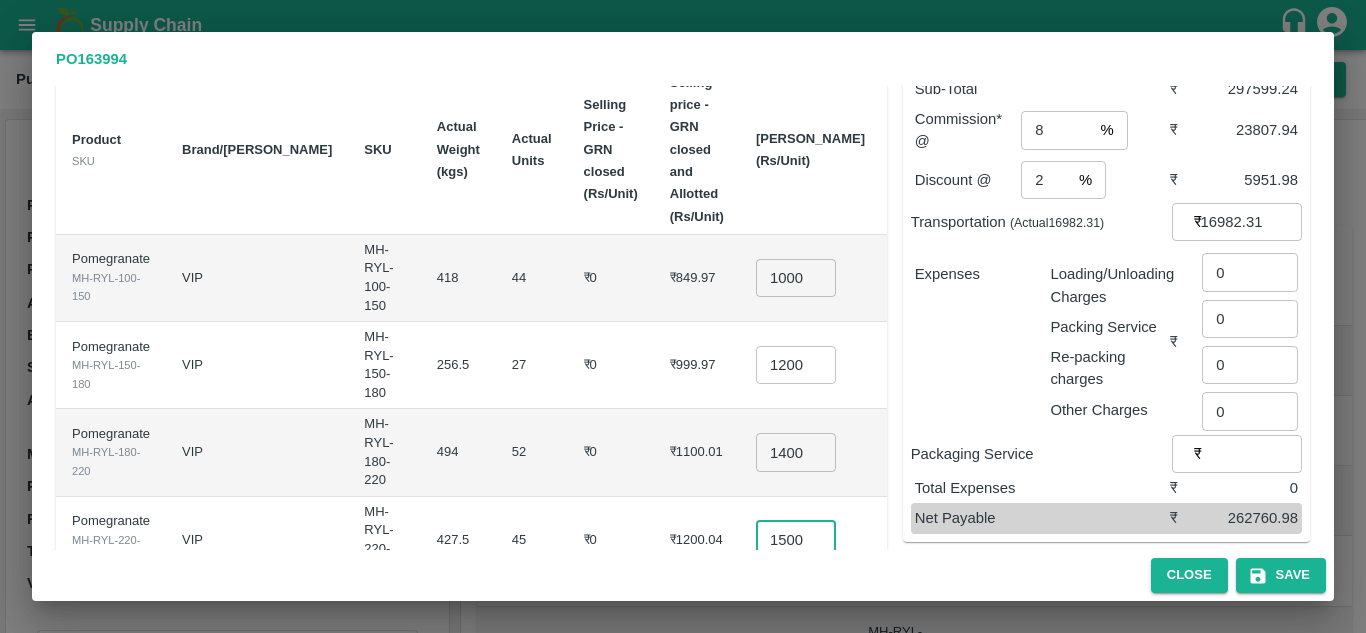 type on "1500" 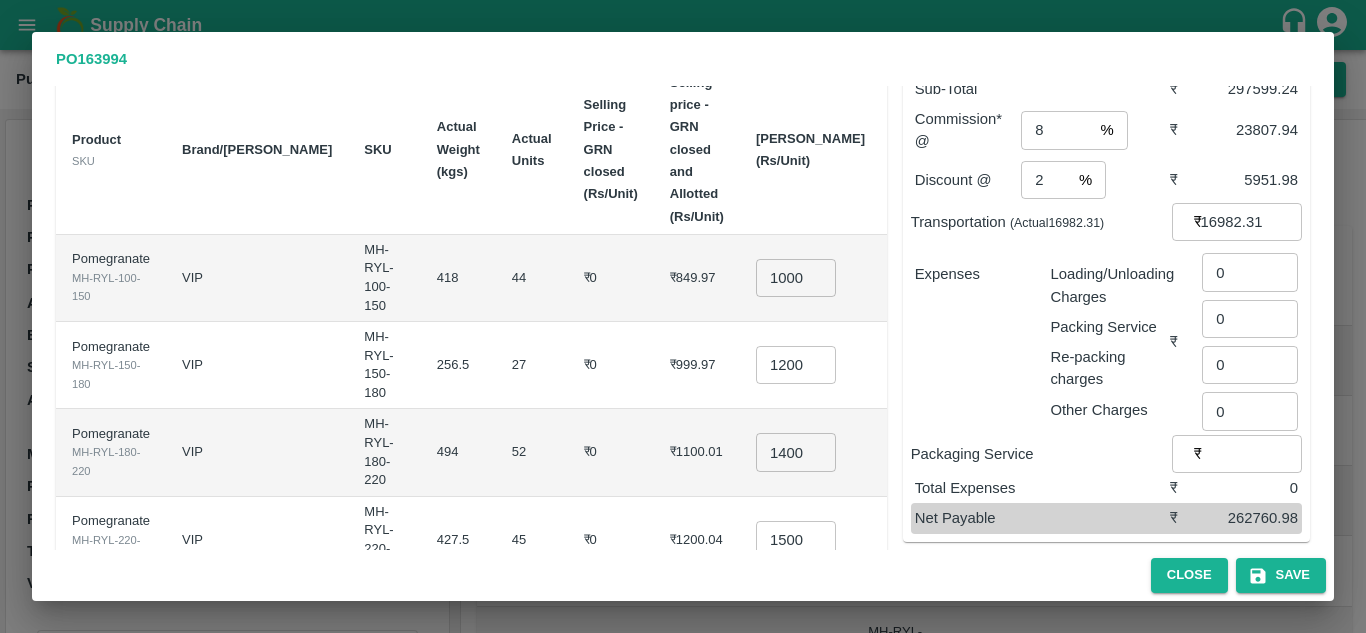 scroll, scrollTop: 0, scrollLeft: 0, axis: both 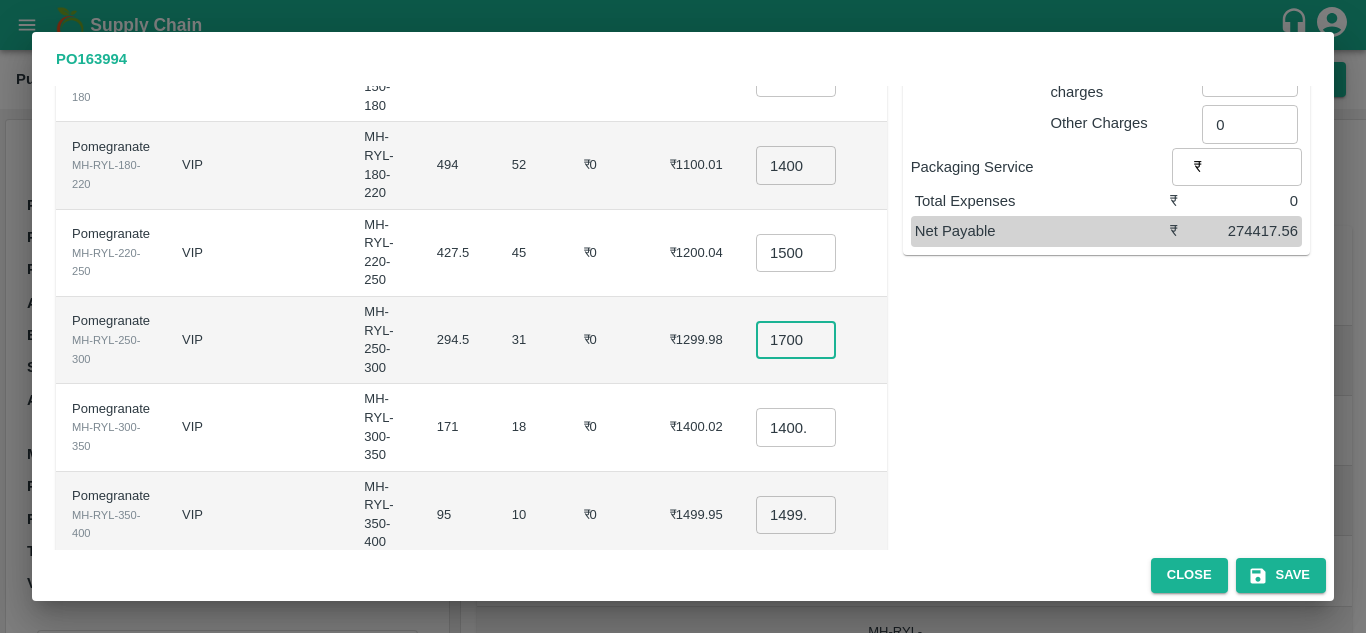 type on "1700" 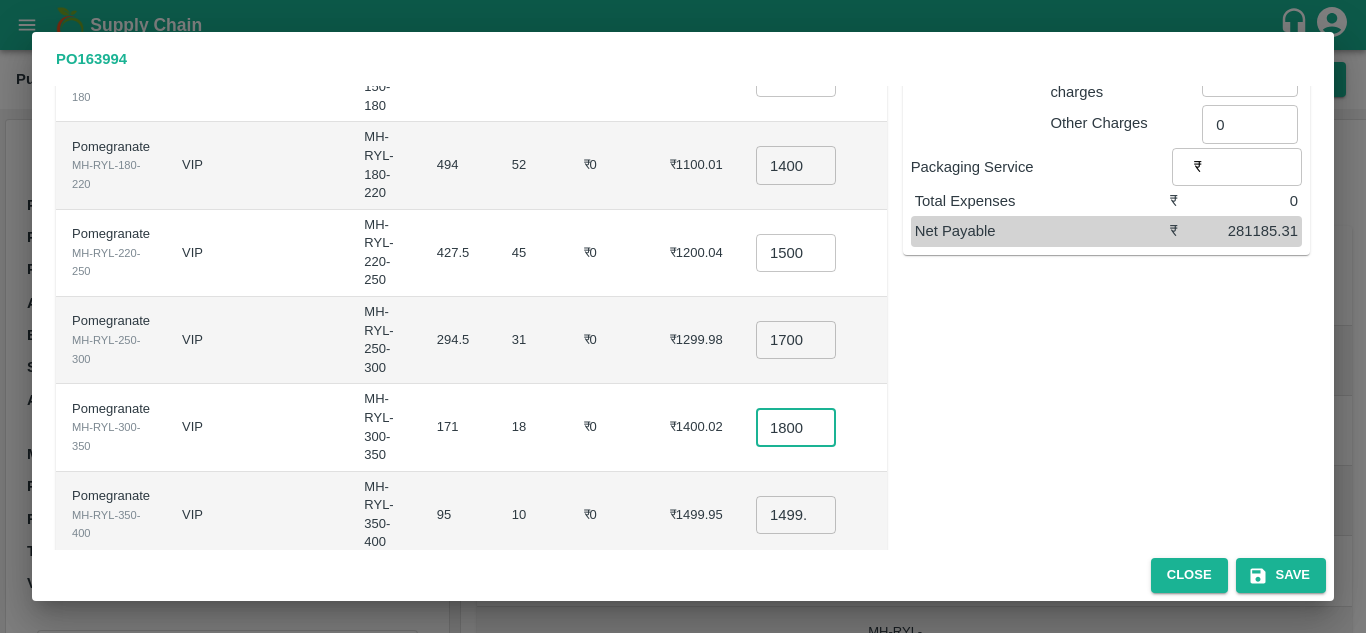 scroll, scrollTop: 0, scrollLeft: 4, axis: horizontal 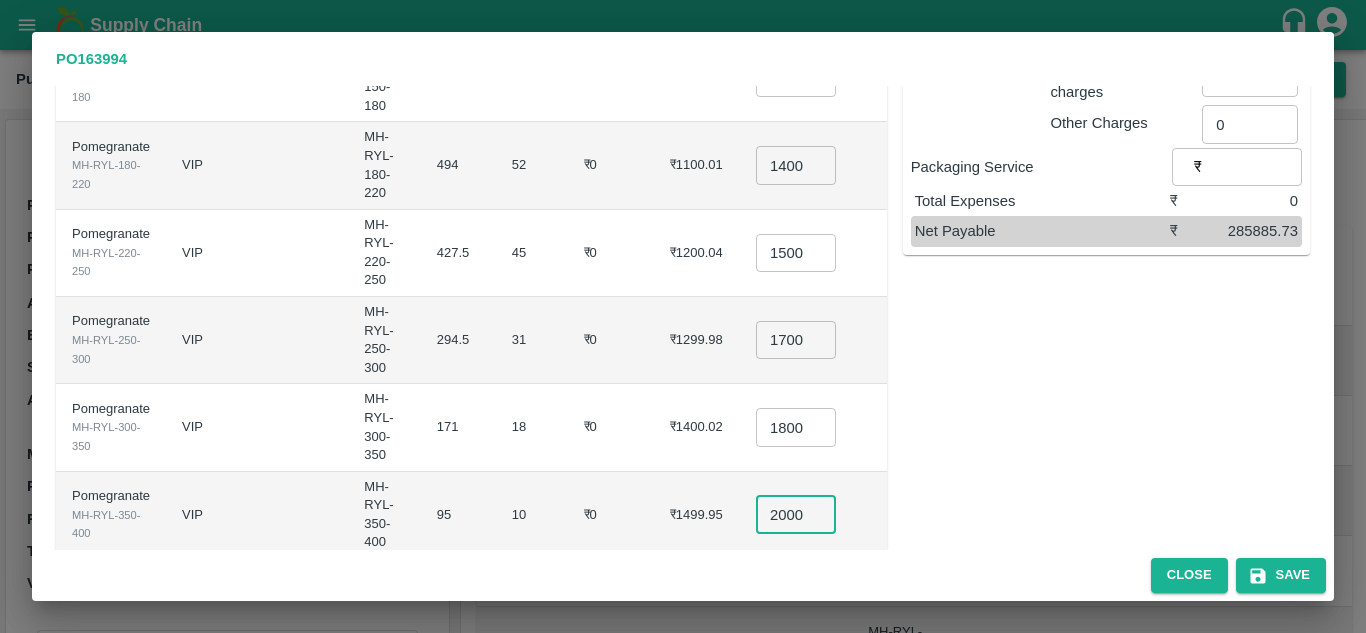 type on "2000" 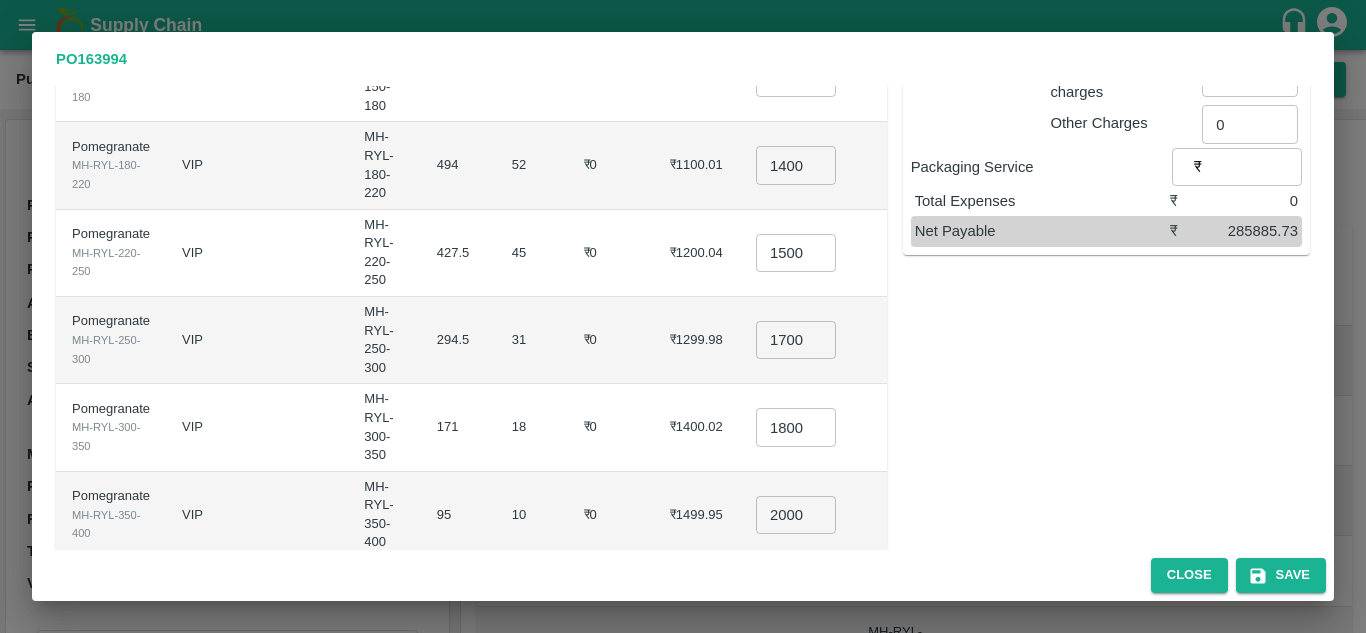 click on "31" at bounding box center [532, 340] 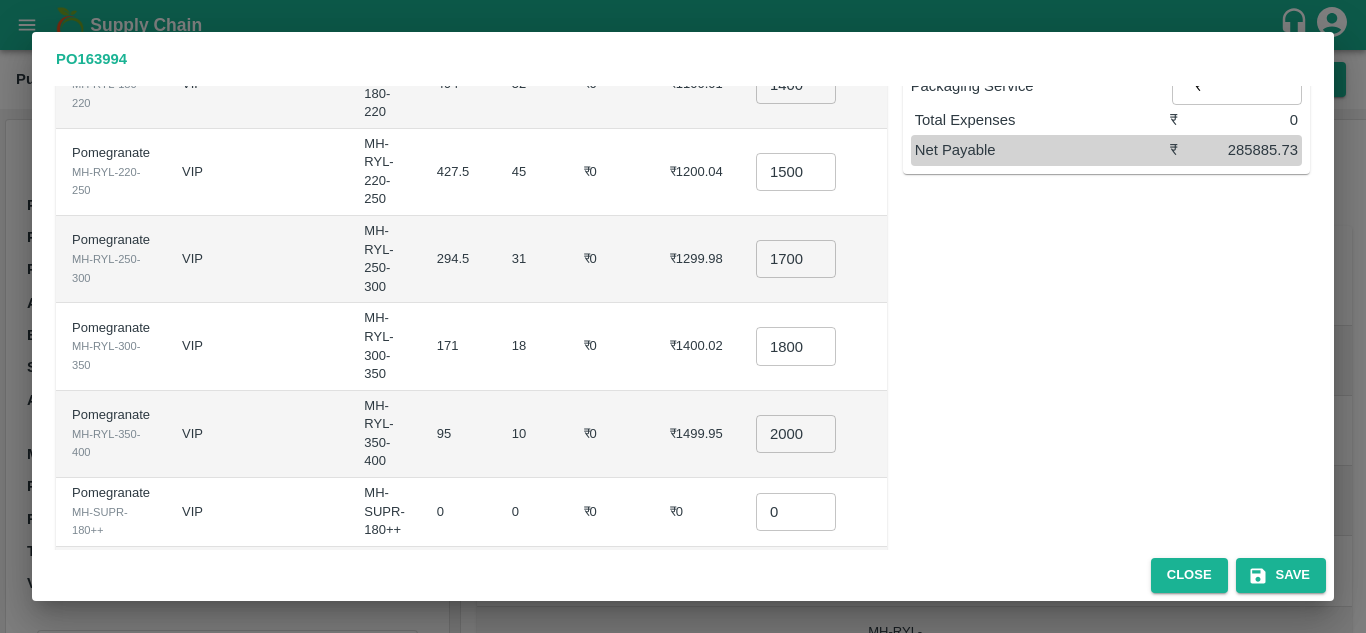 scroll, scrollTop: 571, scrollLeft: 0, axis: vertical 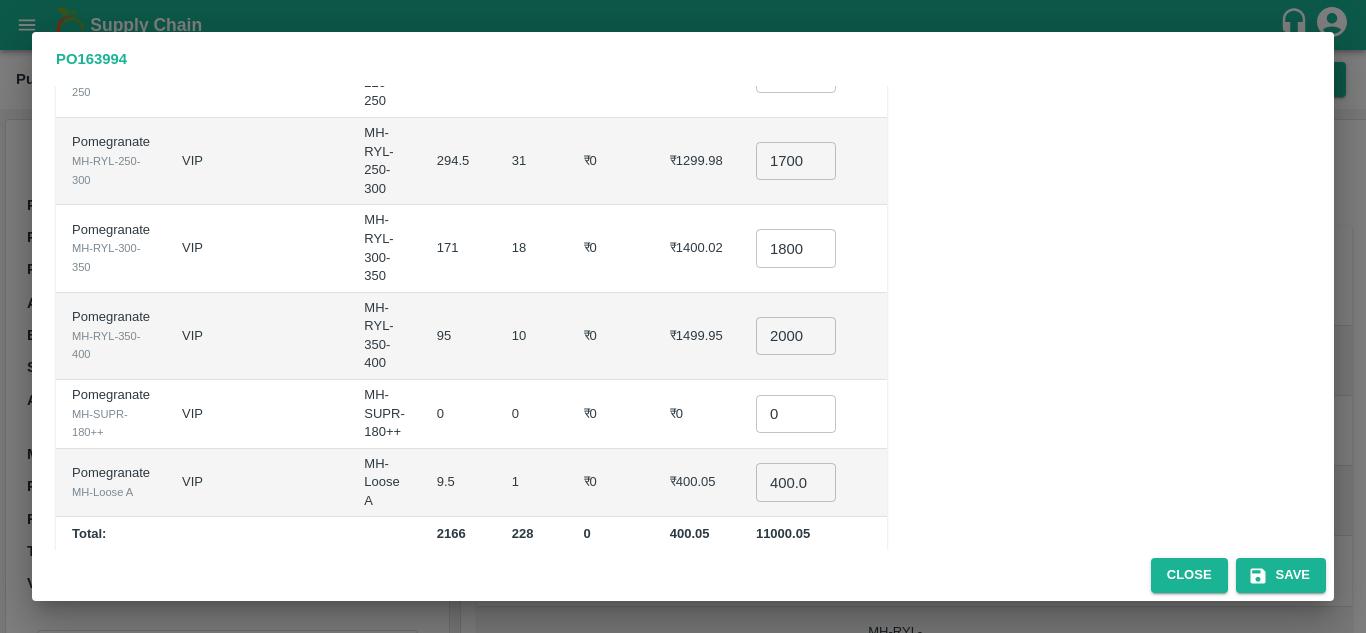 click on "0" at bounding box center (796, 414) 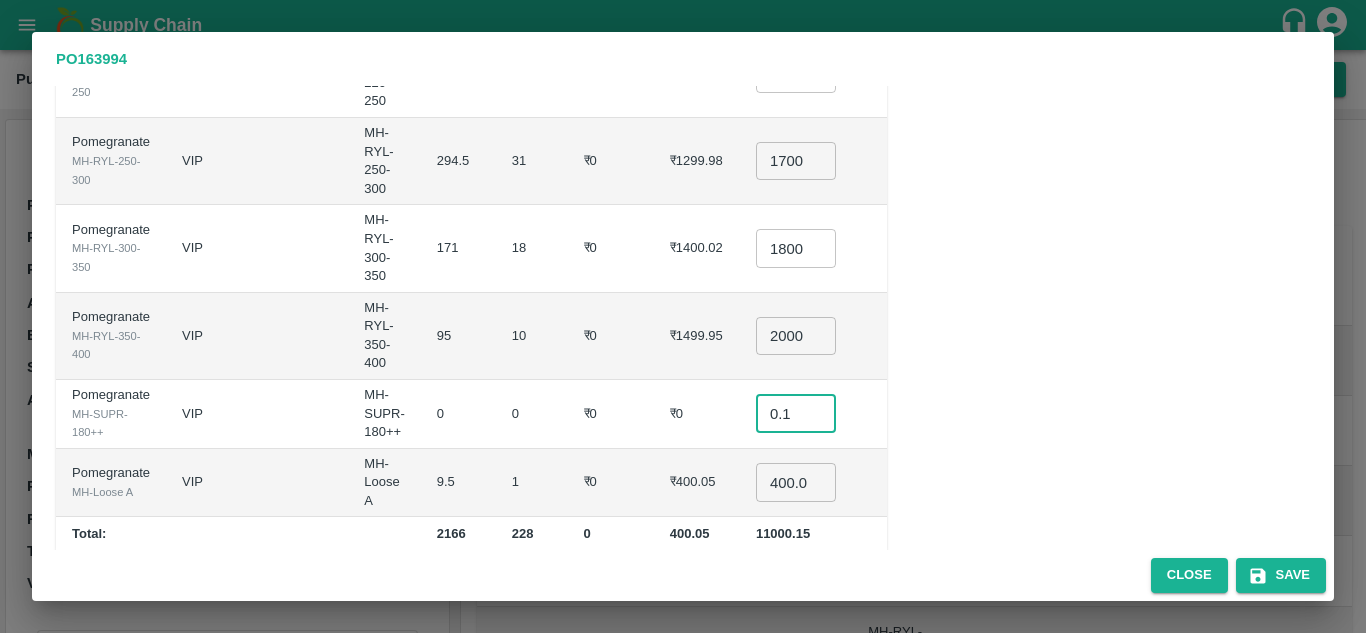 type on "0.1" 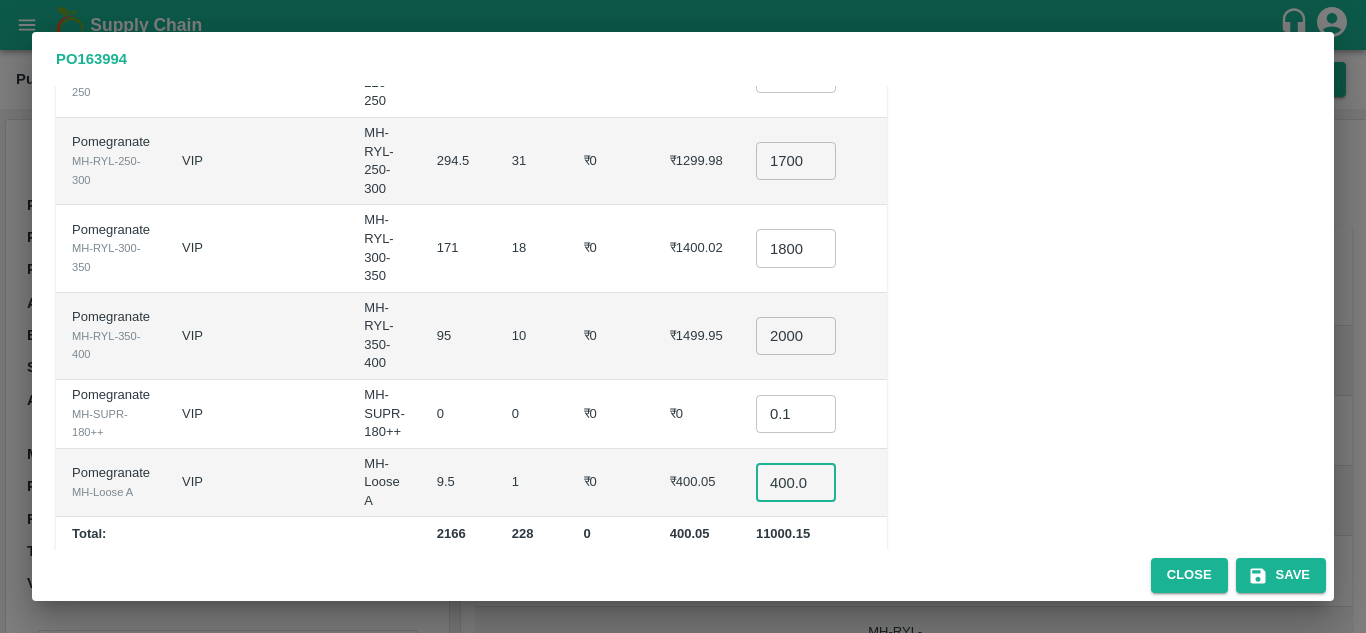 click on "400.045" at bounding box center (796, 482) 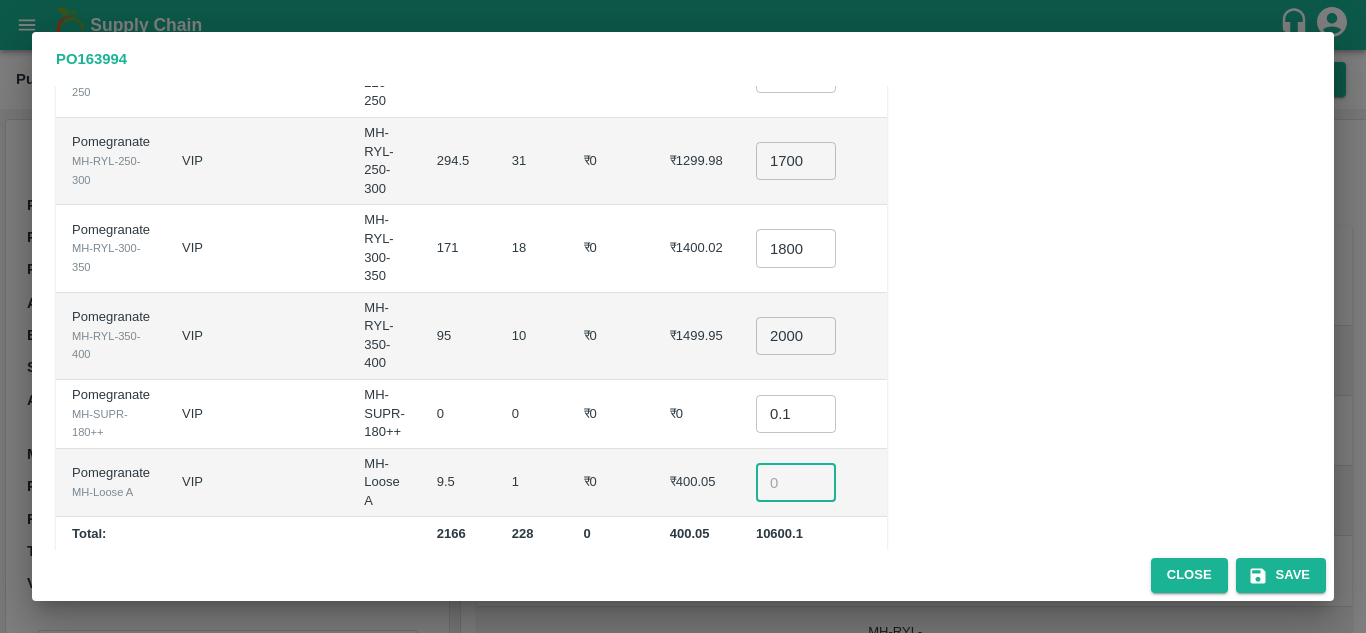 scroll, scrollTop: 549, scrollLeft: 0, axis: vertical 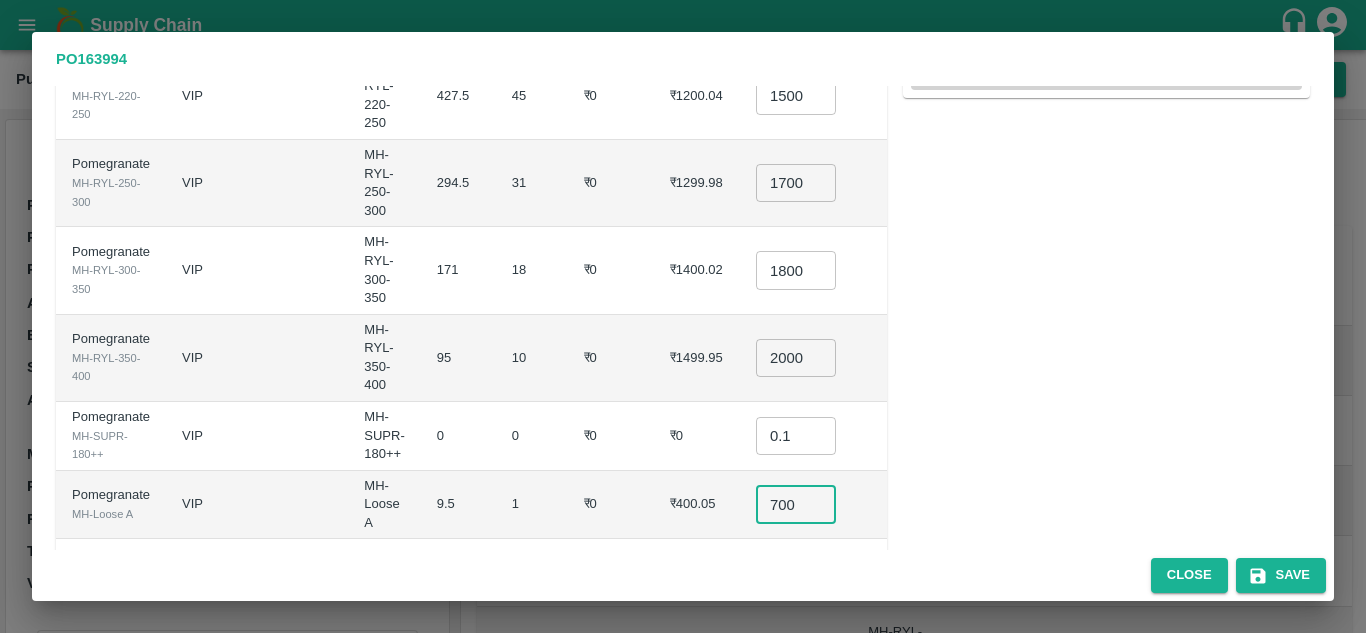 type on "700" 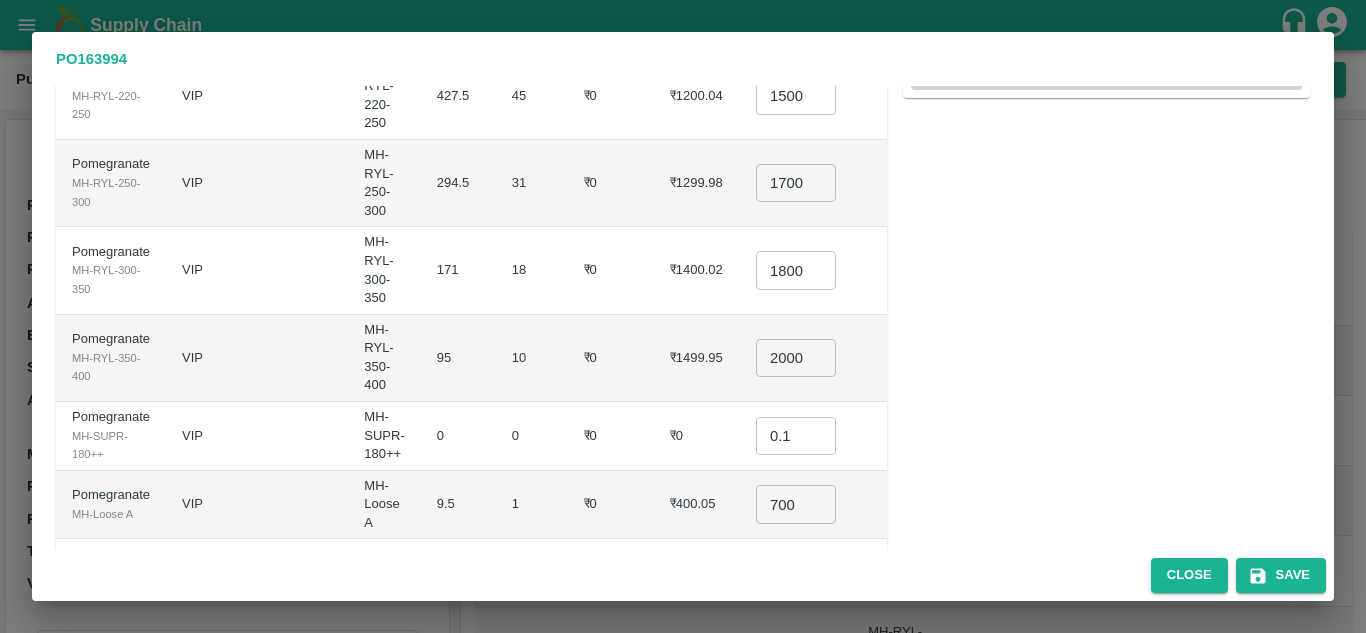 click on "₹0" at bounding box center [611, 436] 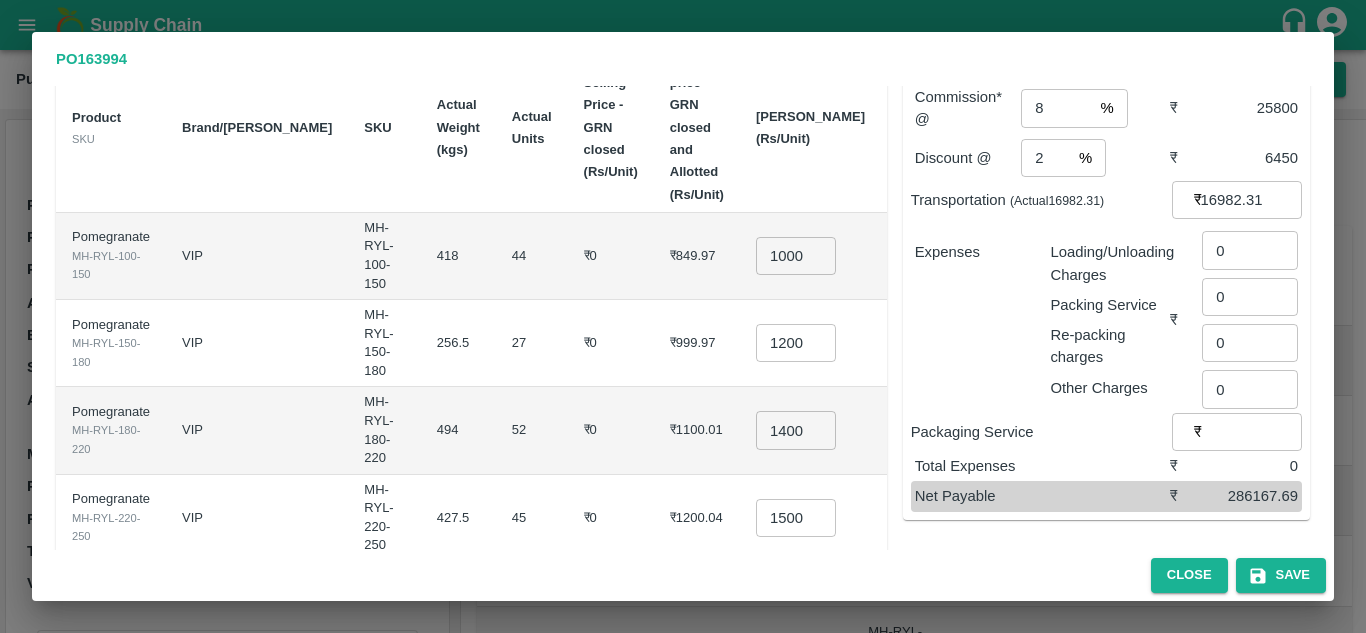 scroll, scrollTop: 128, scrollLeft: 0, axis: vertical 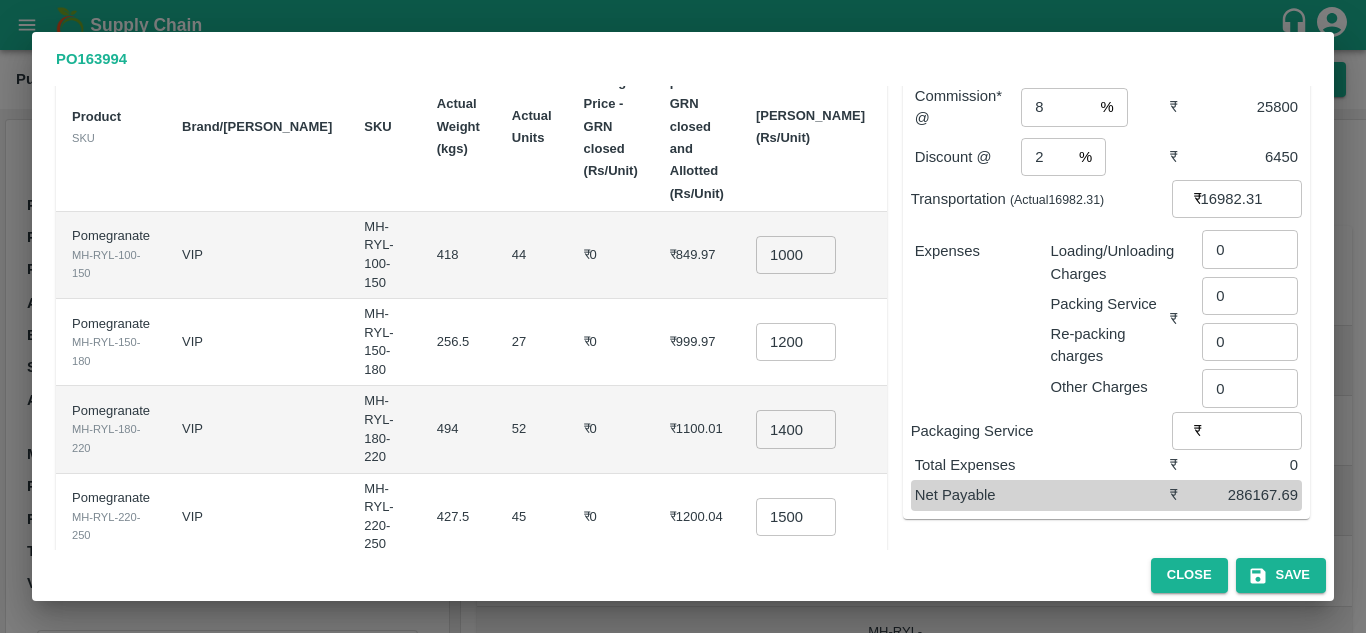 click on "0" at bounding box center (1250, 249) 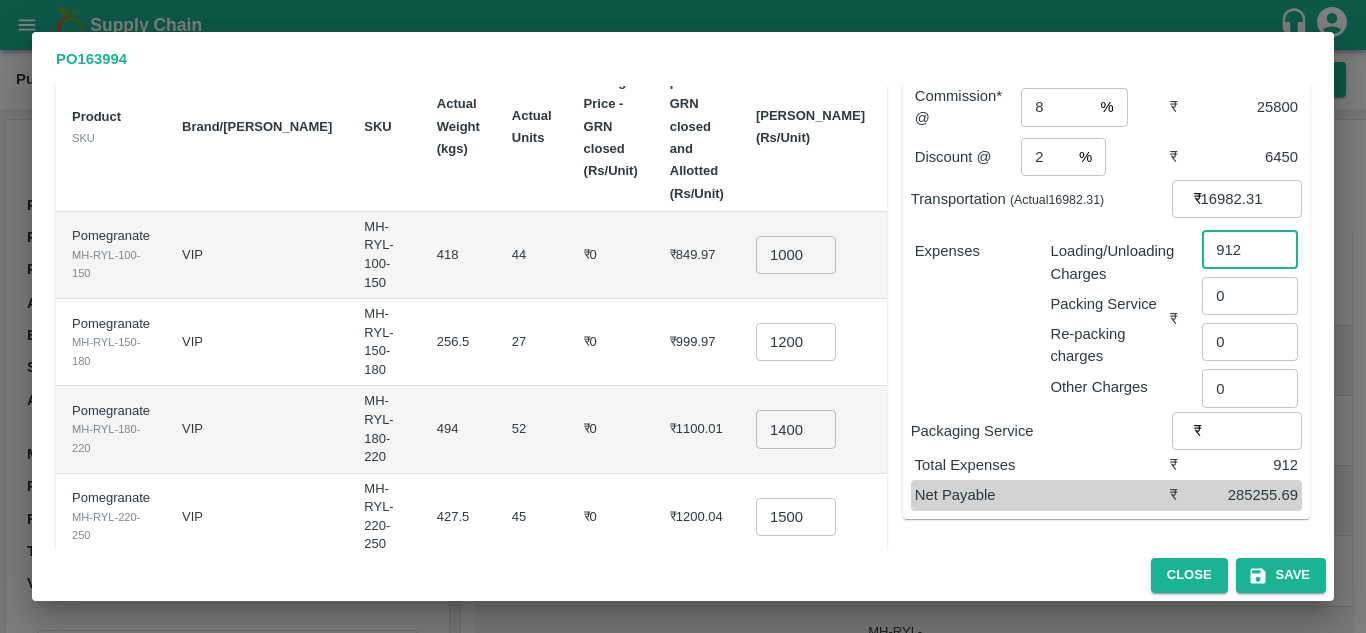 type on "912" 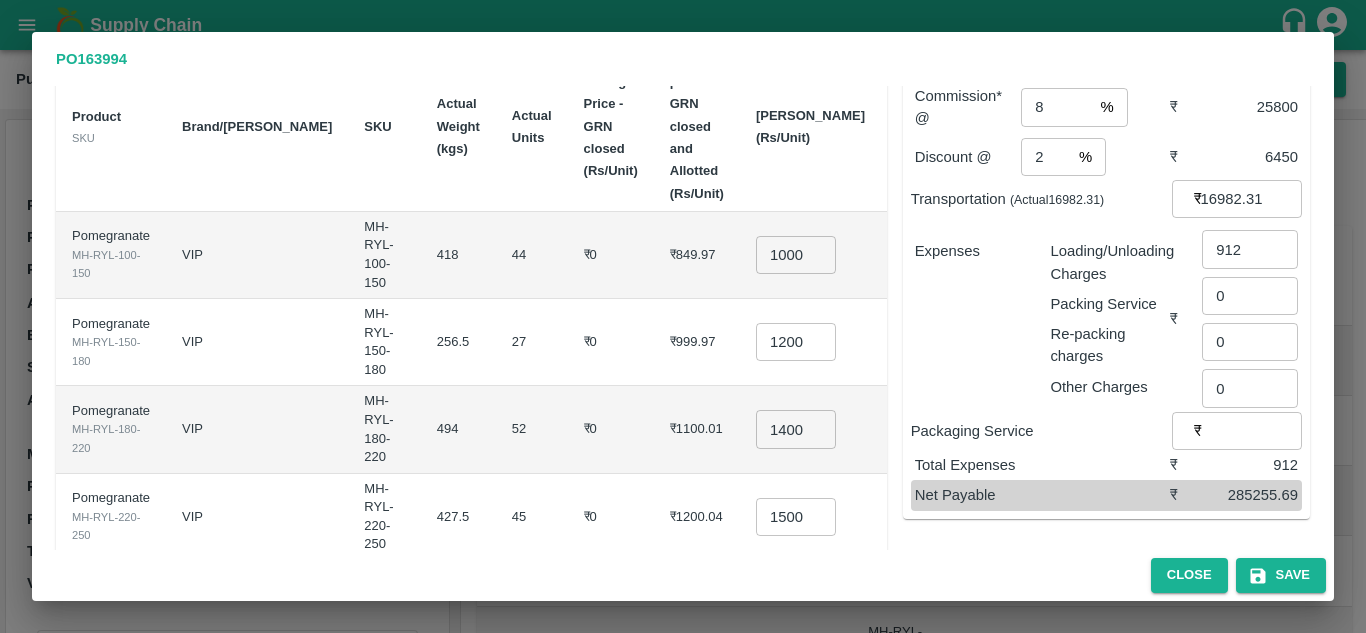 click on "Expenses" at bounding box center [967, 311] 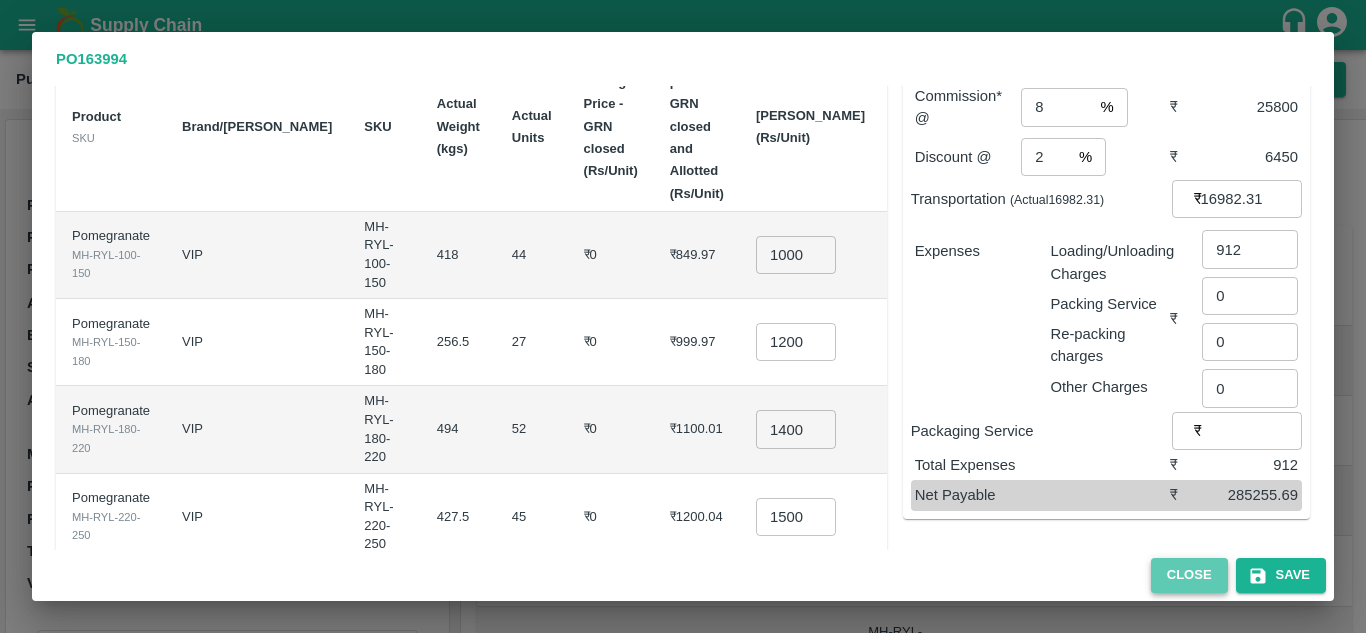 click on "Close" at bounding box center (1189, 575) 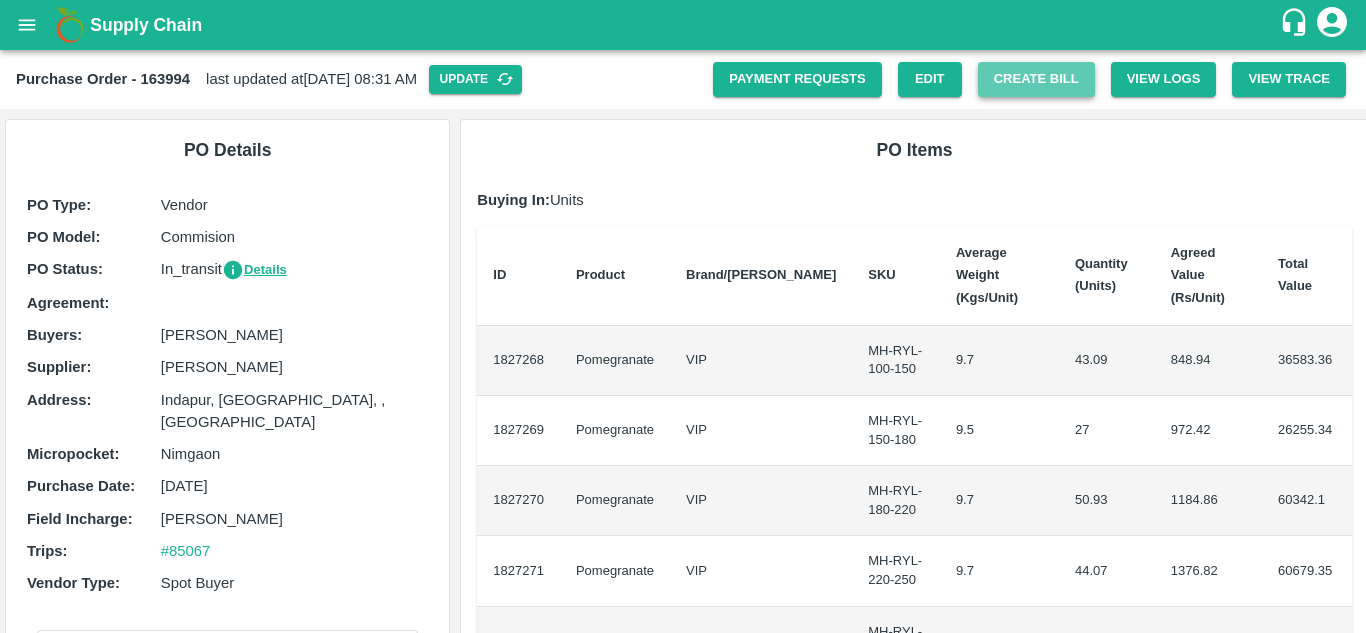 click on "Create Bill" at bounding box center (1036, 79) 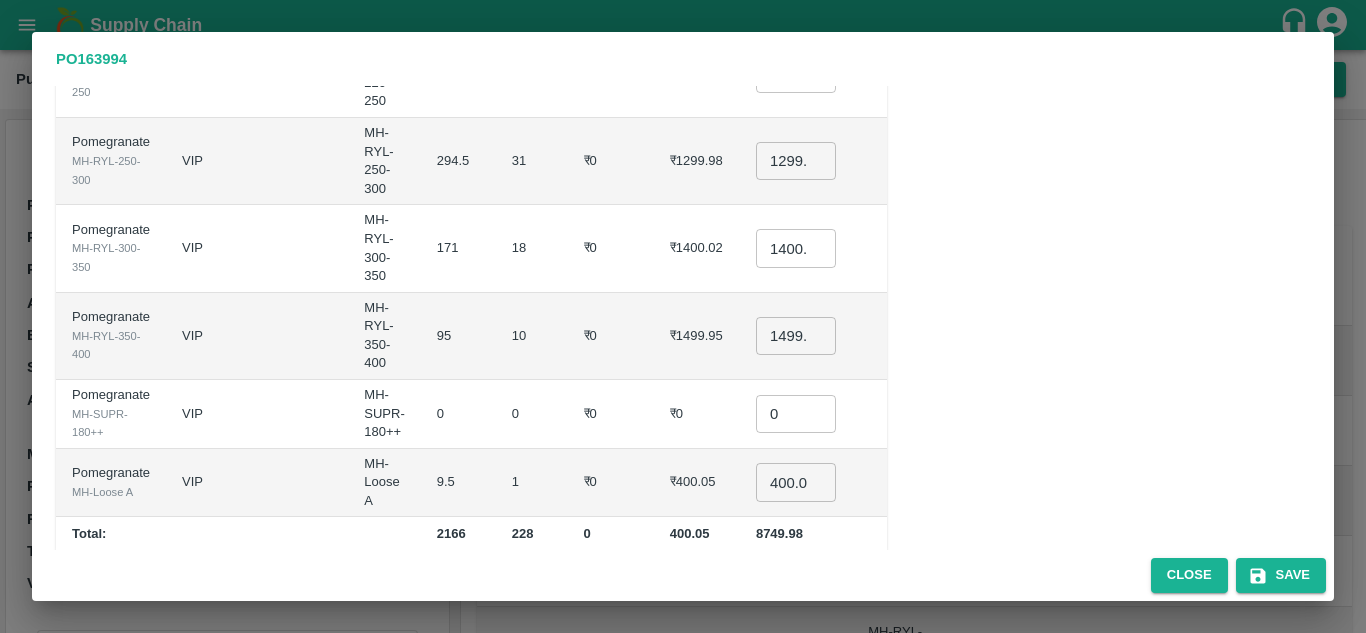 scroll, scrollTop: 0, scrollLeft: 0, axis: both 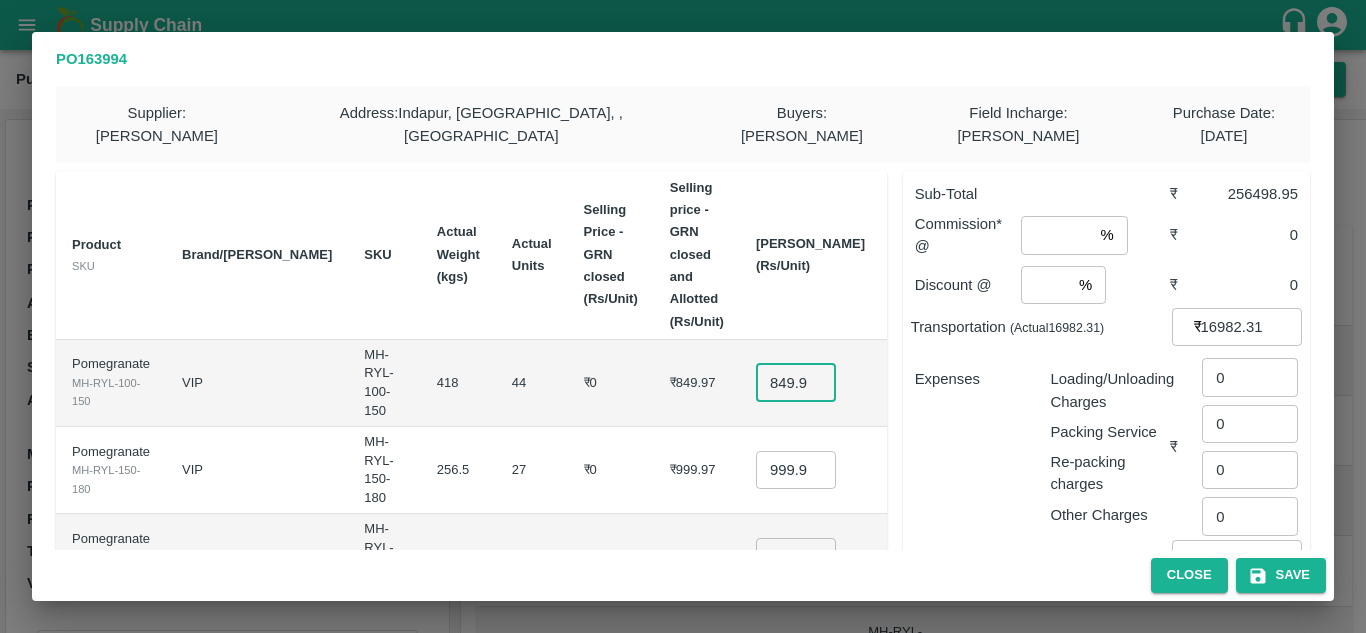 click on "849.965" at bounding box center [796, 383] 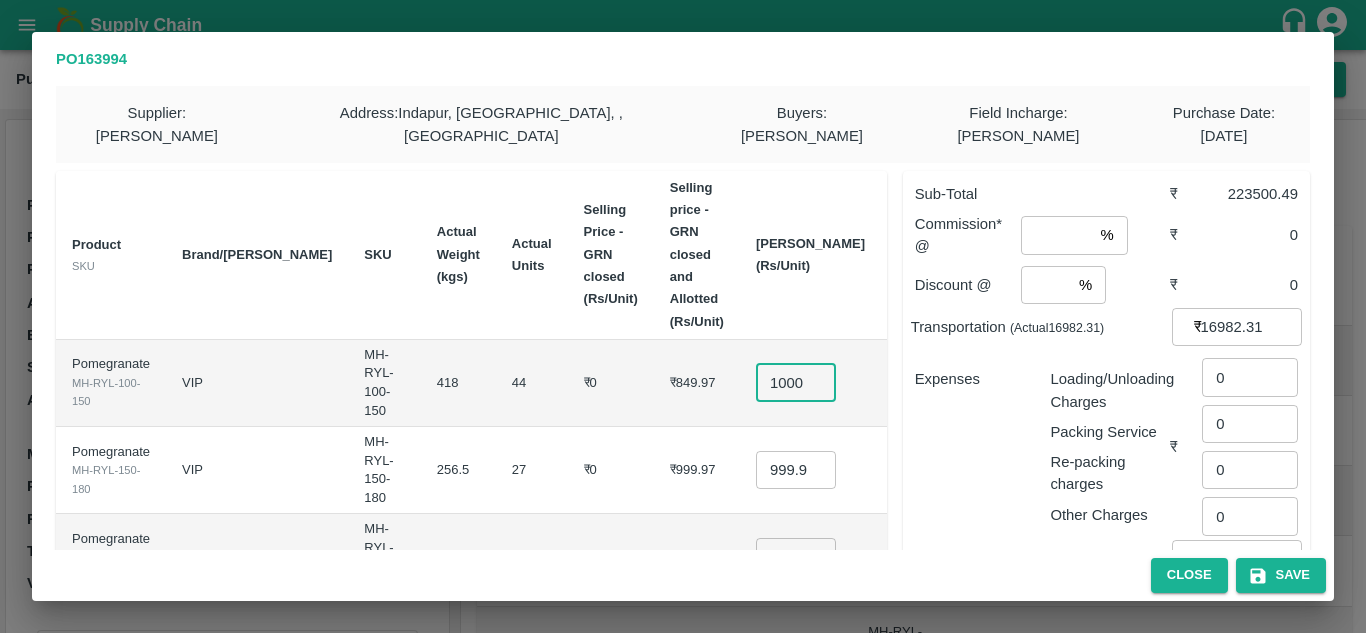 scroll, scrollTop: 0, scrollLeft: 4, axis: horizontal 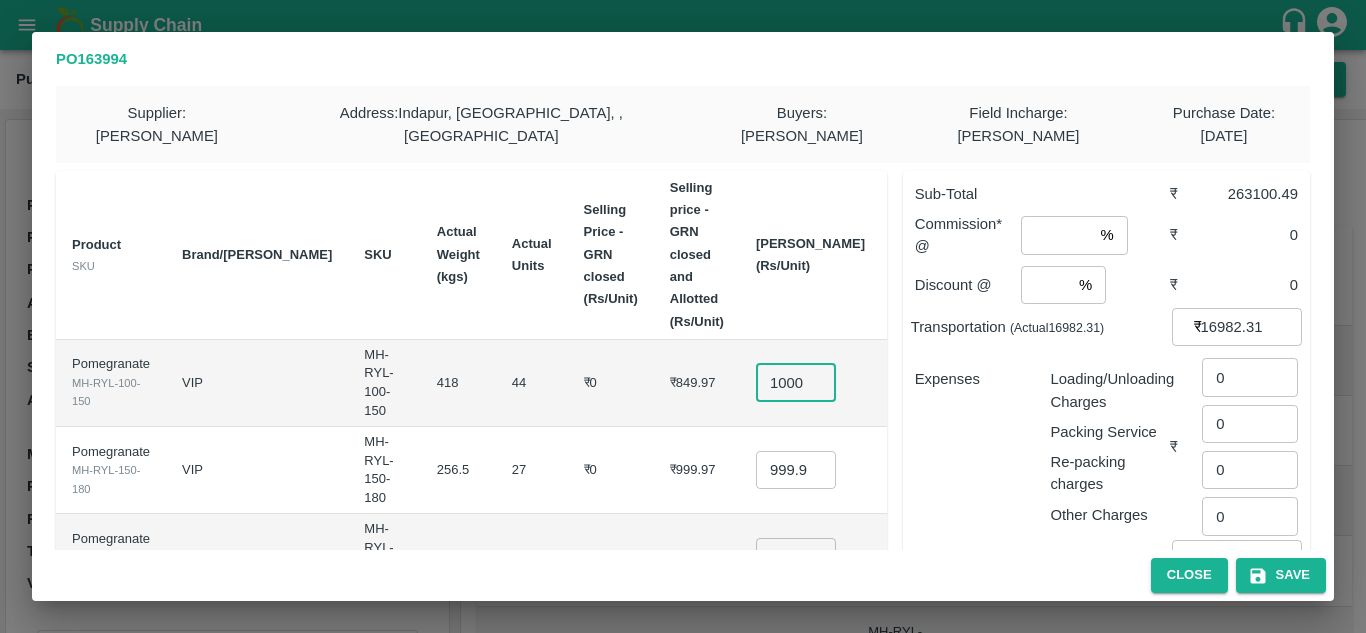 type on "1000" 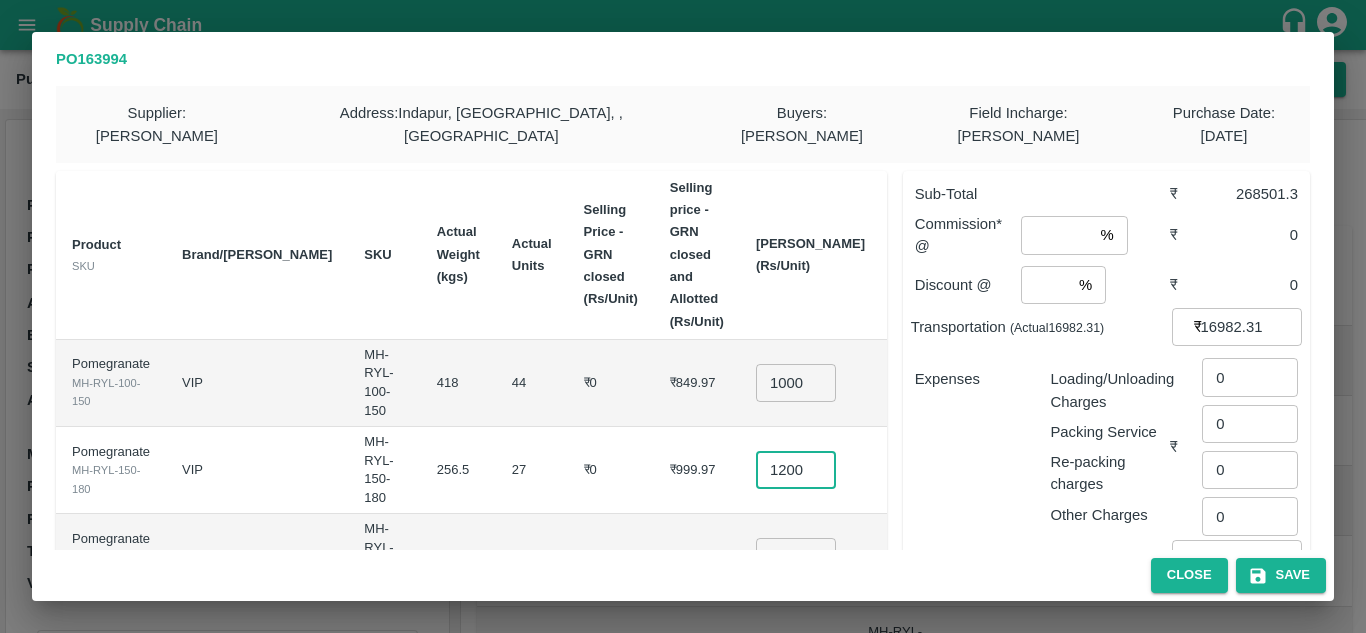 scroll, scrollTop: 0, scrollLeft: 4, axis: horizontal 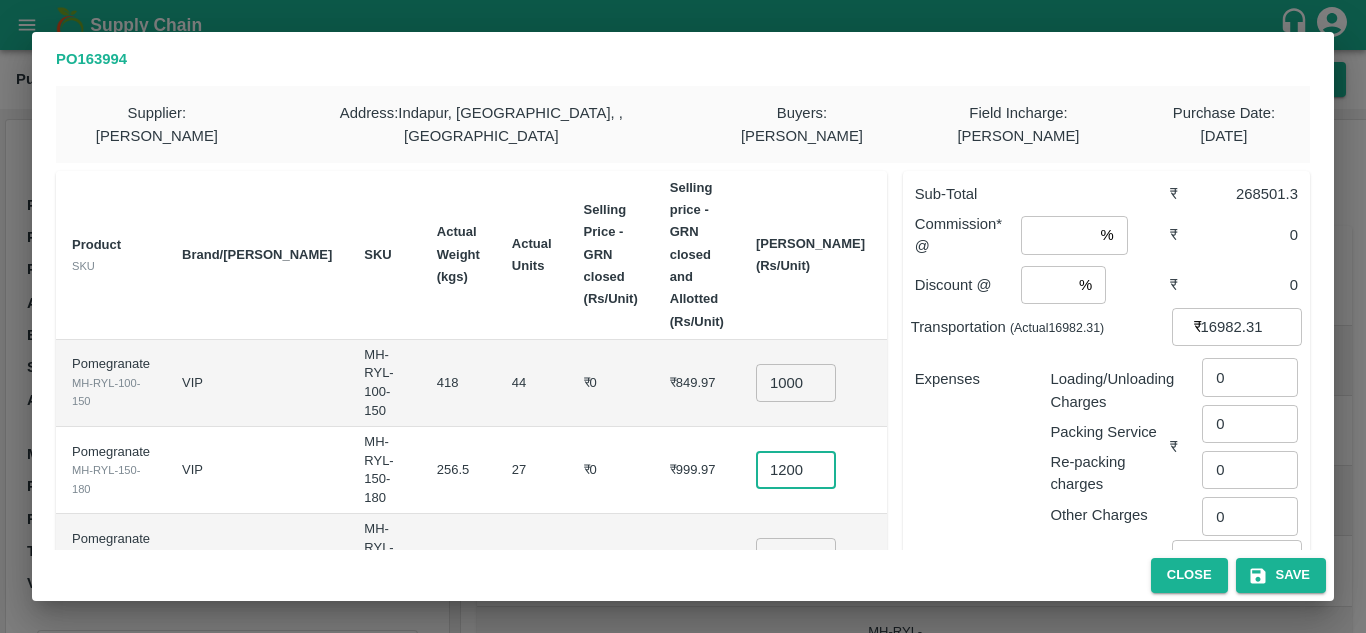 type on "1200" 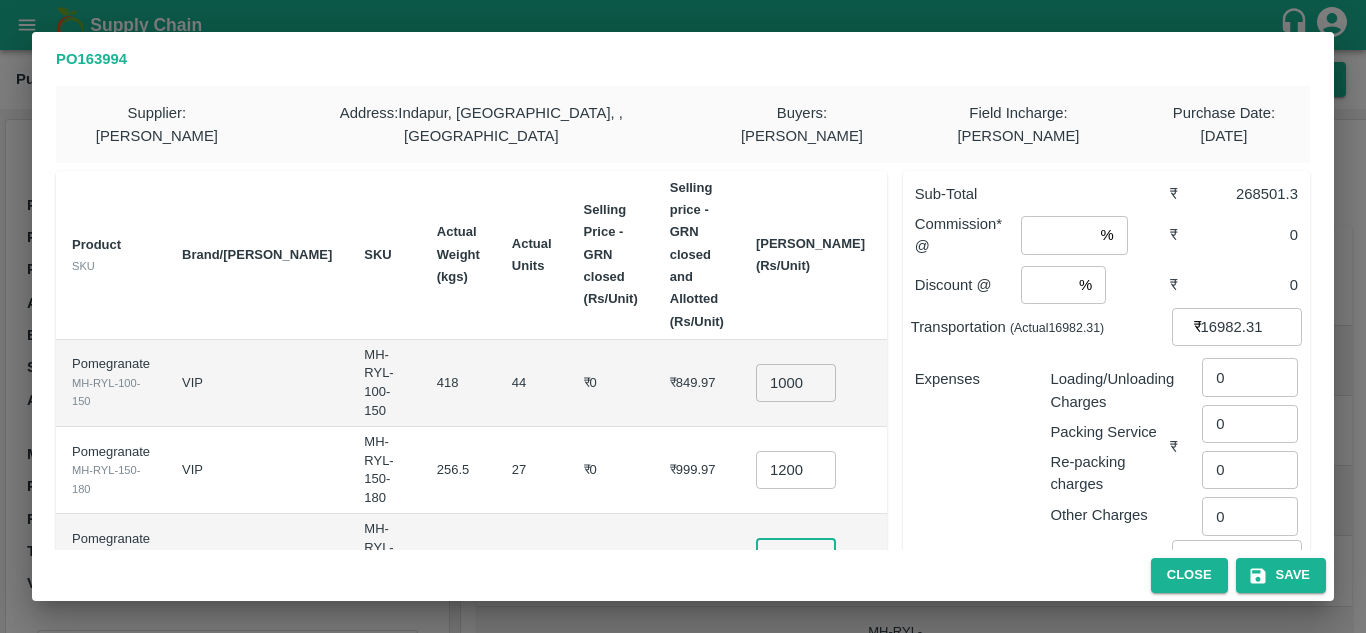 scroll, scrollTop: 0, scrollLeft: 0, axis: both 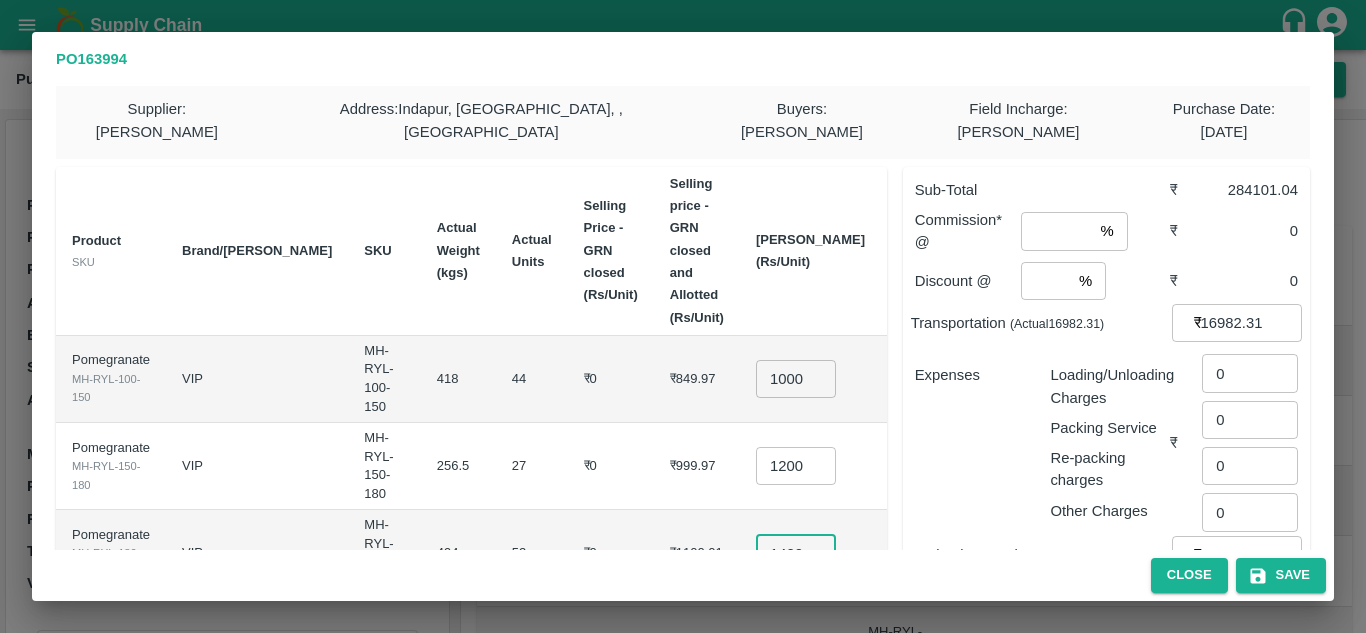 type on "1400" 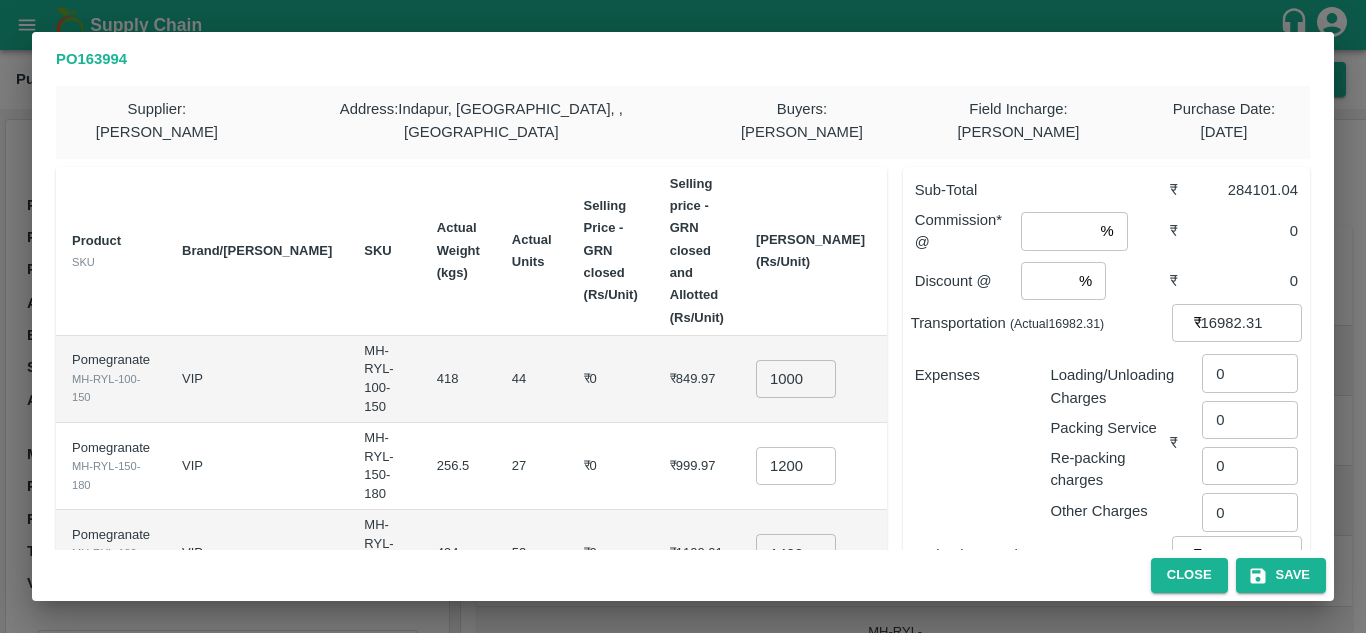 scroll, scrollTop: 0, scrollLeft: 0, axis: both 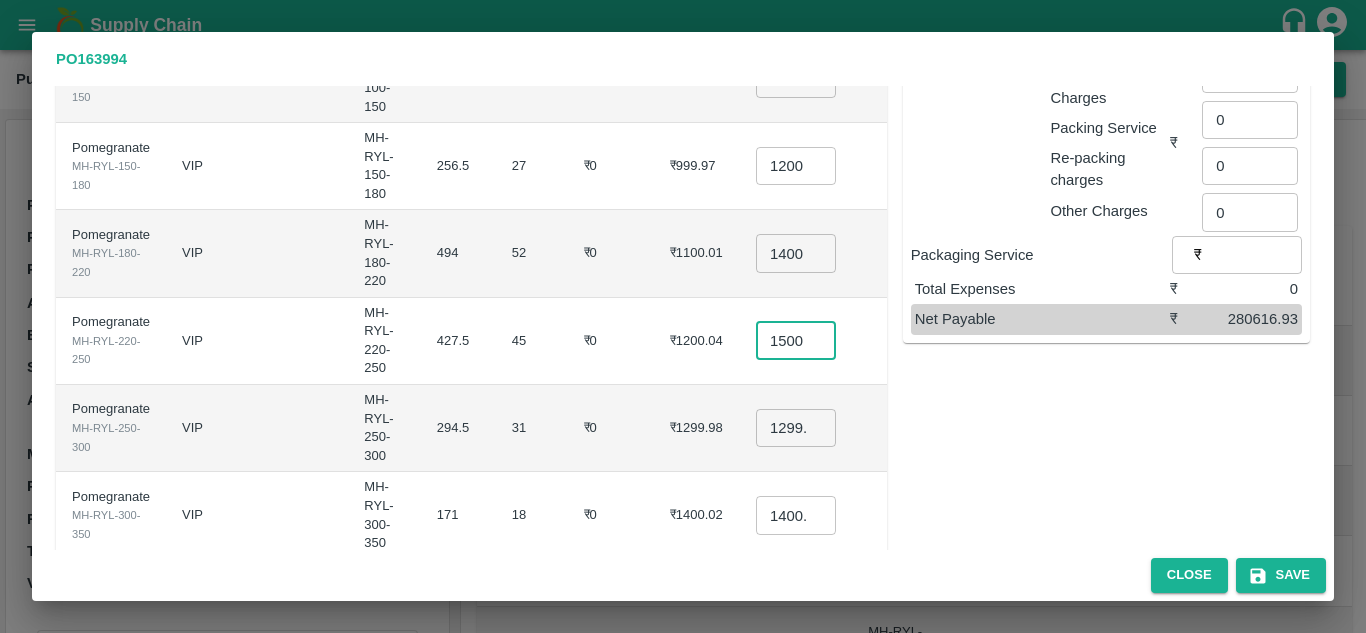type on "1500" 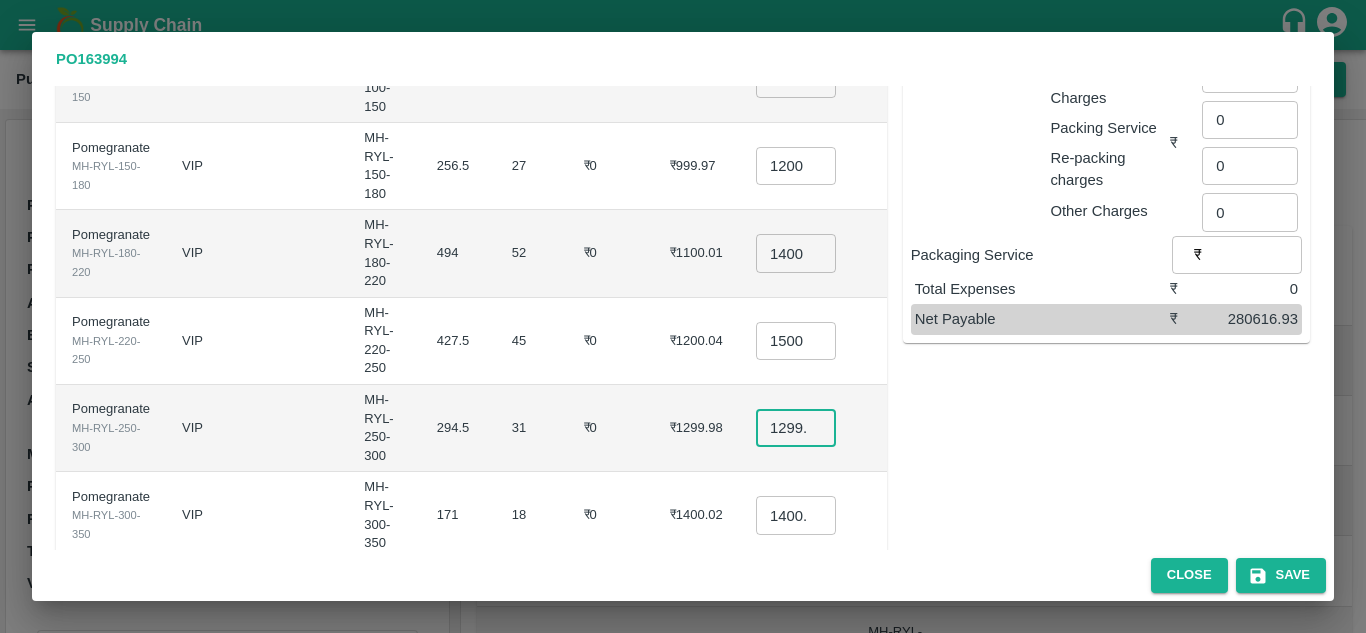 scroll, scrollTop: 0, scrollLeft: 0, axis: both 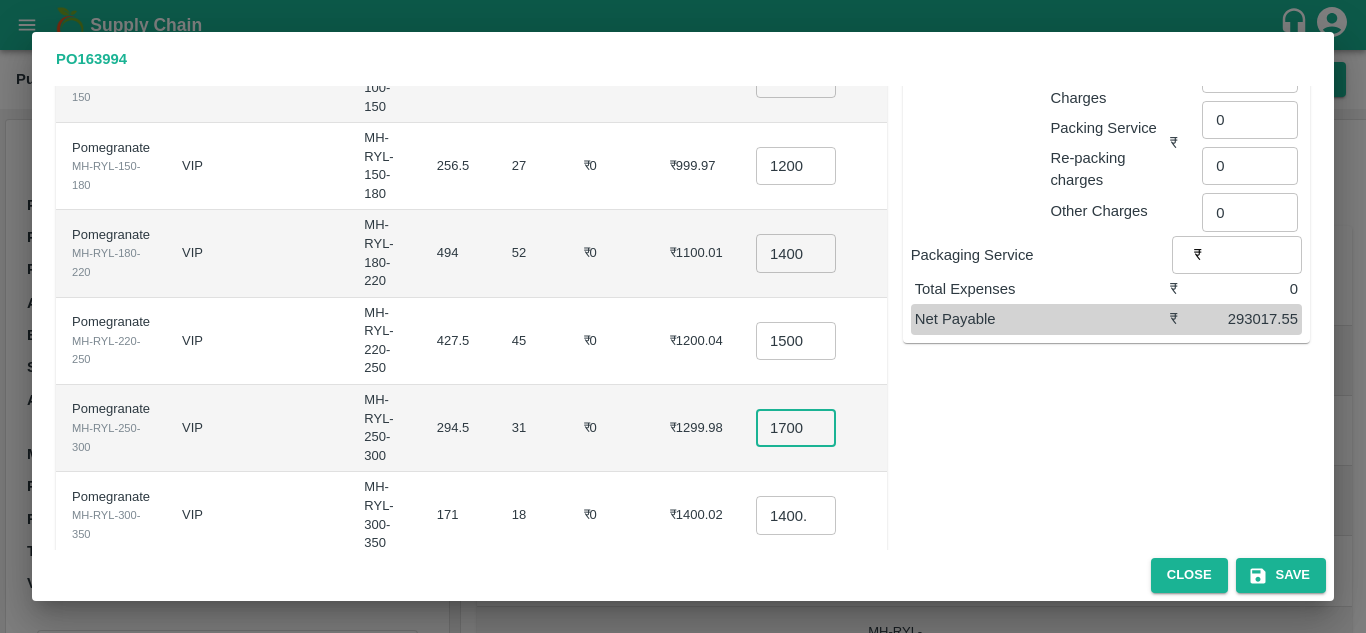 type on "1700" 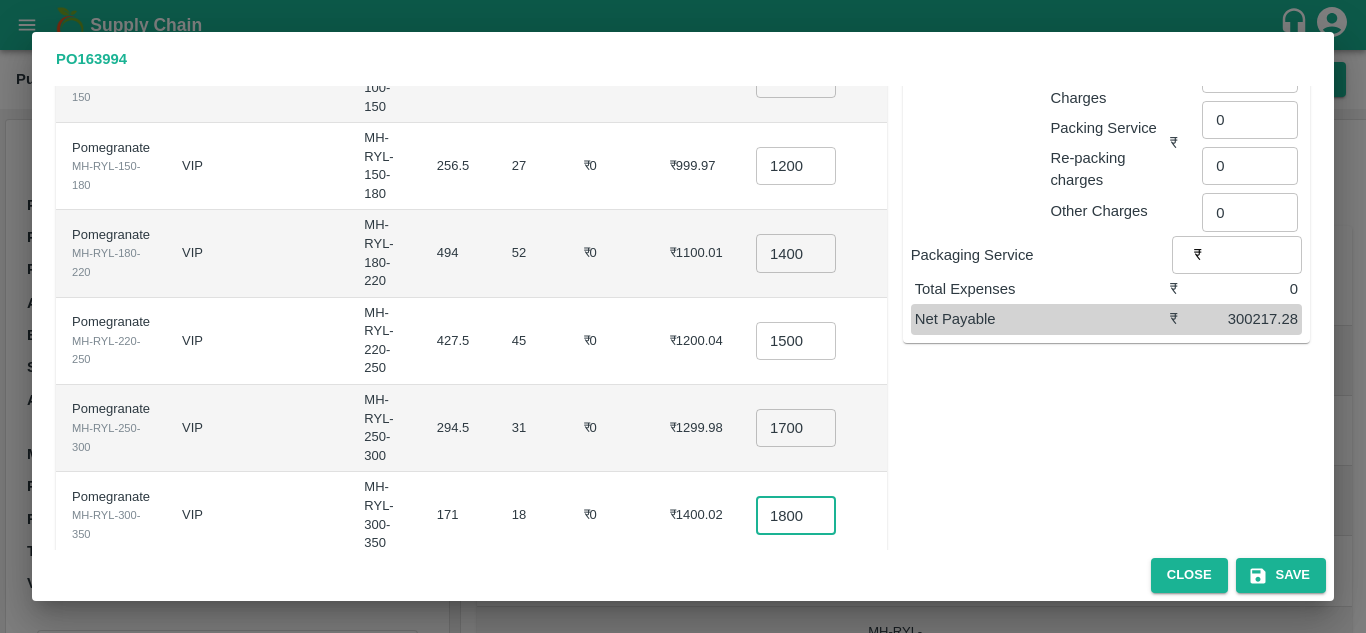 scroll, scrollTop: 0, scrollLeft: 4, axis: horizontal 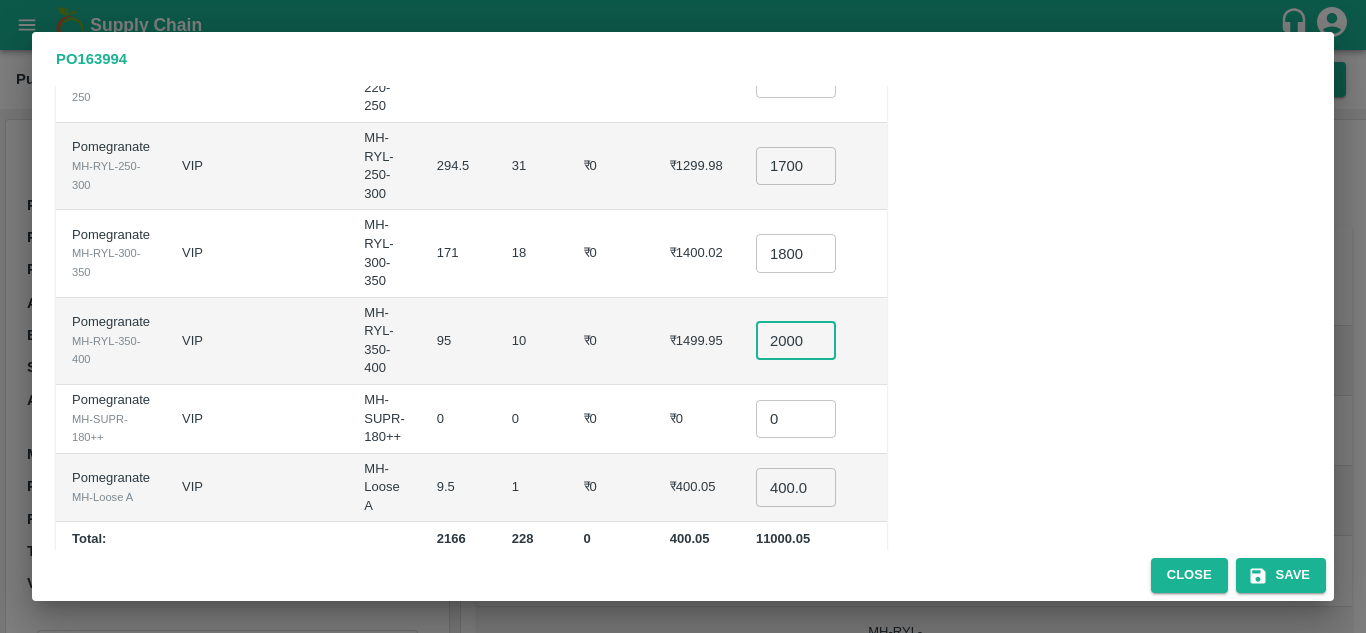 type on "2000" 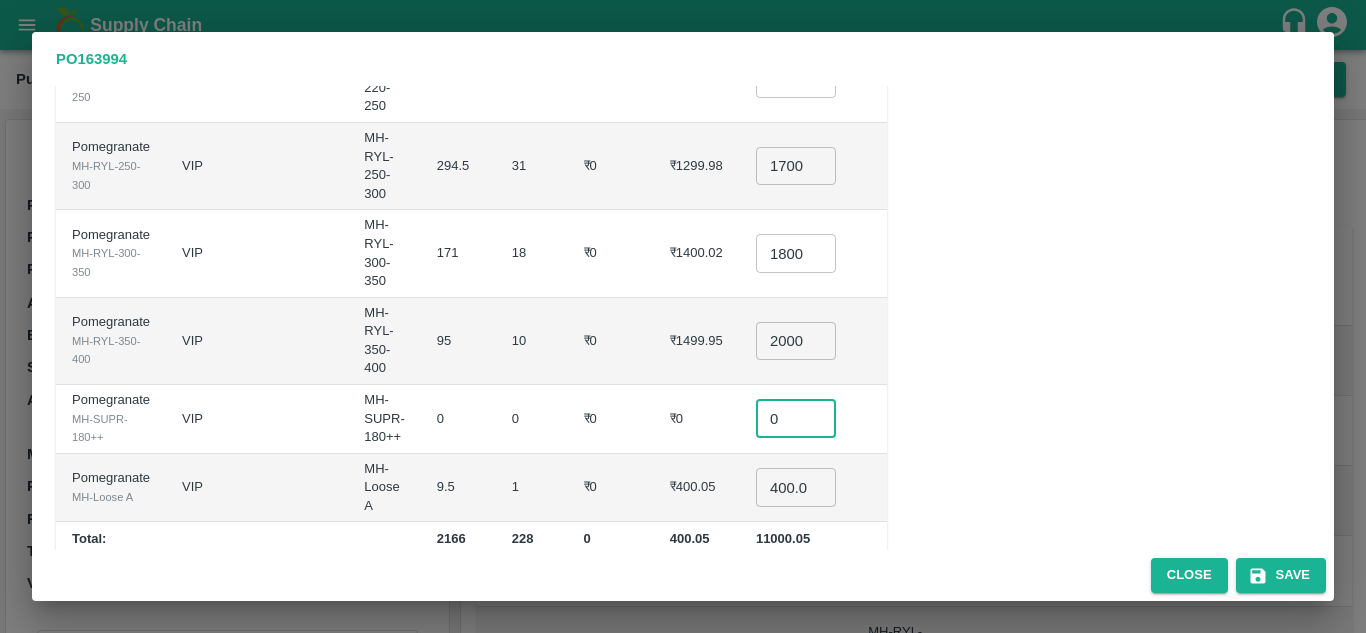 scroll, scrollTop: 0, scrollLeft: 0, axis: both 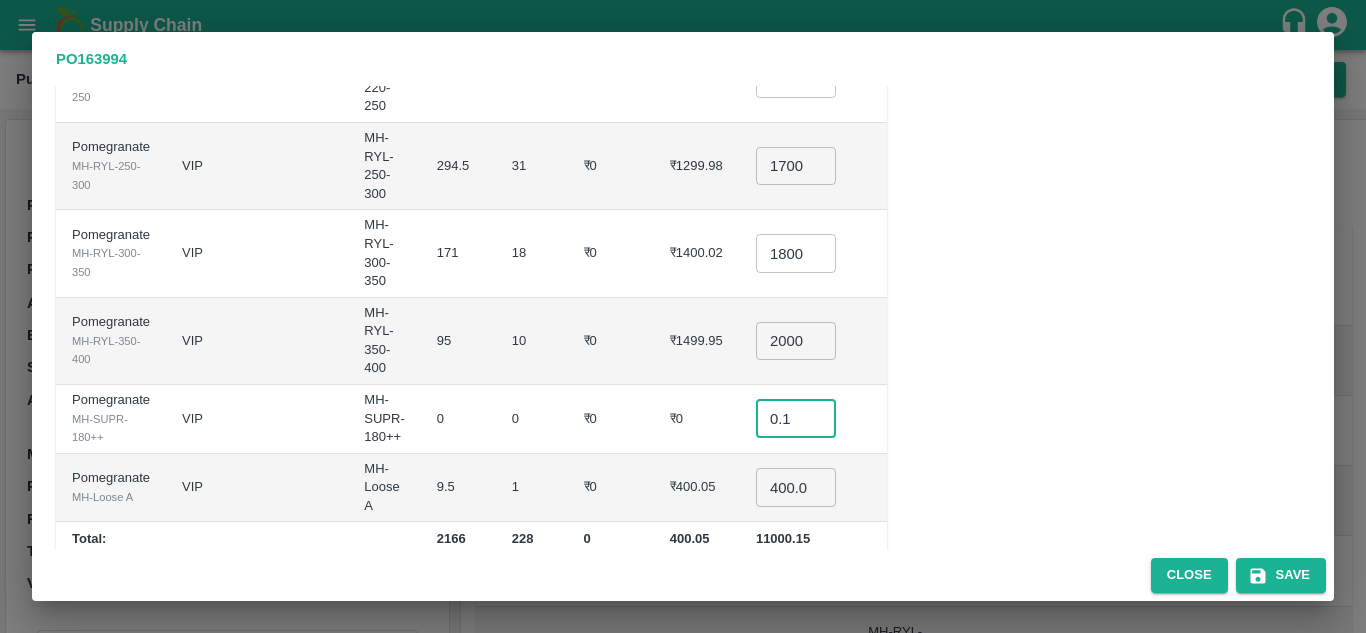 type on "0.1" 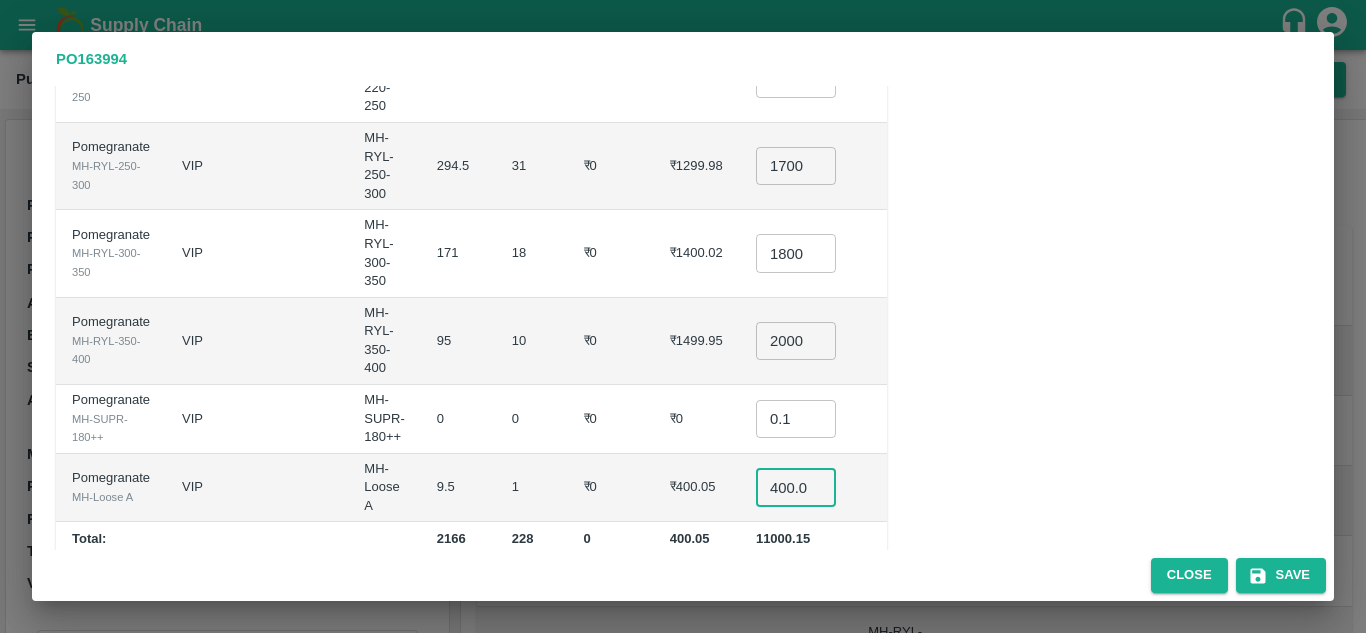 click on "400.045" at bounding box center [796, 487] 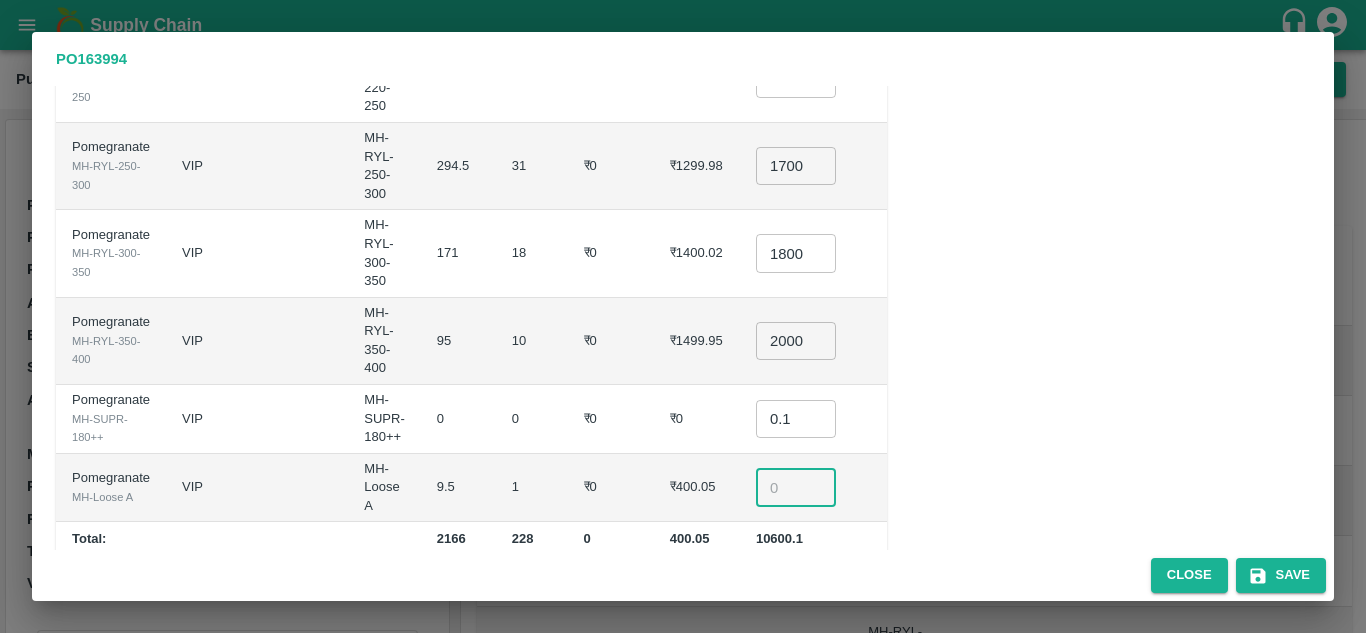 scroll, scrollTop: 544, scrollLeft: 0, axis: vertical 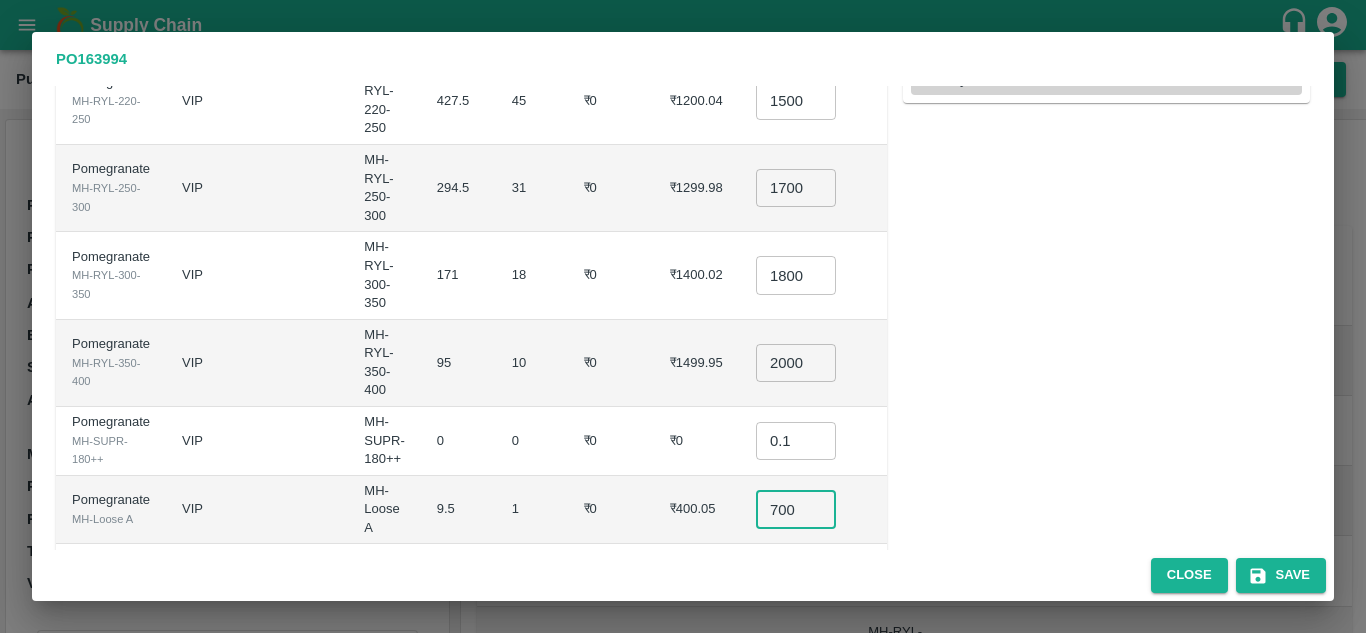 type on "700" 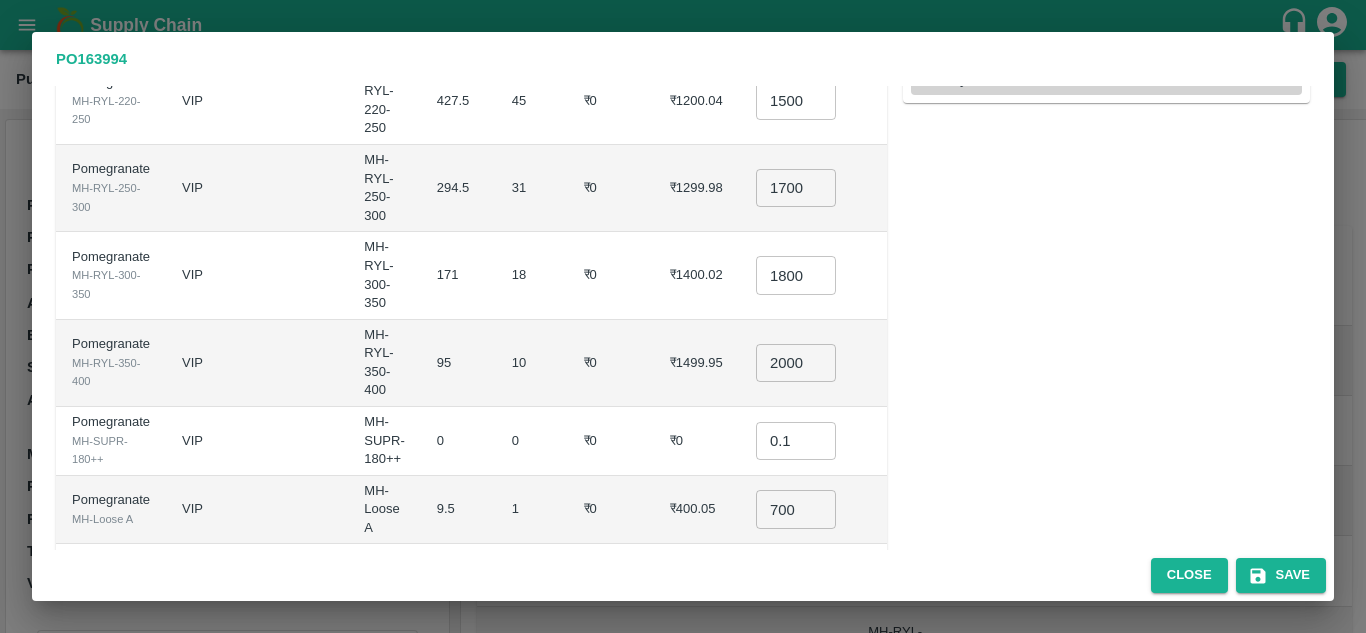 click on "₹0" at bounding box center (611, 441) 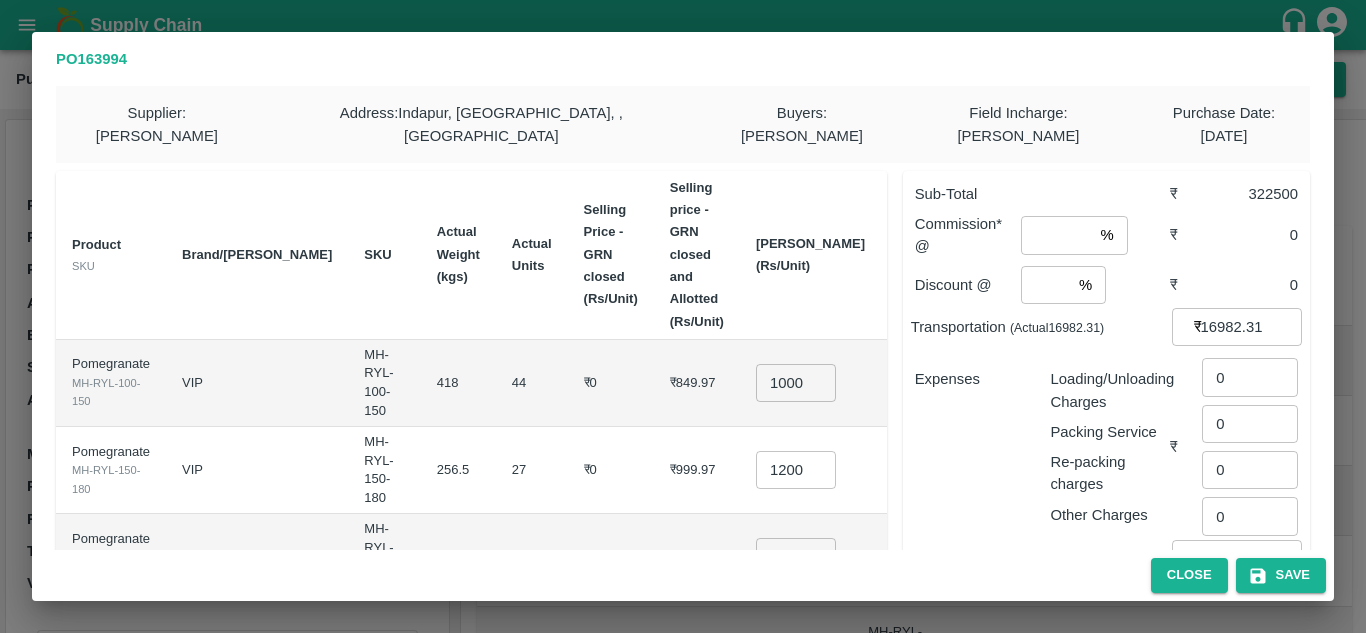 click at bounding box center [1056, 235] 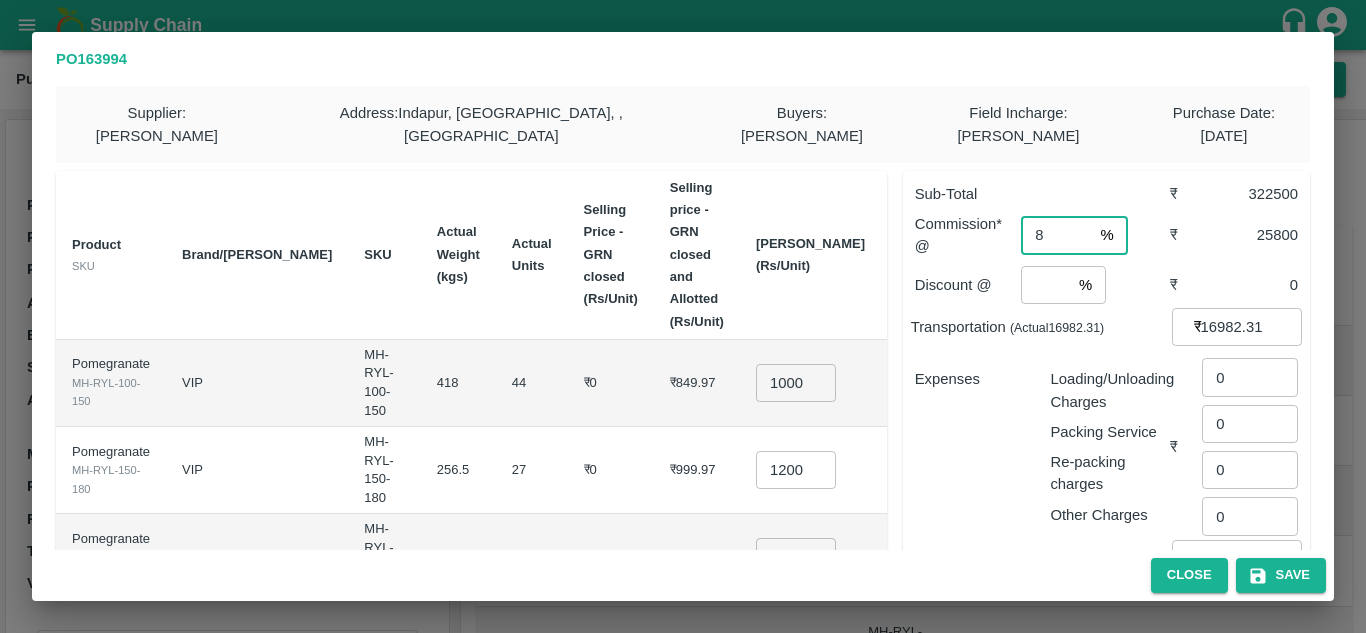 type on "8" 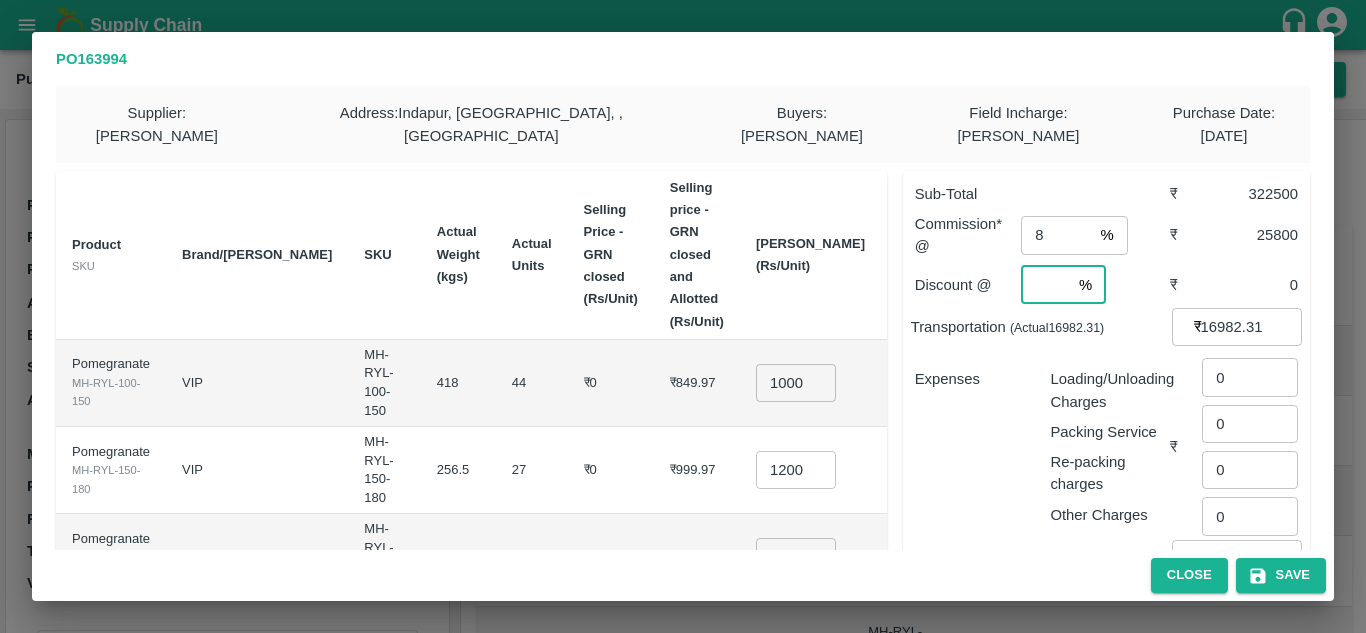 click at bounding box center (1046, 285) 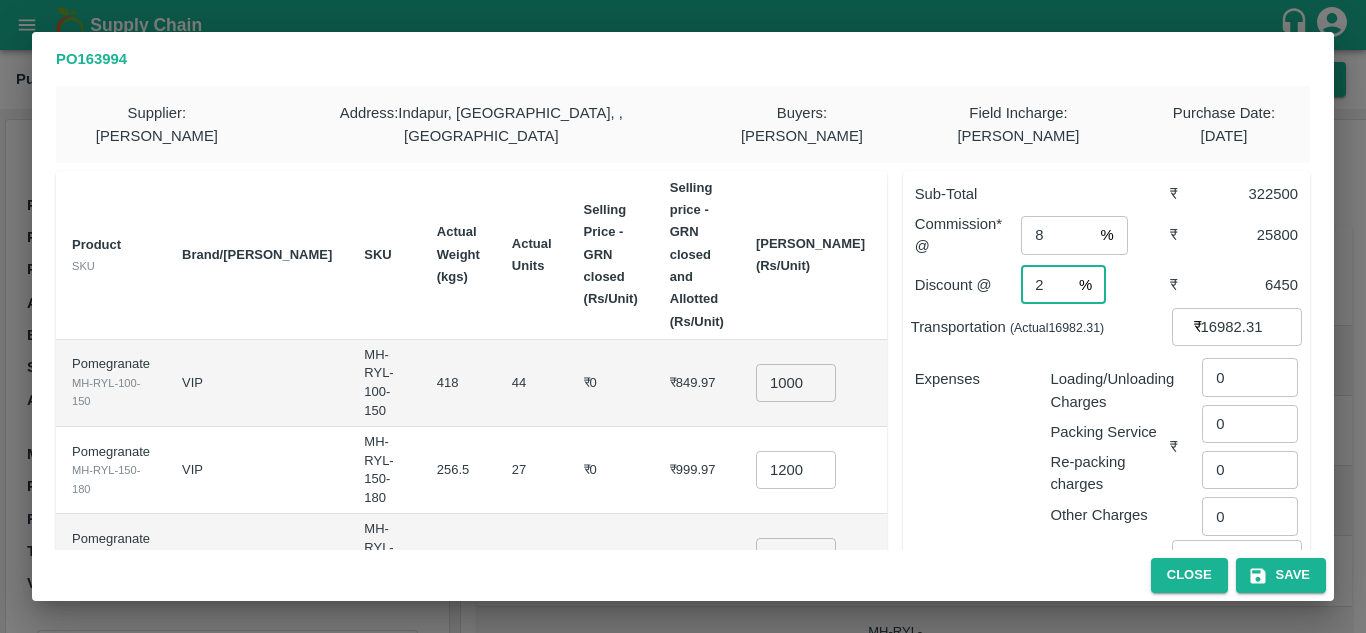 type on "2" 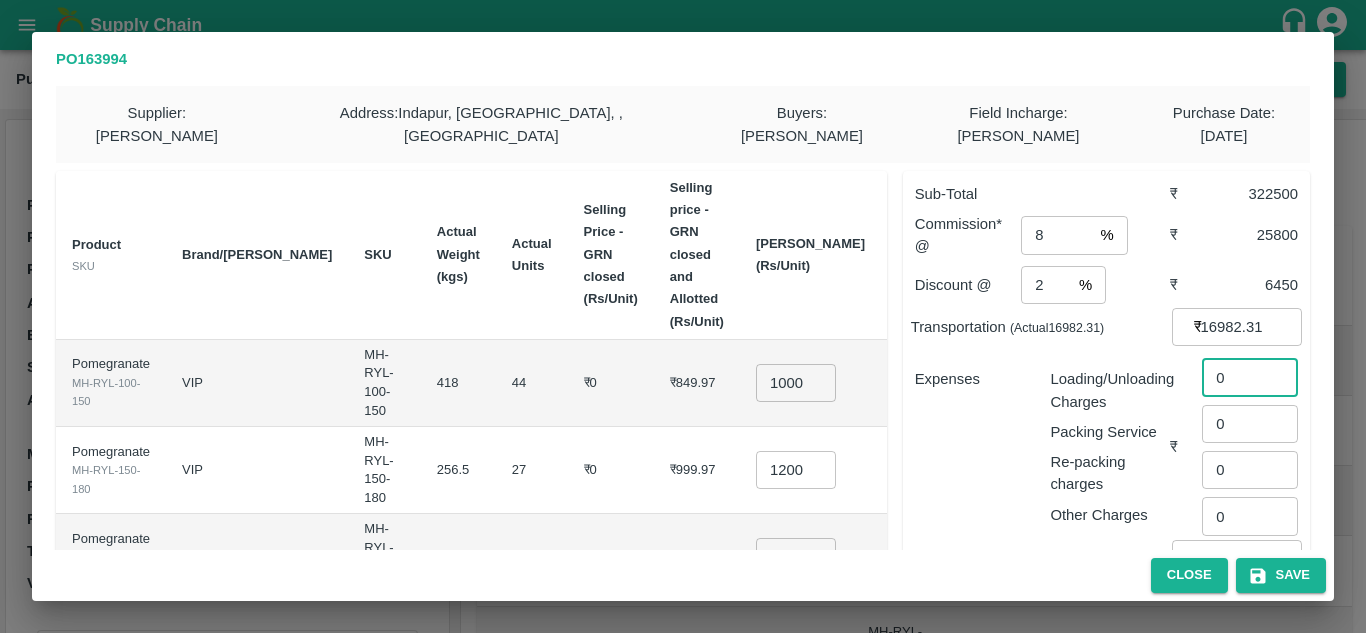 click on "0" at bounding box center (1250, 377) 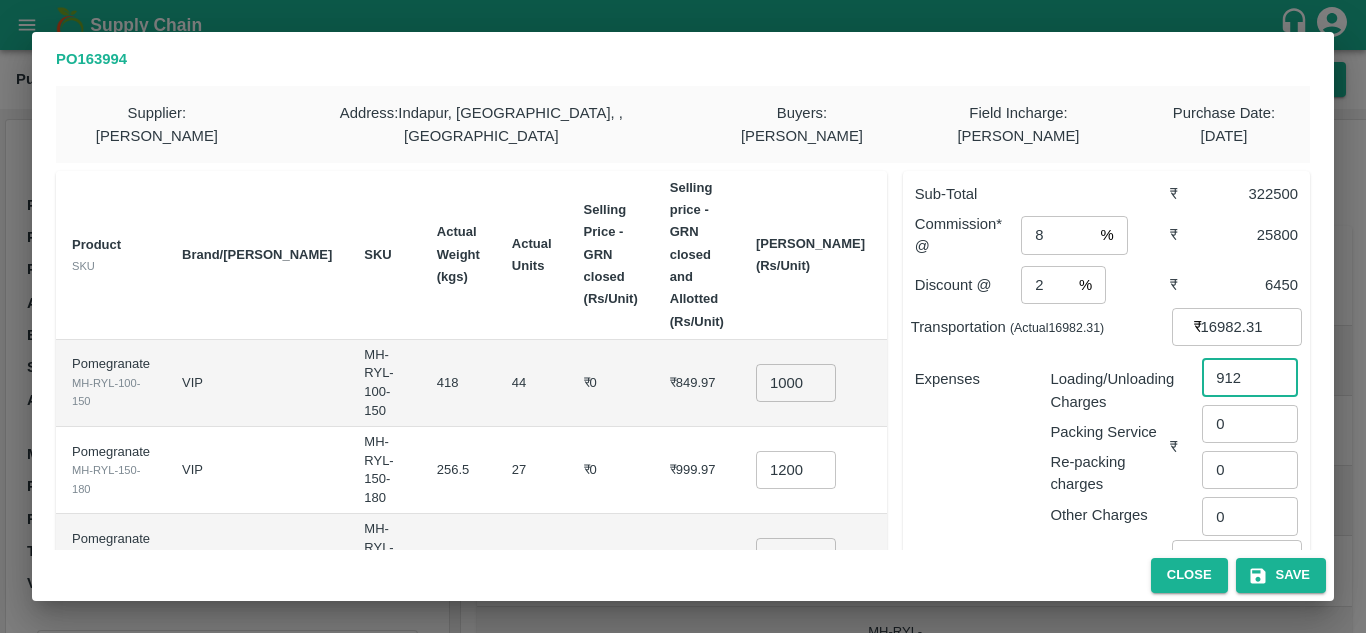 type on "912" 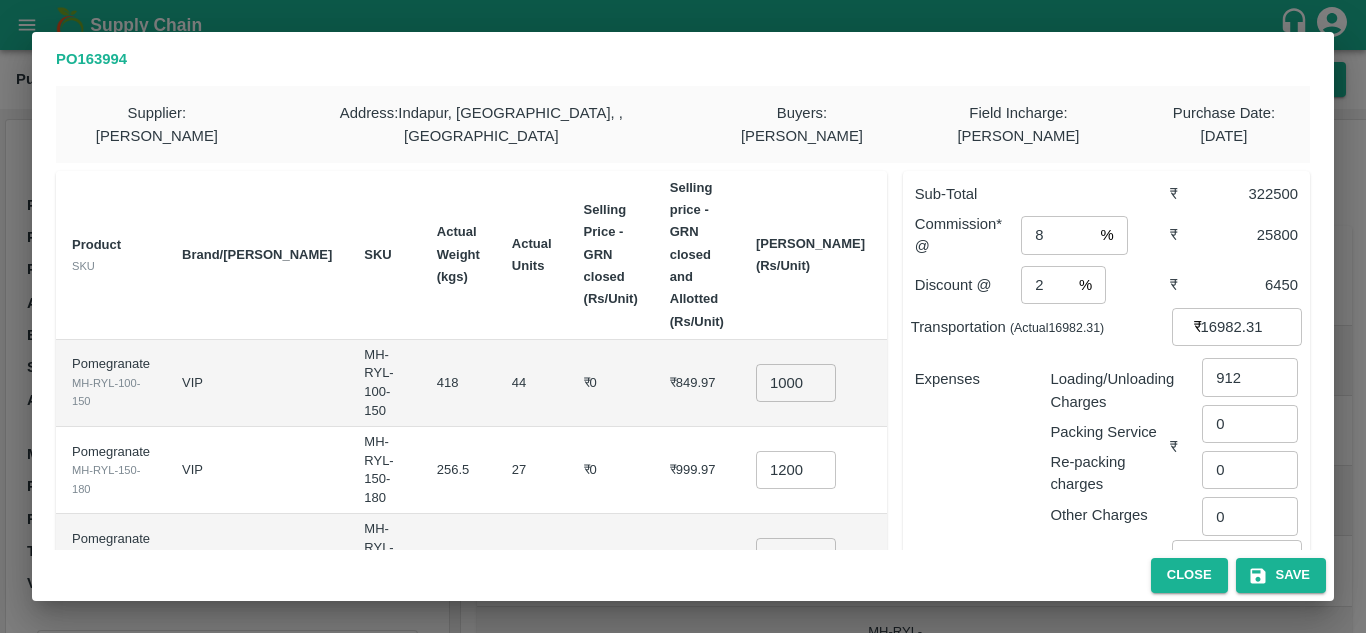 click on "Loading/Unloading Charges" at bounding box center [1110, 390] 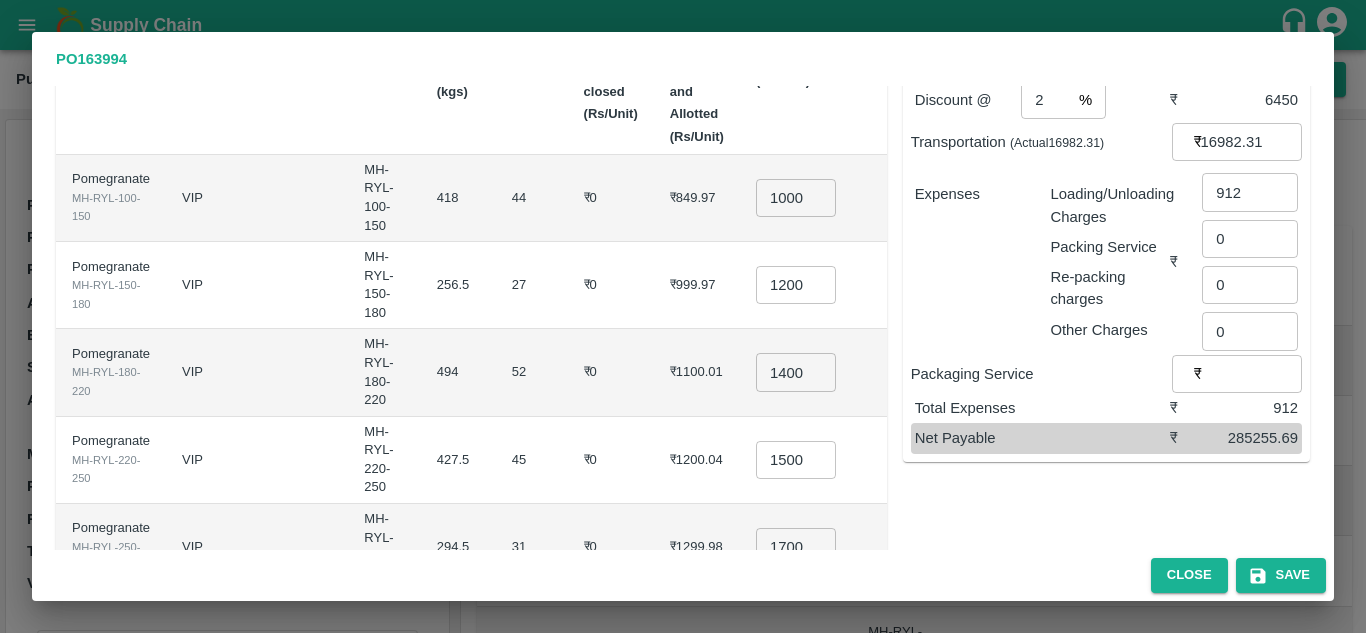 scroll, scrollTop: 186, scrollLeft: 0, axis: vertical 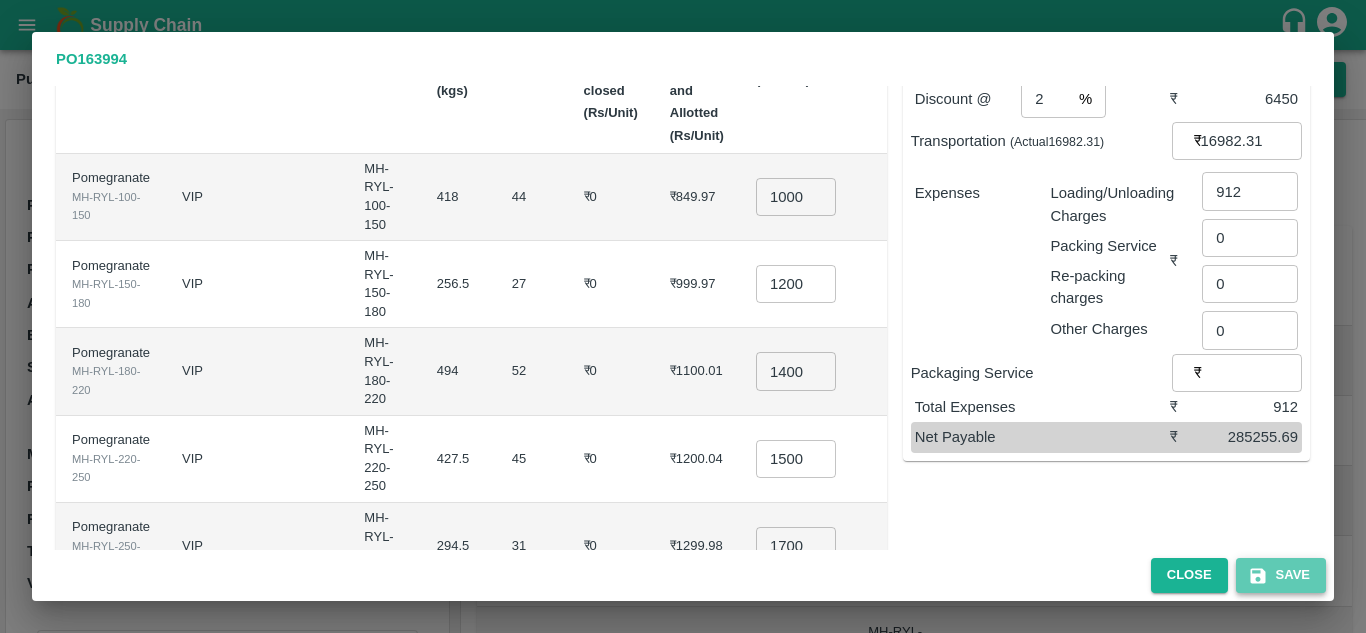 click on "Save" at bounding box center [1281, 575] 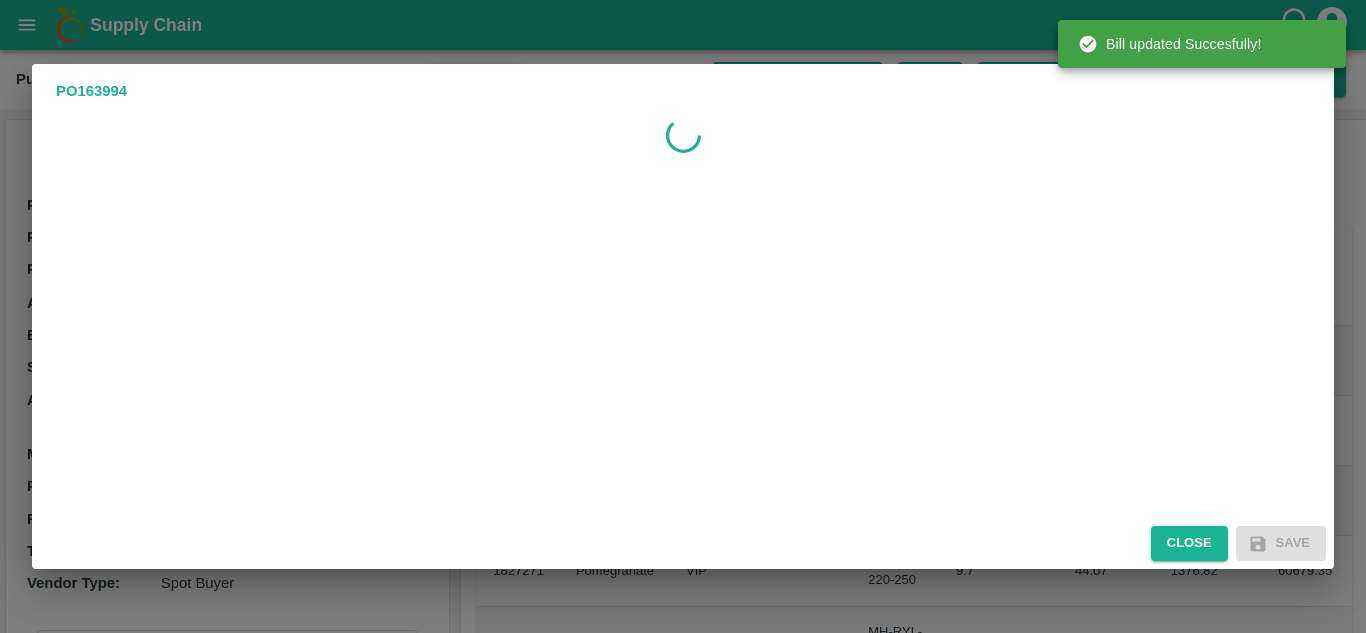 scroll, scrollTop: 0, scrollLeft: 0, axis: both 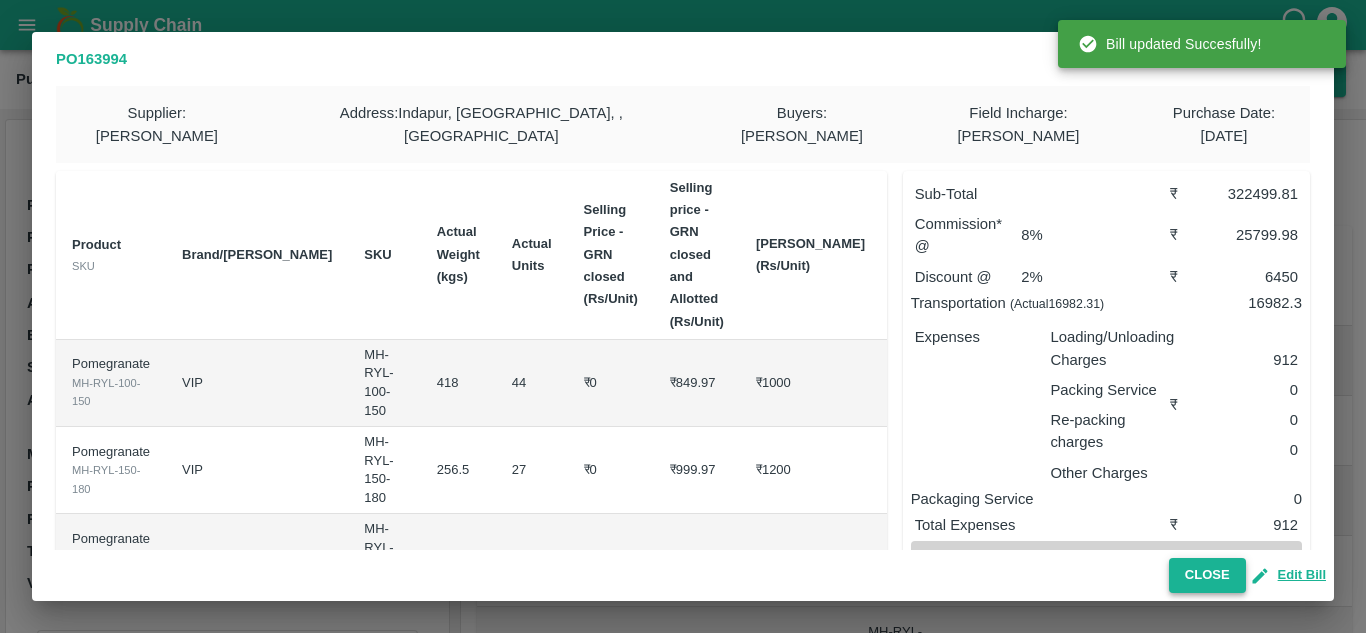 click on "Close" at bounding box center (1207, 575) 